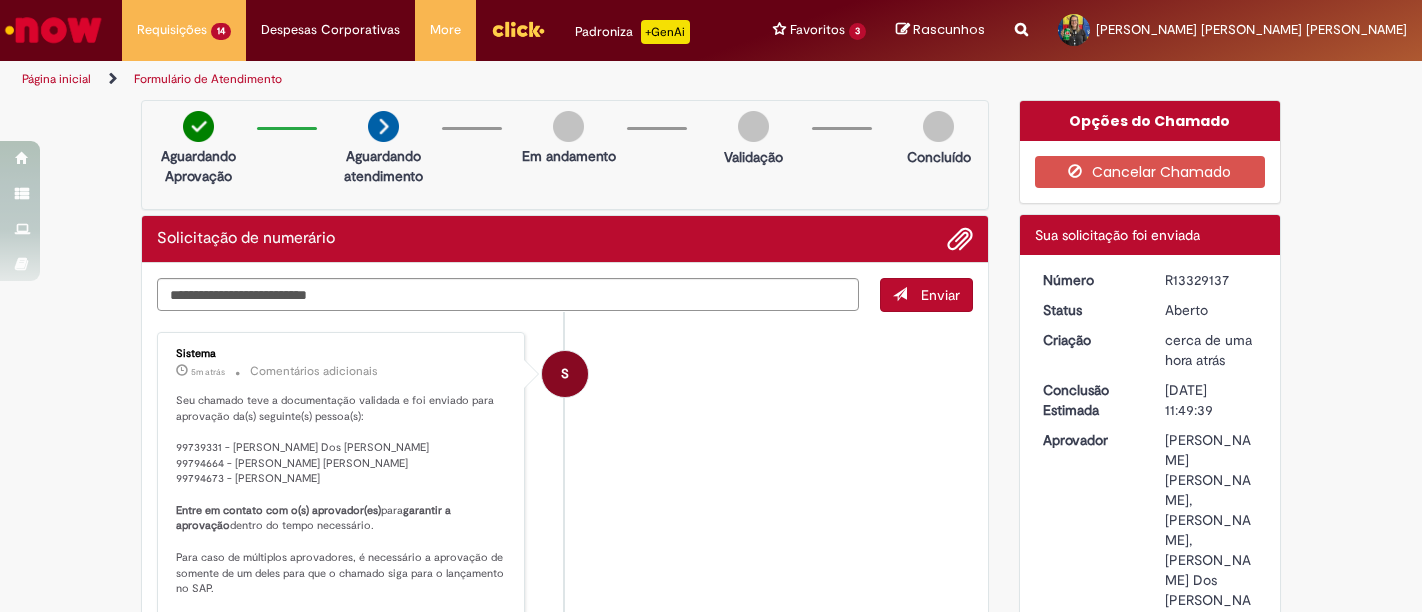 scroll, scrollTop: 0, scrollLeft: 0, axis: both 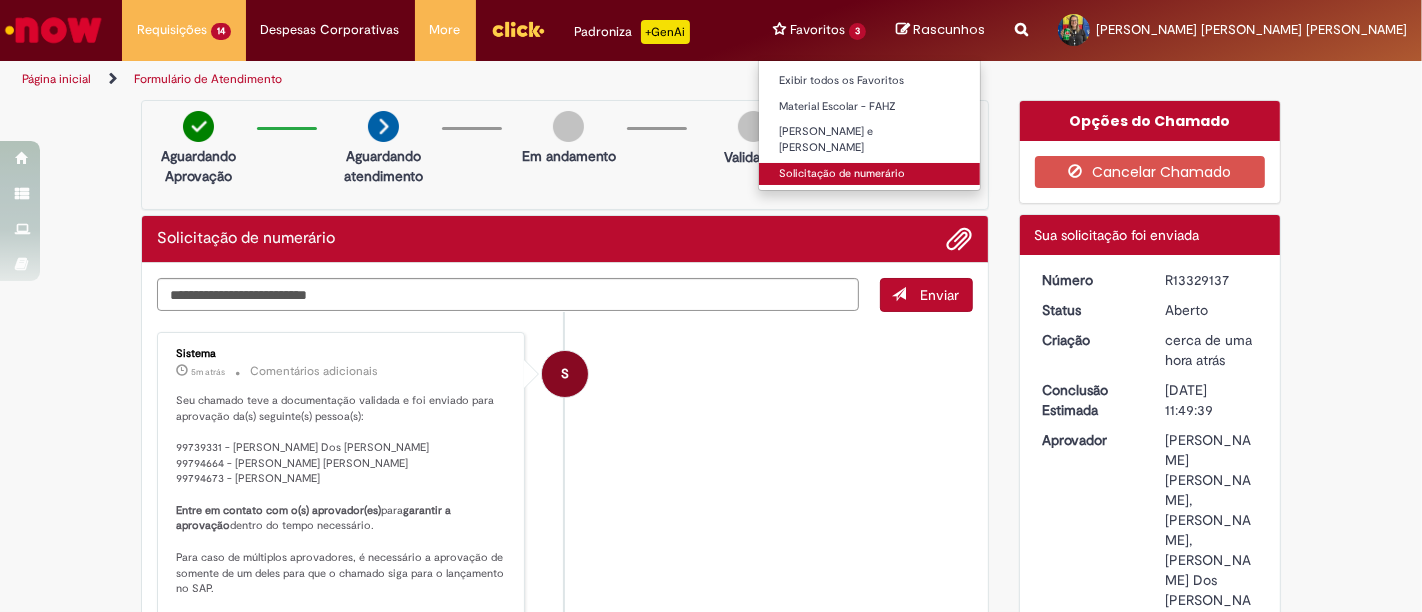 click on "Solicitação de numerário" at bounding box center [869, 174] 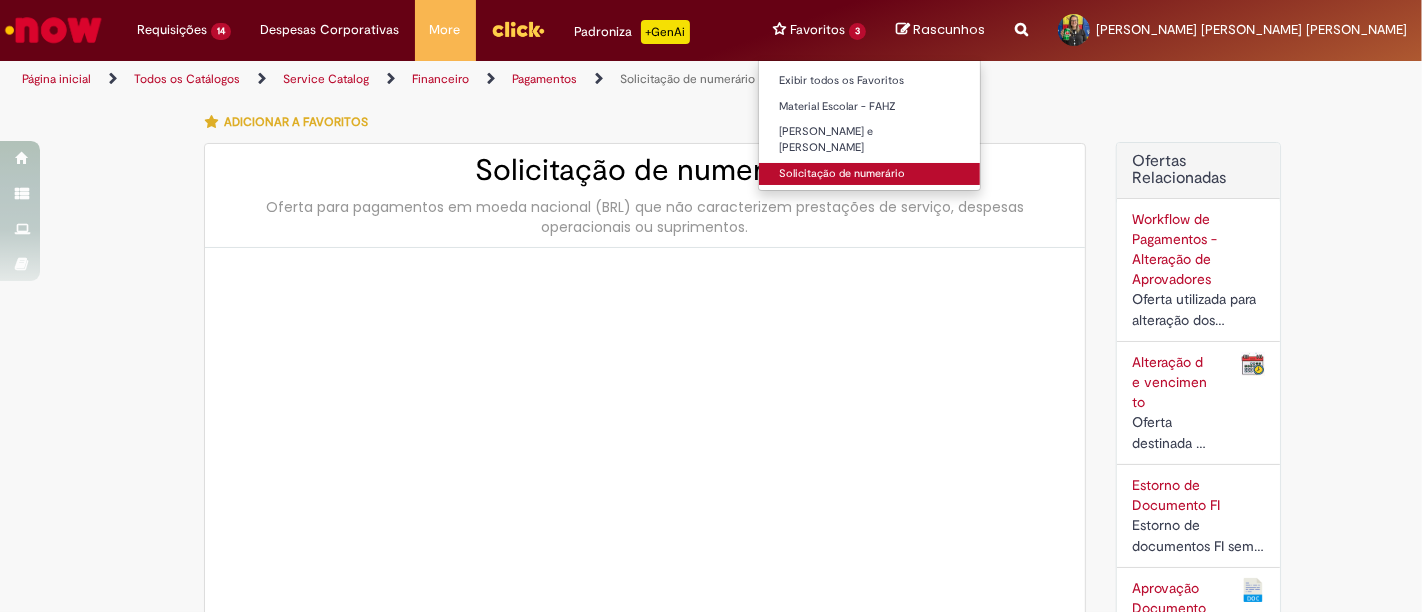type on "********" 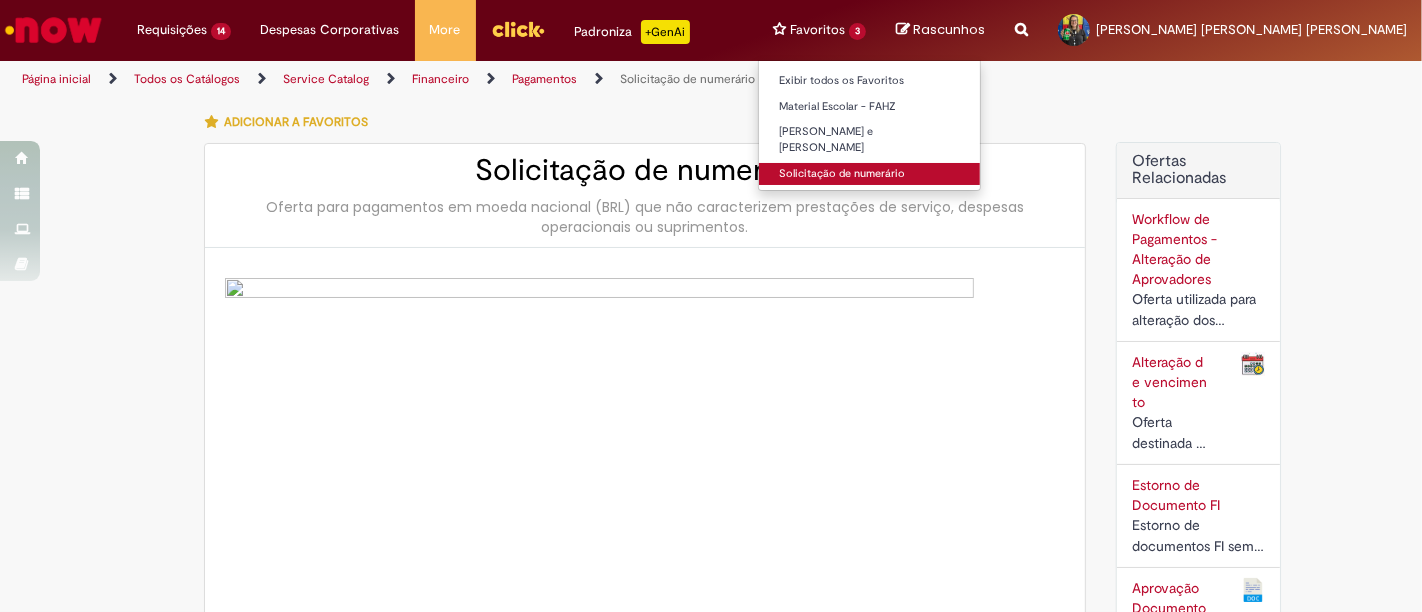 type on "**********" 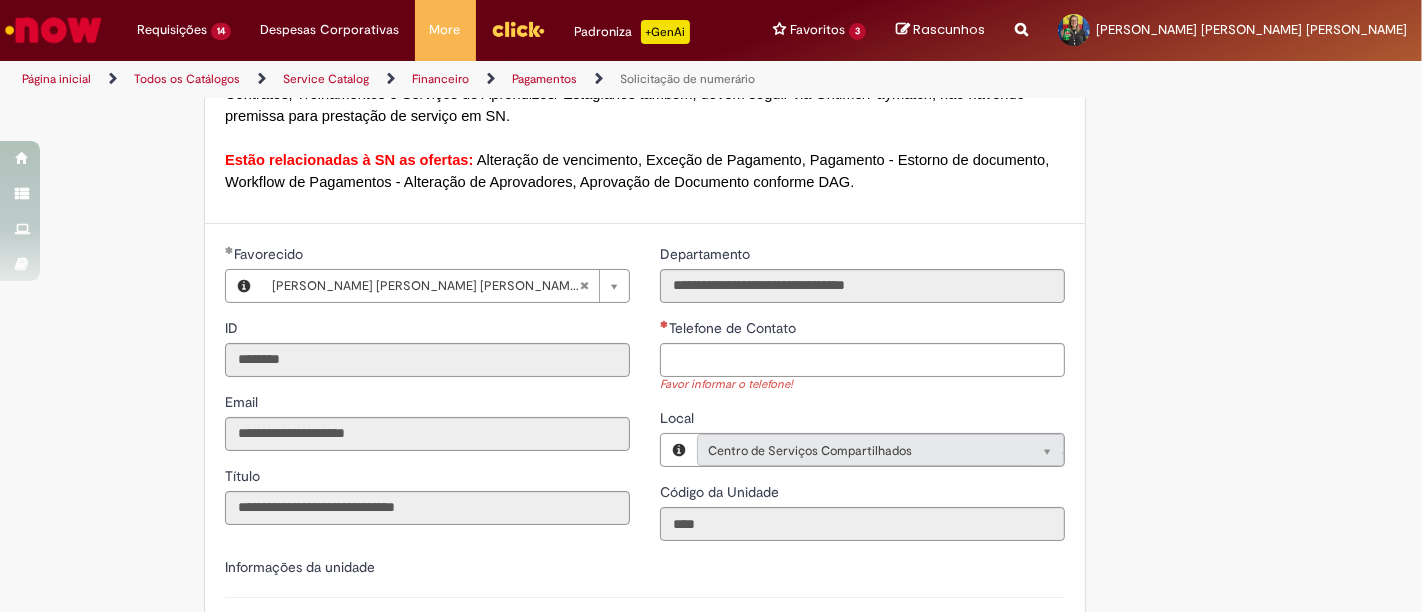 scroll, scrollTop: 1666, scrollLeft: 0, axis: vertical 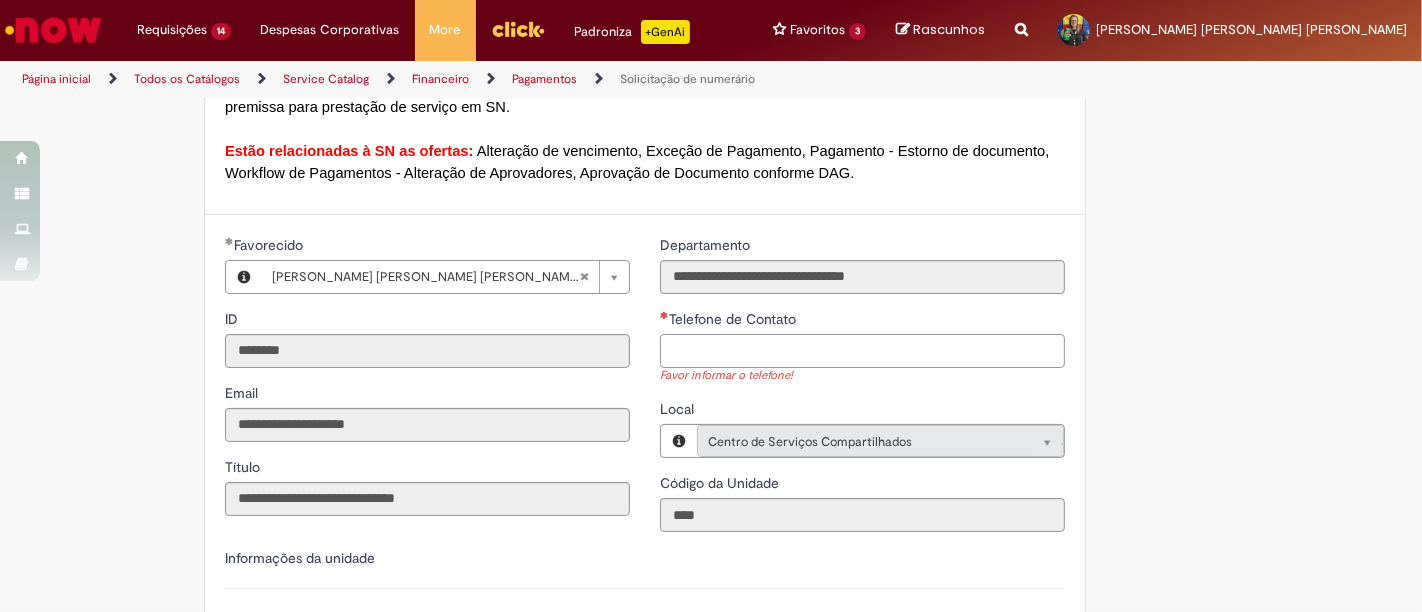 click on "Telefone de Contato" at bounding box center (862, 351) 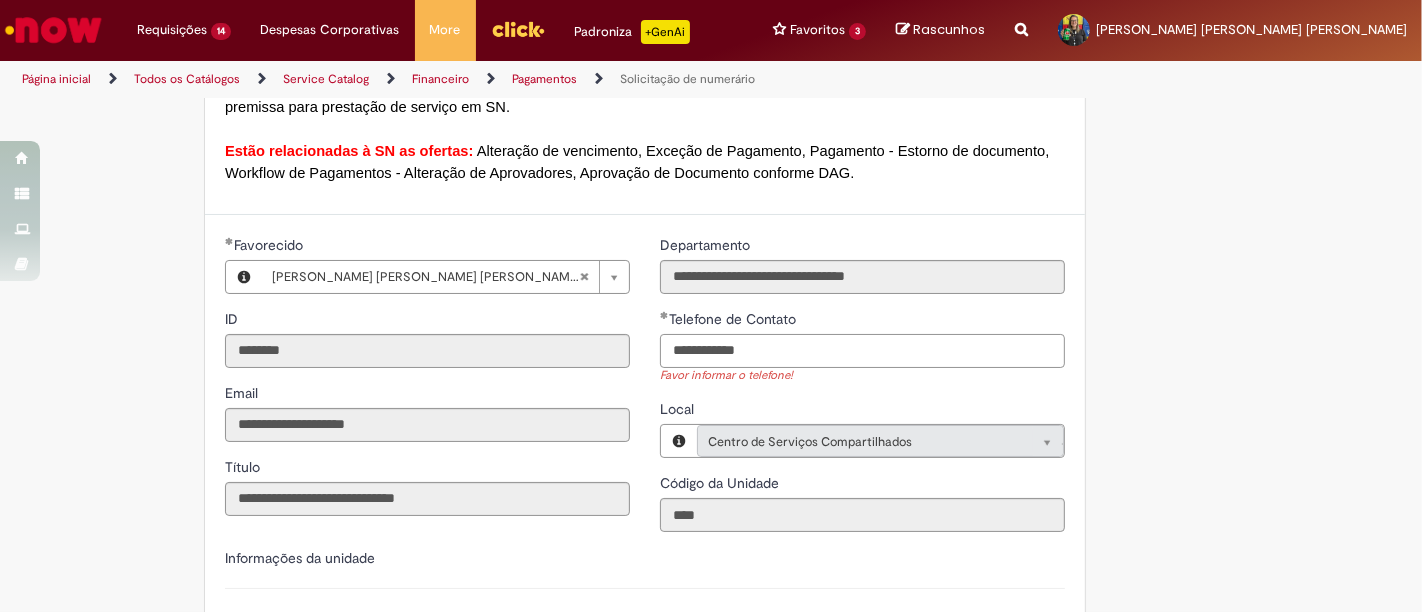 type on "**********" 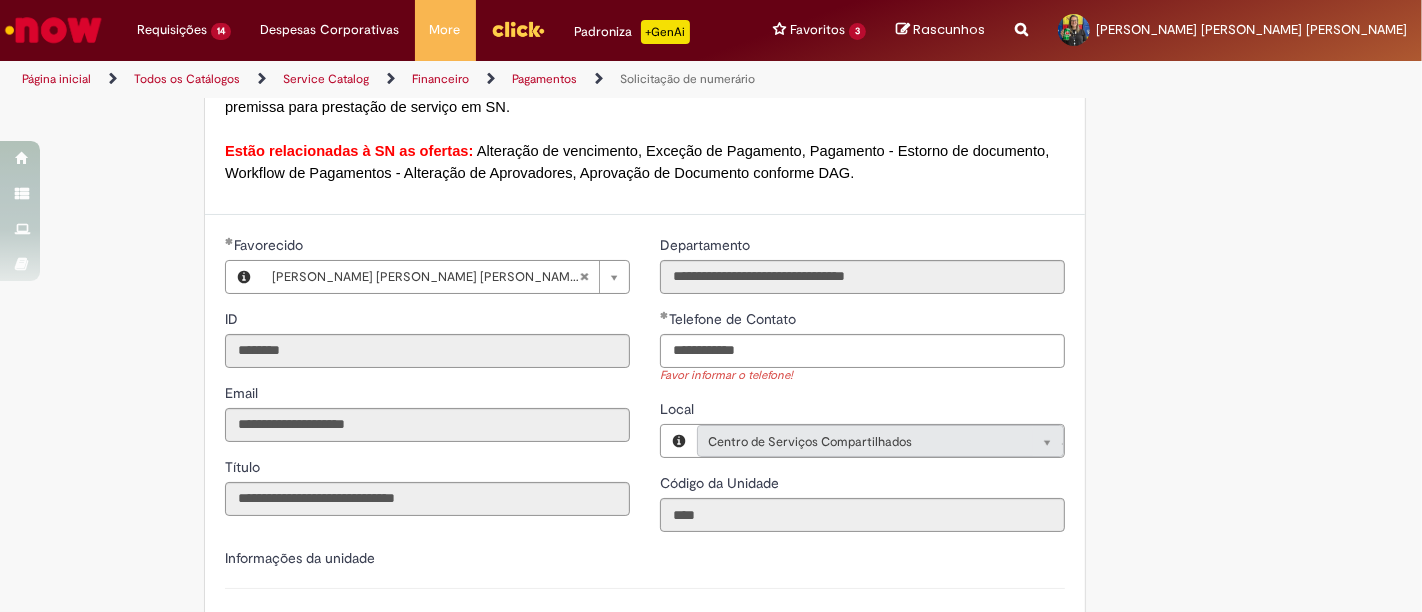 type 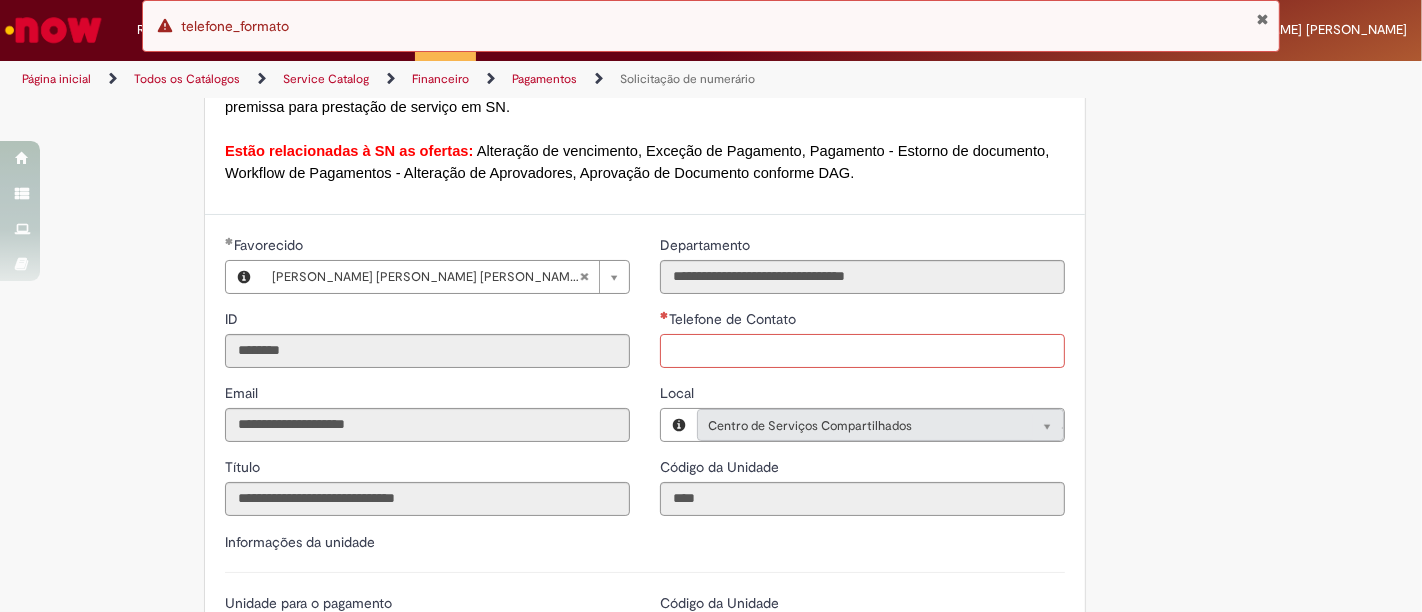 click on "Telefone de Contato" at bounding box center [862, 351] 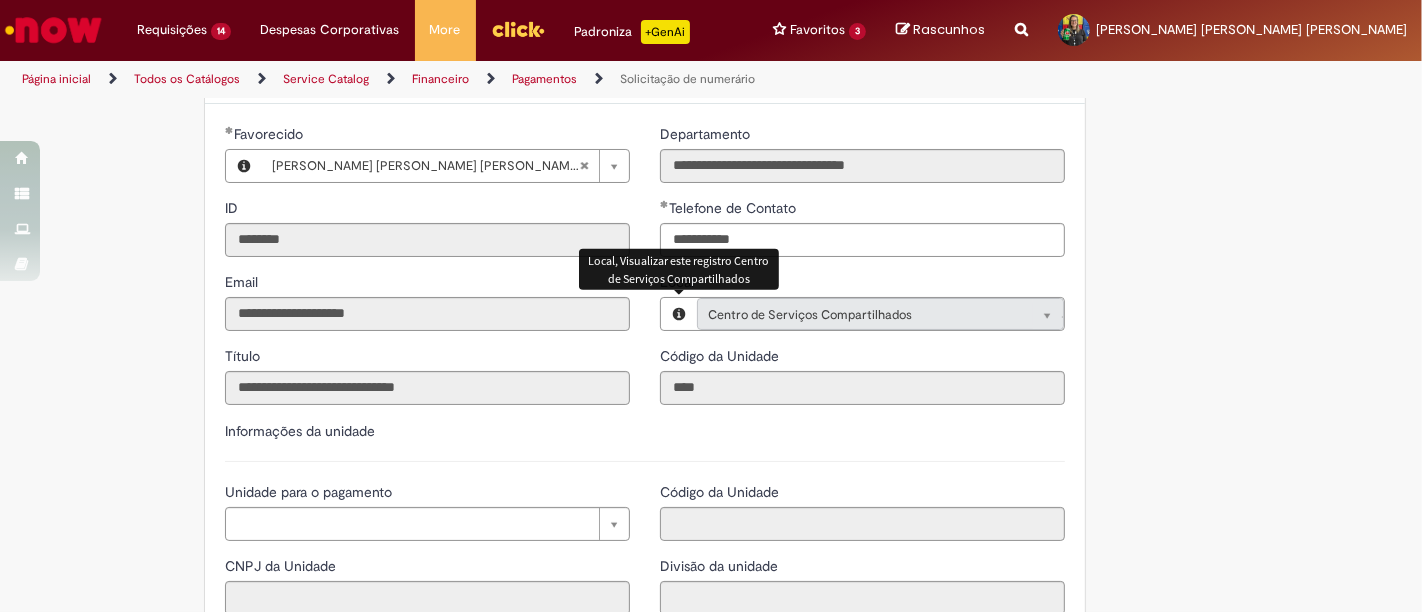 type on "**********" 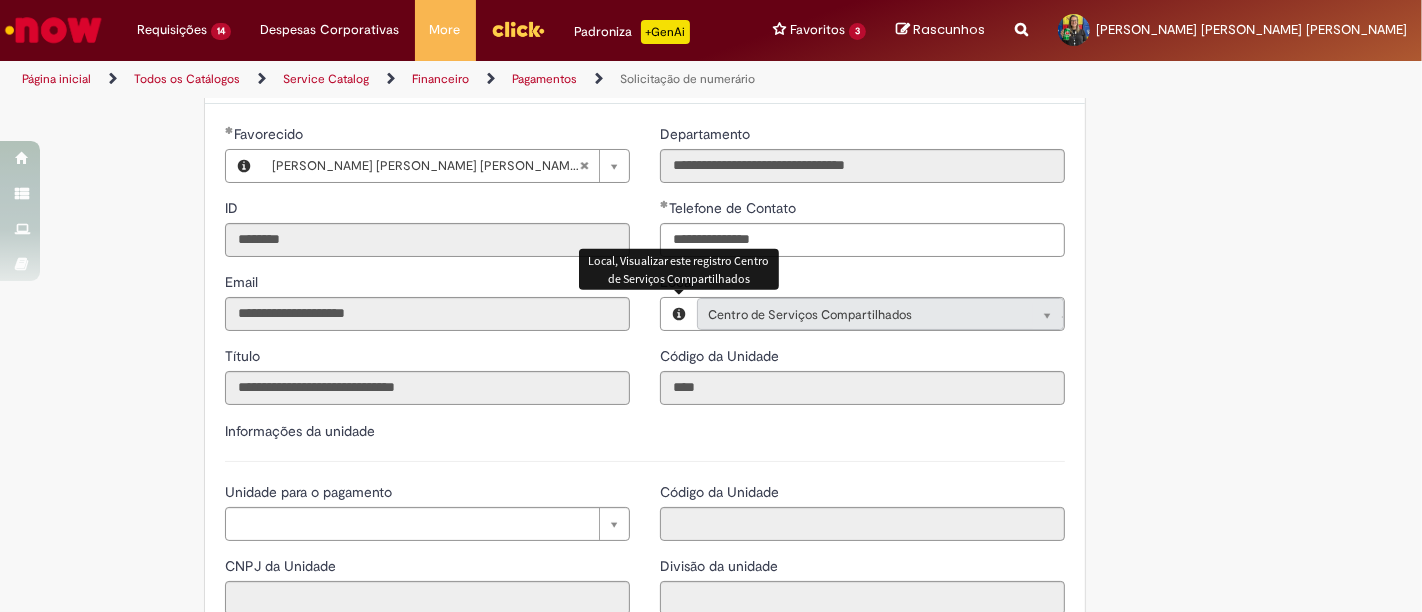 scroll, scrollTop: 2000, scrollLeft: 0, axis: vertical 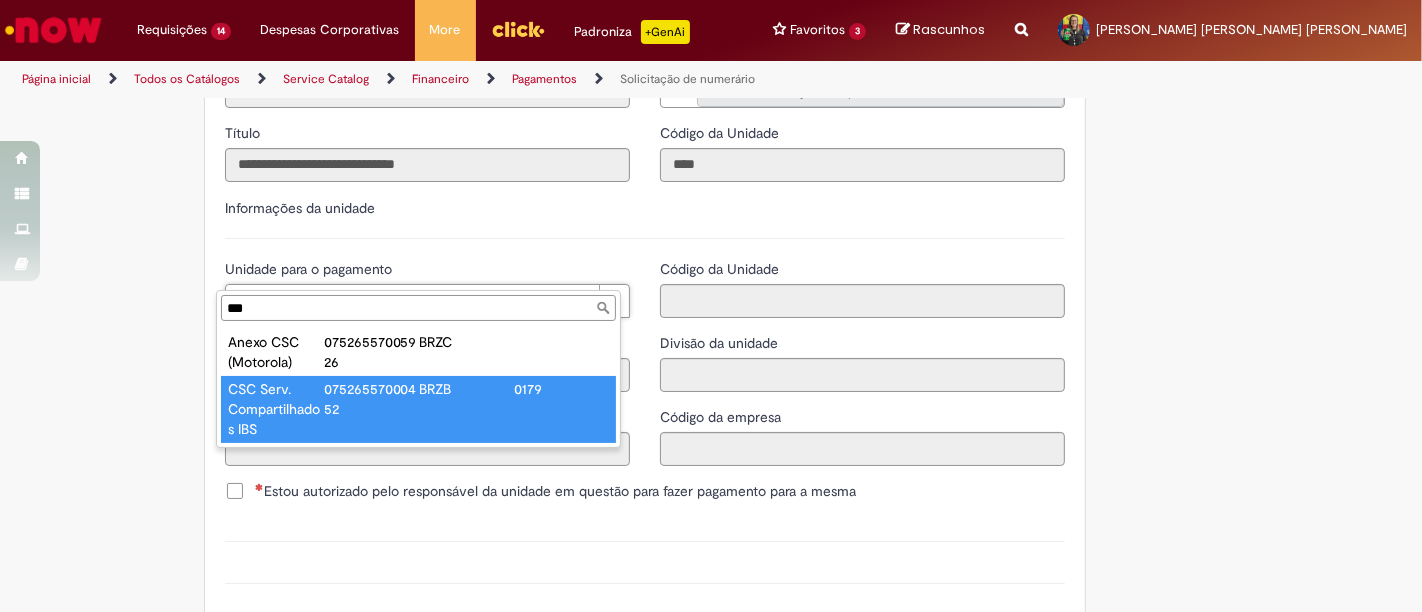 type on "***" 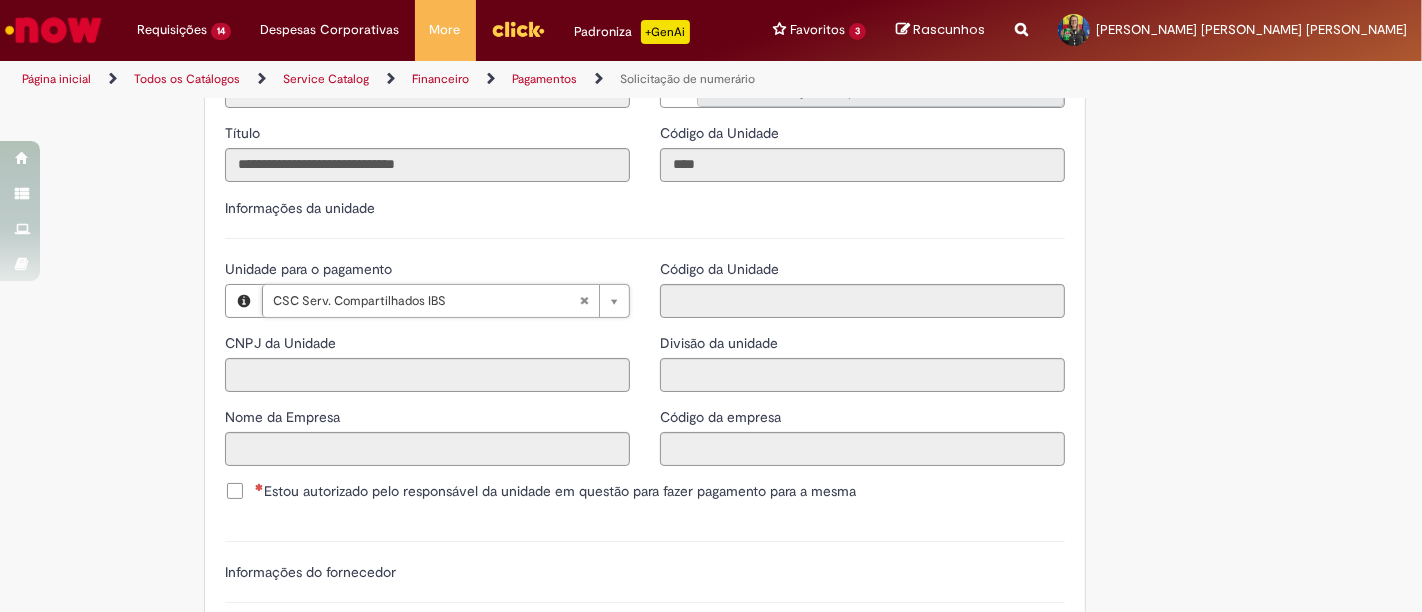 type on "**********" 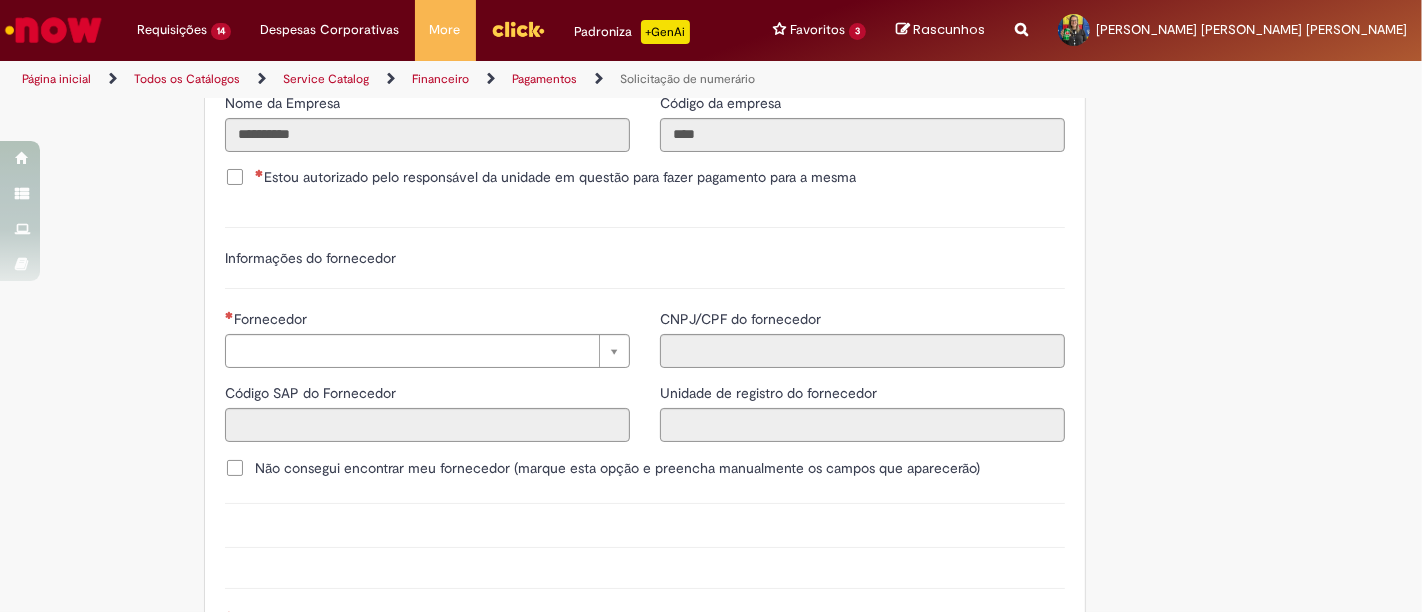scroll, scrollTop: 2333, scrollLeft: 0, axis: vertical 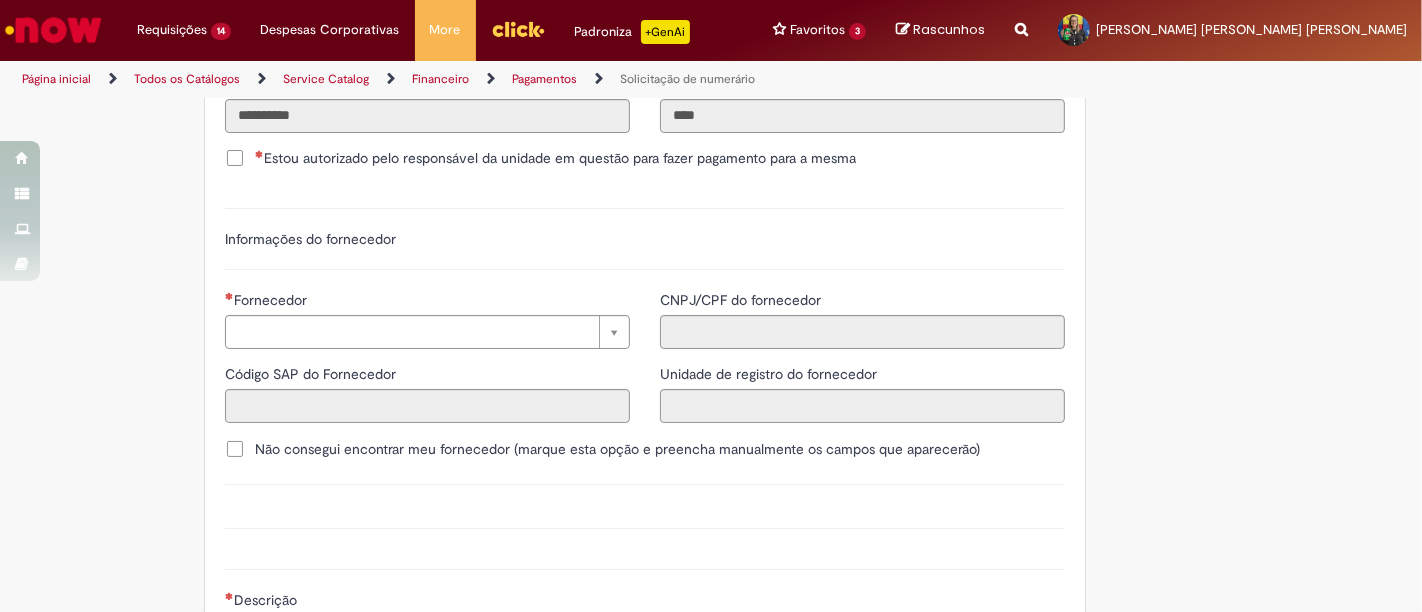 click on "Estou autorizado pelo responsável da unidade em questão para fazer pagamento para a mesma" at bounding box center [555, 158] 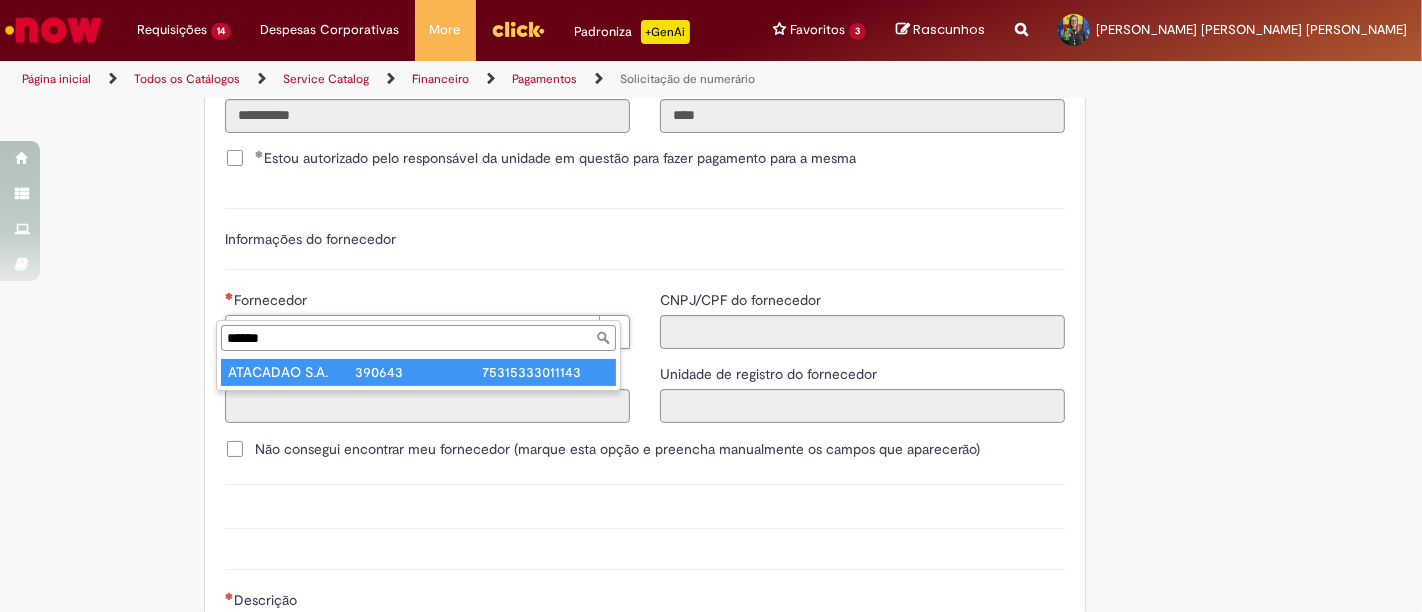 type on "******" 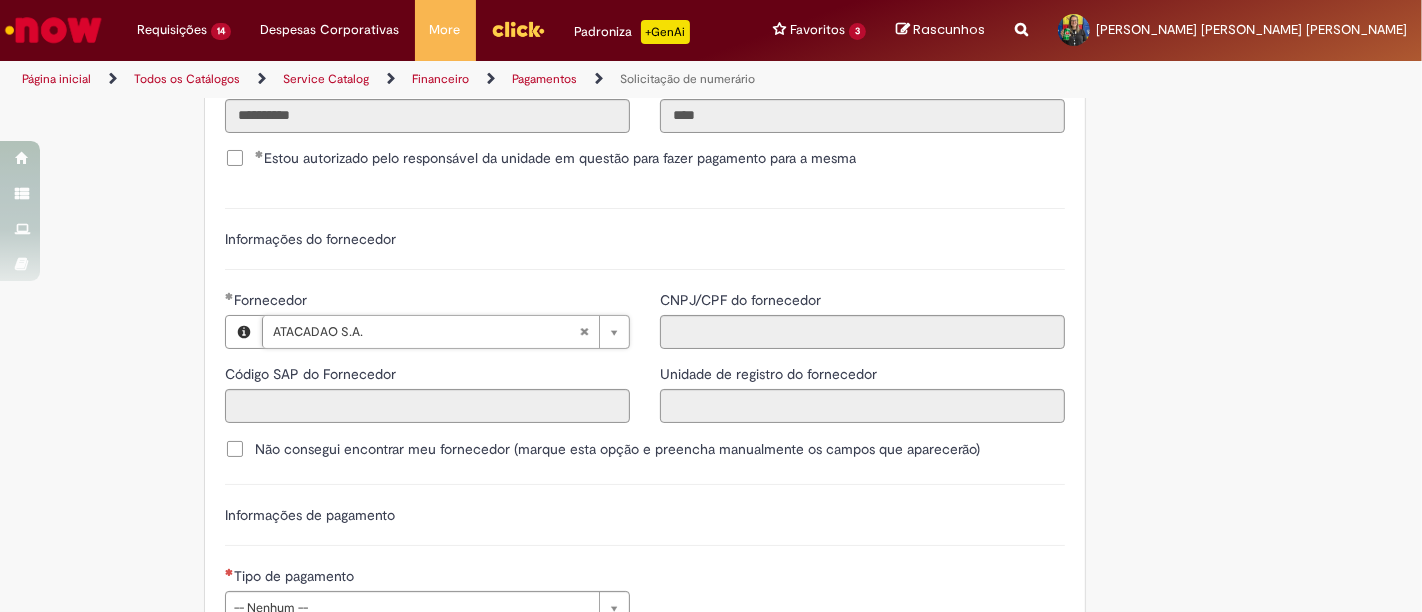 type on "******" 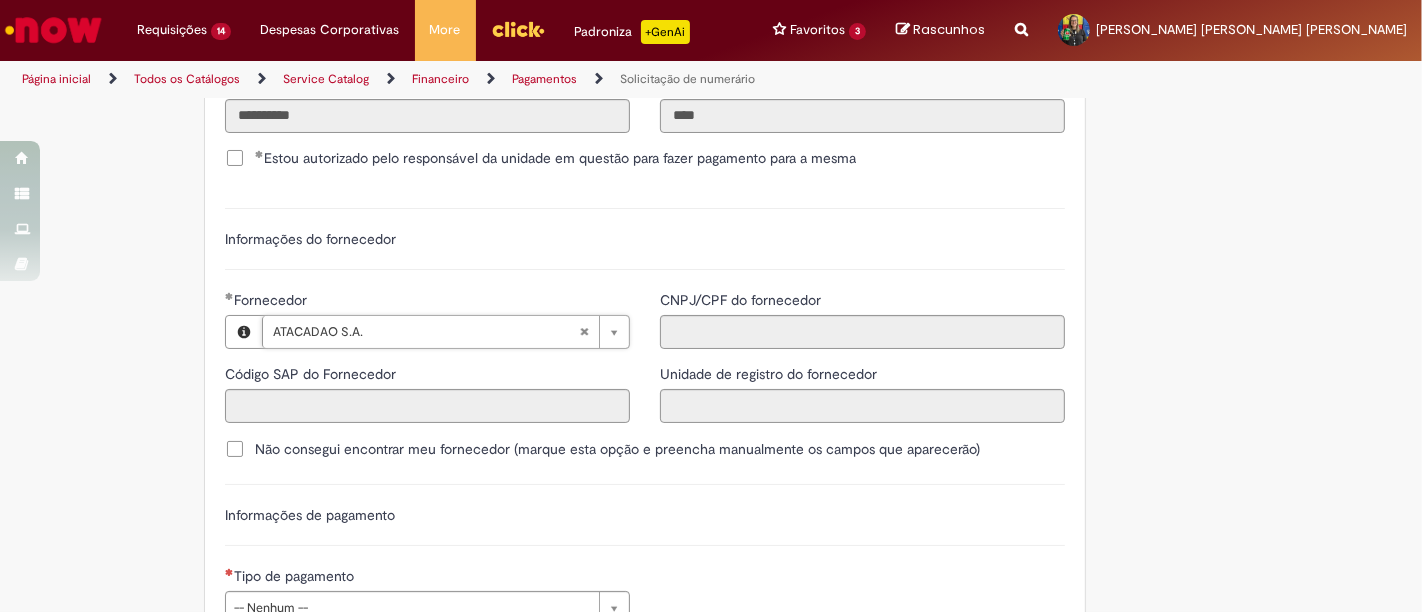 type on "**********" 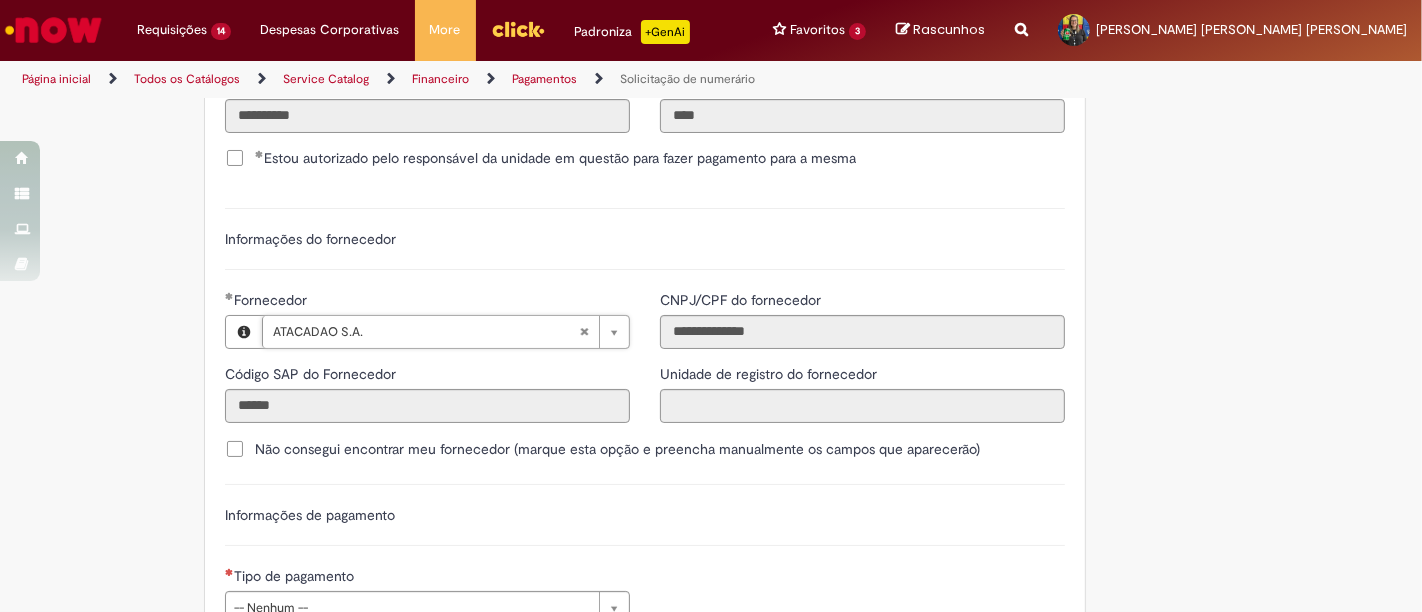 scroll, scrollTop: 2555, scrollLeft: 0, axis: vertical 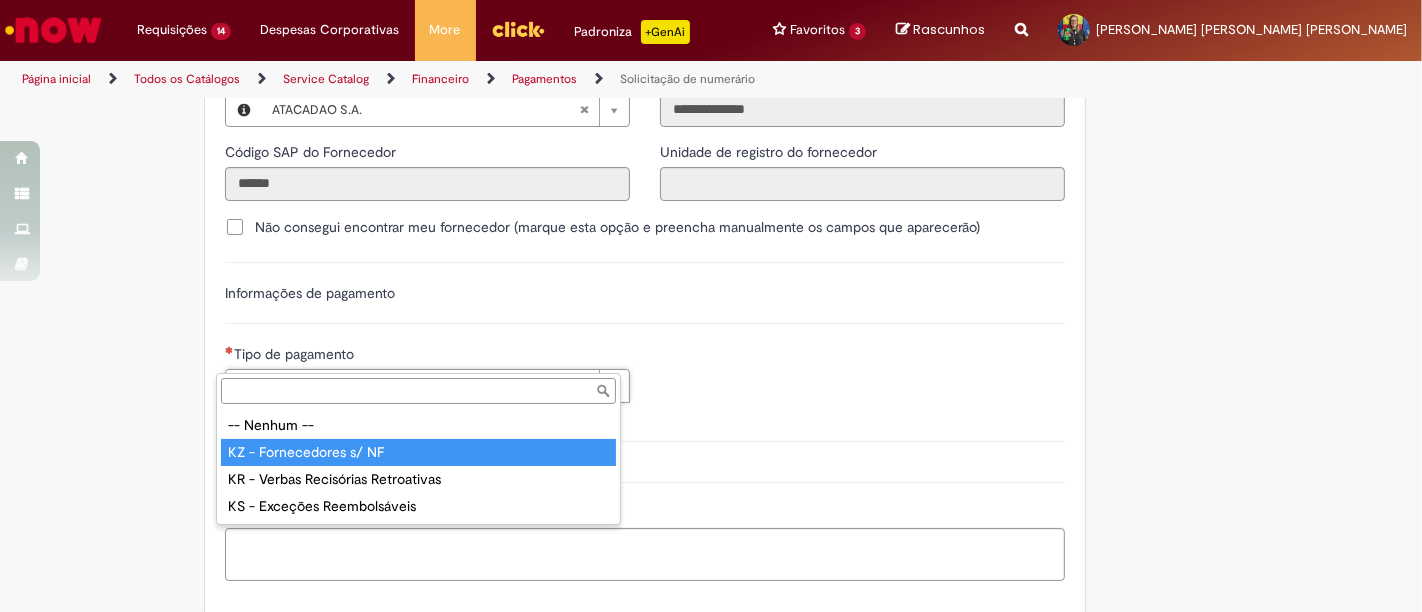 type on "**********" 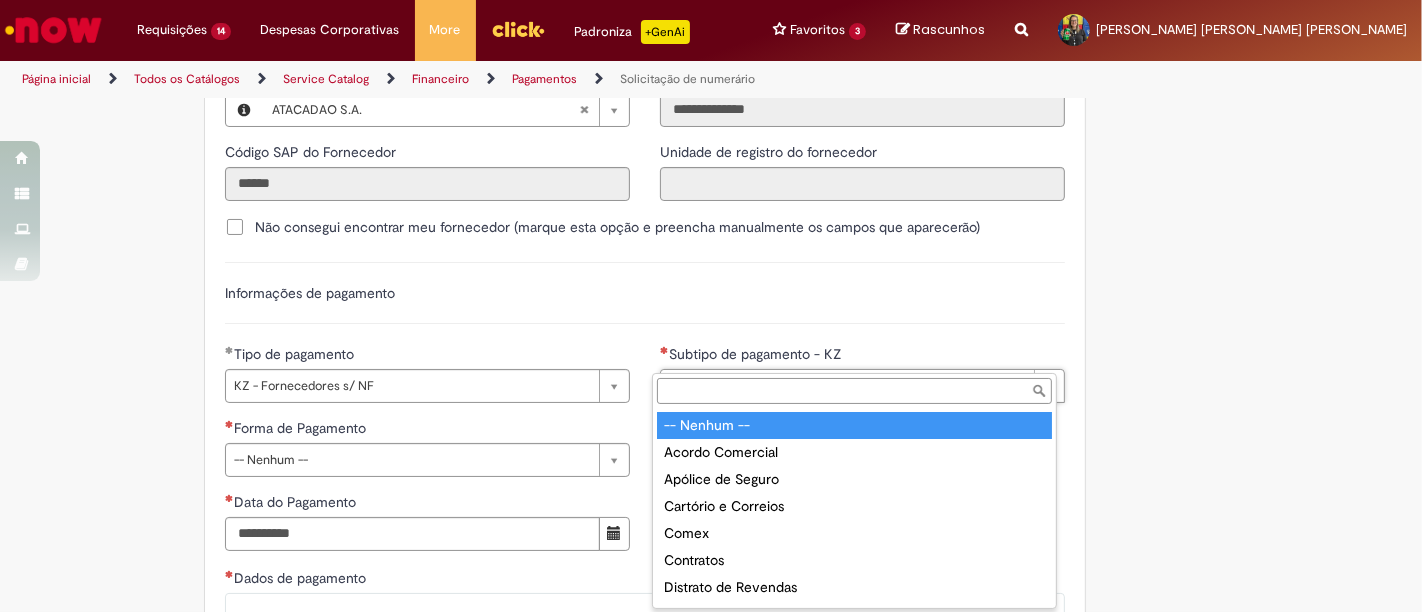 drag, startPoint x: 690, startPoint y: 347, endPoint x: 690, endPoint y: 366, distance: 19 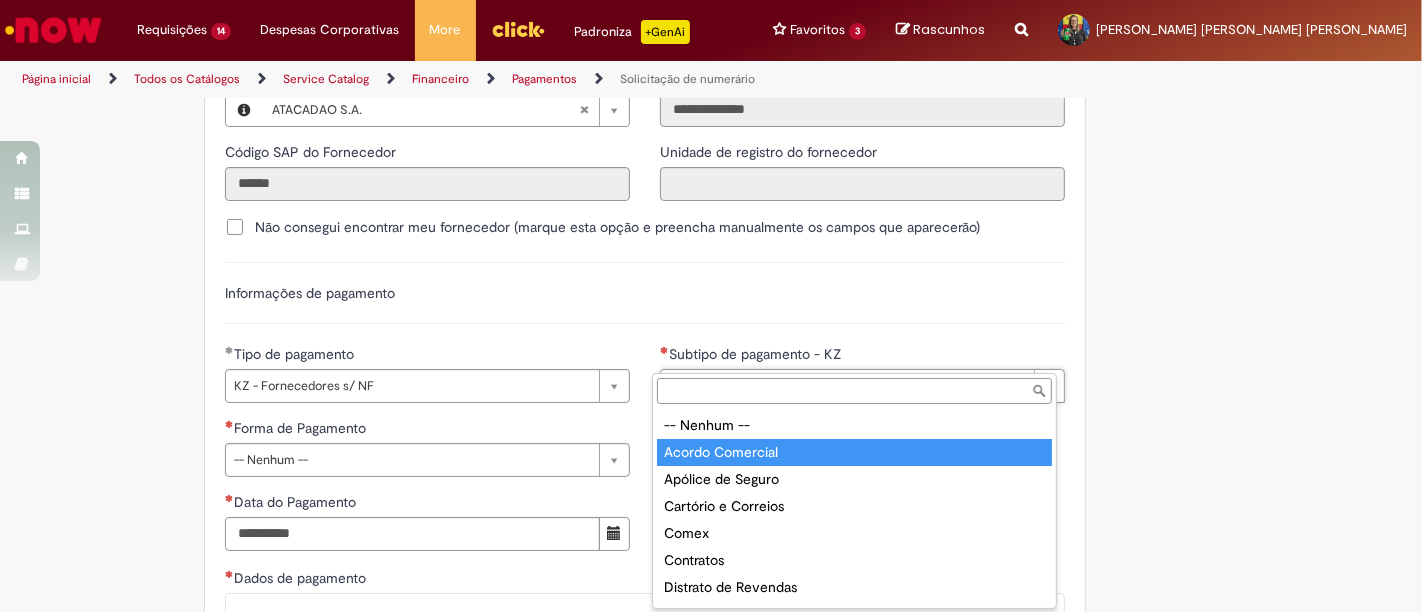 type on "**********" 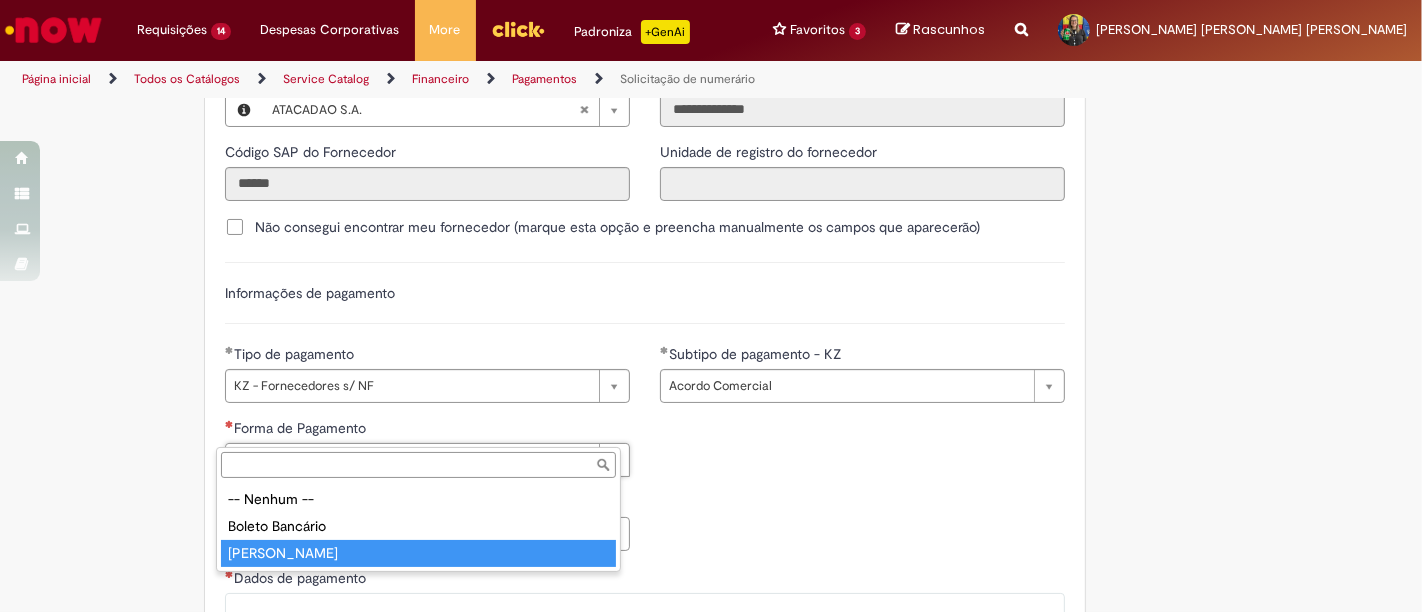 type on "**********" 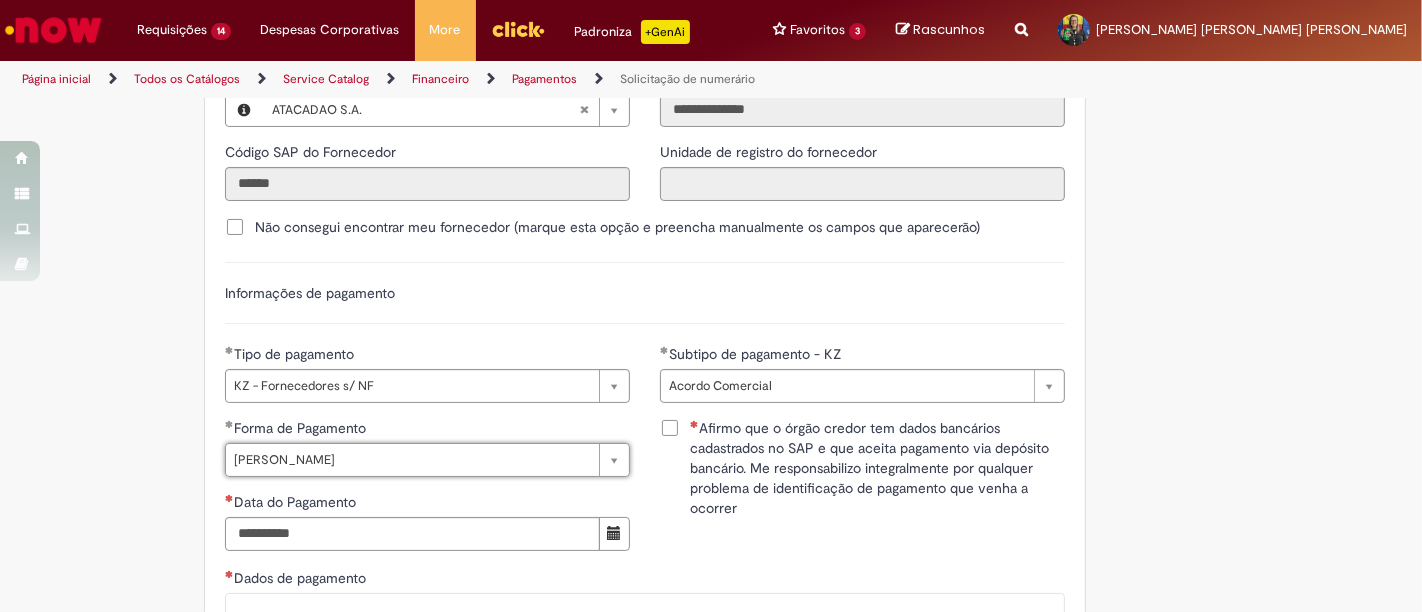 click on "Afirmo que o órgão credor tem dados bancários cadastrados no SAP e que aceita pagamento via depósito bancário. Me responsabilizo integralmente por qualquer problema de identificação de pagamento que venha a ocorrer" at bounding box center (877, 468) 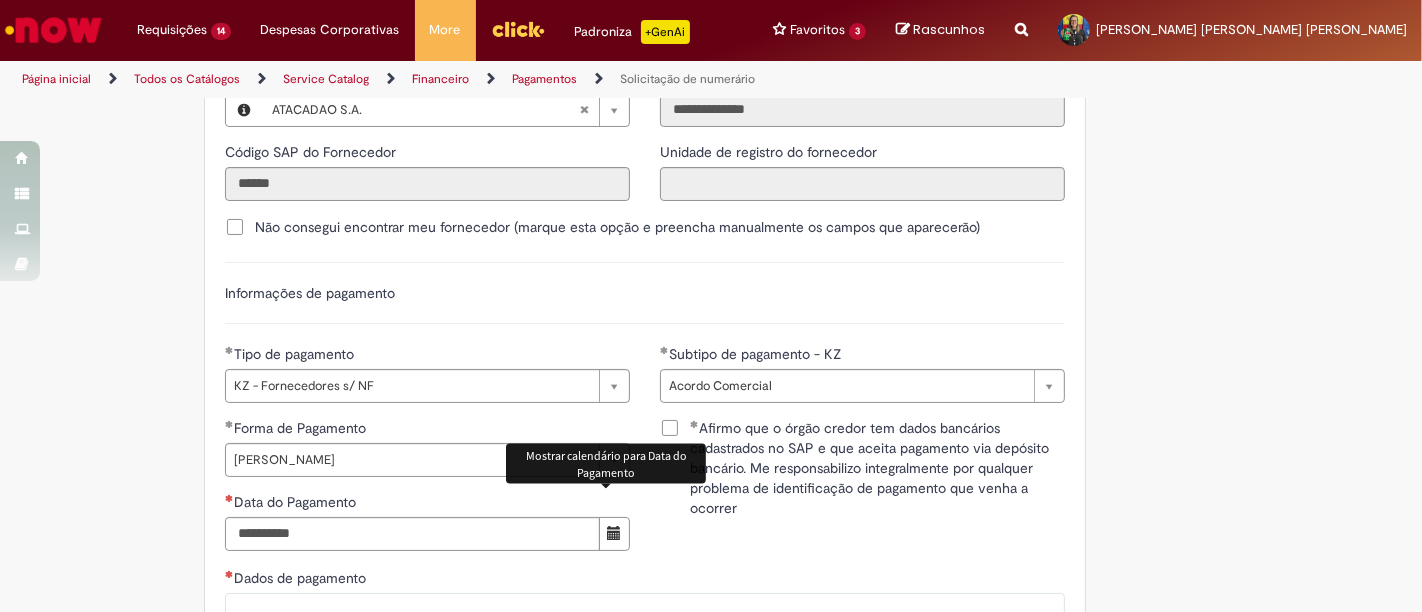 click at bounding box center [614, 534] 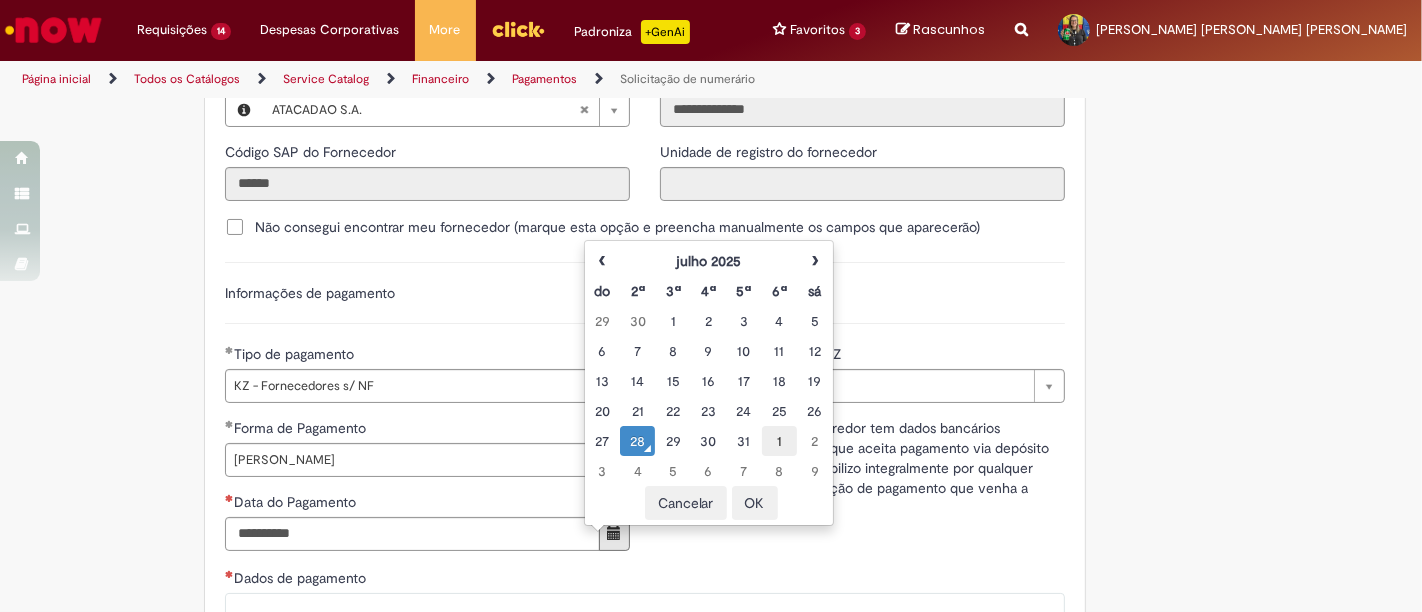 click on "1" at bounding box center [779, 441] 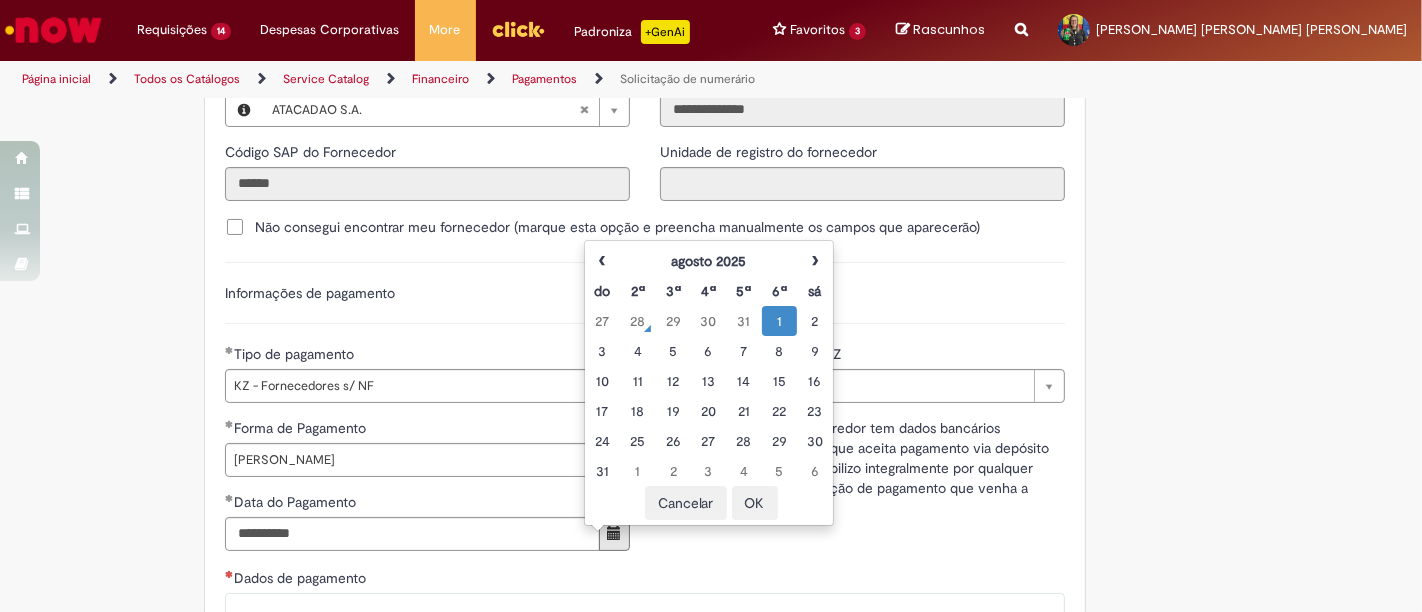 click on "OK" at bounding box center (755, 503) 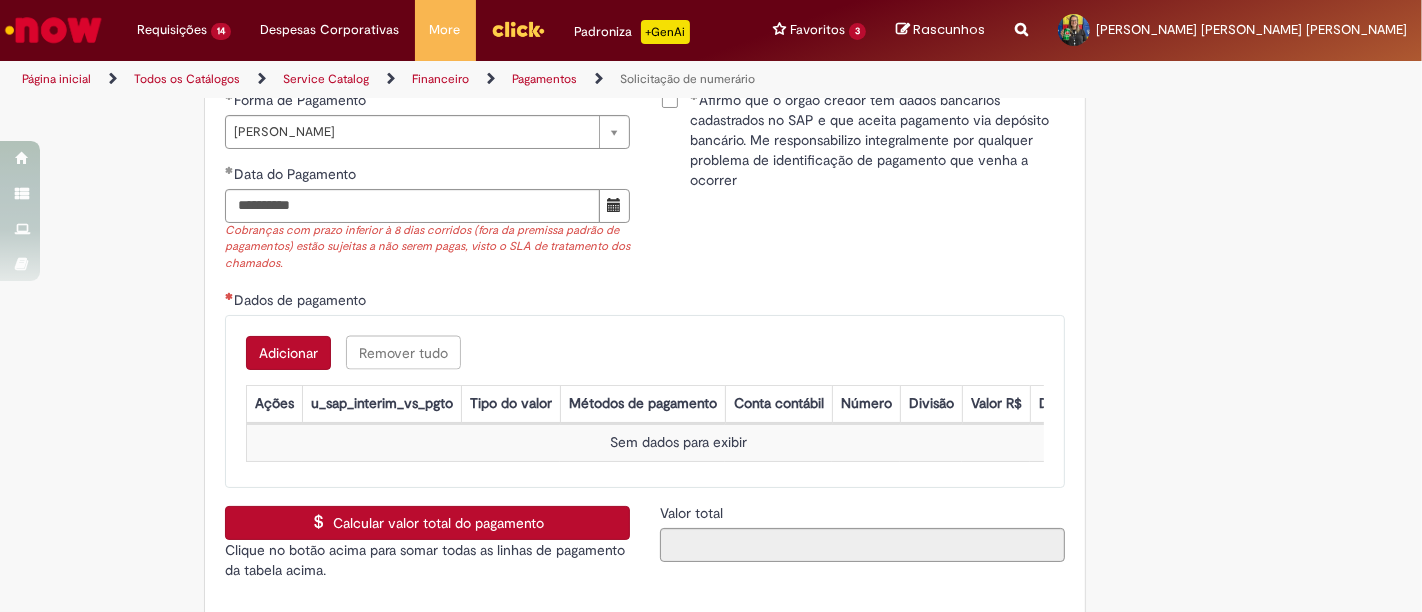 scroll, scrollTop: 2888, scrollLeft: 0, axis: vertical 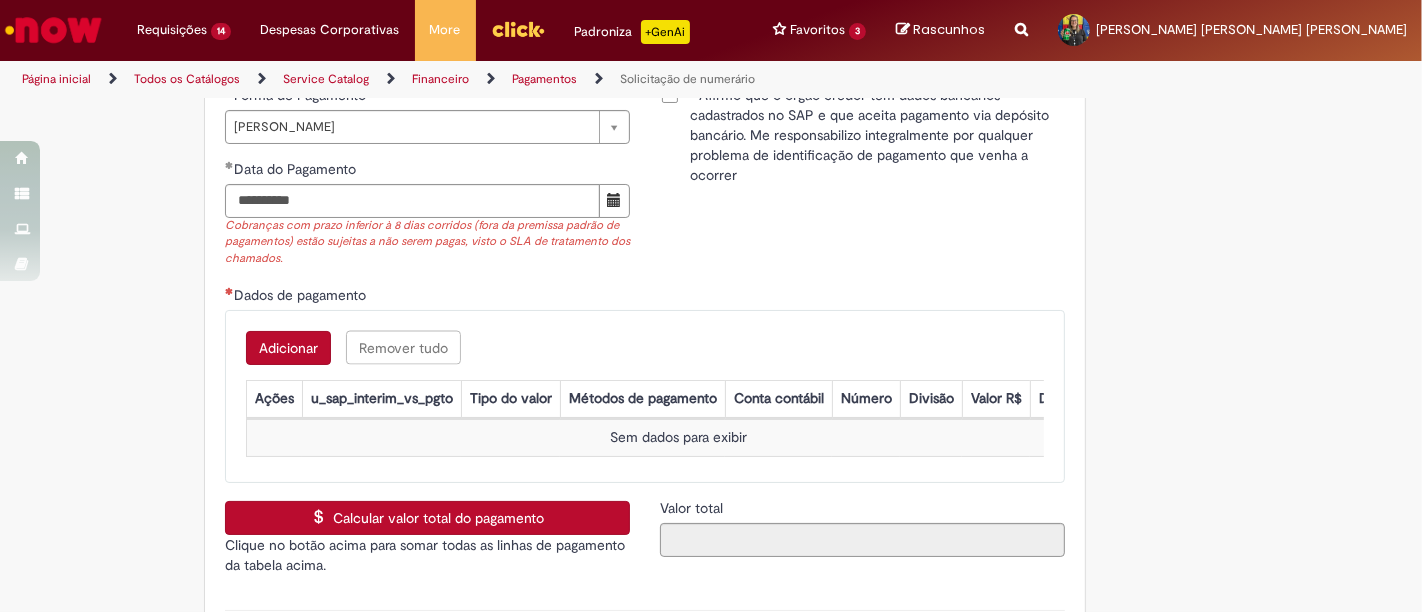 click on "Adicionar" at bounding box center [288, 348] 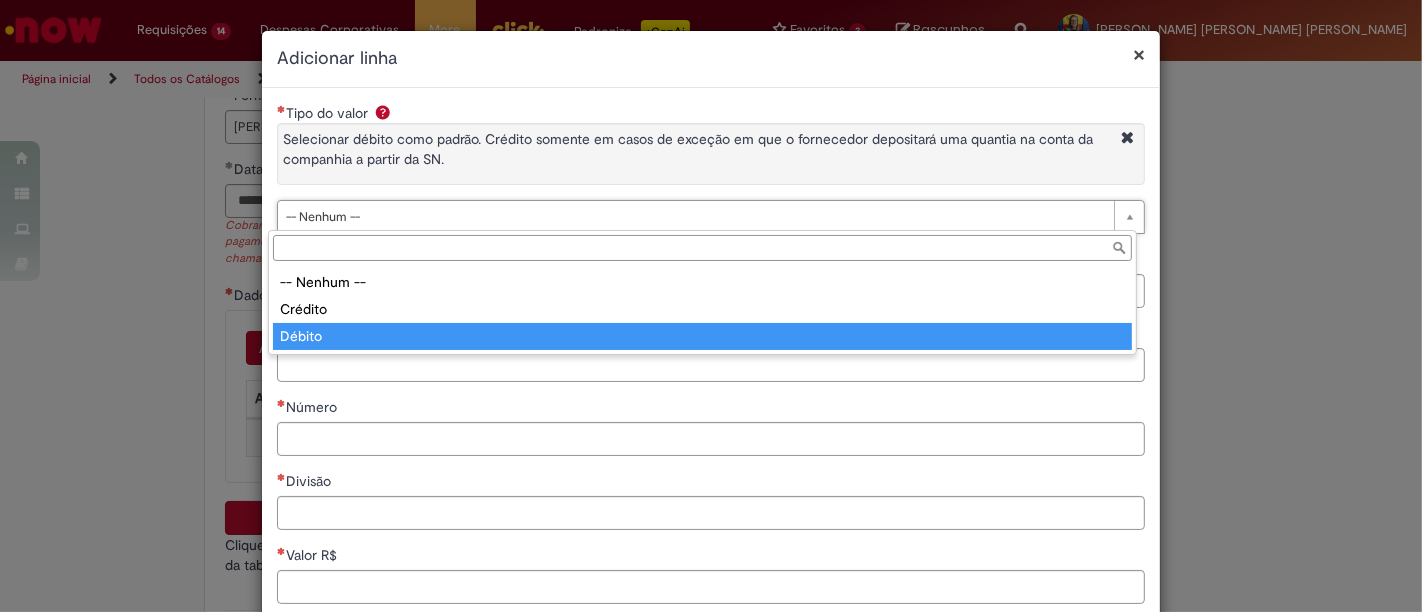 type on "******" 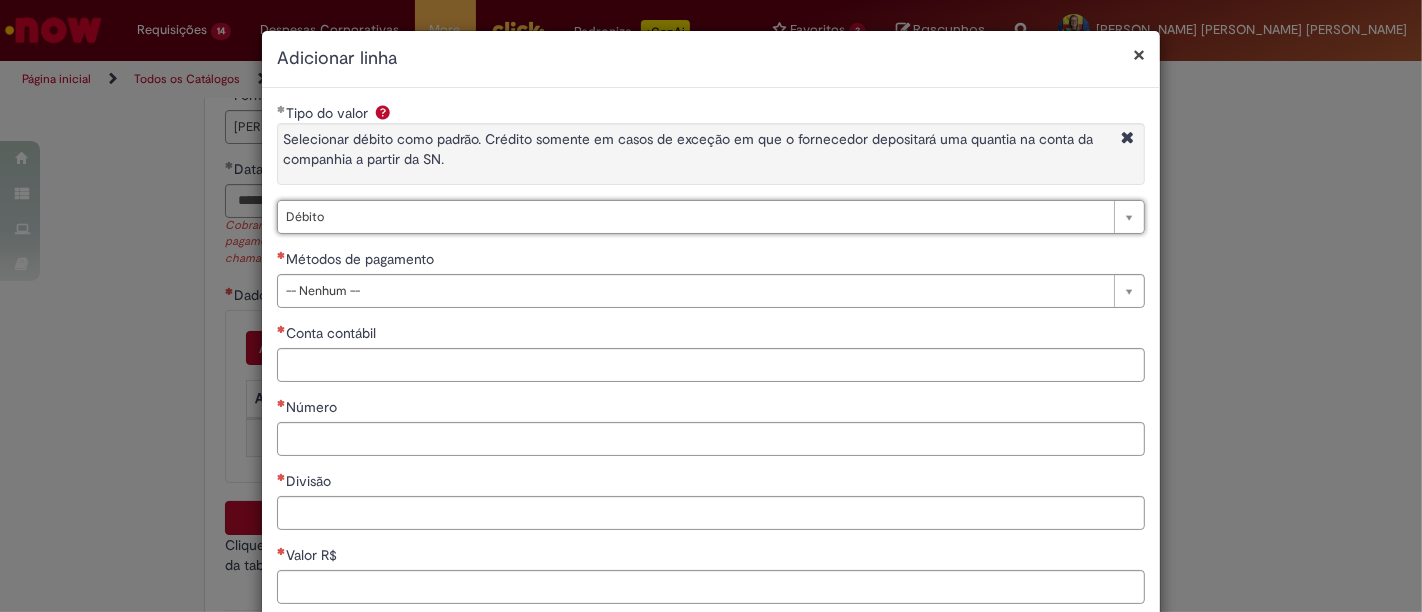 click on "**********" at bounding box center (711, 407) 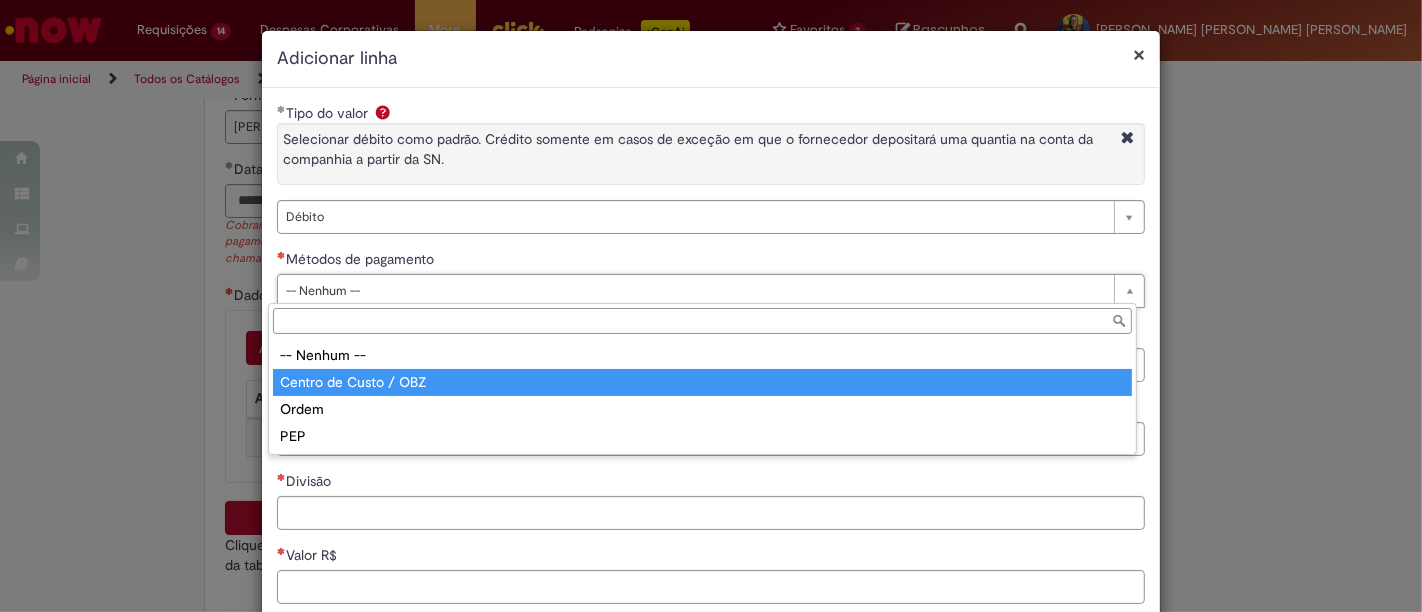 type on "**********" 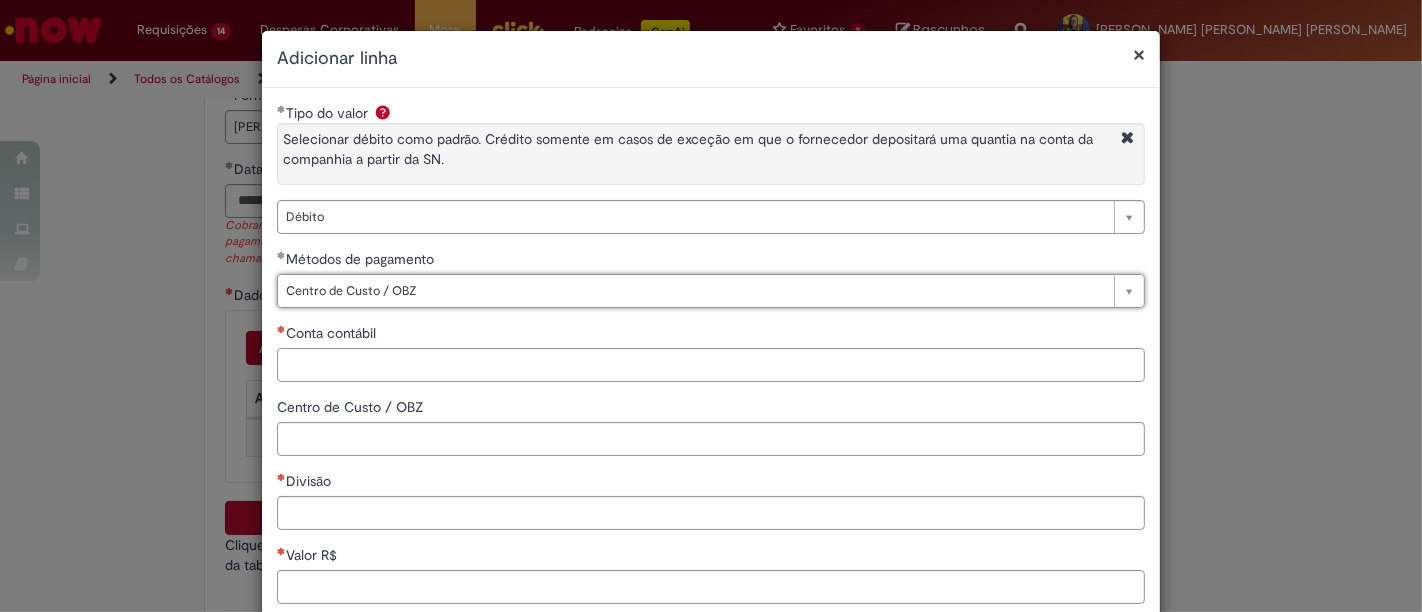 click on "Conta contábil" at bounding box center [711, 365] 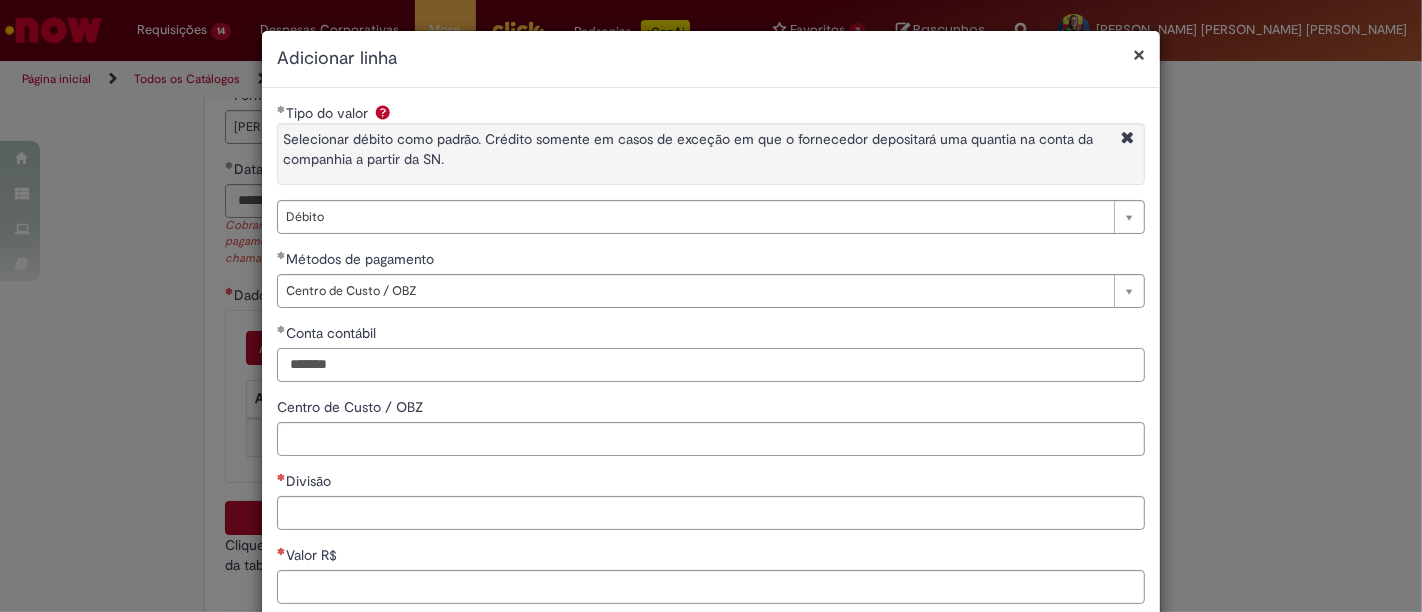 type on "*******" 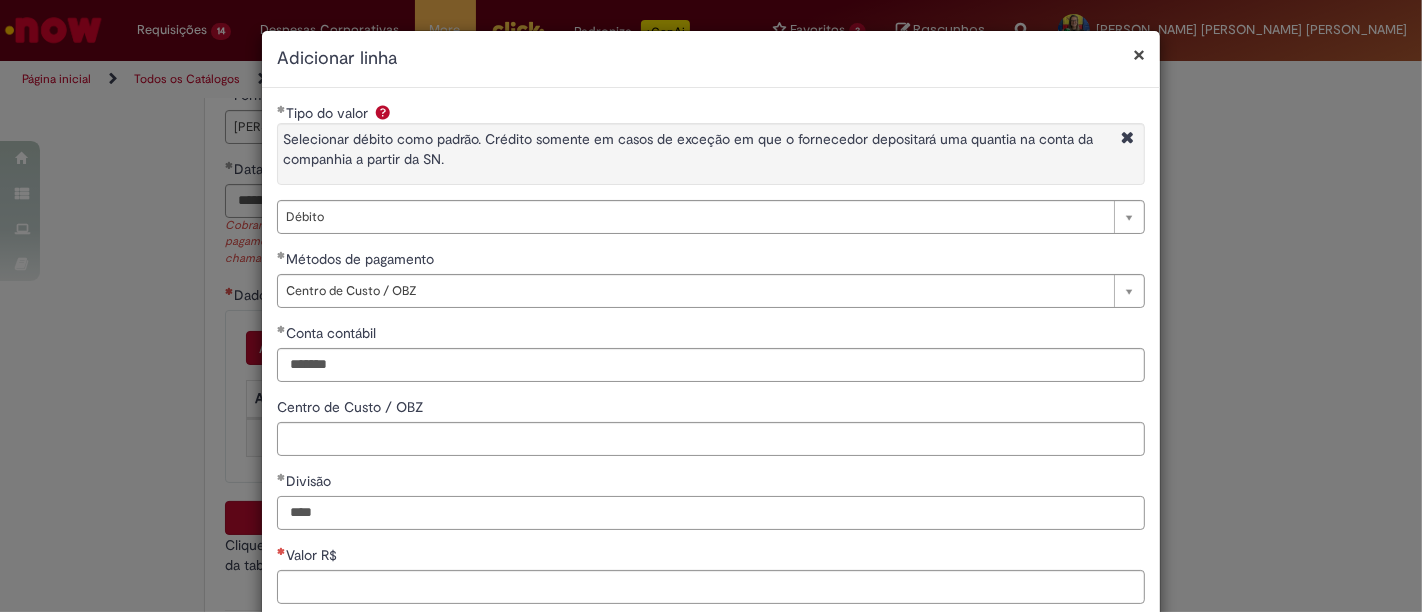 type on "****" 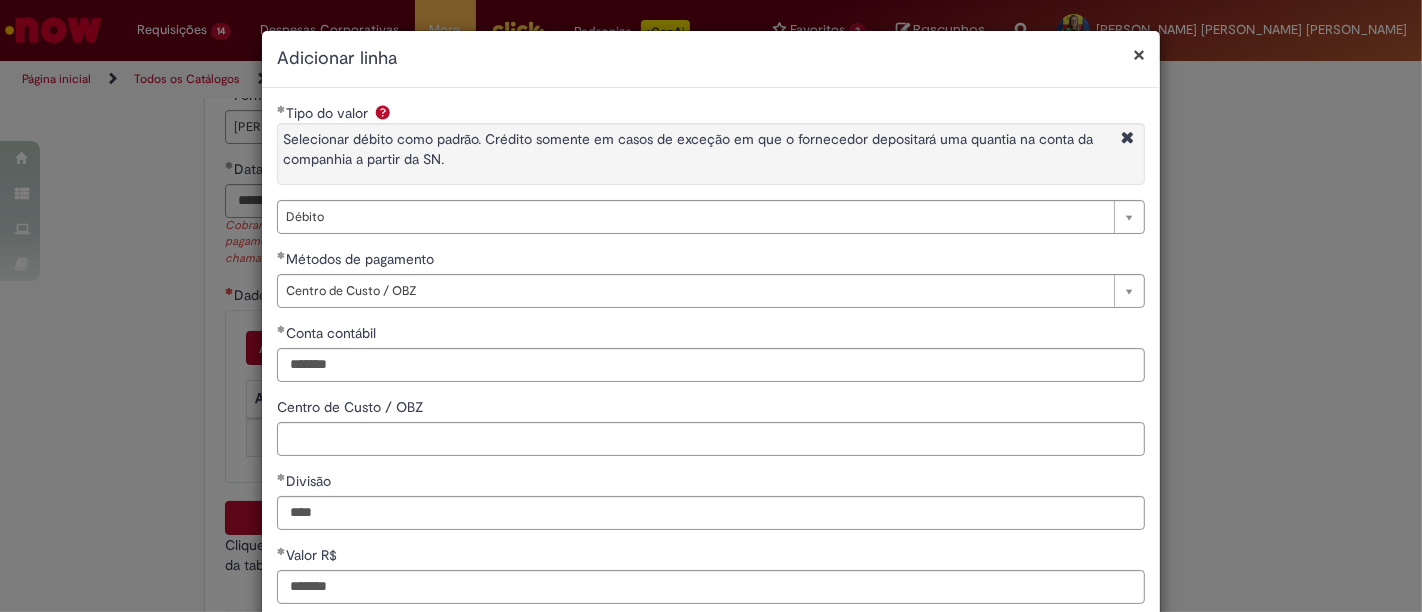 type on "**********" 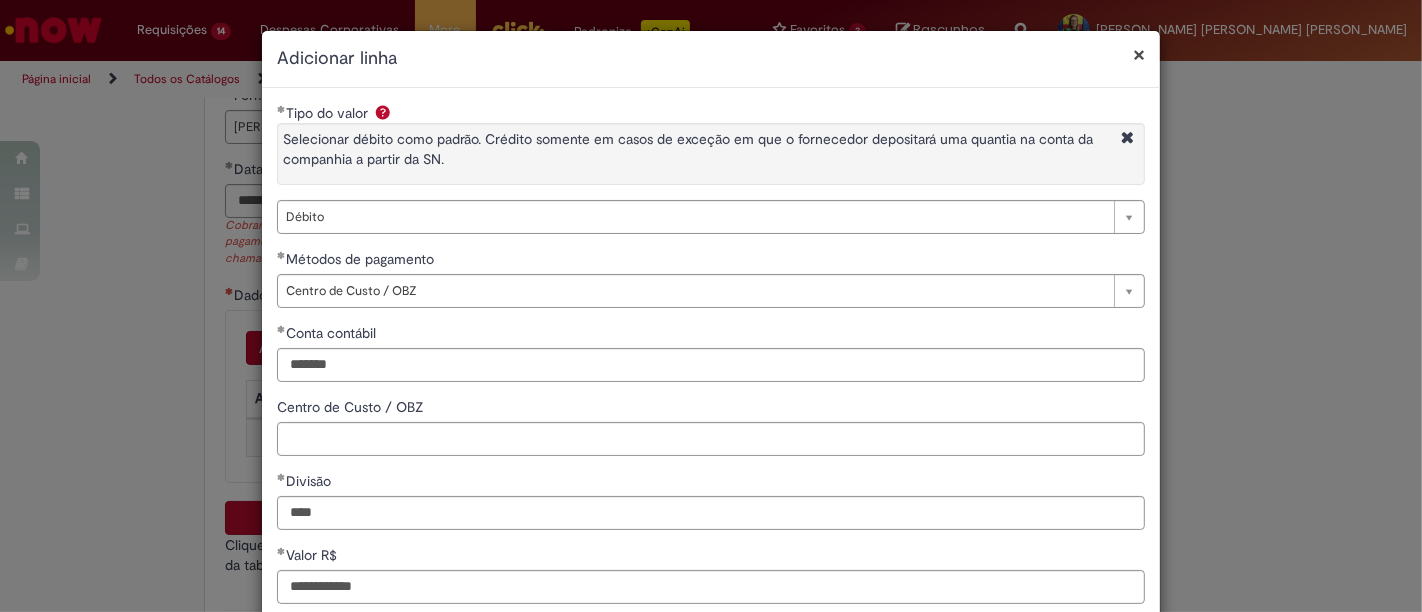 scroll, scrollTop: 208, scrollLeft: 0, axis: vertical 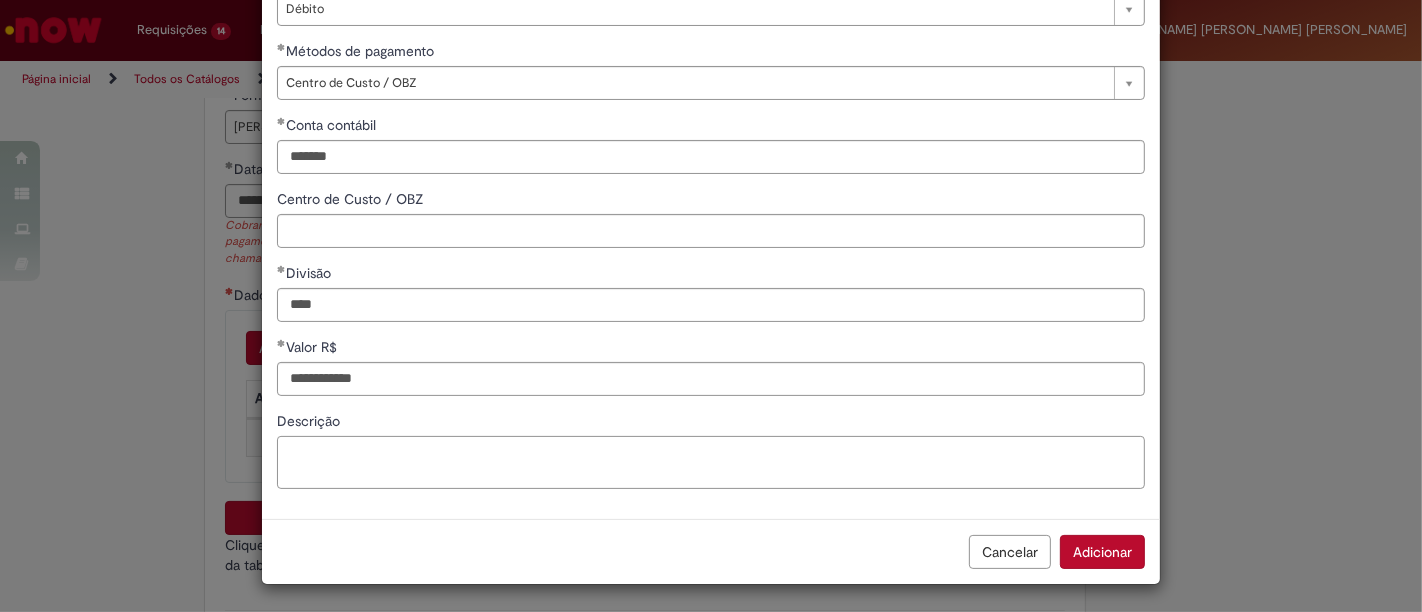 paste on "**********" 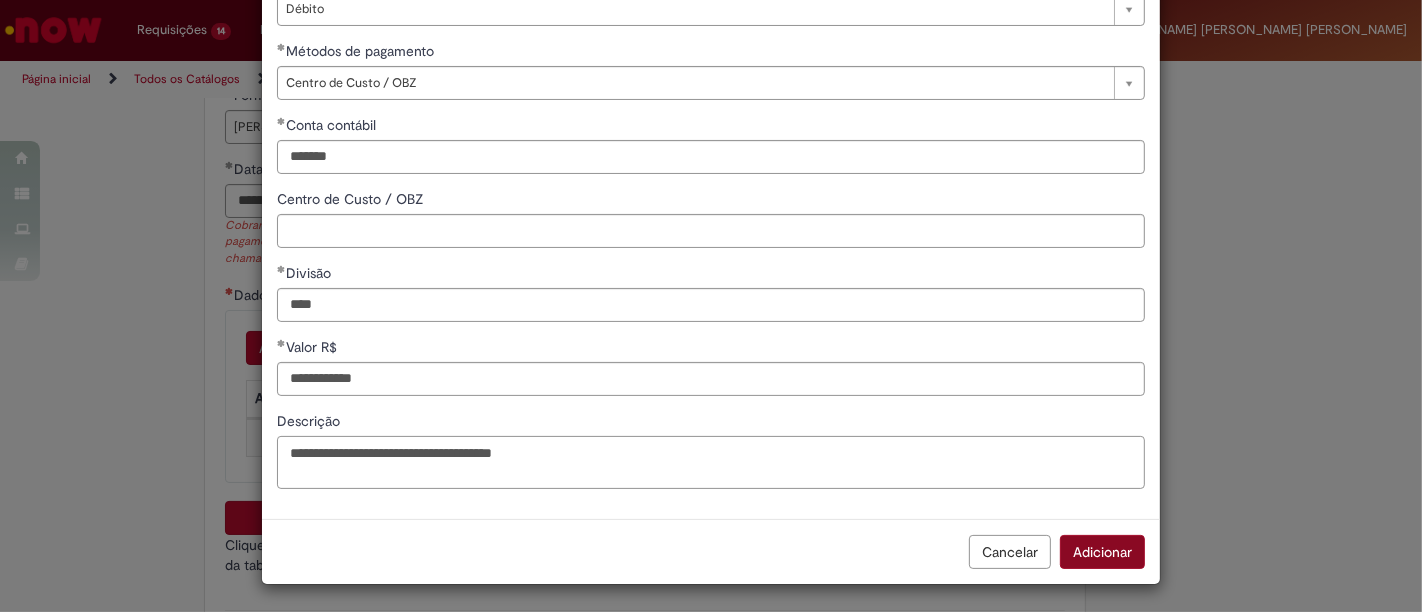 type on "**********" 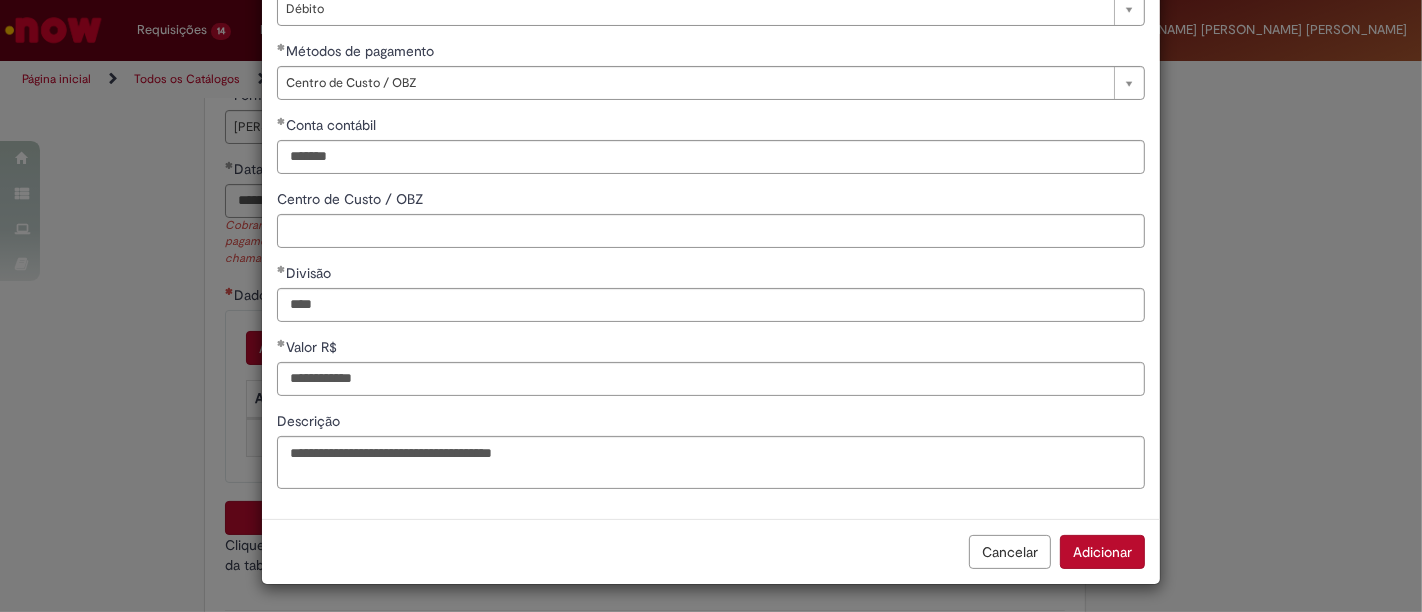 click on "Adicionar" at bounding box center (1102, 552) 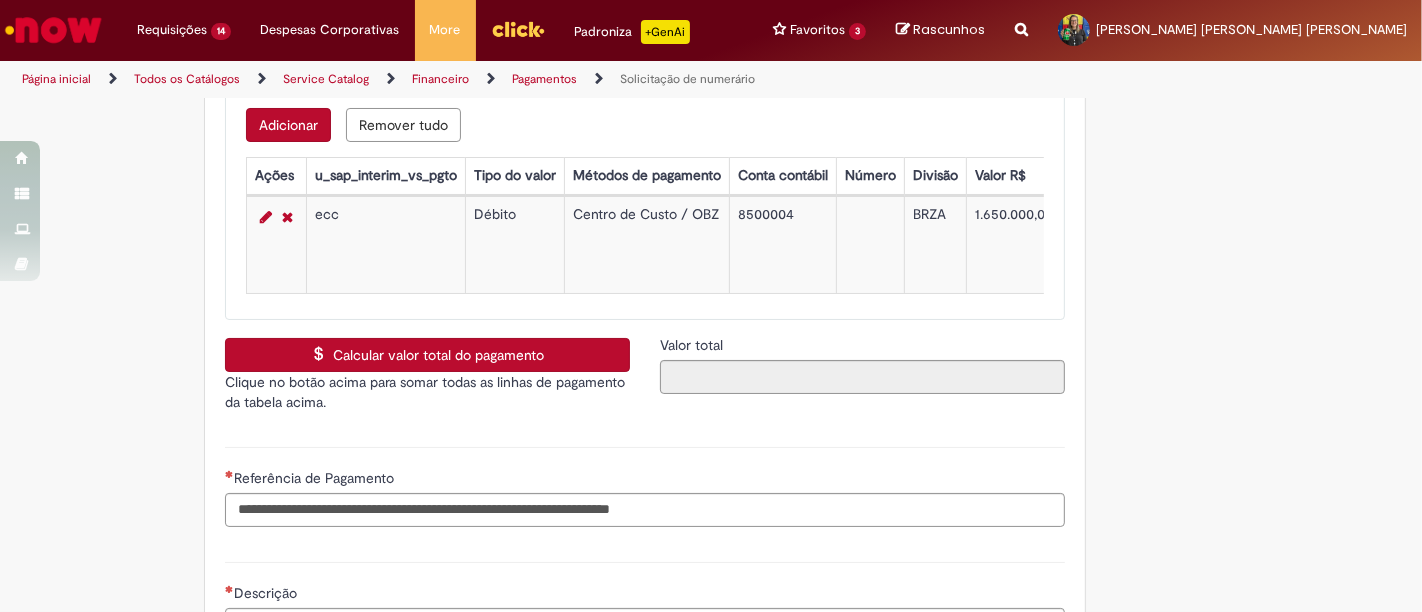 click on "Calcular valor total do pagamento" at bounding box center [427, 355] 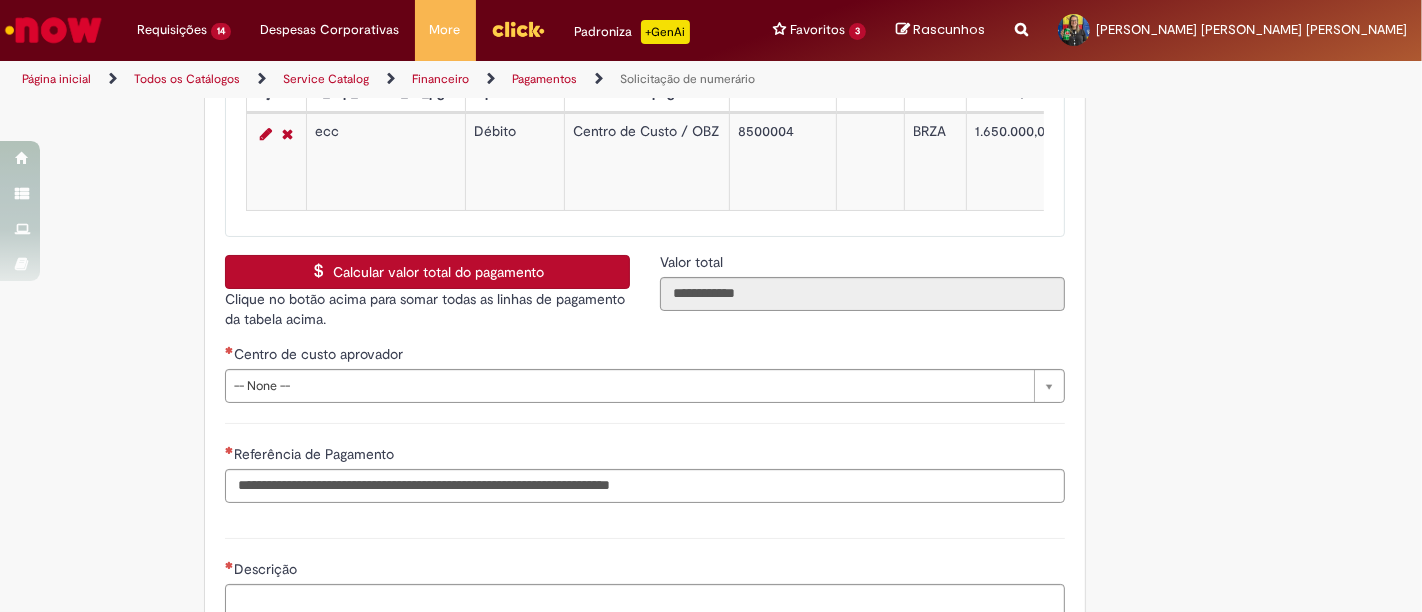 scroll, scrollTop: 3333, scrollLeft: 0, axis: vertical 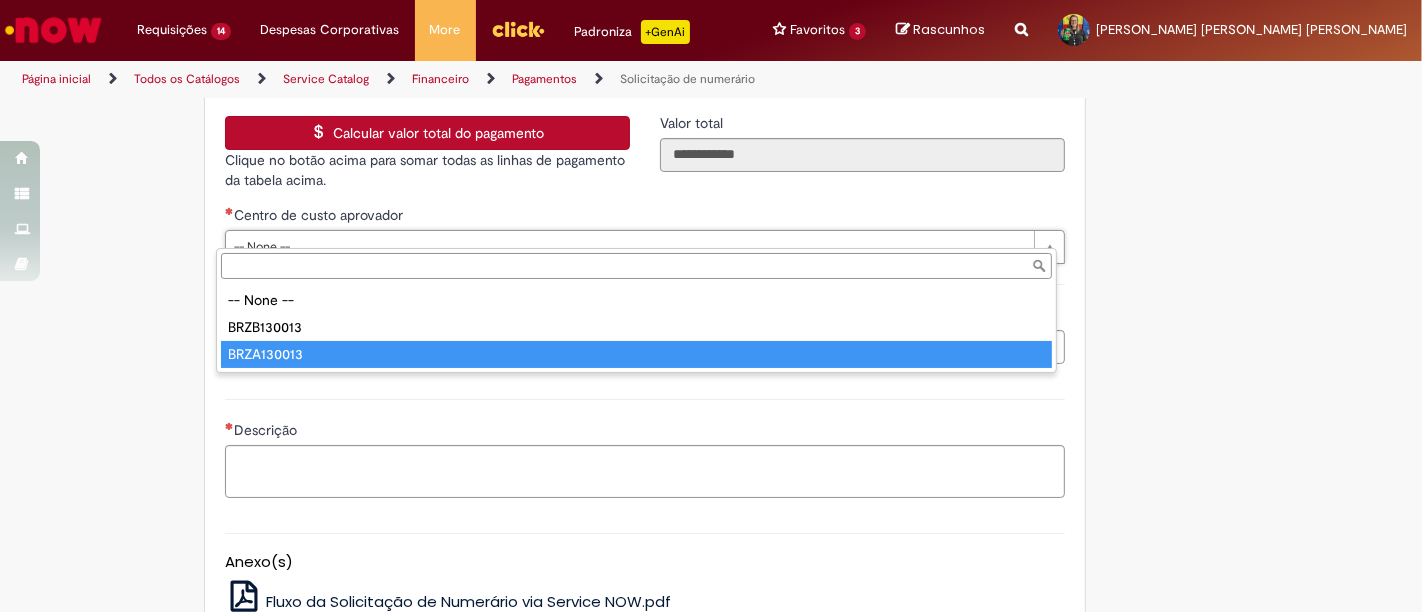 type on "**********" 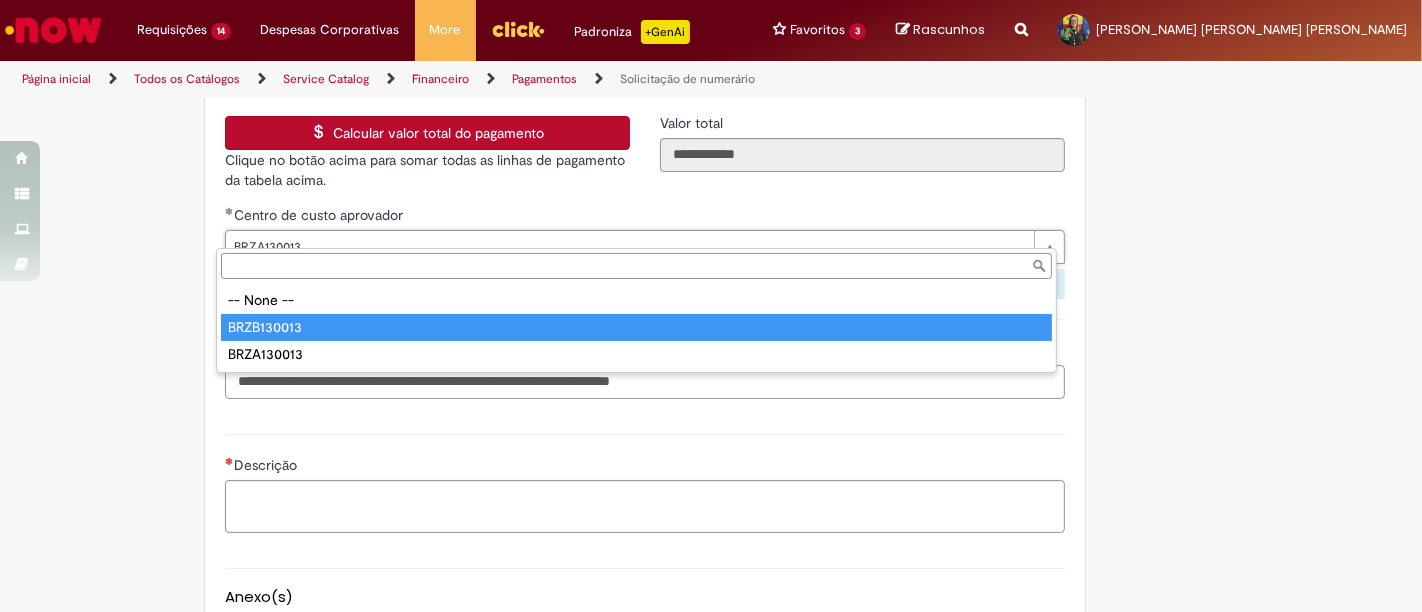 type on "**********" 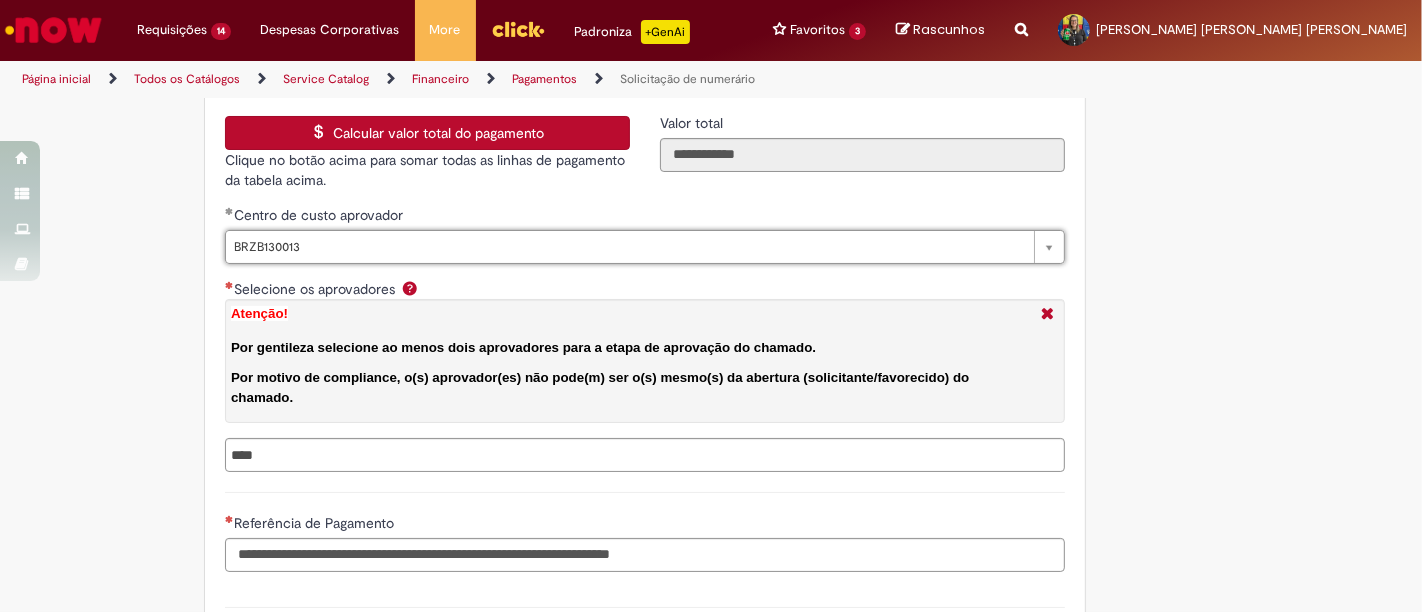 scroll, scrollTop: 0, scrollLeft: 74, axis: horizontal 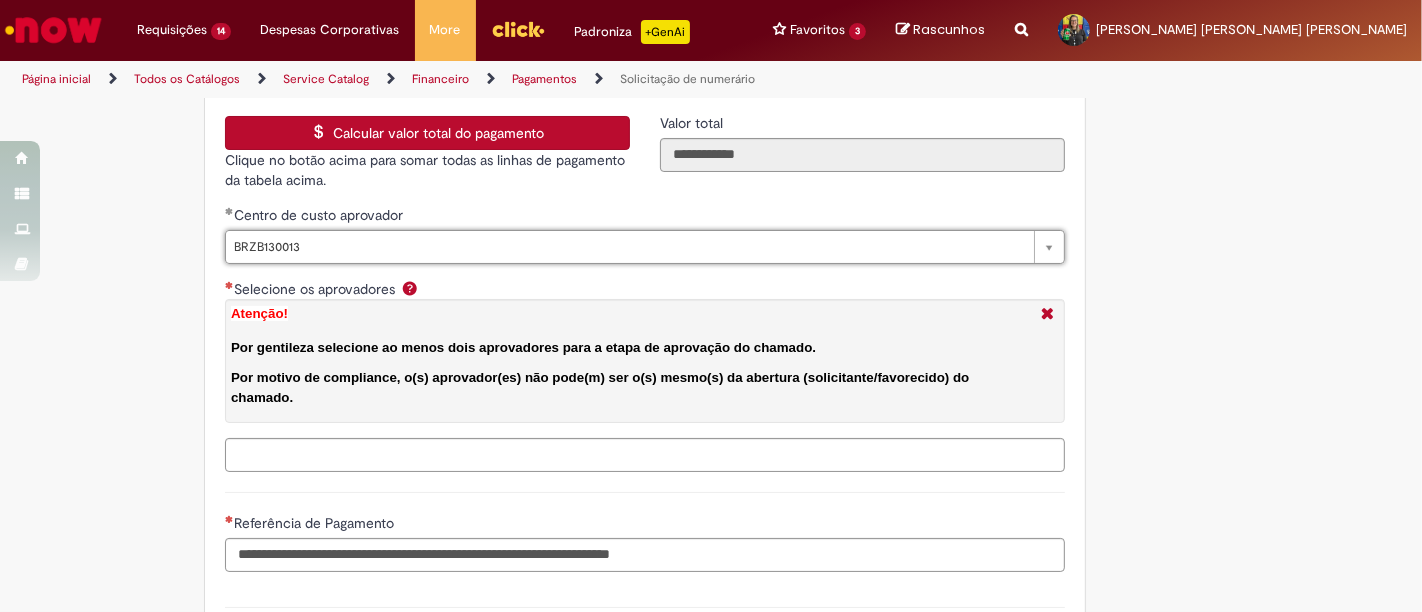click on "Selecione os aprovadores Atenção!
Por gentileza selecione ao menos dois aprovadores para a etapa de aprovação do chamado.
Por motivo de compliance, o(s) aprovador(es) não pode(m) ser o(s) mesmo(s) da abertura (solicitante/favorecido) do chamado." at bounding box center [687, 455] 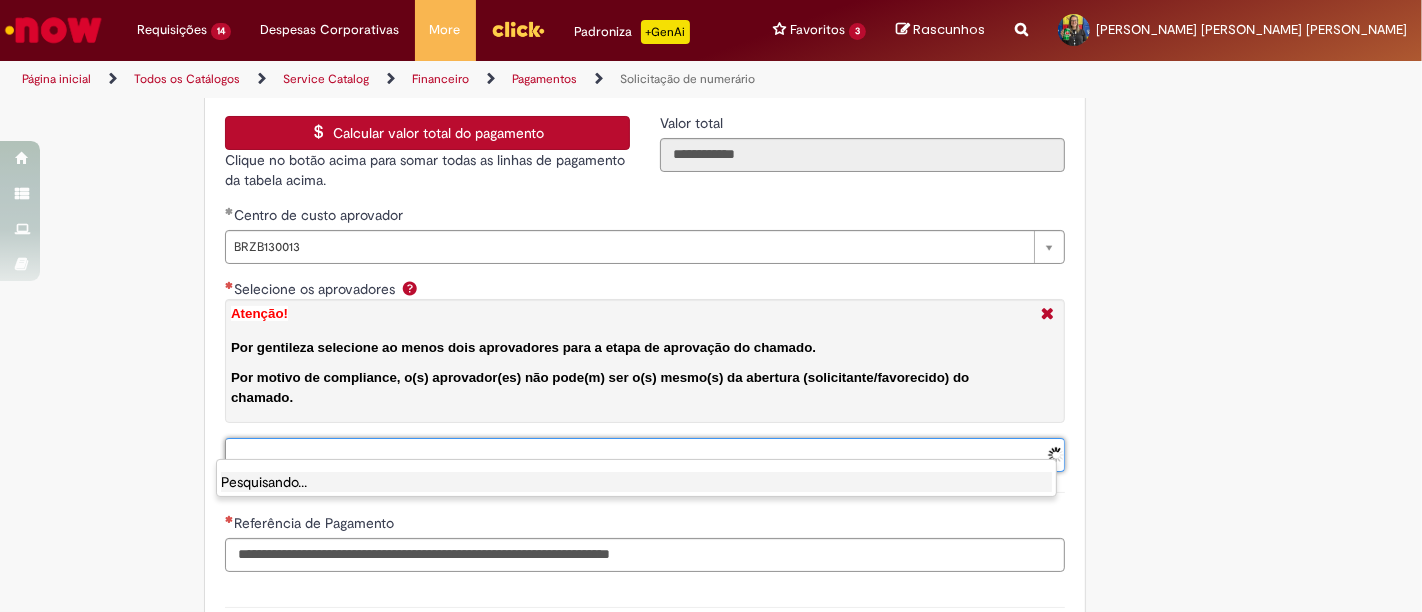 scroll, scrollTop: 0, scrollLeft: 0, axis: both 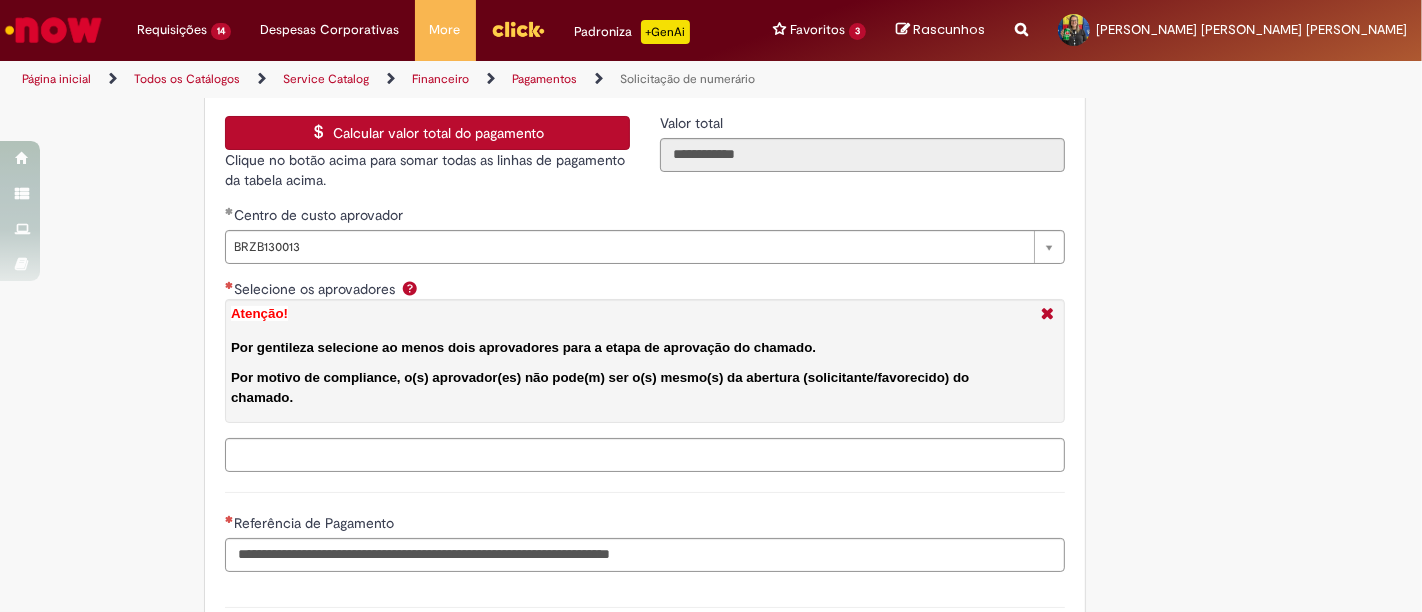 type 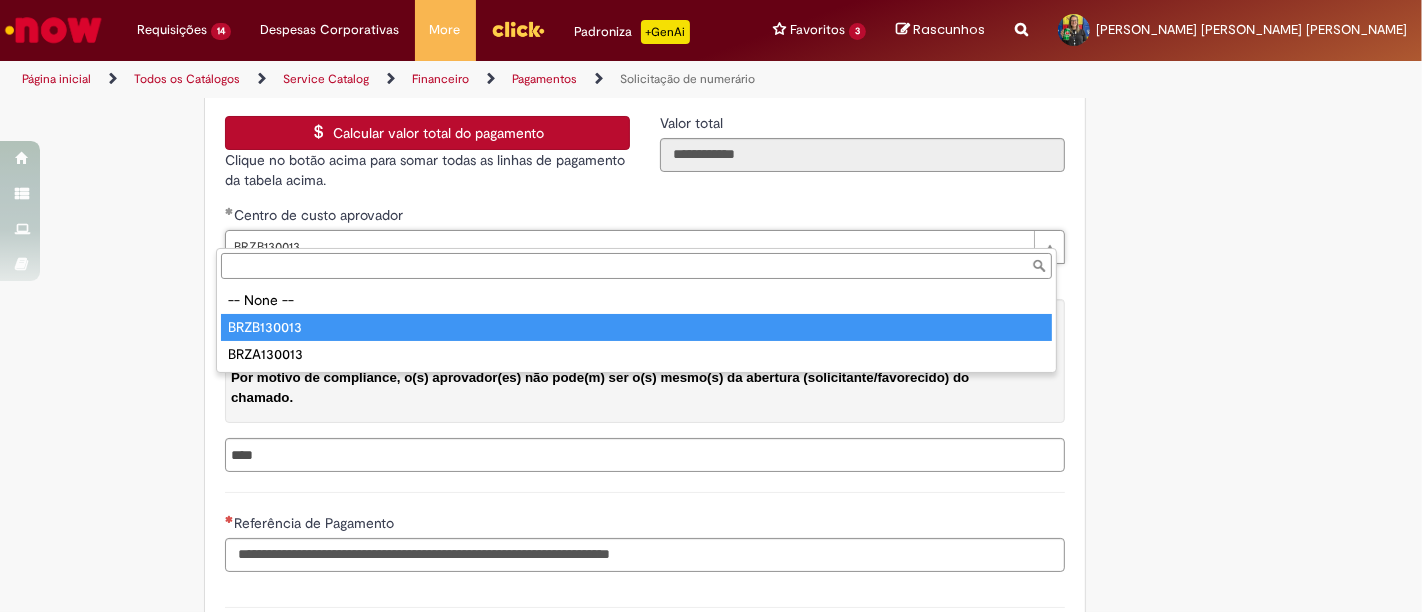 type on "**********" 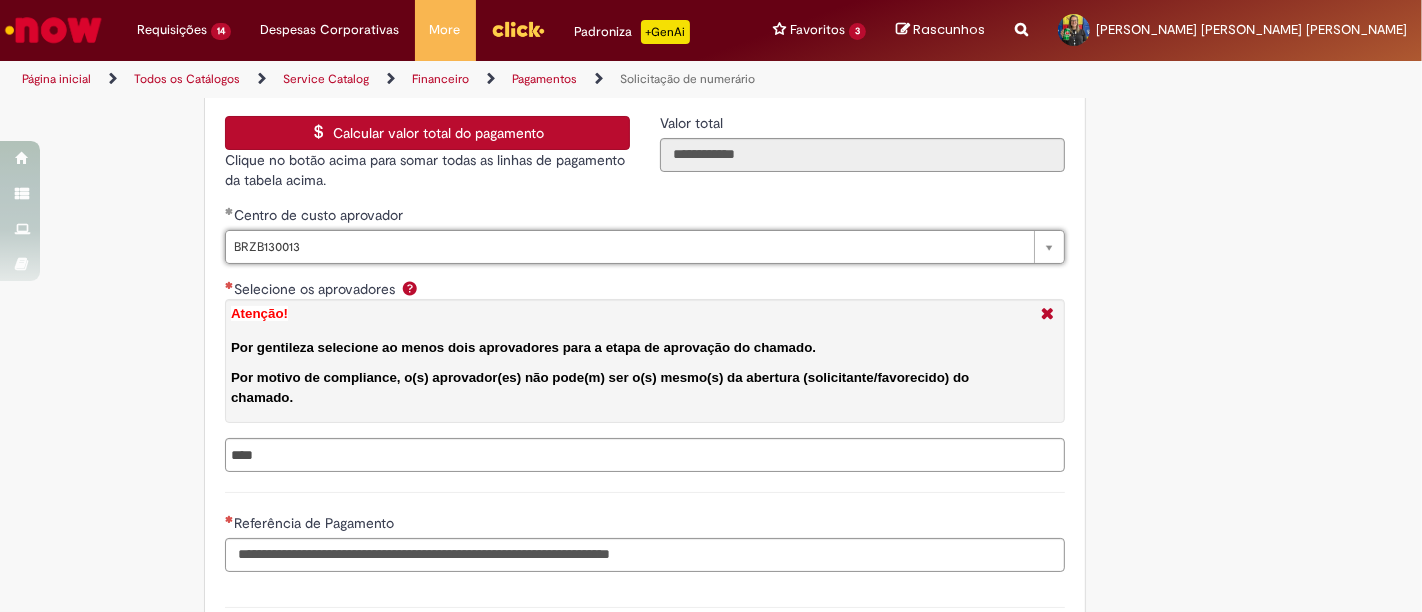 scroll, scrollTop: 0, scrollLeft: 74, axis: horizontal 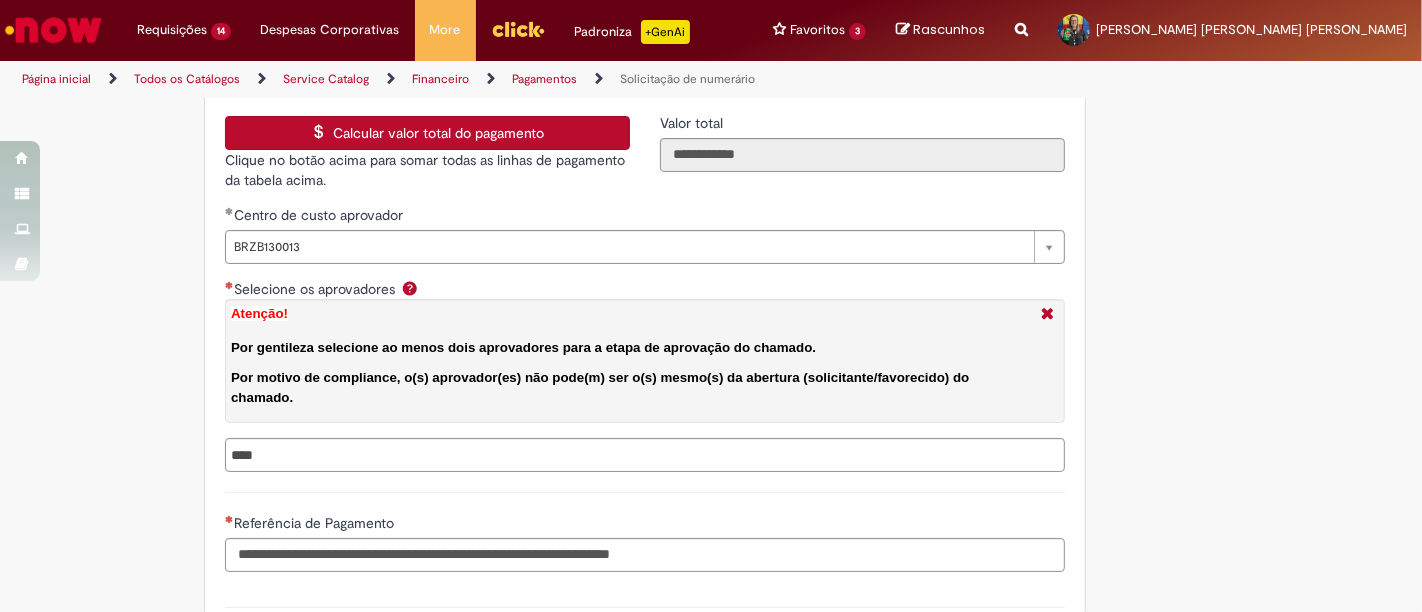 click on "Selecione os aprovadores Atenção!
Por gentileza selecione ao menos dois aprovadores para a etapa de aprovação do chamado.
Por motivo de compliance, o(s) aprovador(es) não pode(m) ser o(s) mesmo(s) da abertura (solicitante/favorecido) do chamado." at bounding box center (645, 358) 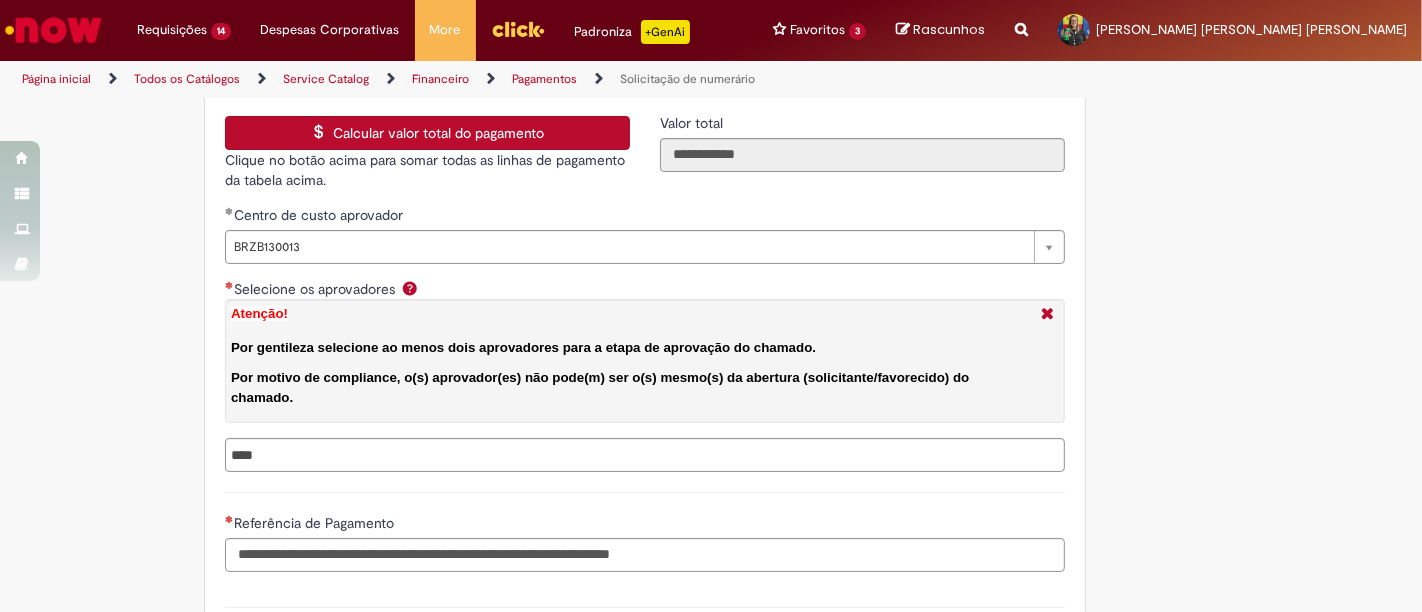 scroll, scrollTop: 0, scrollLeft: 0, axis: both 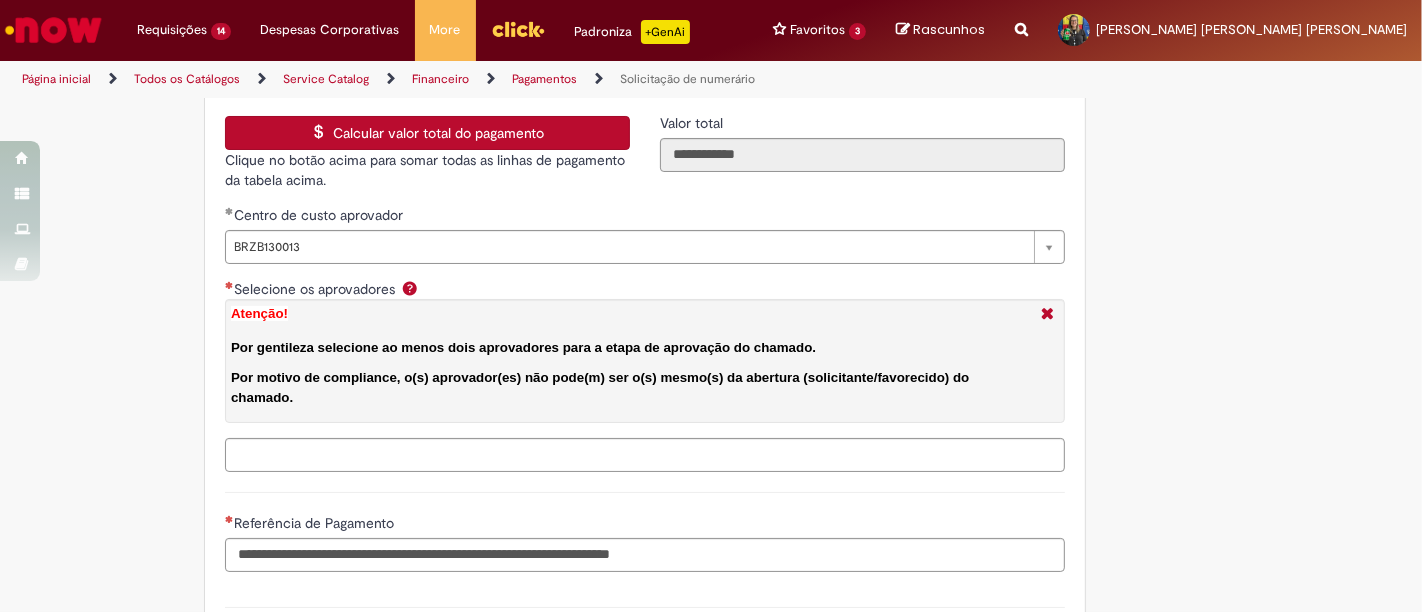 click on "Selecione os aprovadores Atenção!
Por gentileza selecione ao menos dois aprovadores para a etapa de aprovação do chamado.
Por motivo de compliance, o(s) aprovador(es) não pode(m) ser o(s) mesmo(s) da abertura (solicitante/favorecido) do chamado." at bounding box center [646, 455] 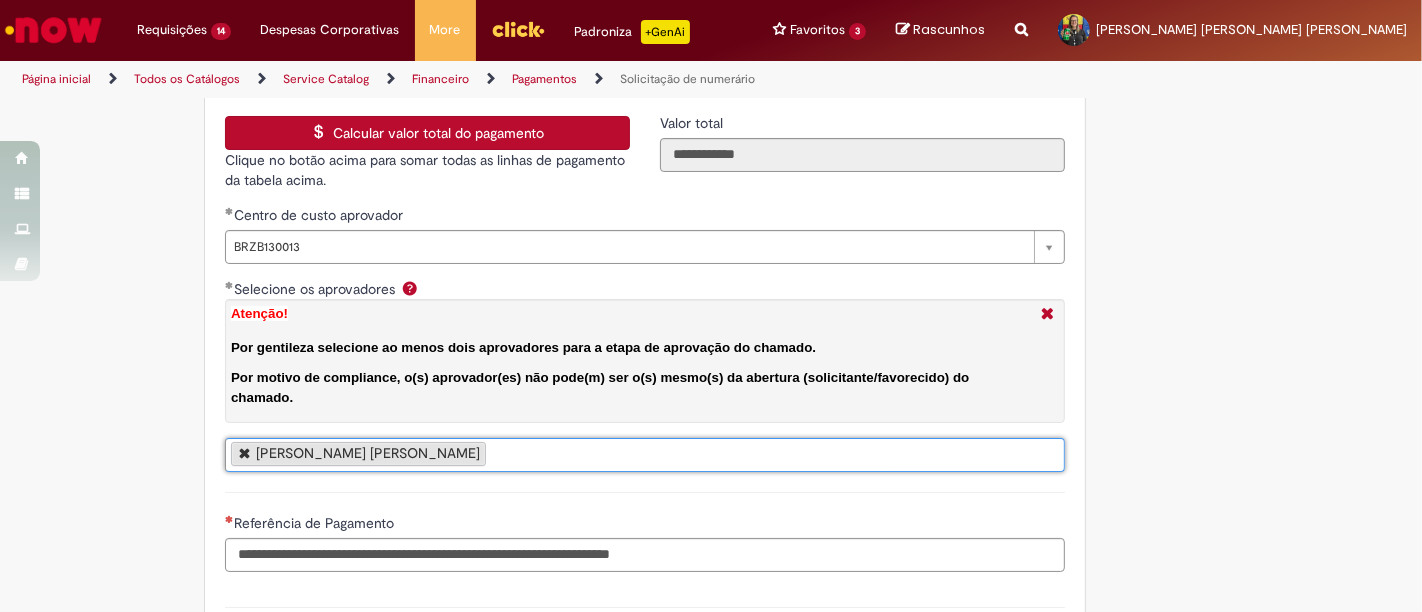 scroll, scrollTop: 0, scrollLeft: 0, axis: both 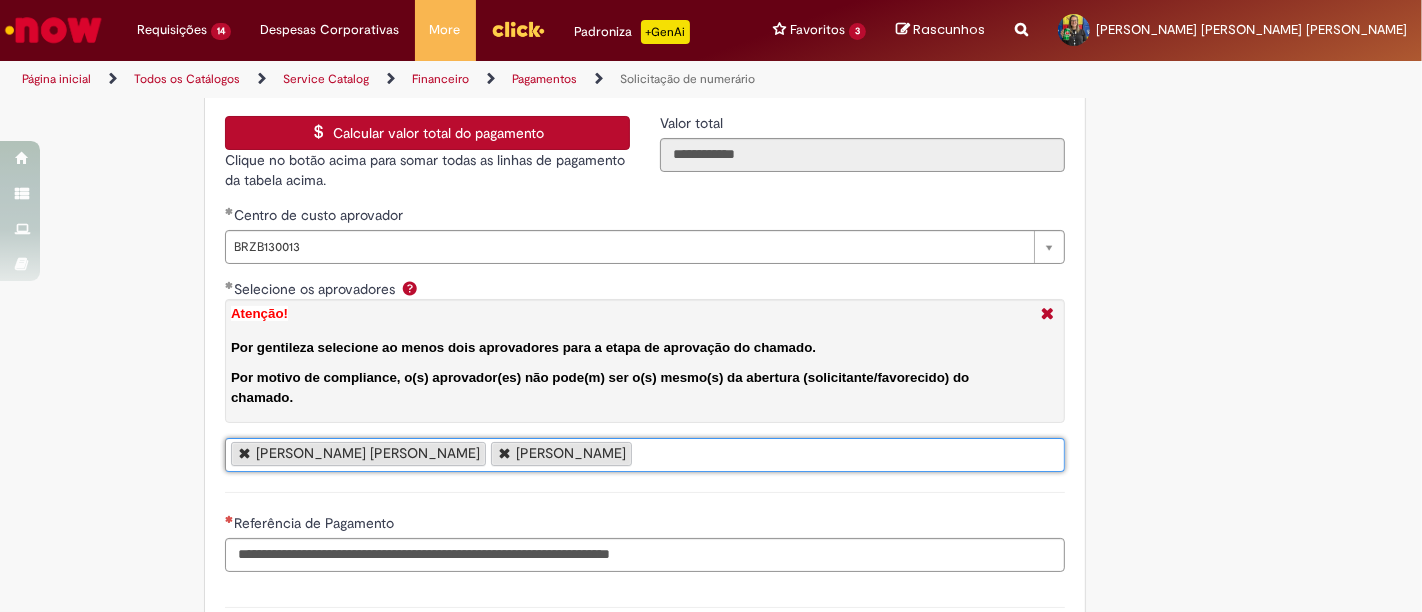 click on "[PERSON_NAME] [PERSON_NAME]           [PERSON_NAME]" at bounding box center [645, 455] 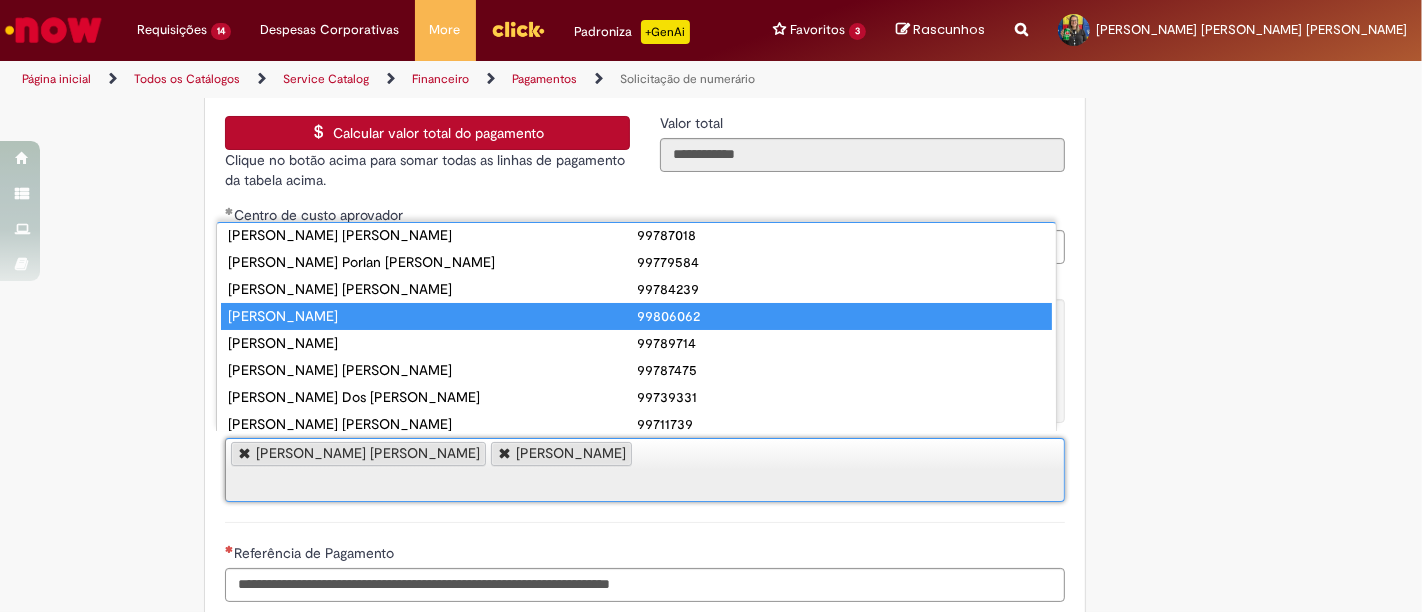 scroll, scrollTop: 104, scrollLeft: 0, axis: vertical 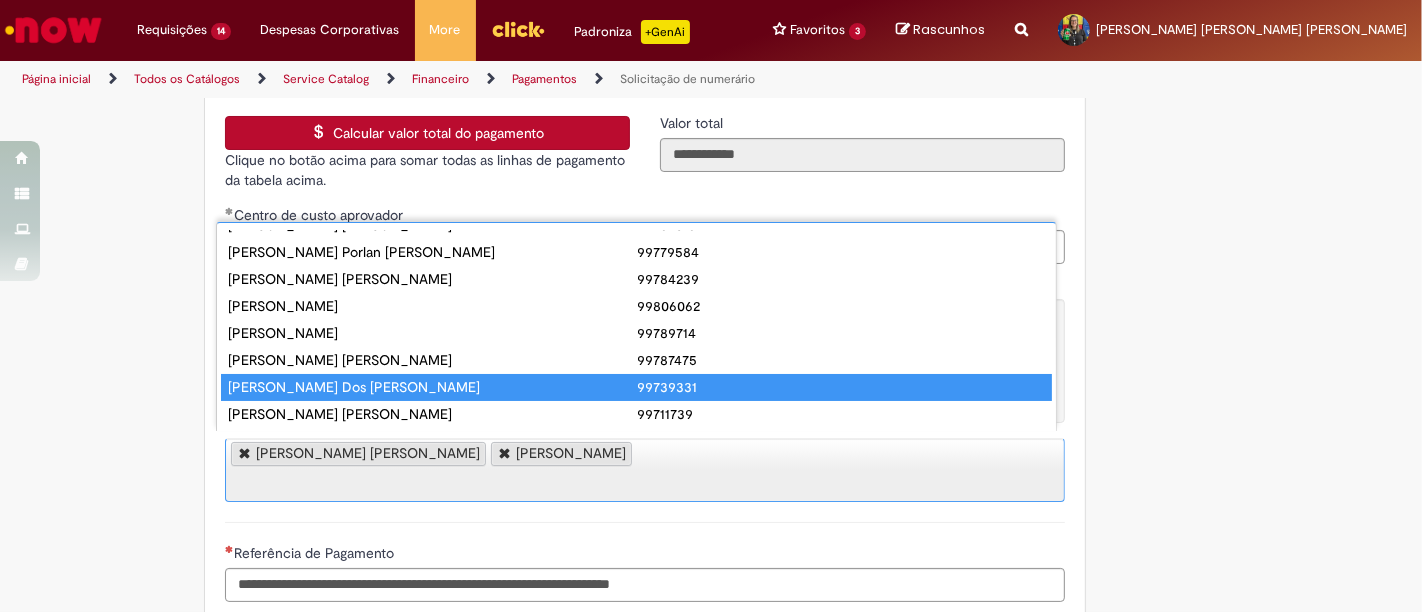 type on "**********" 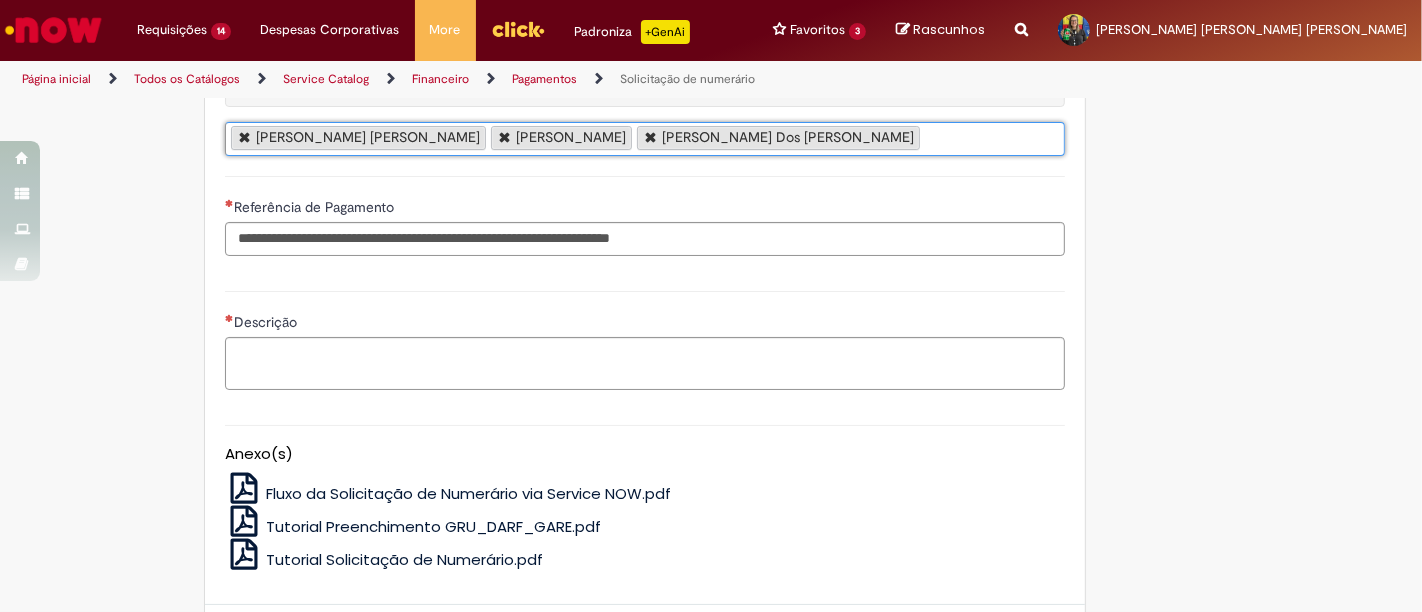 scroll, scrollTop: 3666, scrollLeft: 0, axis: vertical 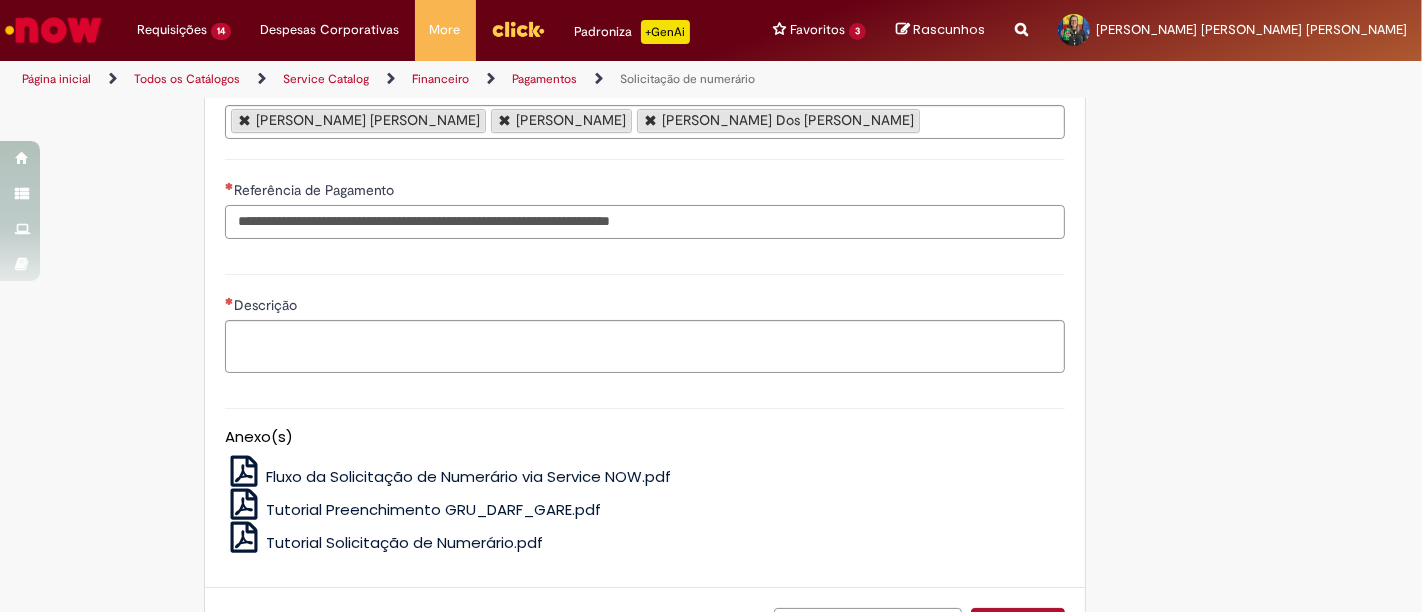 click on "Referência de Pagamento" at bounding box center (645, 222) 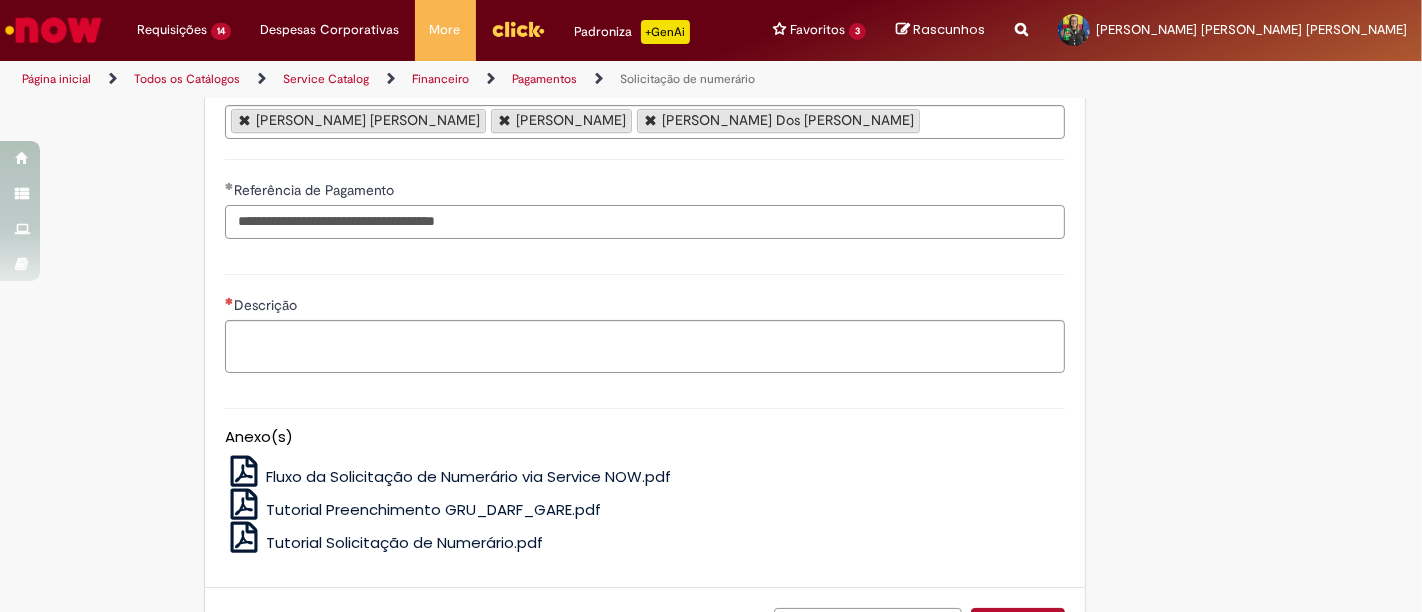 type on "**********" 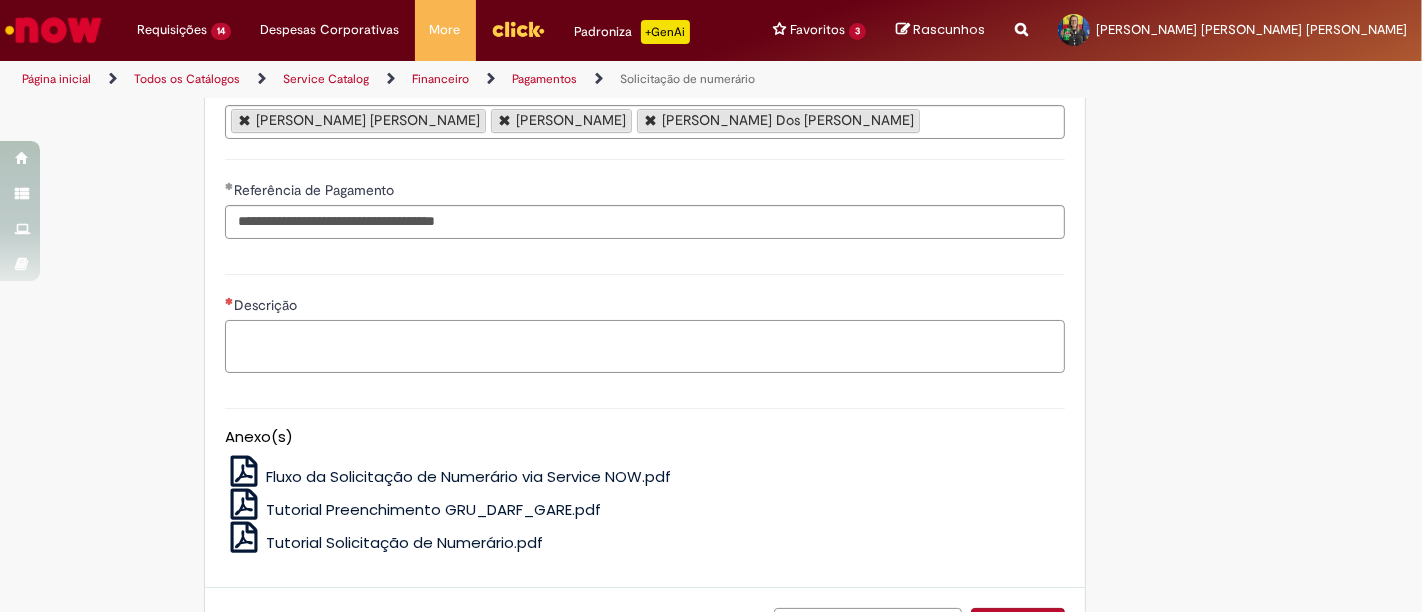 click on "Descrição" at bounding box center [645, 346] 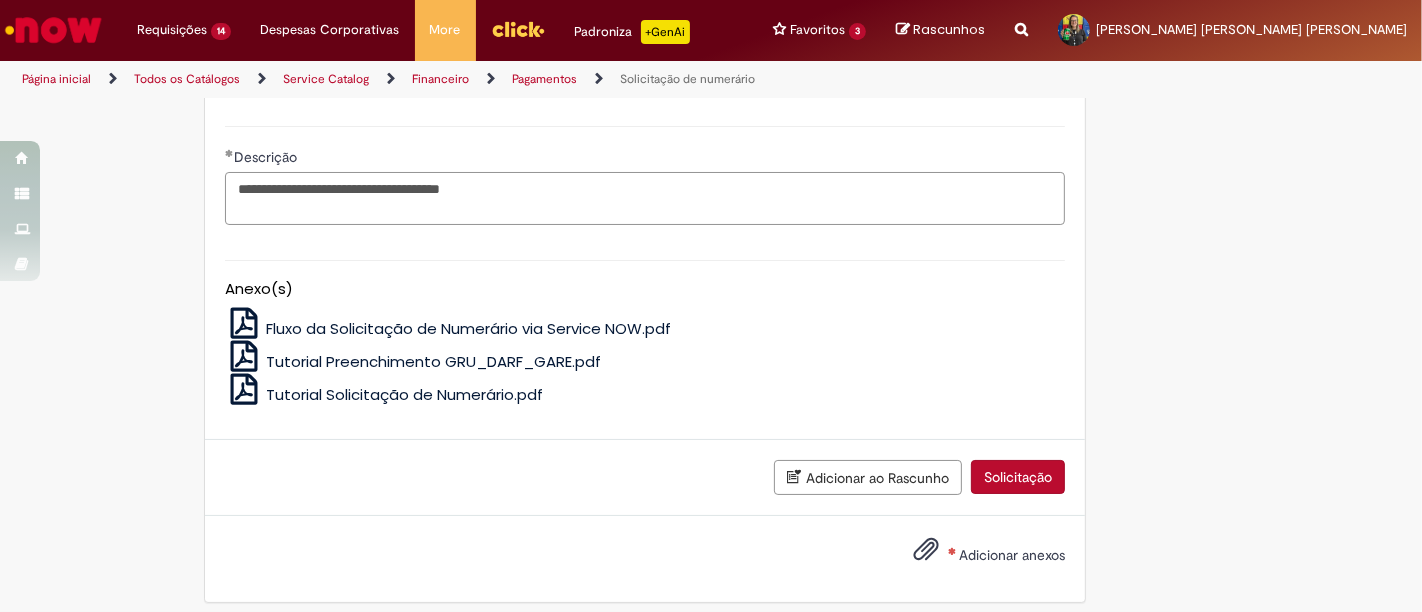 scroll, scrollTop: 3818, scrollLeft: 0, axis: vertical 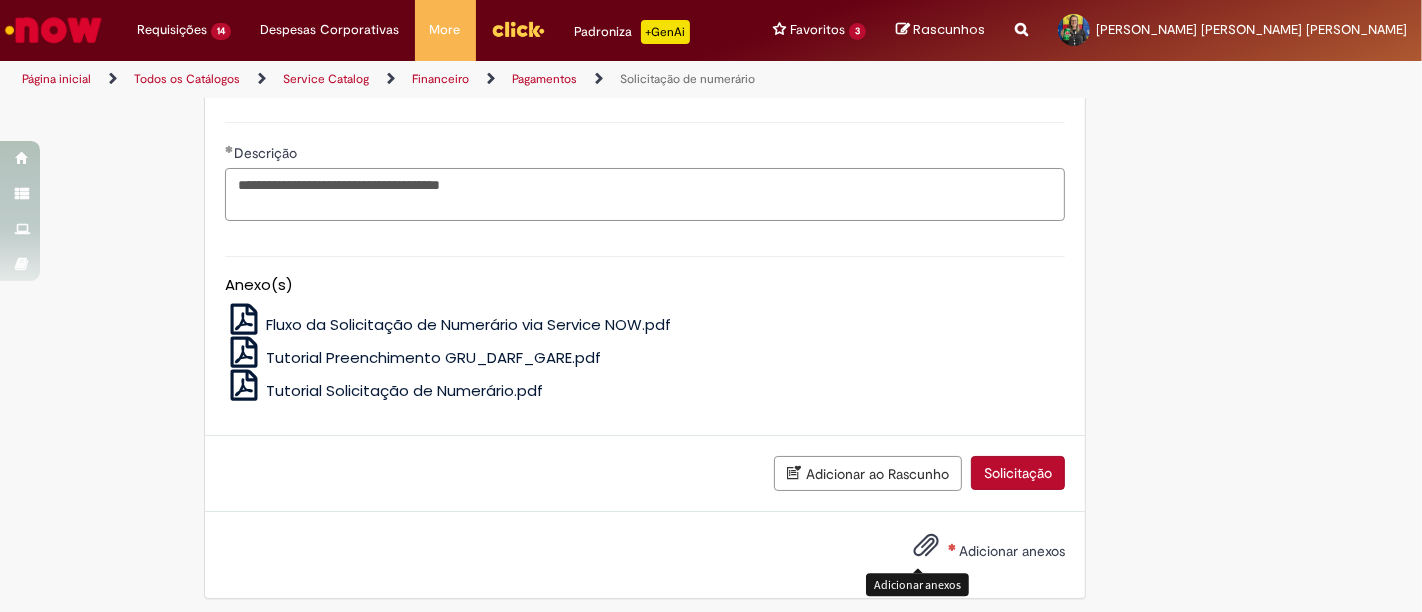 type on "**********" 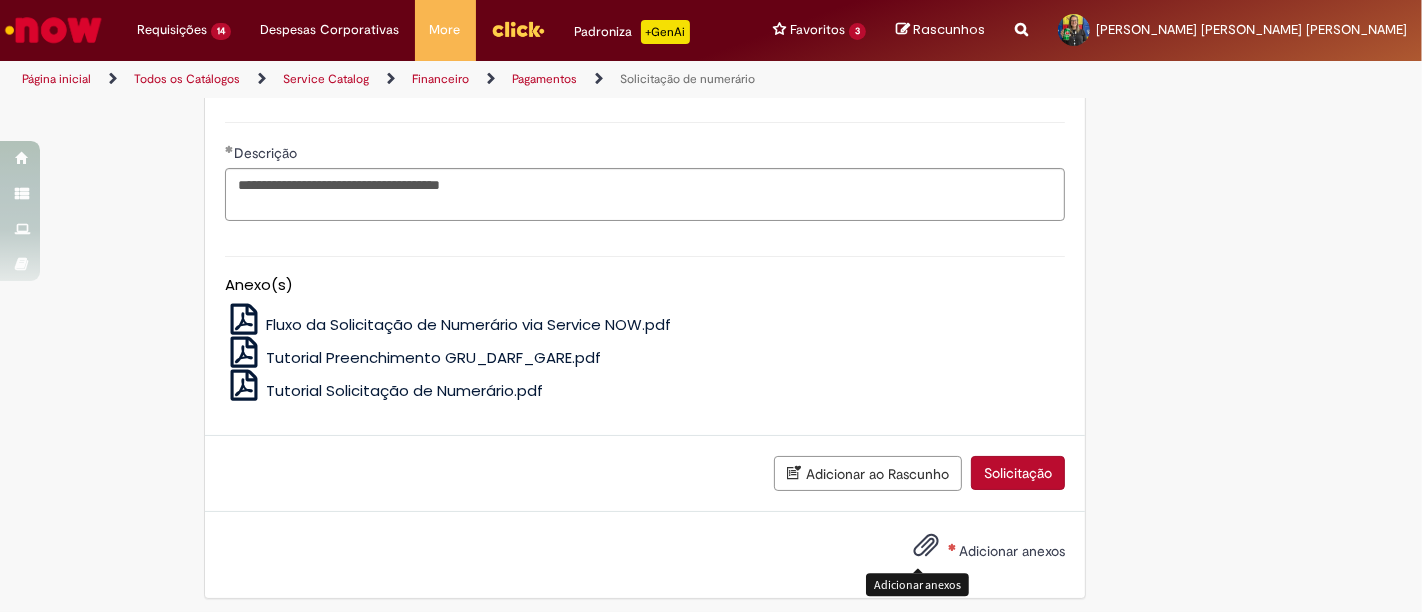 click at bounding box center [926, 546] 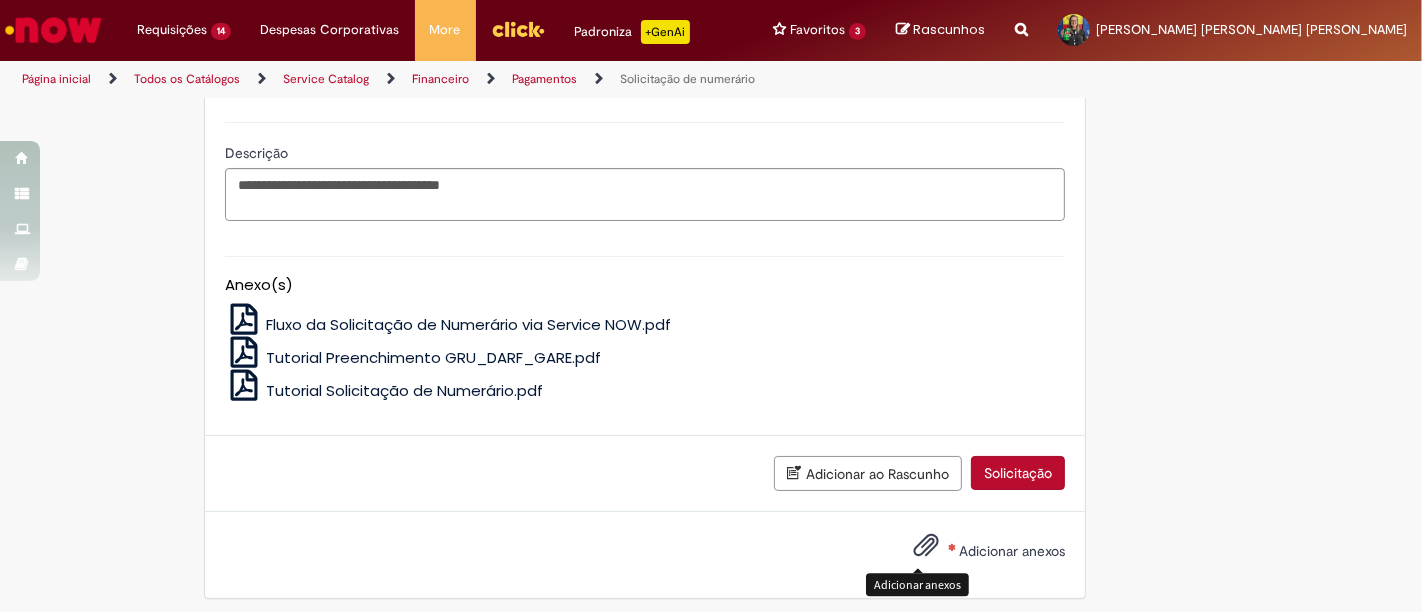click at bounding box center [926, 546] 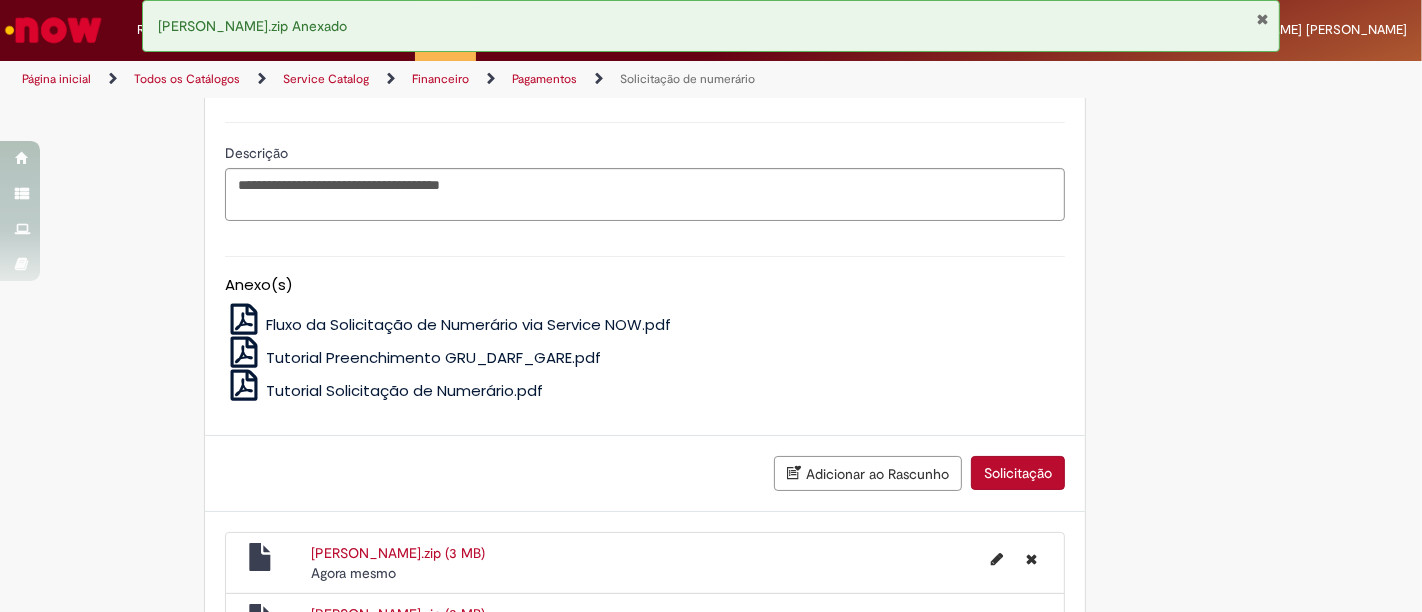 scroll, scrollTop: 3950, scrollLeft: 0, axis: vertical 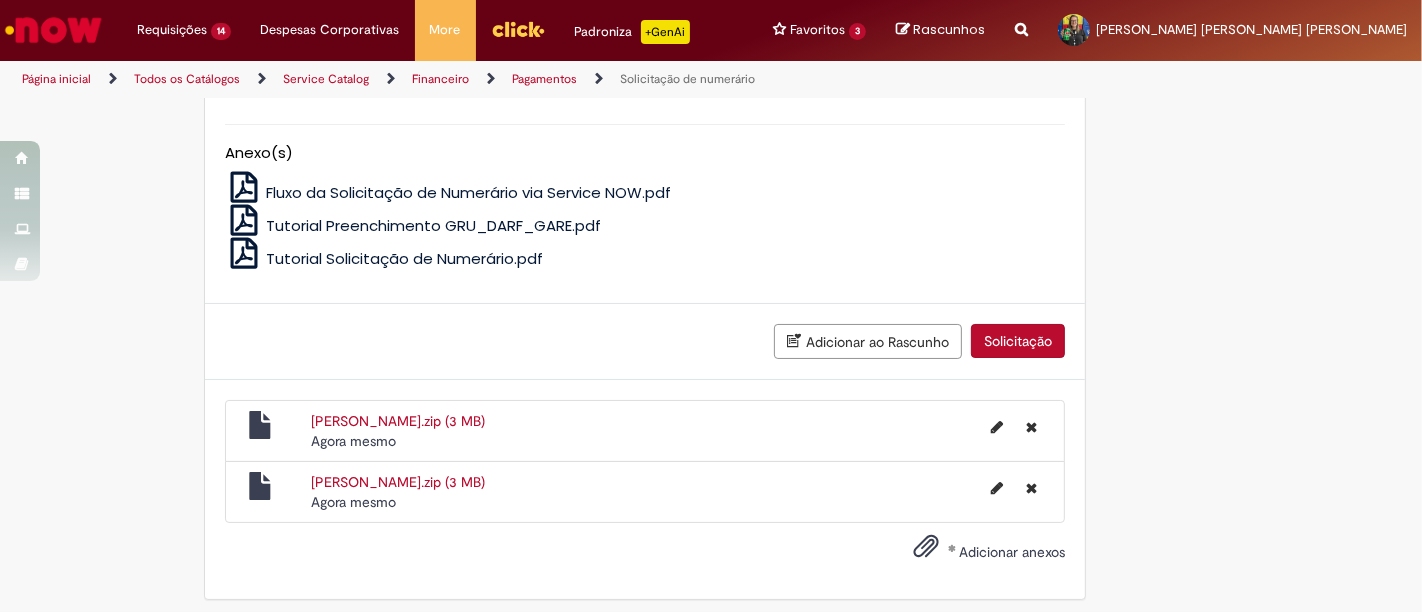 click on "Adicionar ao Rascunho        Solicitação" at bounding box center (645, 341) 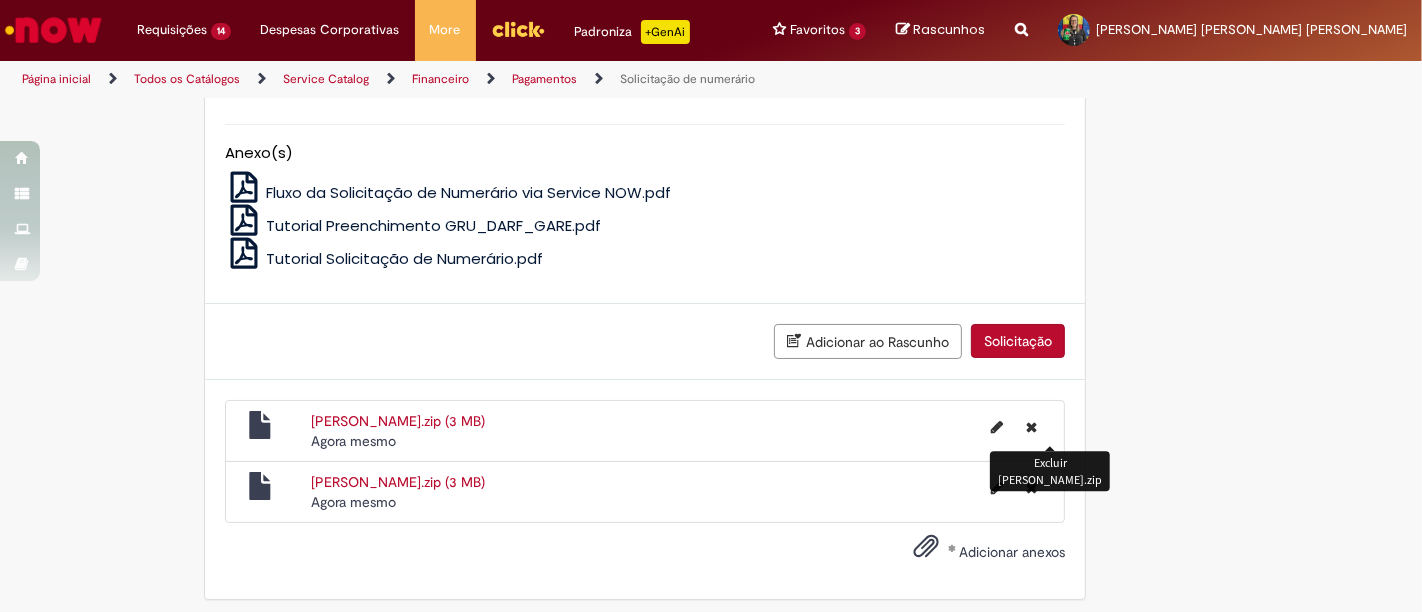 click at bounding box center (1031, 427) 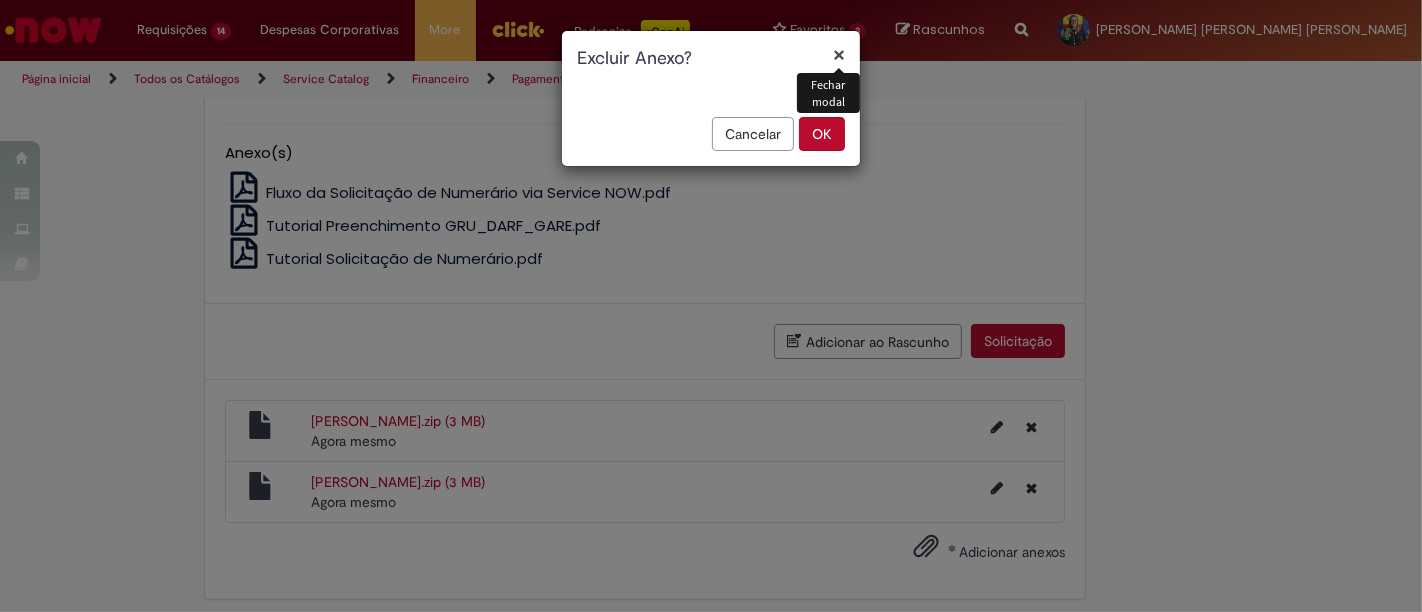 click on "OK" at bounding box center [822, 134] 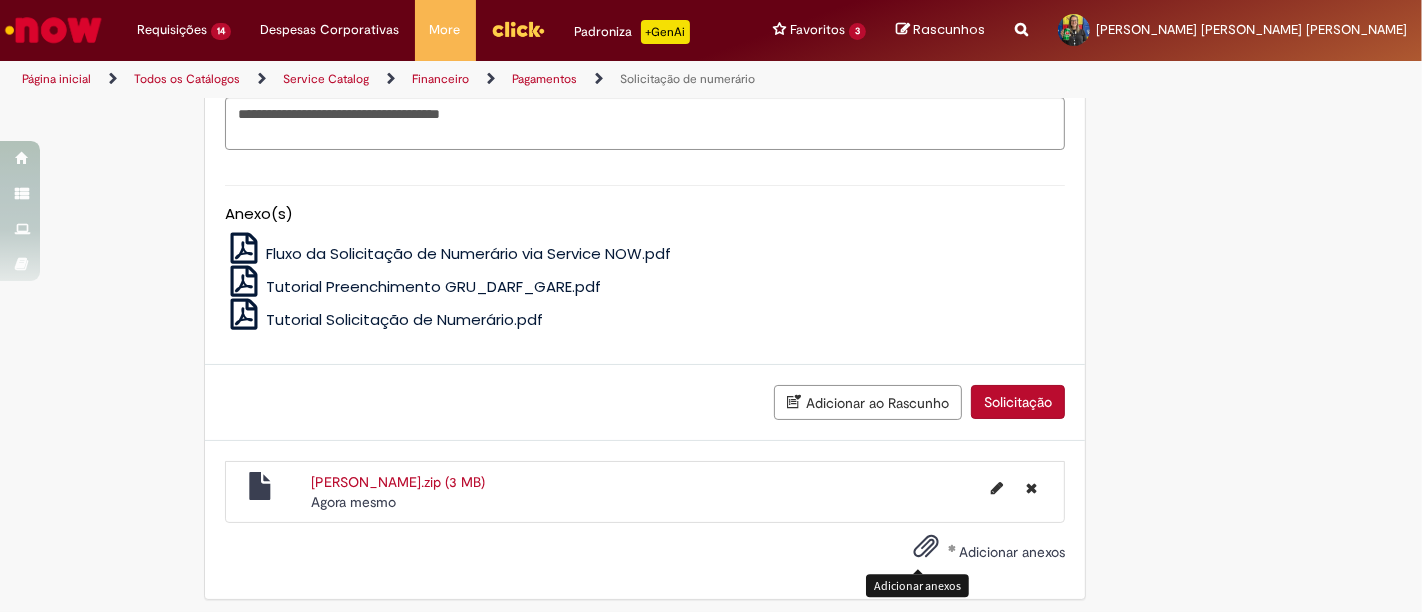 click on "Solicitação" at bounding box center [1018, 402] 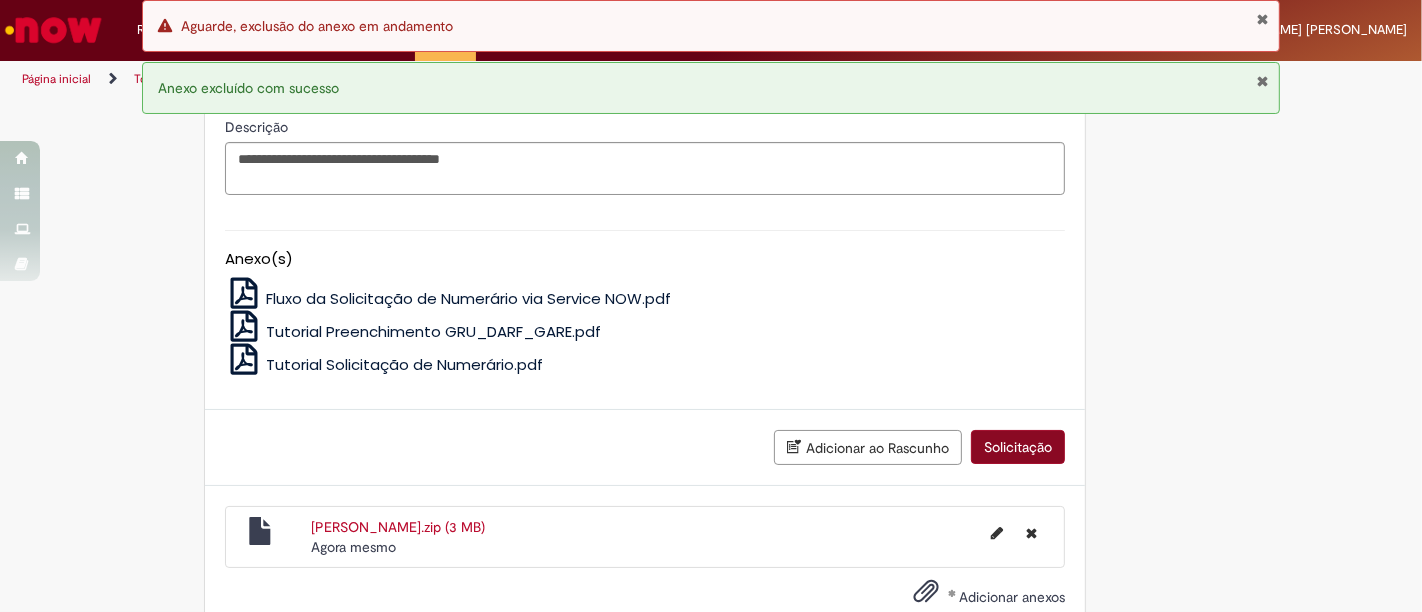 scroll, scrollTop: 3889, scrollLeft: 0, axis: vertical 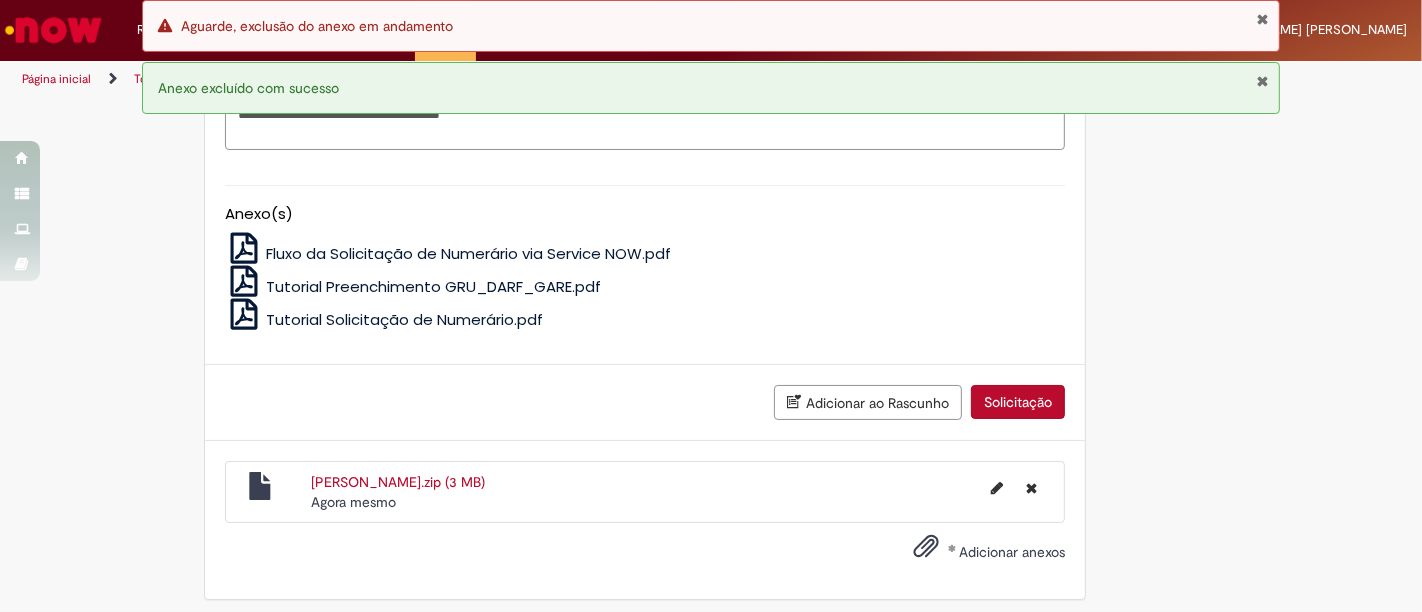 click on "Solicitação" at bounding box center (1018, 402) 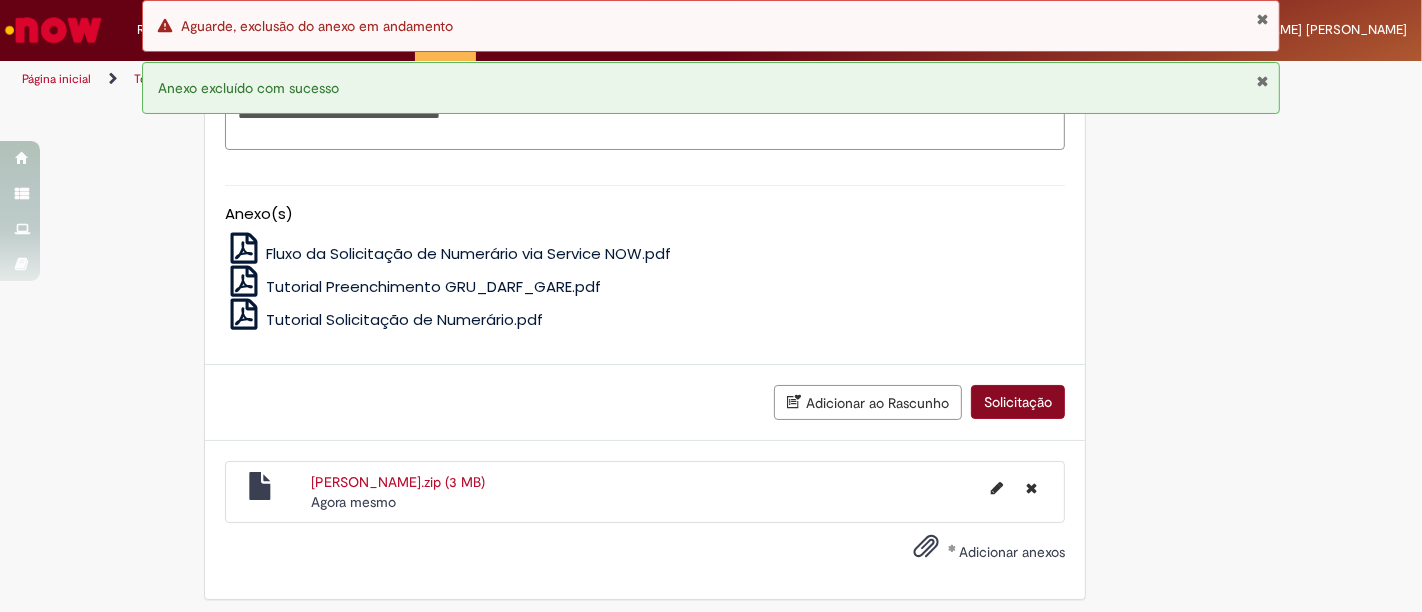 scroll, scrollTop: 3844, scrollLeft: 0, axis: vertical 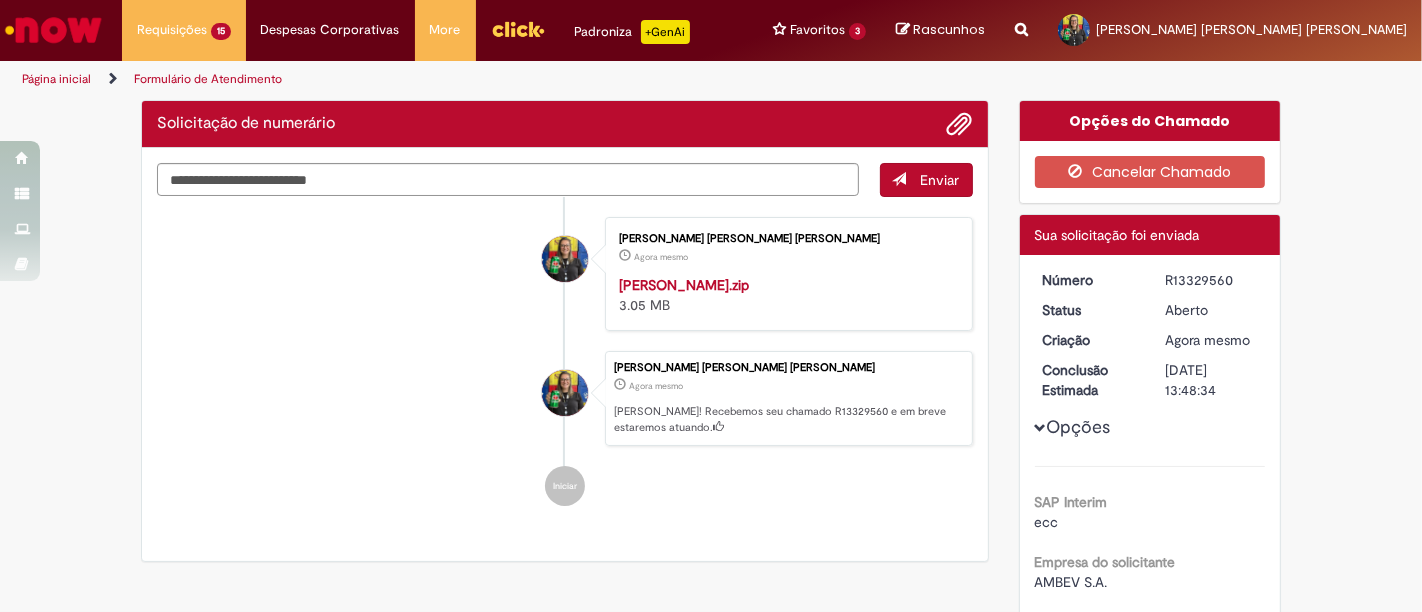 click on "R13329560" at bounding box center [1211, 280] 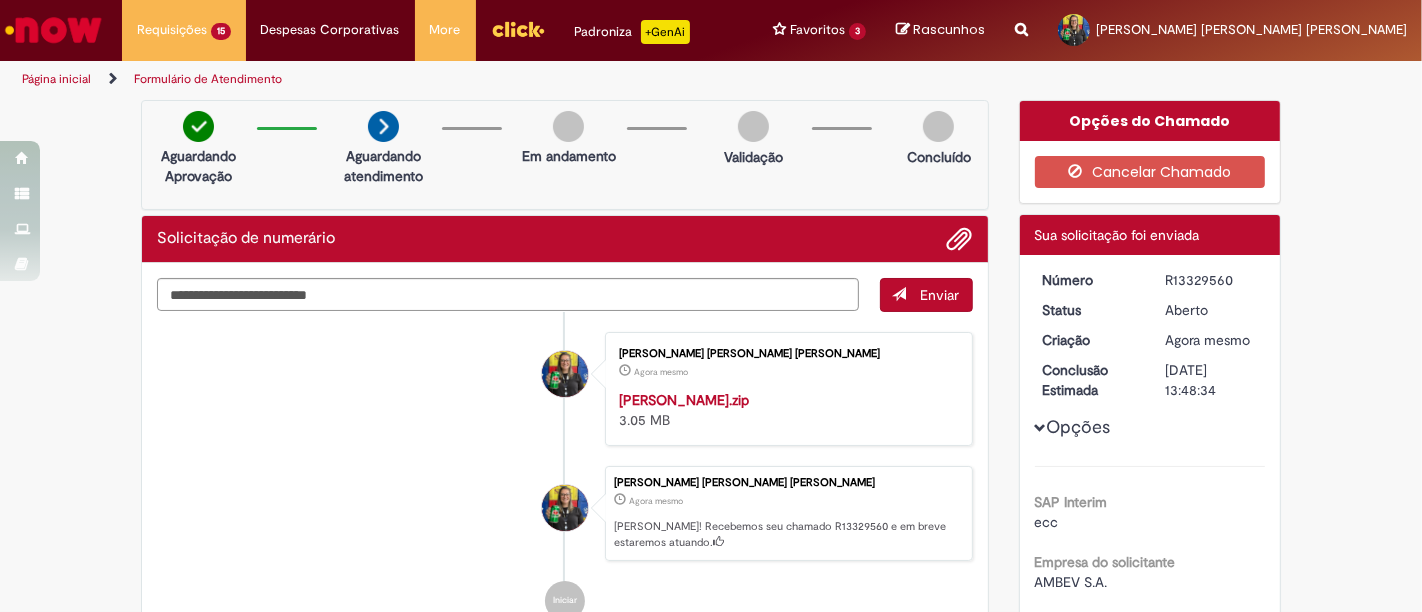 copy on "R13329560" 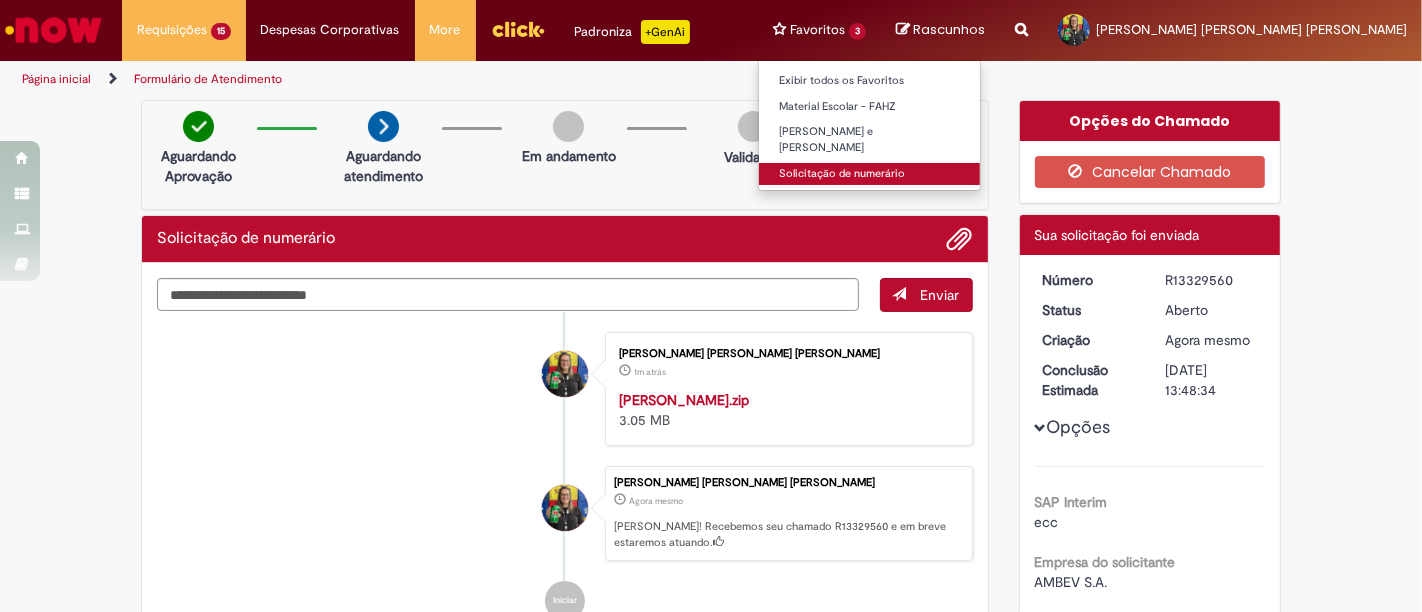 click on "Solicitação de numerário" at bounding box center (869, 174) 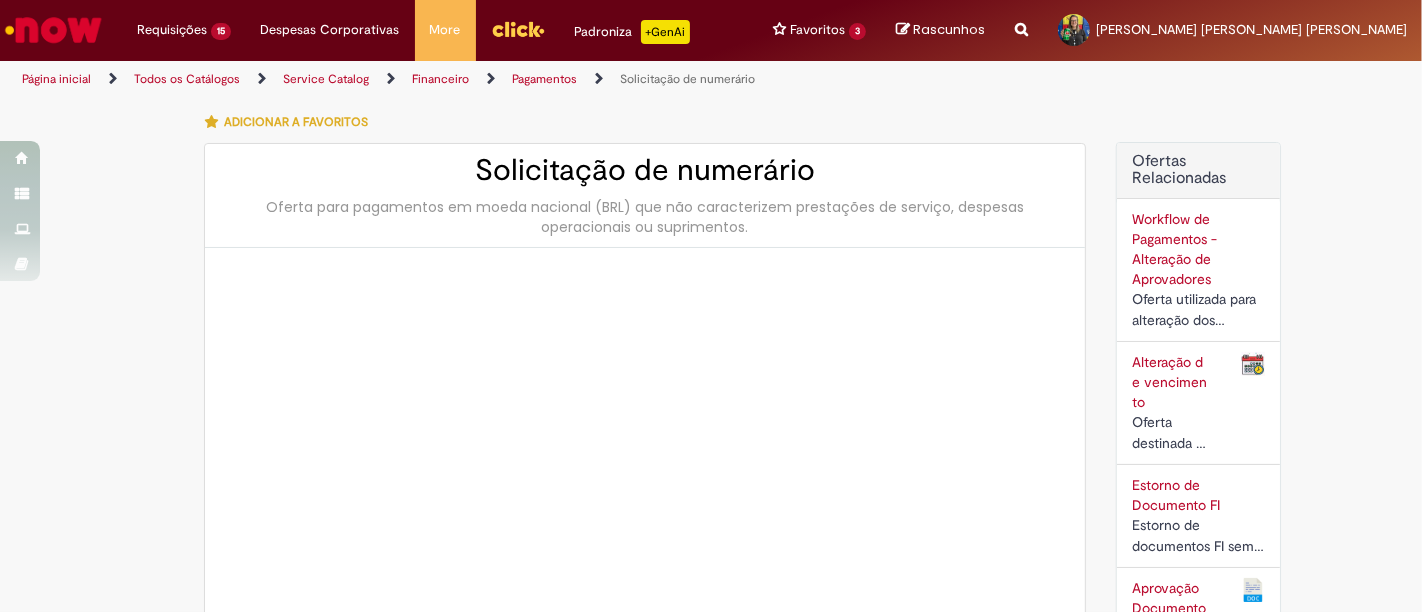 type on "********" 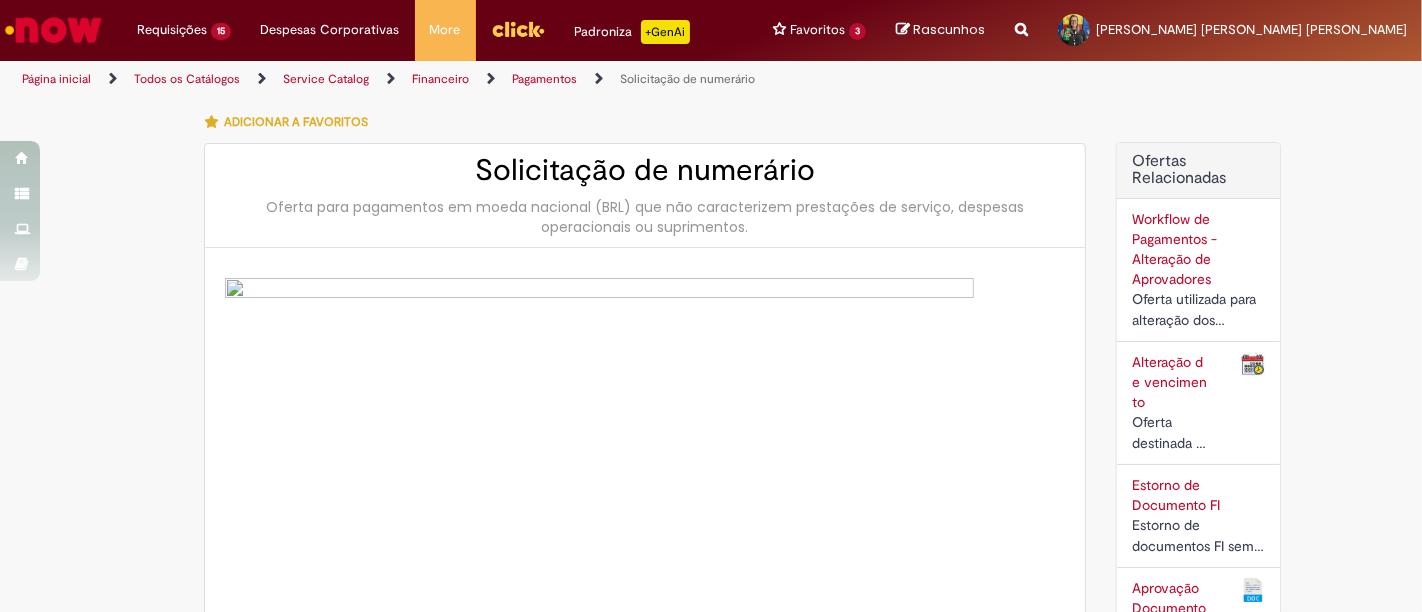type on "**********" 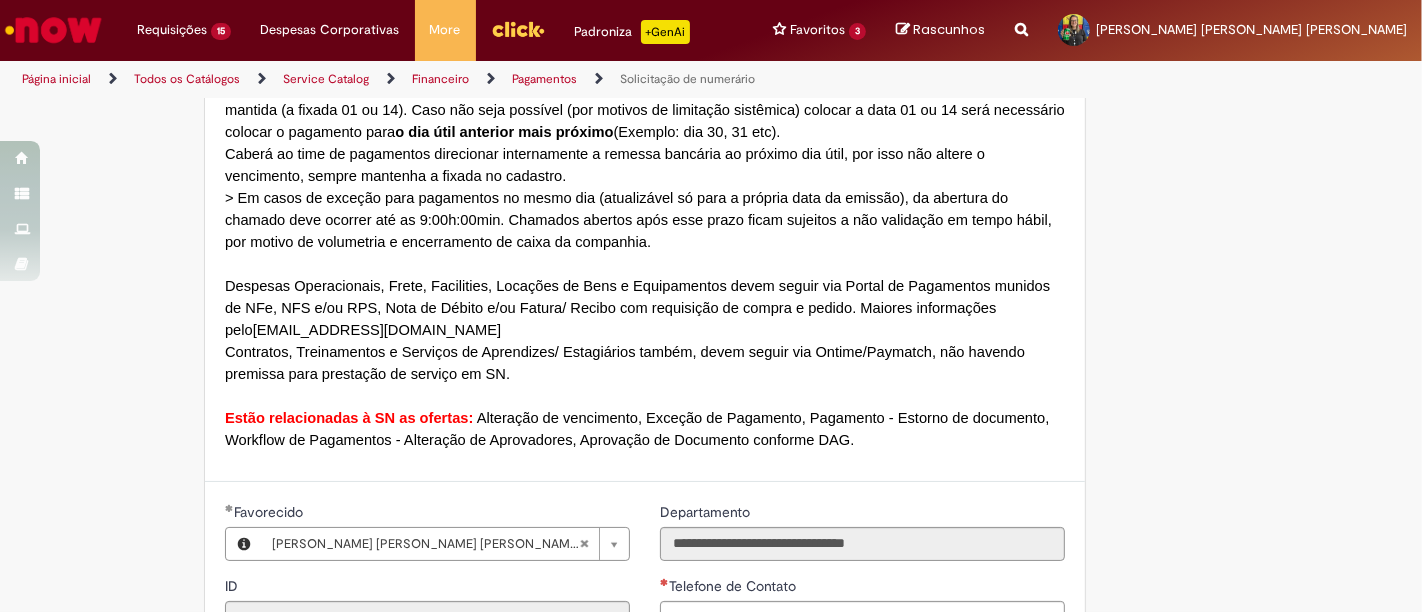 scroll, scrollTop: 1666, scrollLeft: 0, axis: vertical 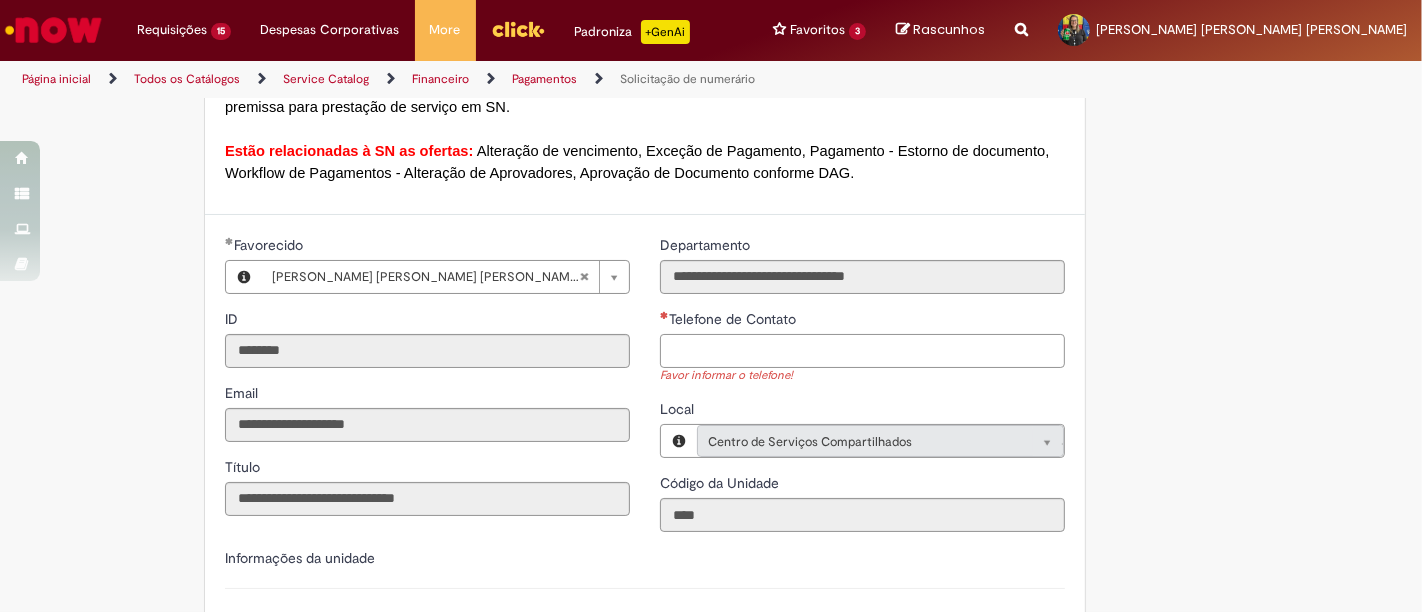 click on "Telefone de Contato" at bounding box center (862, 351) 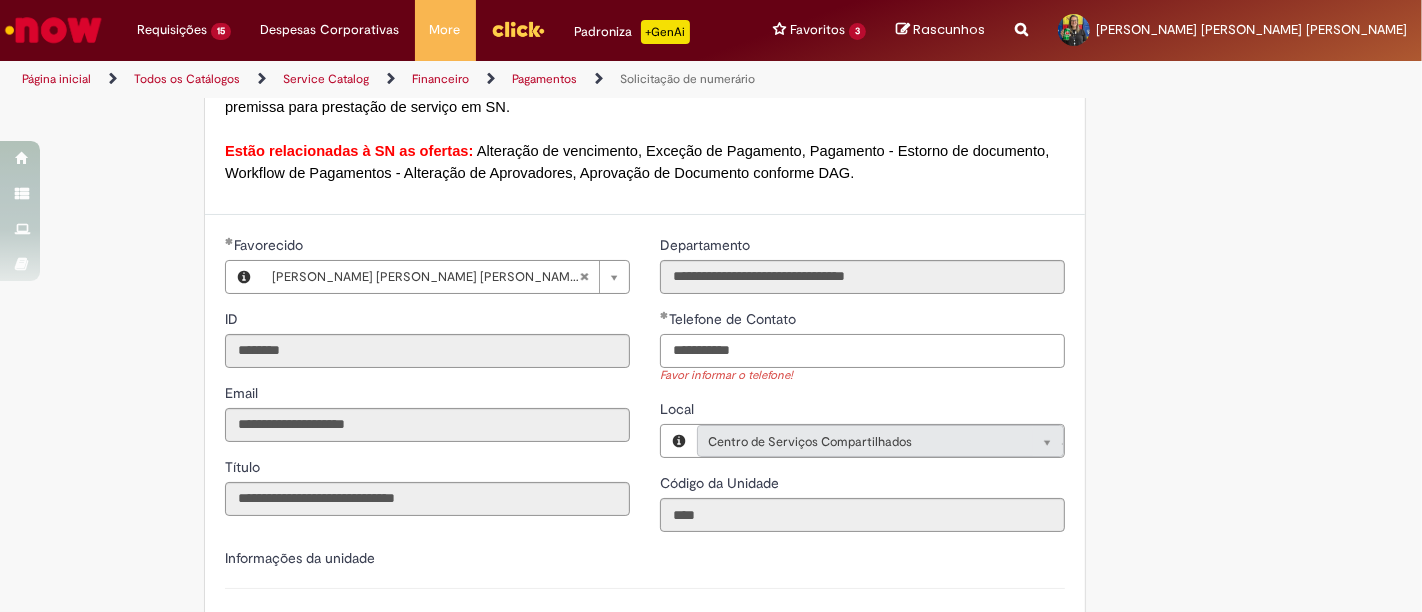 type on "**********" 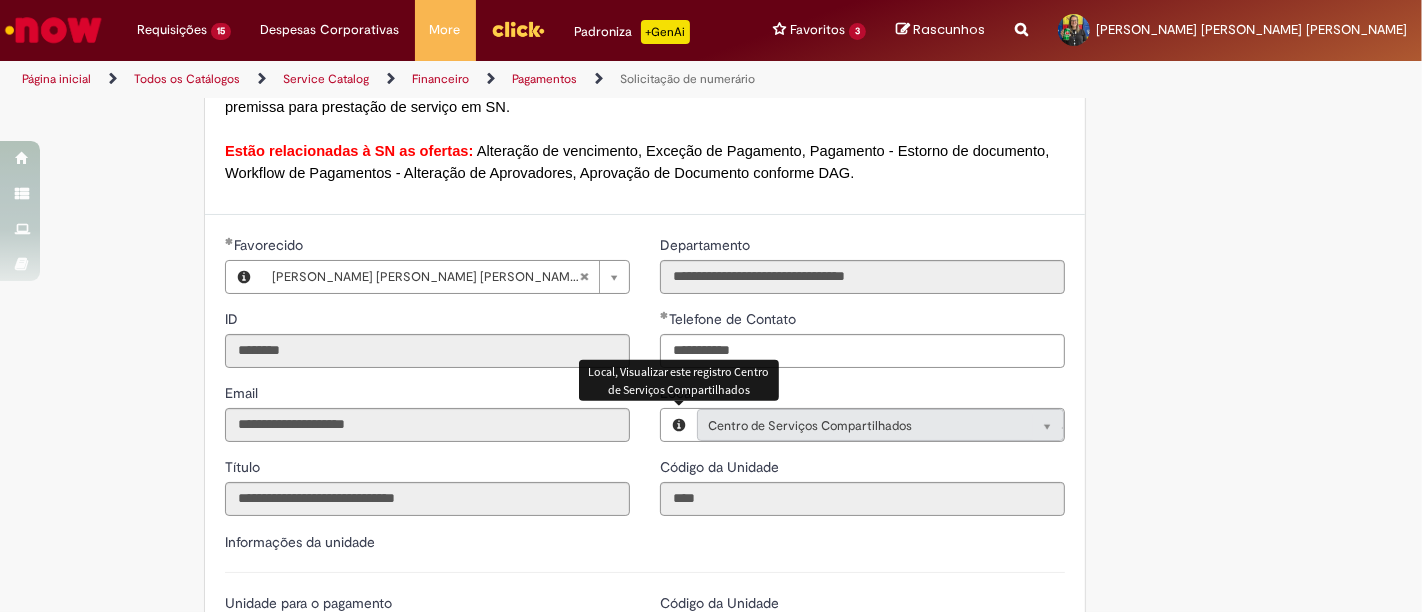 type 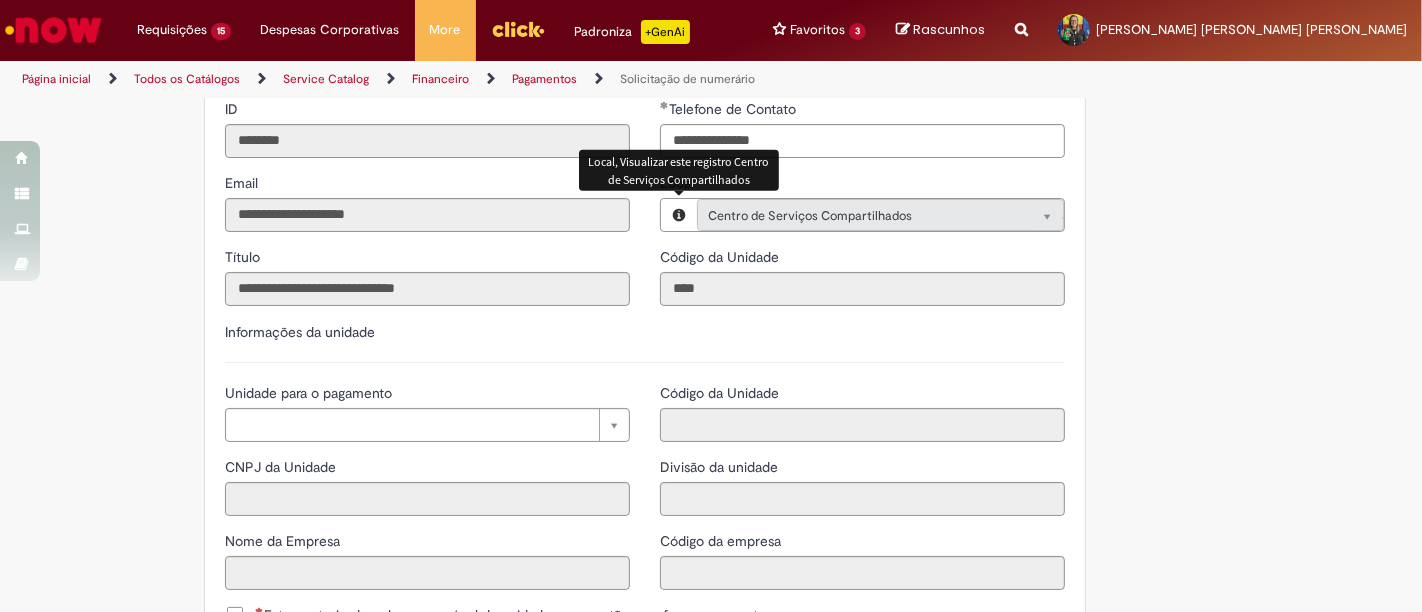 scroll, scrollTop: 2111, scrollLeft: 0, axis: vertical 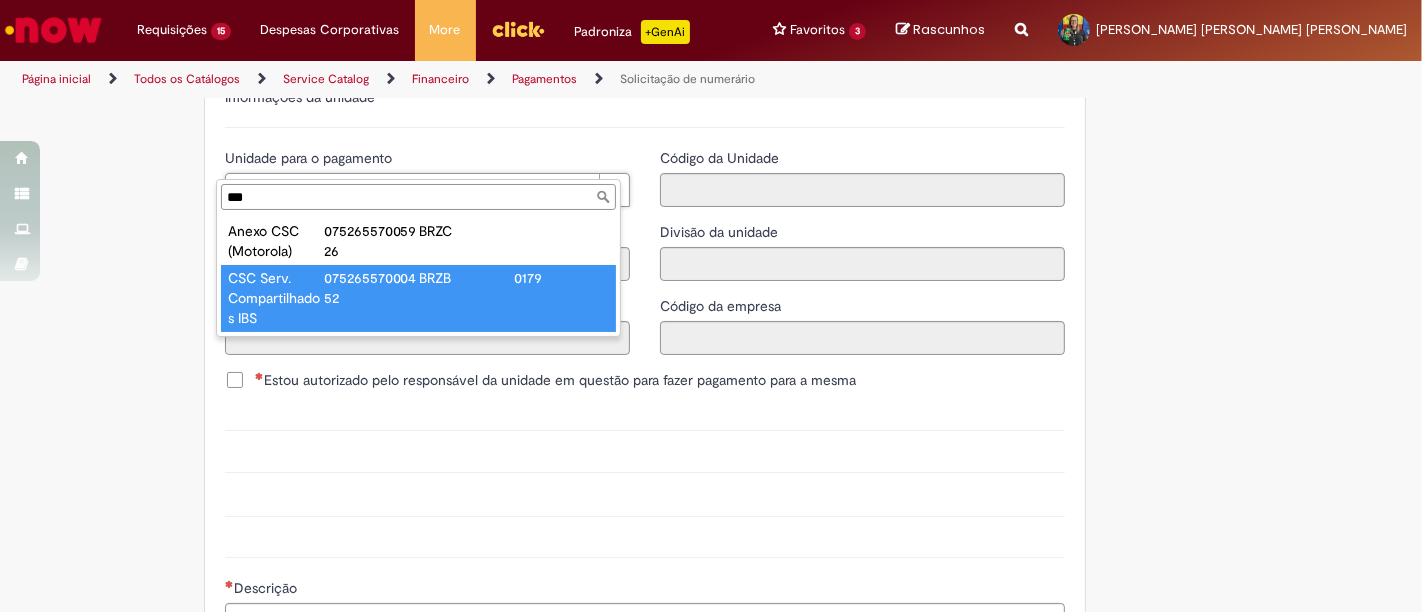 type on "***" 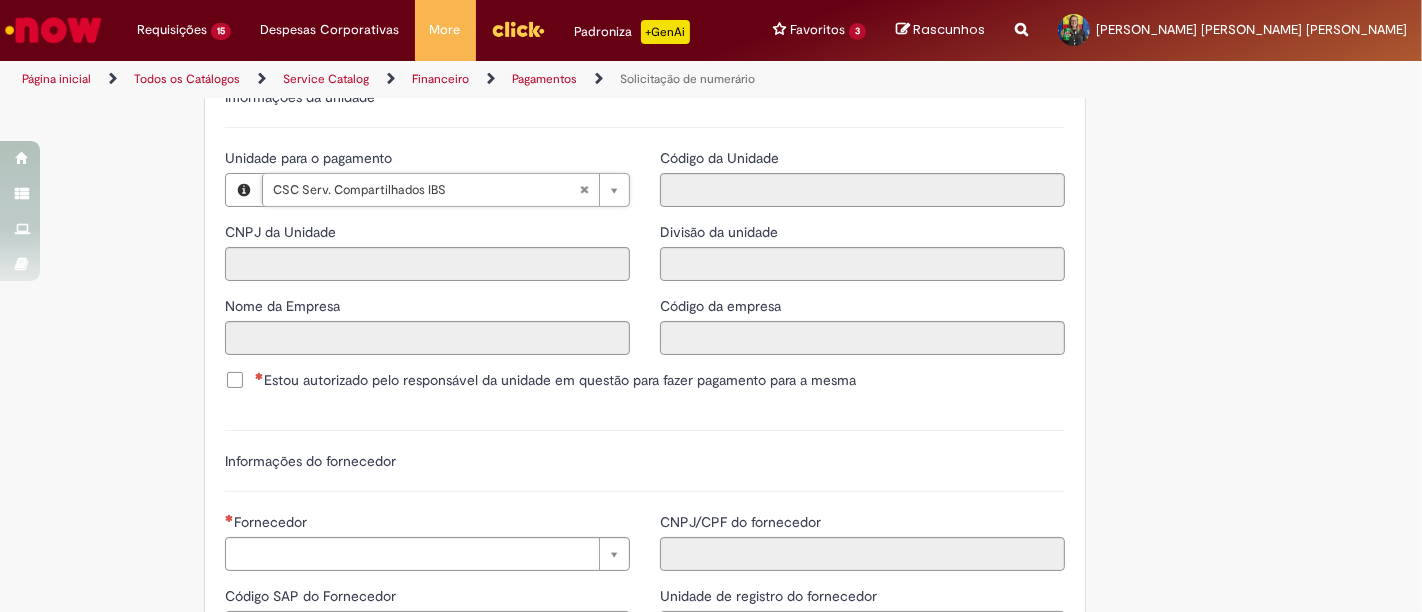 type on "**********" 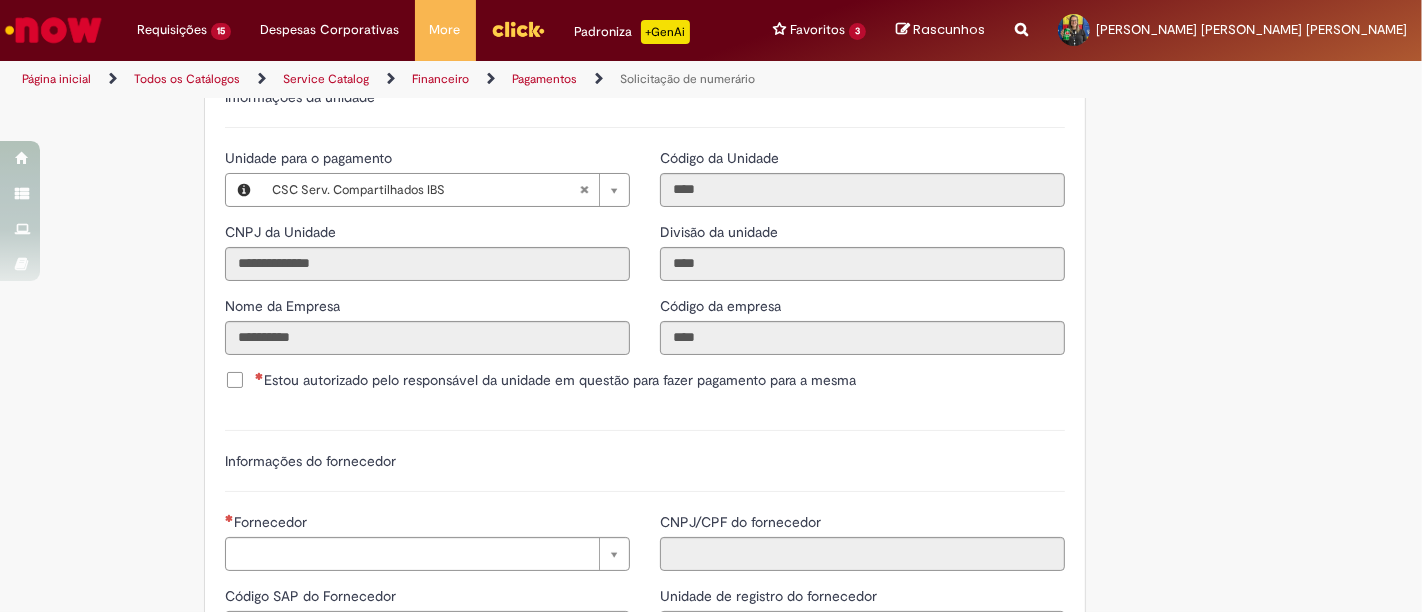 click on "Estou autorizado pelo responsável da unidade em questão para fazer pagamento para a mesma" at bounding box center (555, 380) 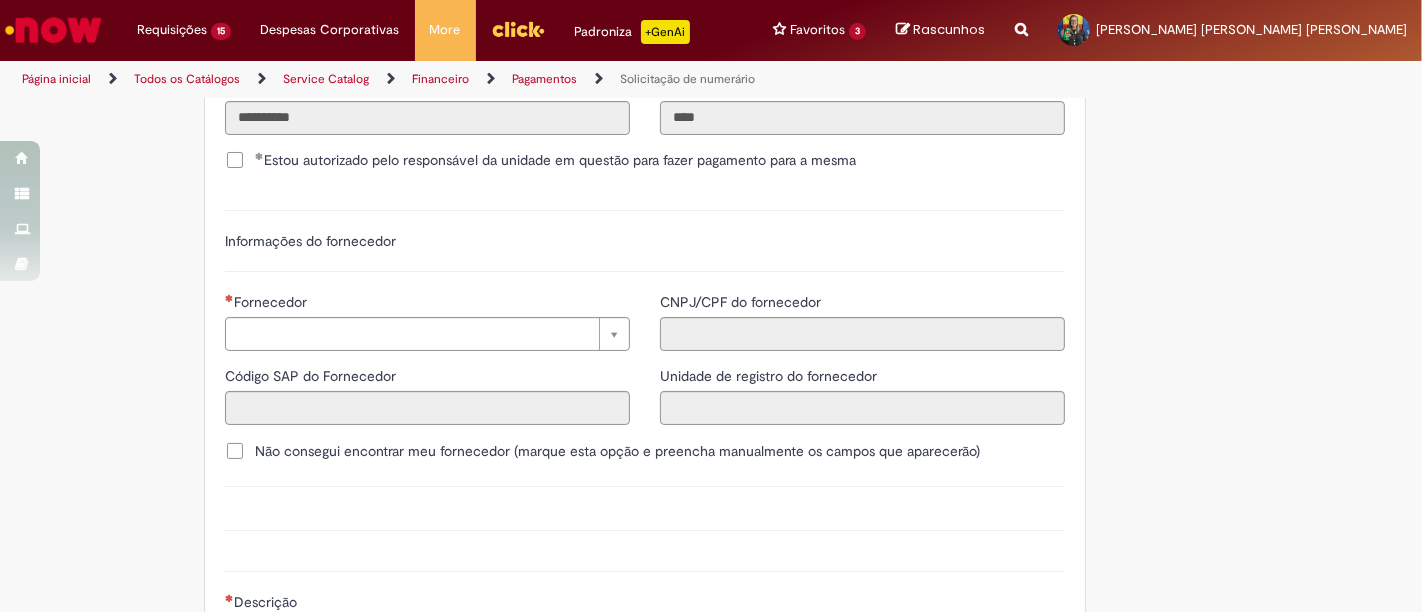 scroll, scrollTop: 2333, scrollLeft: 0, axis: vertical 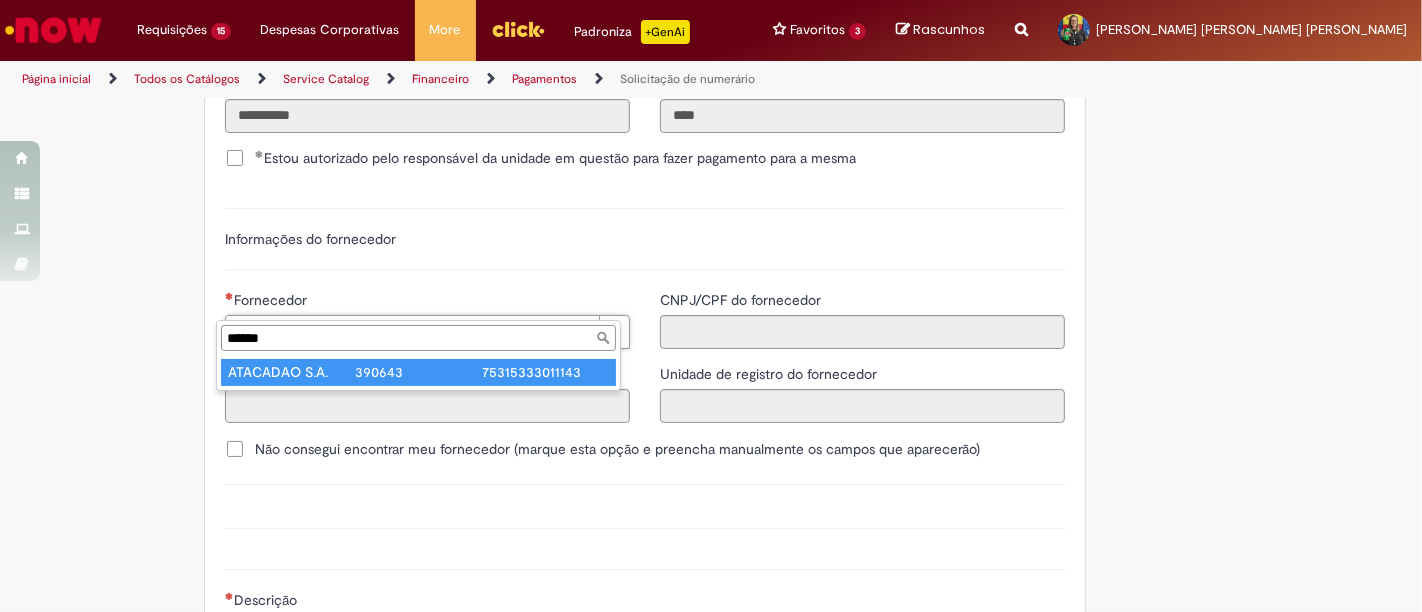 type on "******" 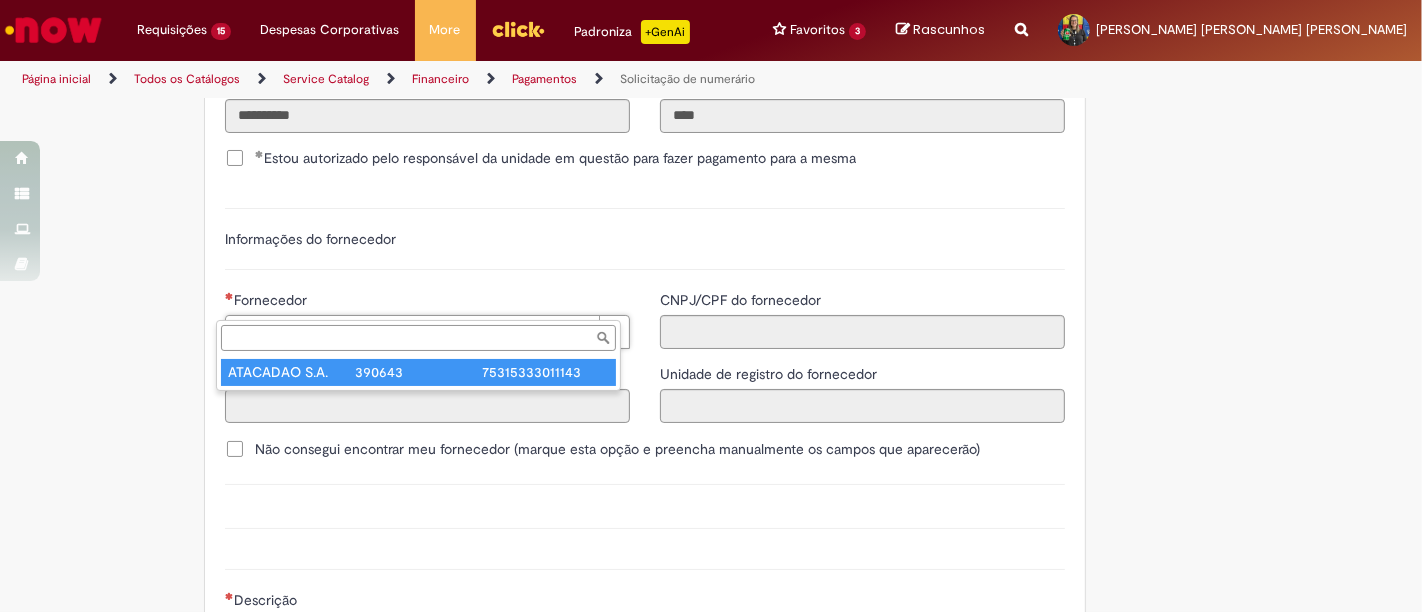 type on "******" 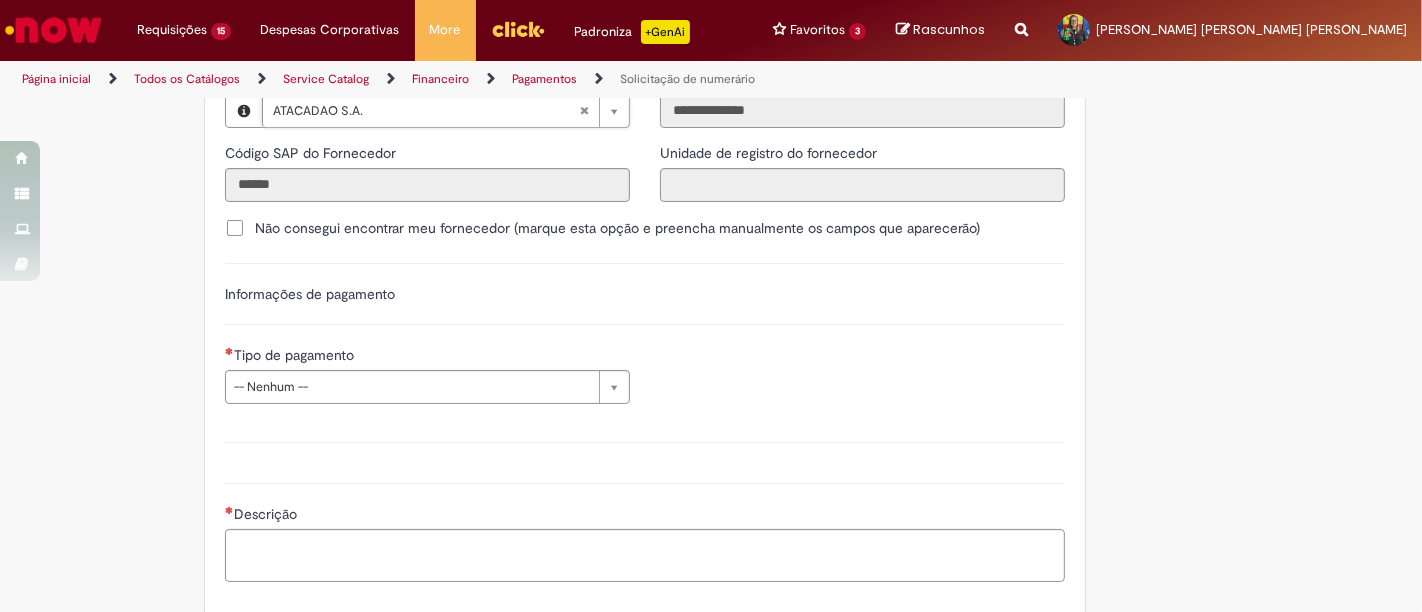 scroll, scrollTop: 2555, scrollLeft: 0, axis: vertical 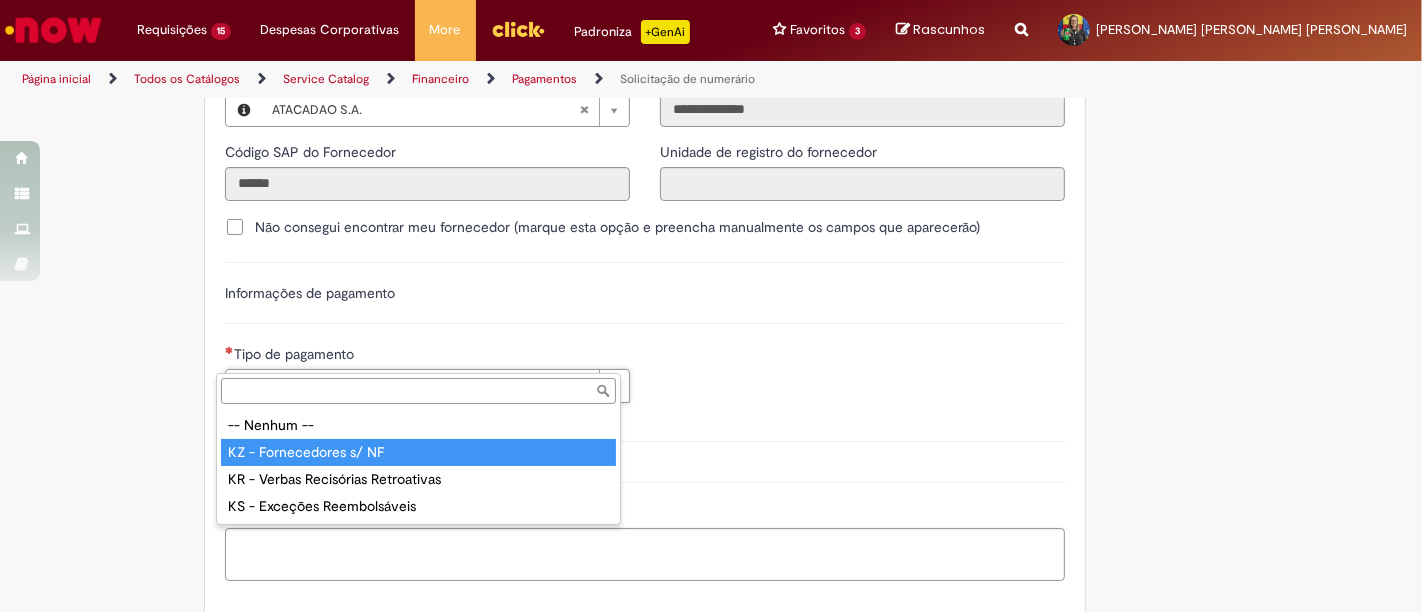 type on "**********" 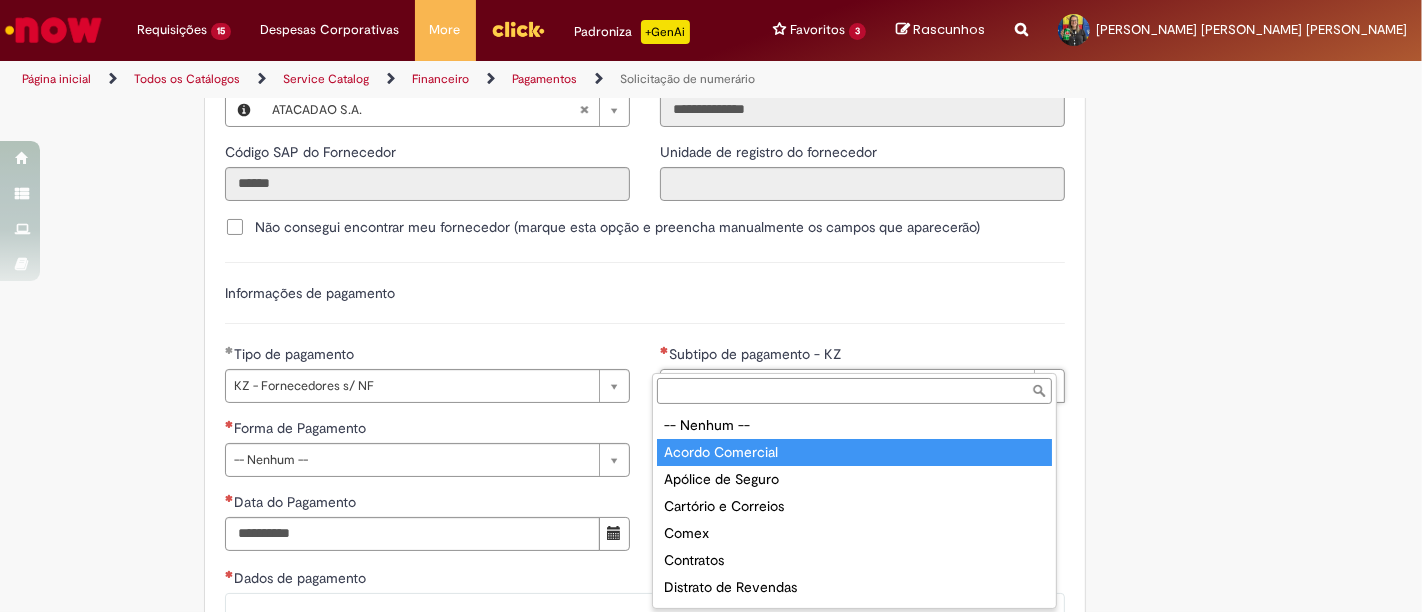type on "**********" 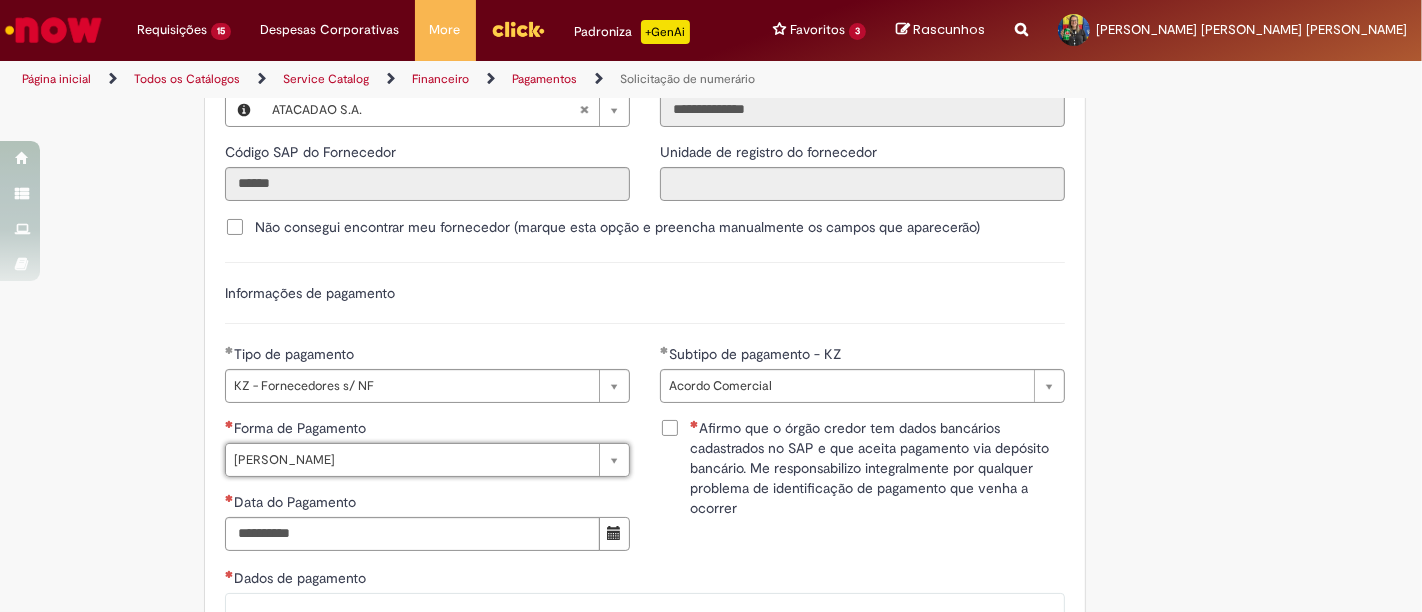 type on "**********" 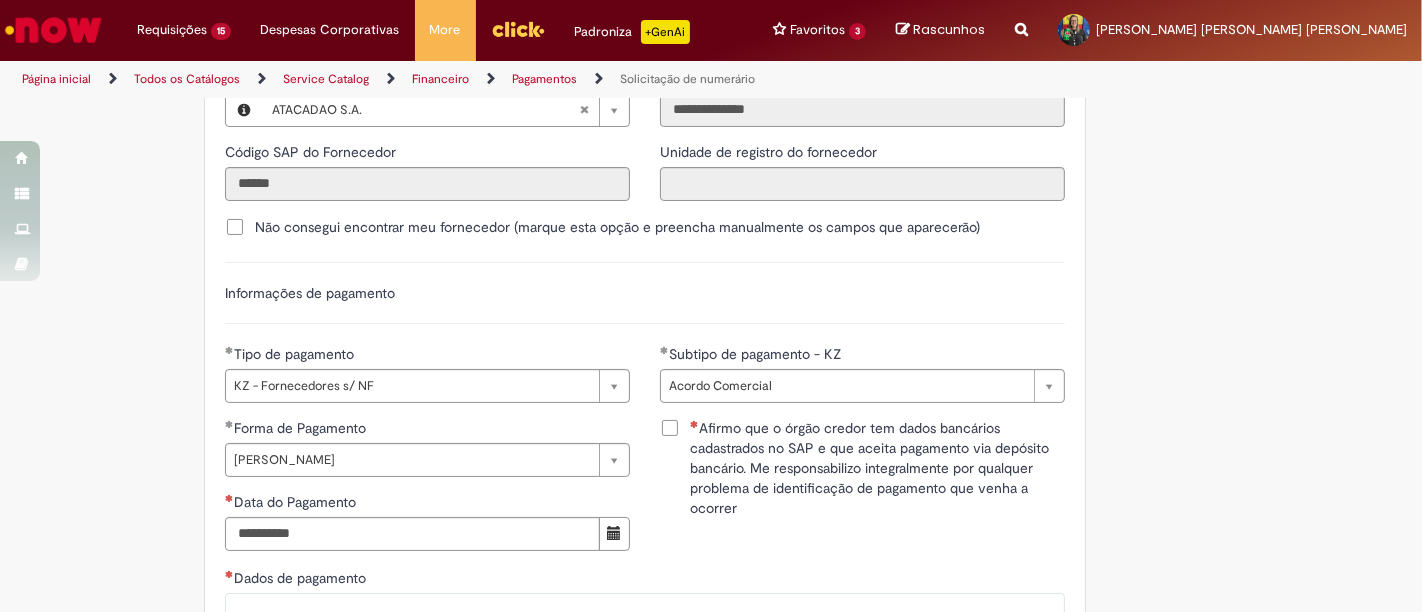 click on "Afirmo que o órgão credor tem dados bancários cadastrados no SAP e que aceita pagamento via depósito bancário. Me responsabilizo integralmente por qualquer problema de identificação de pagamento que venha a ocorrer" at bounding box center [862, 470] 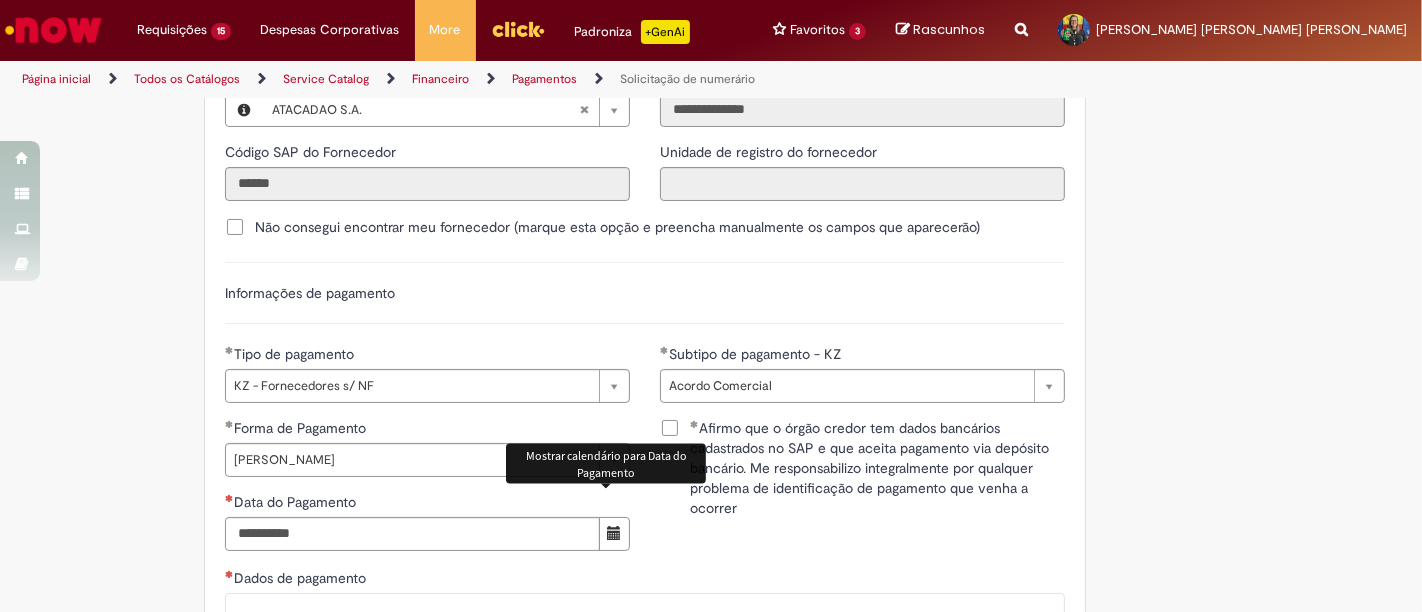 click at bounding box center (614, 533) 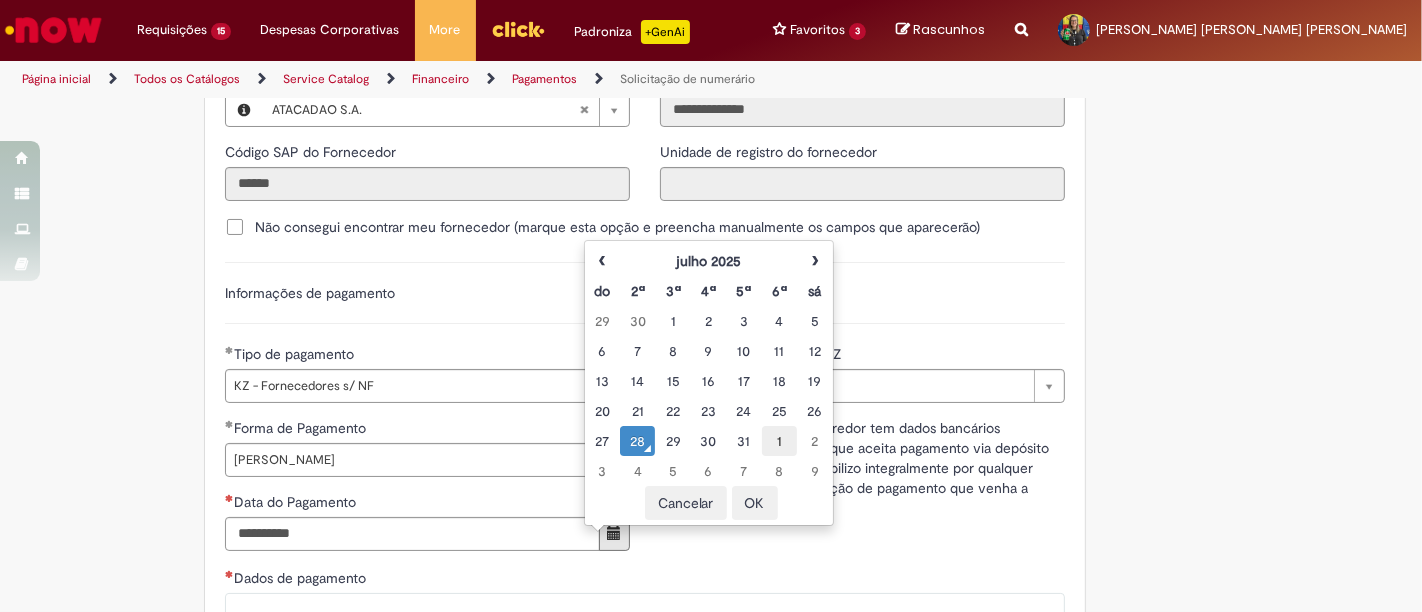 click on "1" at bounding box center (779, 441) 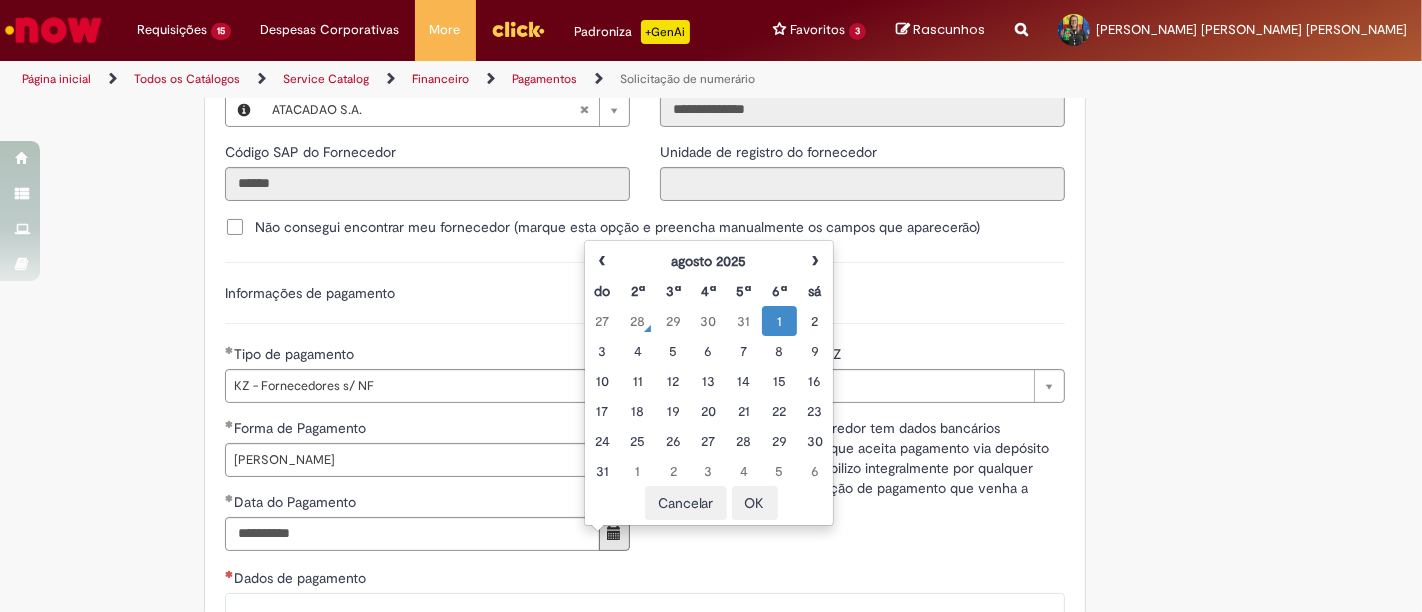 click on "OK" at bounding box center [755, 503] 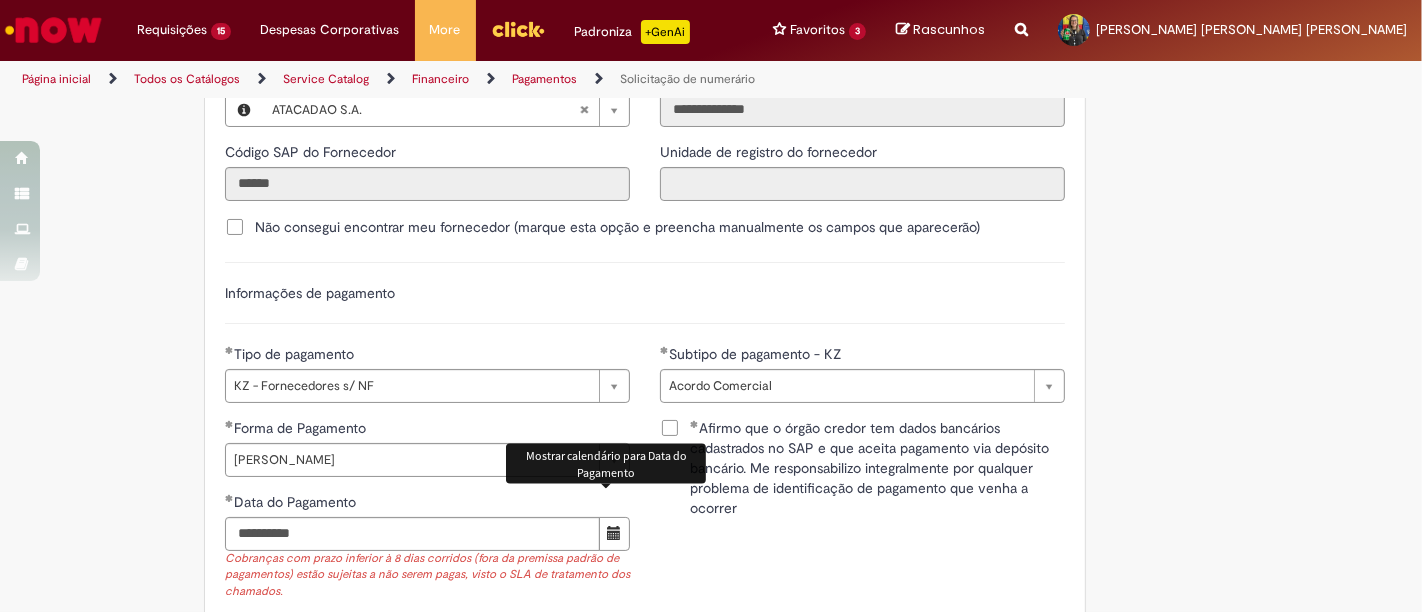 scroll, scrollTop: 2777, scrollLeft: 0, axis: vertical 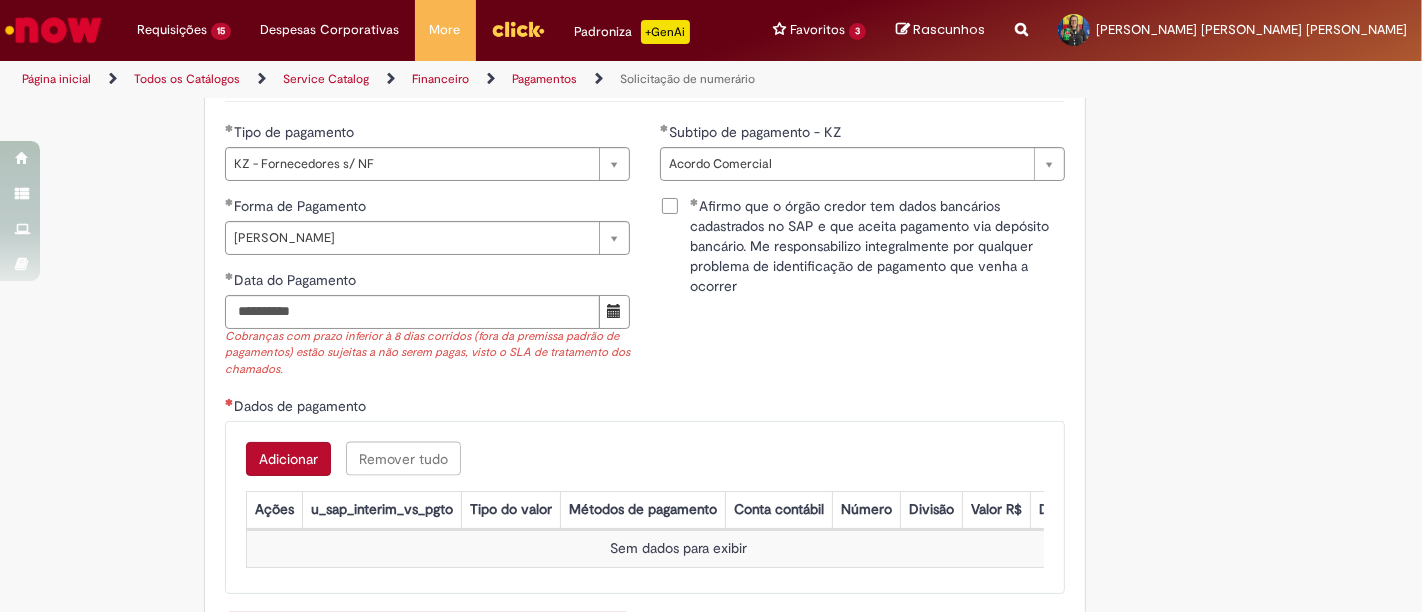 click on "Adicionar" at bounding box center (288, 459) 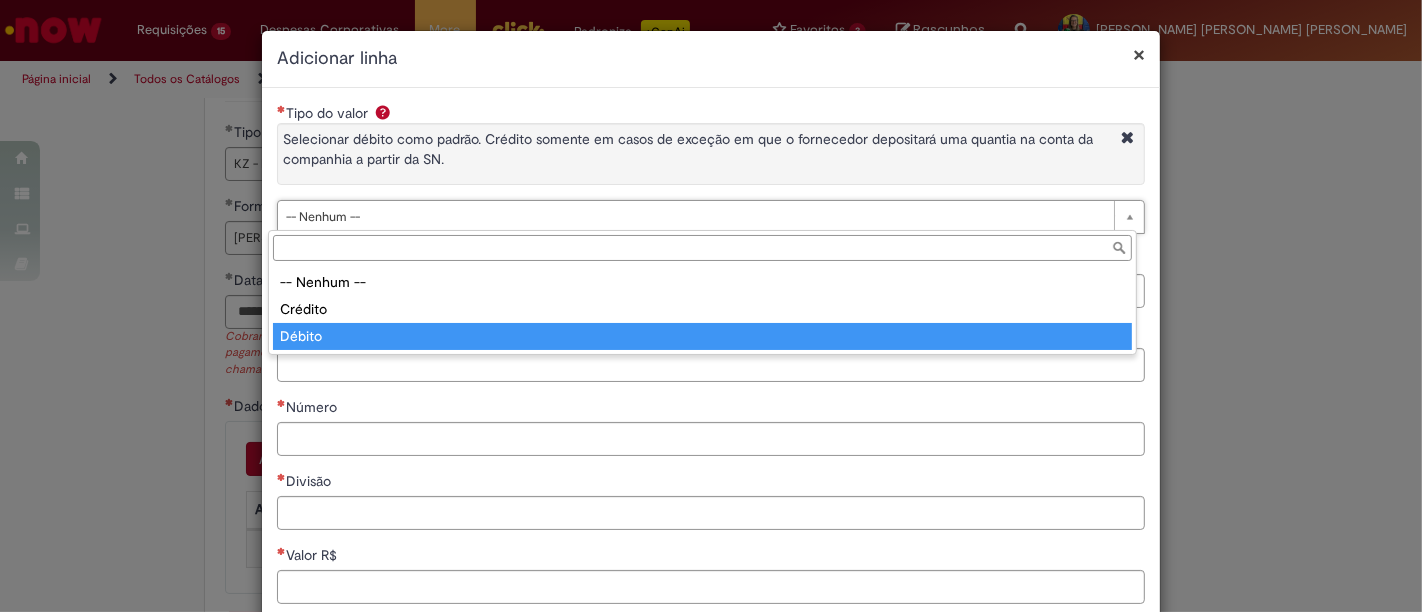 type on "******" 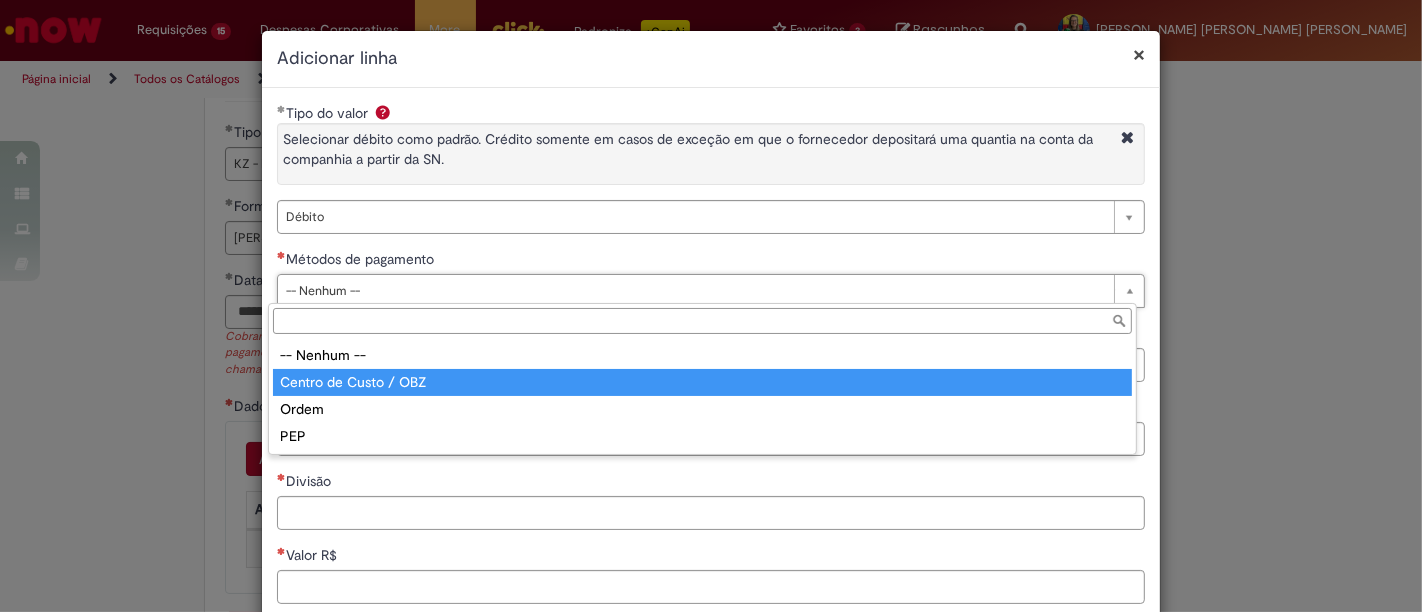 type on "**********" 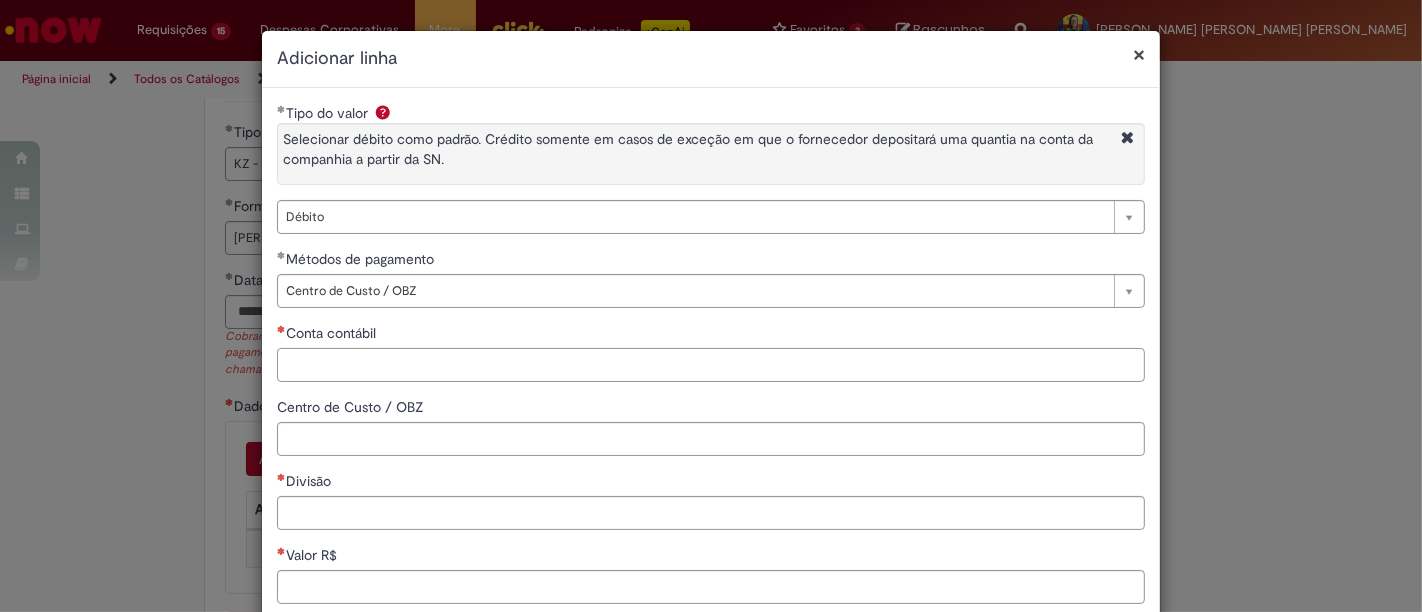 click on "Conta contábil" at bounding box center (711, 365) 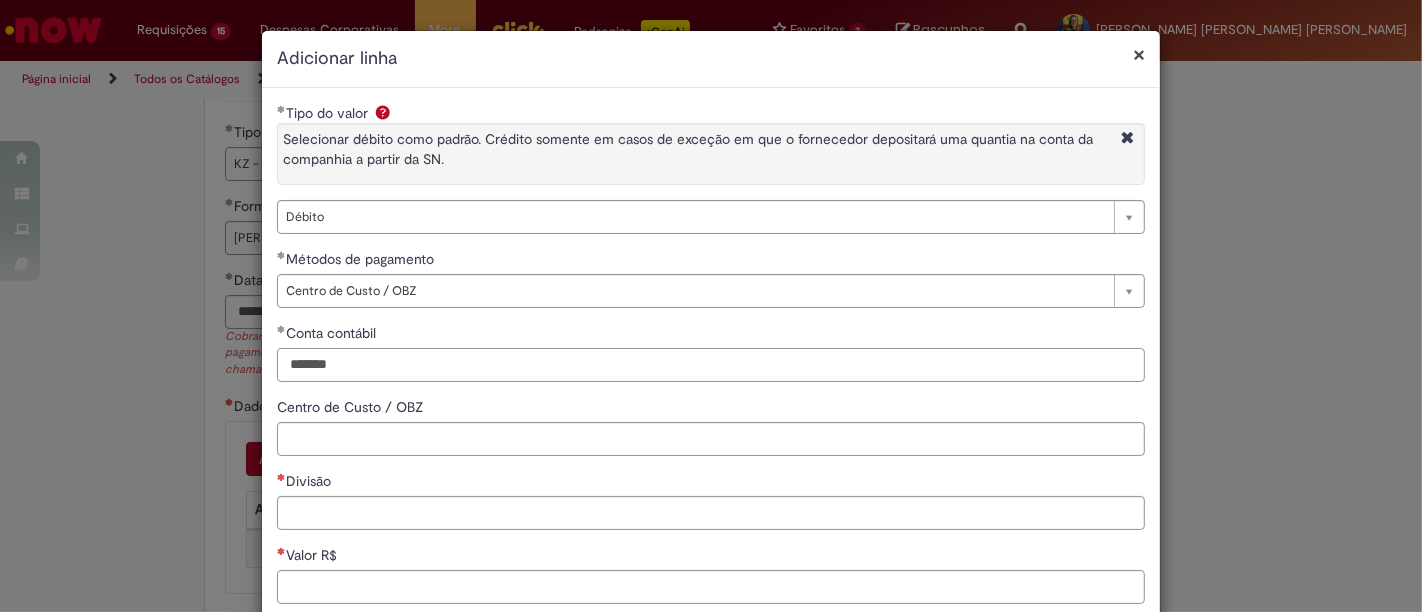 type on "*******" 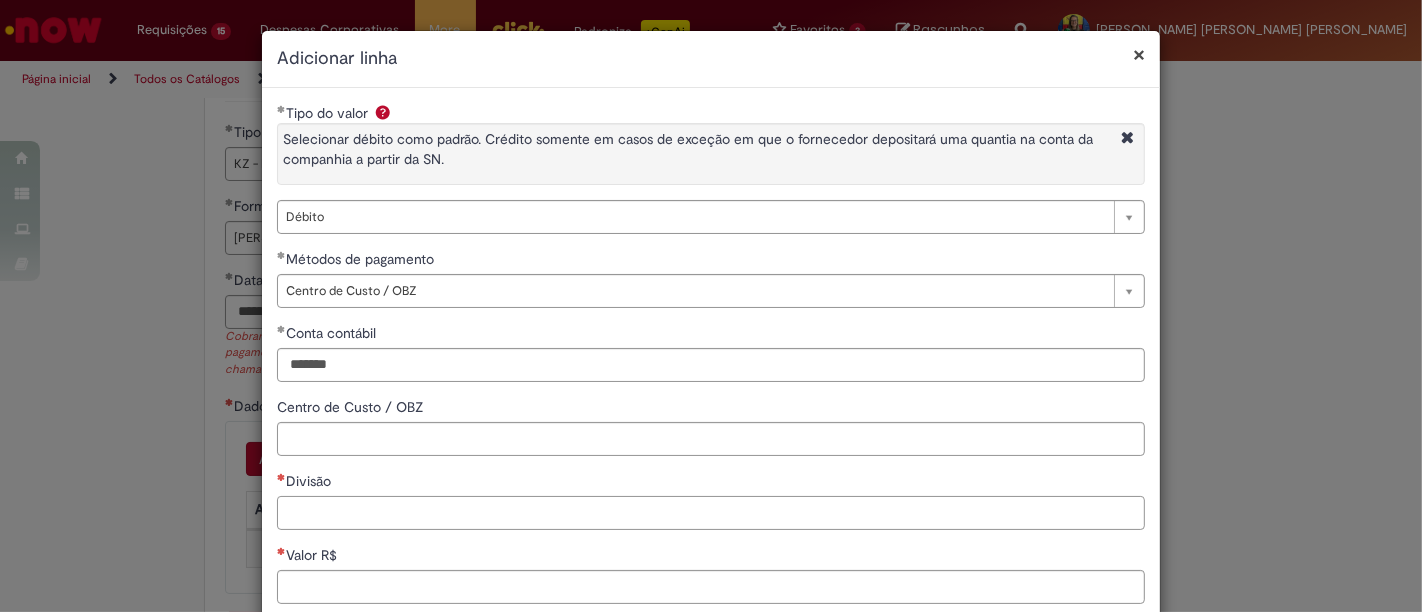 click on "Divisão" at bounding box center [711, 513] 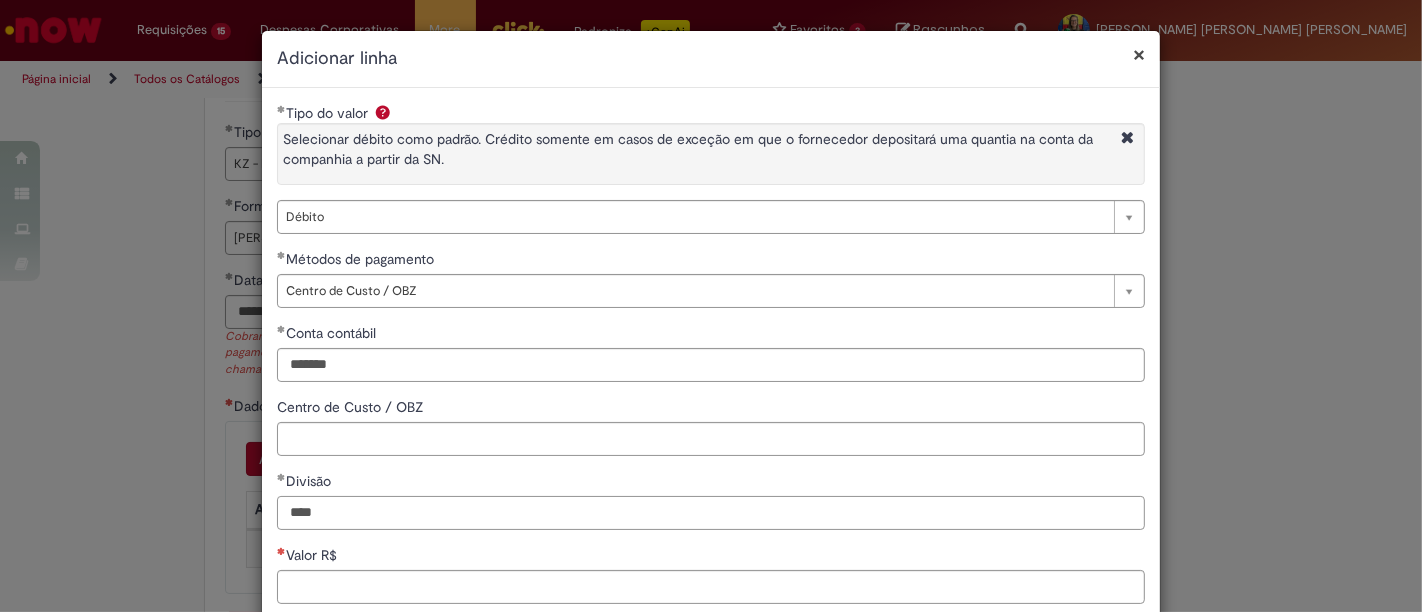 type on "****" 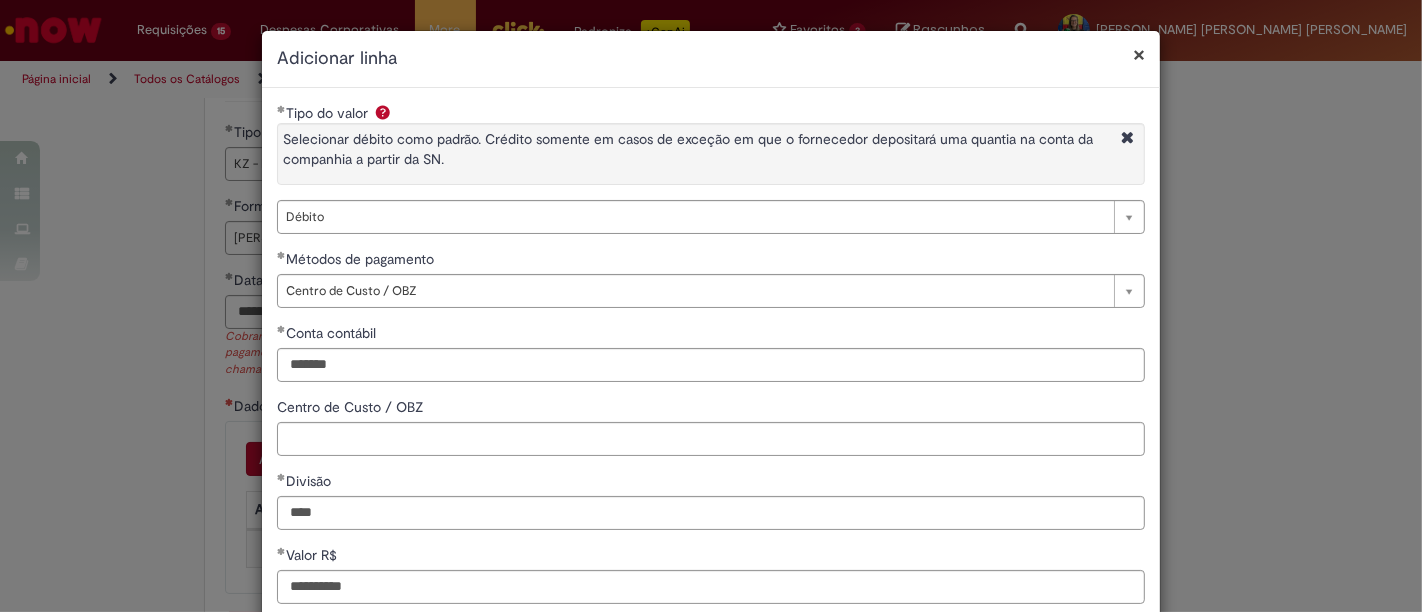 type on "**********" 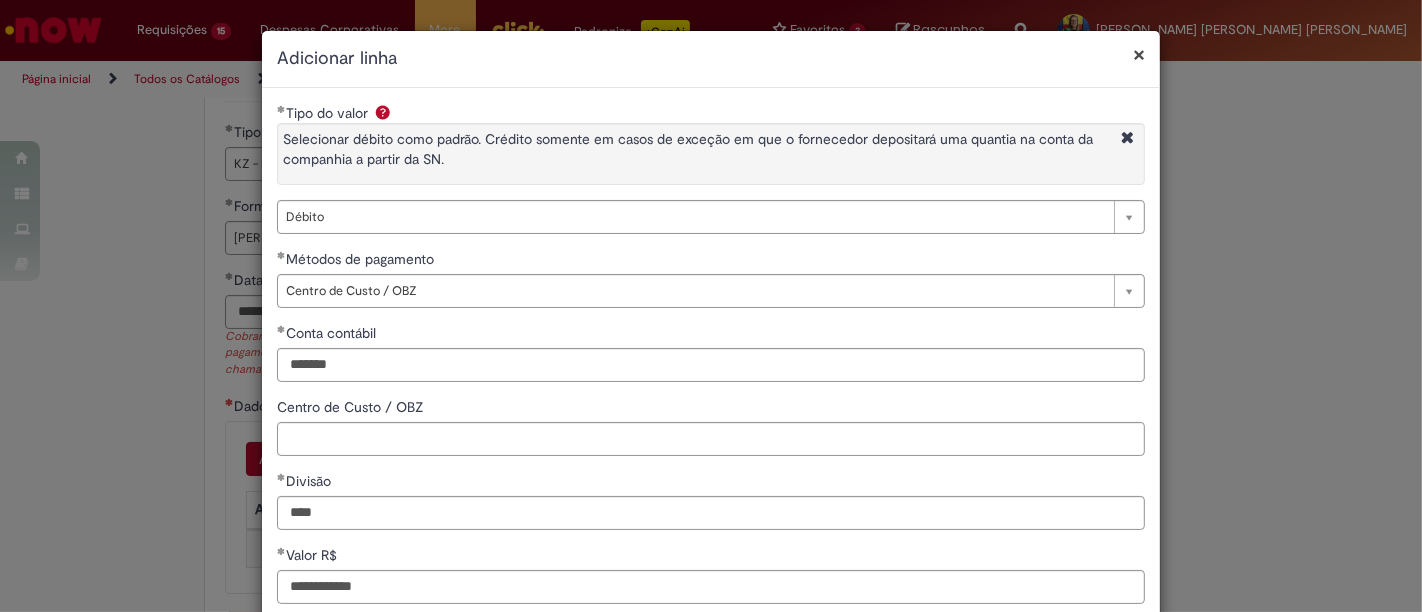 scroll, scrollTop: 208, scrollLeft: 0, axis: vertical 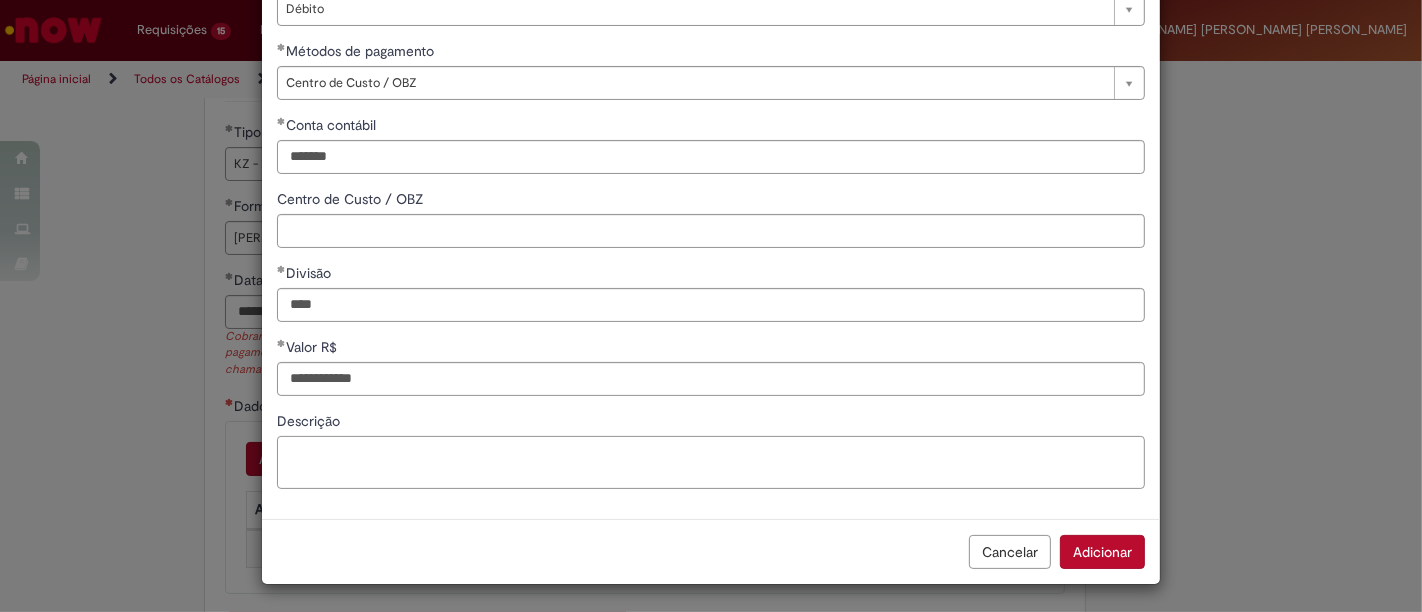 paste on "**********" 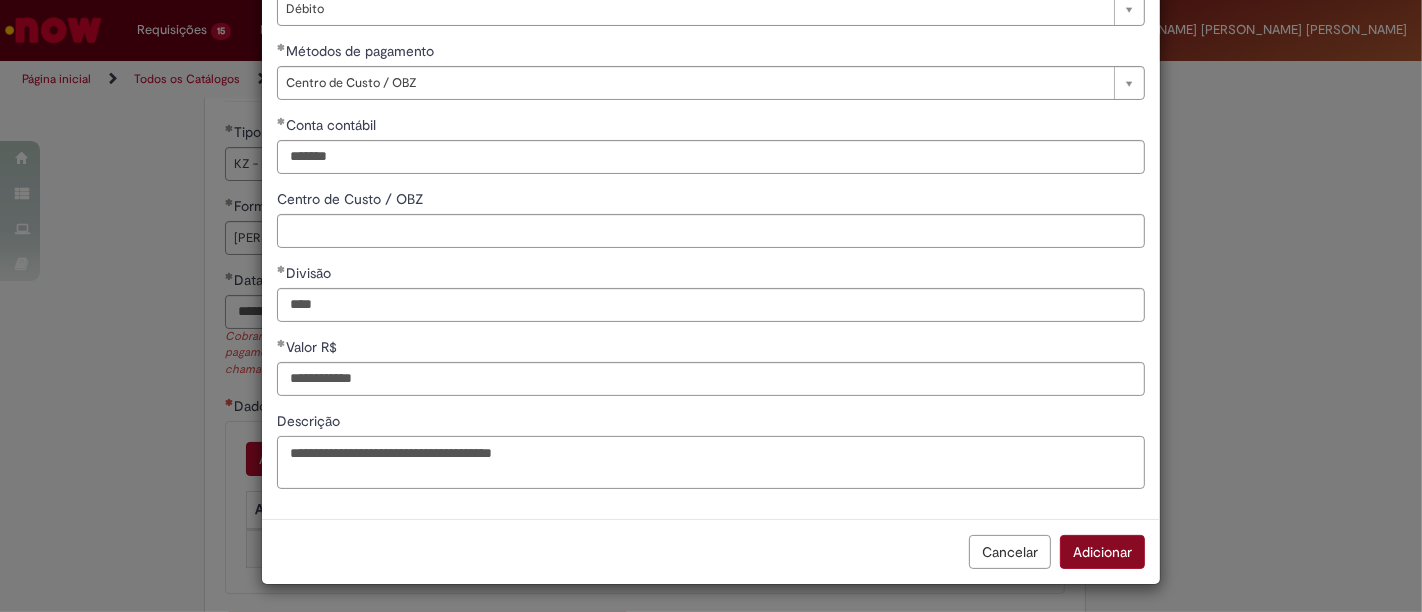 type on "**********" 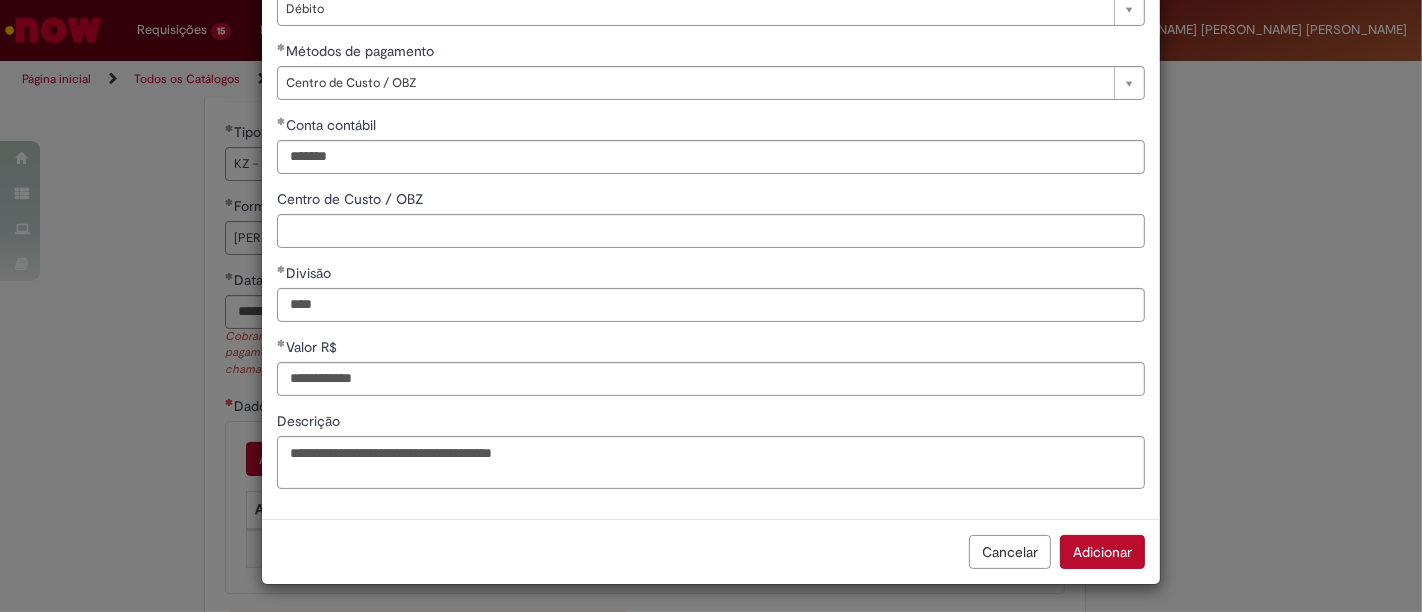 drag, startPoint x: 1098, startPoint y: 558, endPoint x: 1028, endPoint y: 511, distance: 84.31489 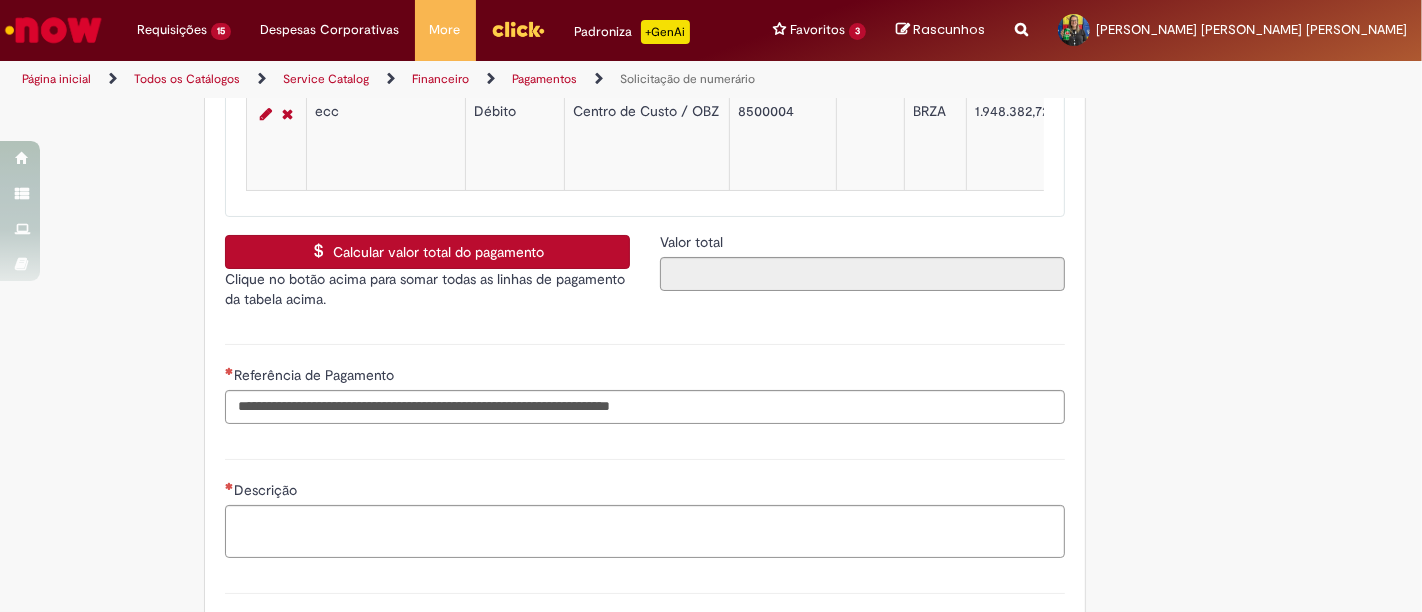 scroll, scrollTop: 3222, scrollLeft: 0, axis: vertical 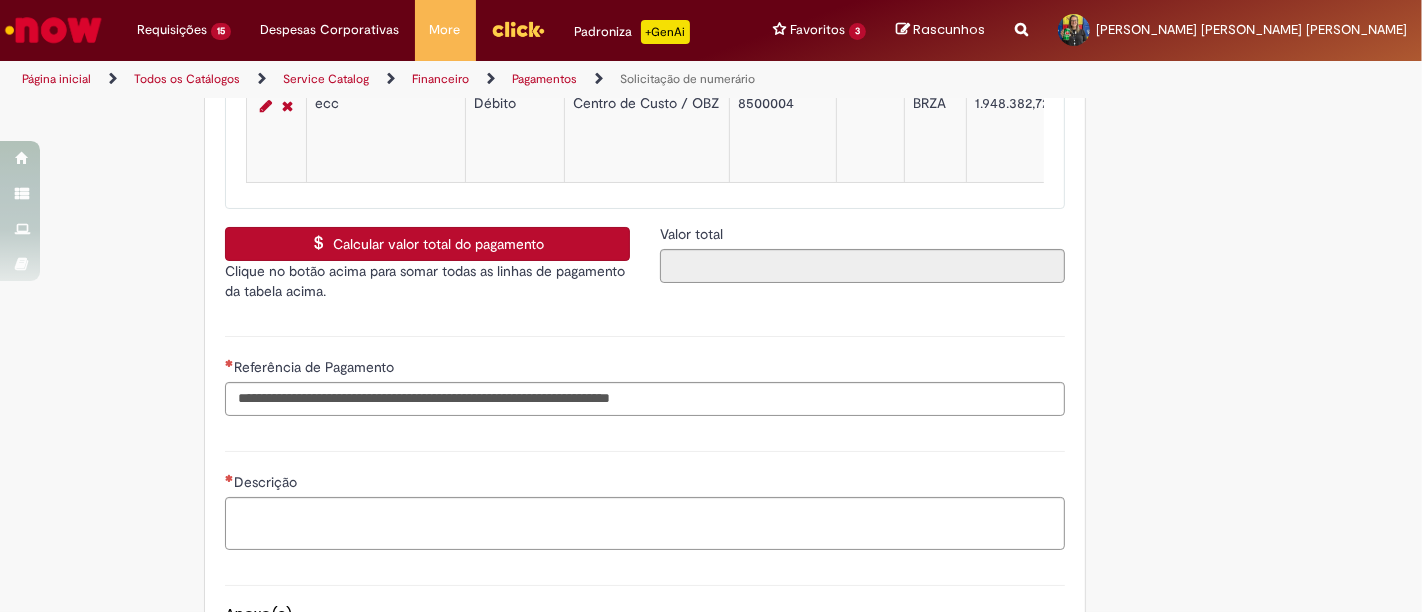 click on "Calcular valor total do pagamento" at bounding box center [427, 244] 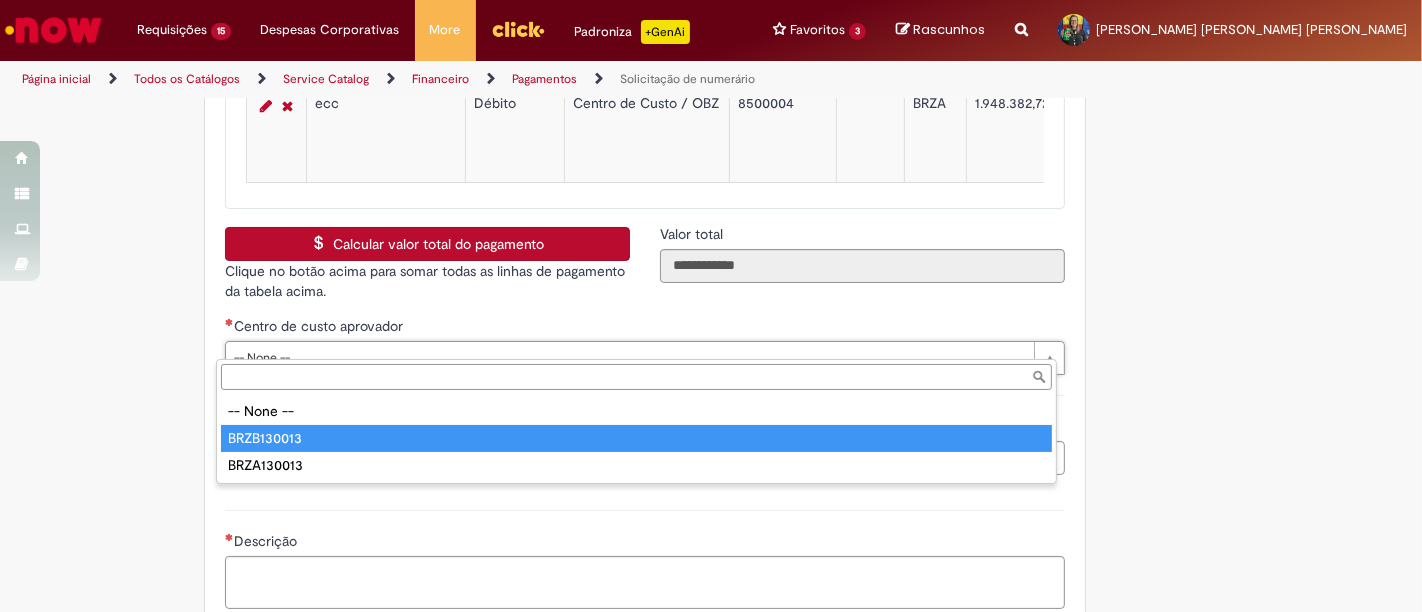 type on "**********" 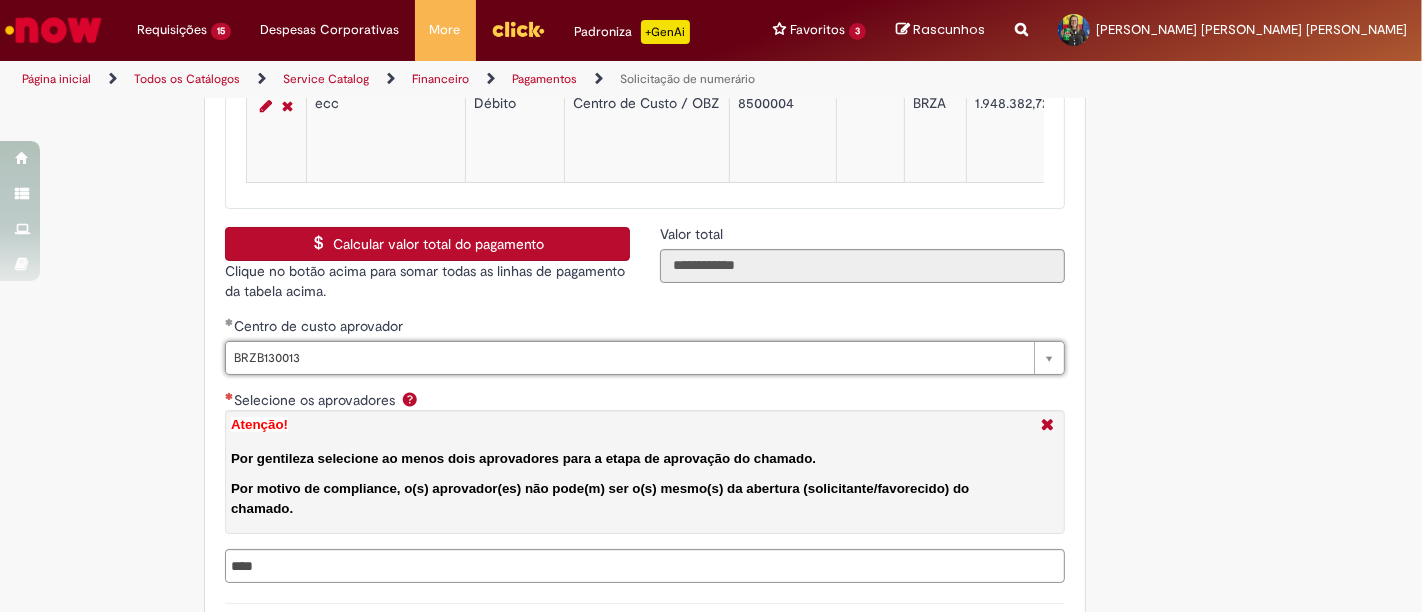 scroll, scrollTop: 3444, scrollLeft: 0, axis: vertical 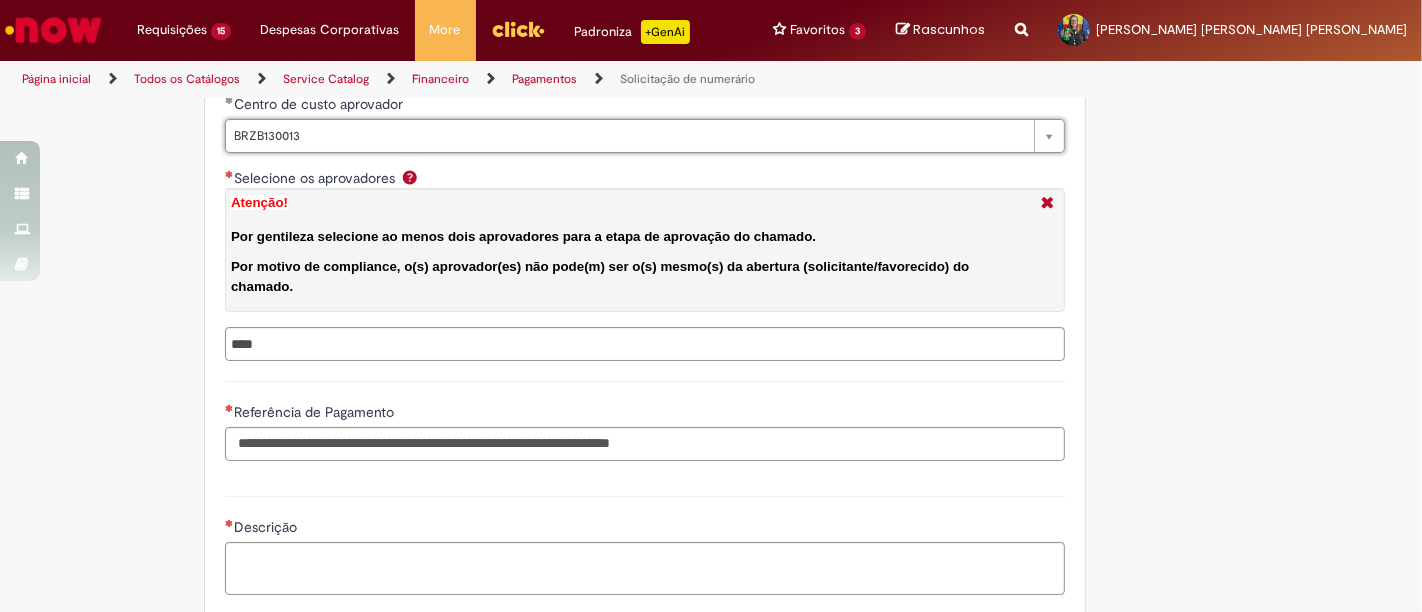 type 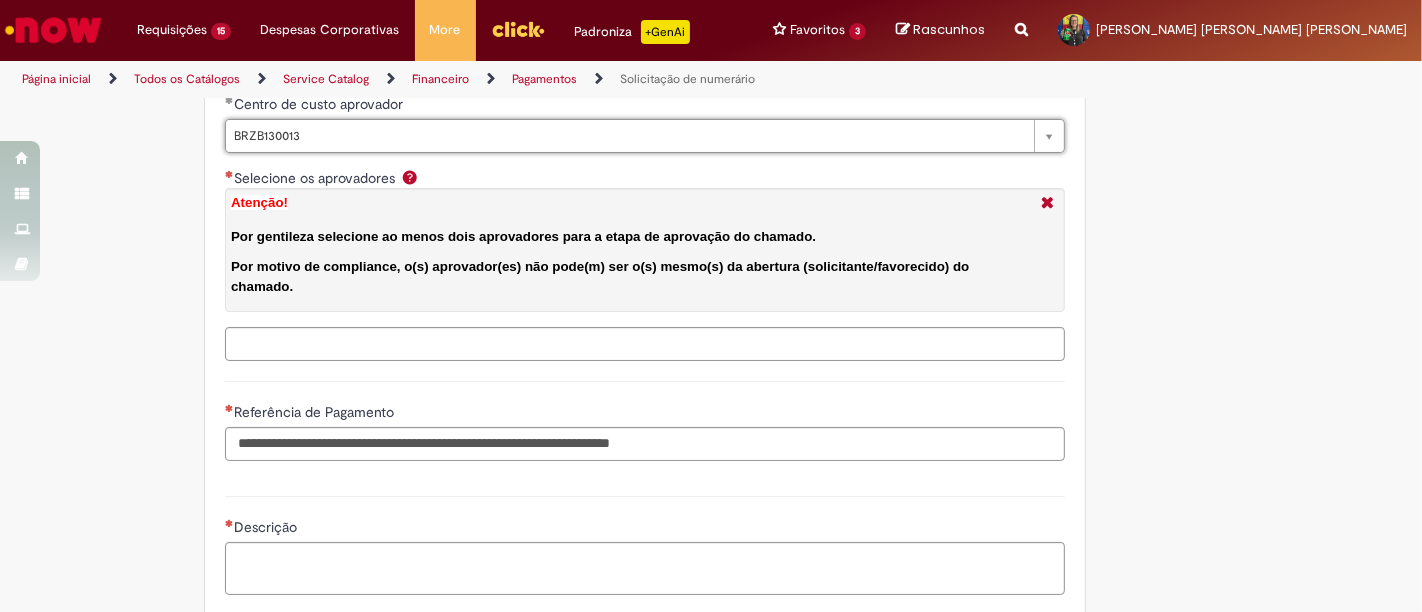 drag, startPoint x: 345, startPoint y: 345, endPoint x: 350, endPoint y: 315, distance: 30.413813 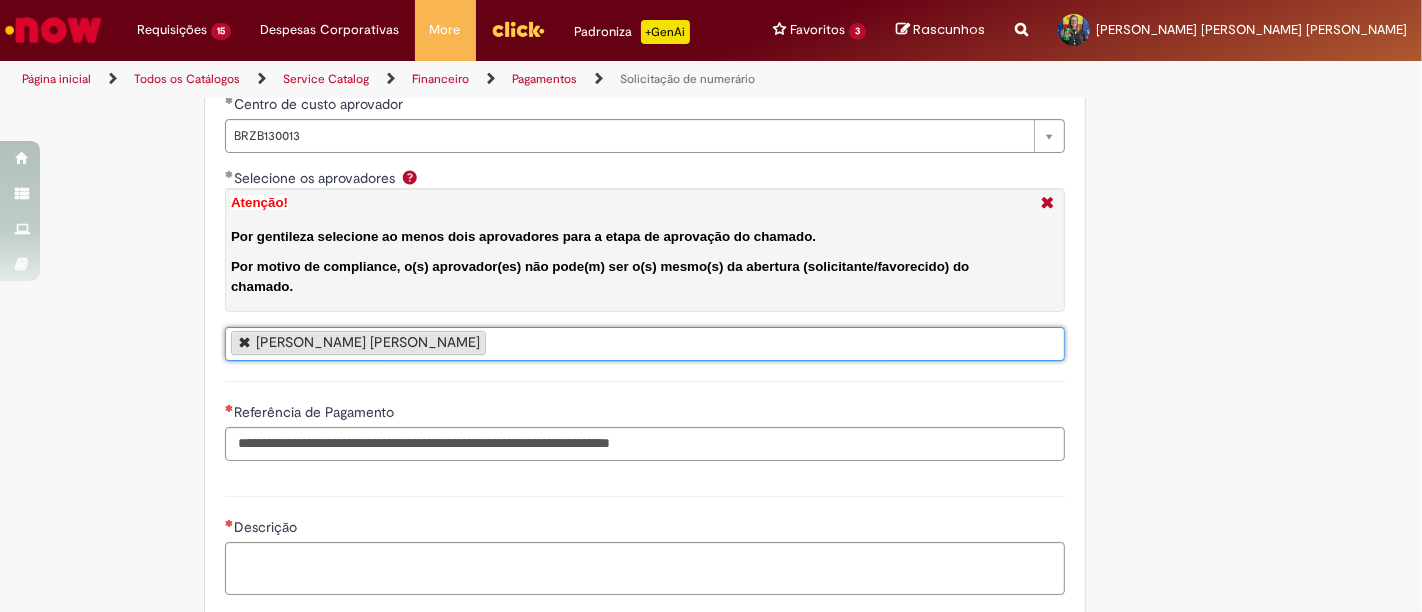 click on "[PERSON_NAME] [PERSON_NAME]" at bounding box center (645, 344) 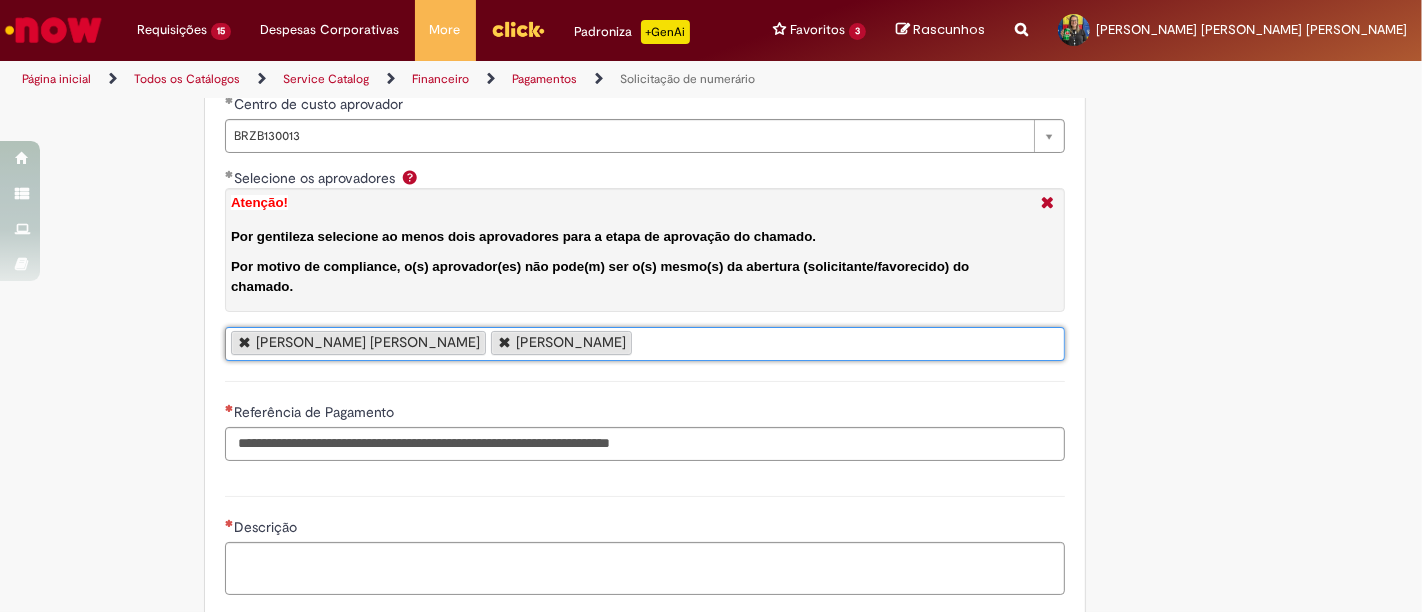 click on "**********" at bounding box center [645, 285] 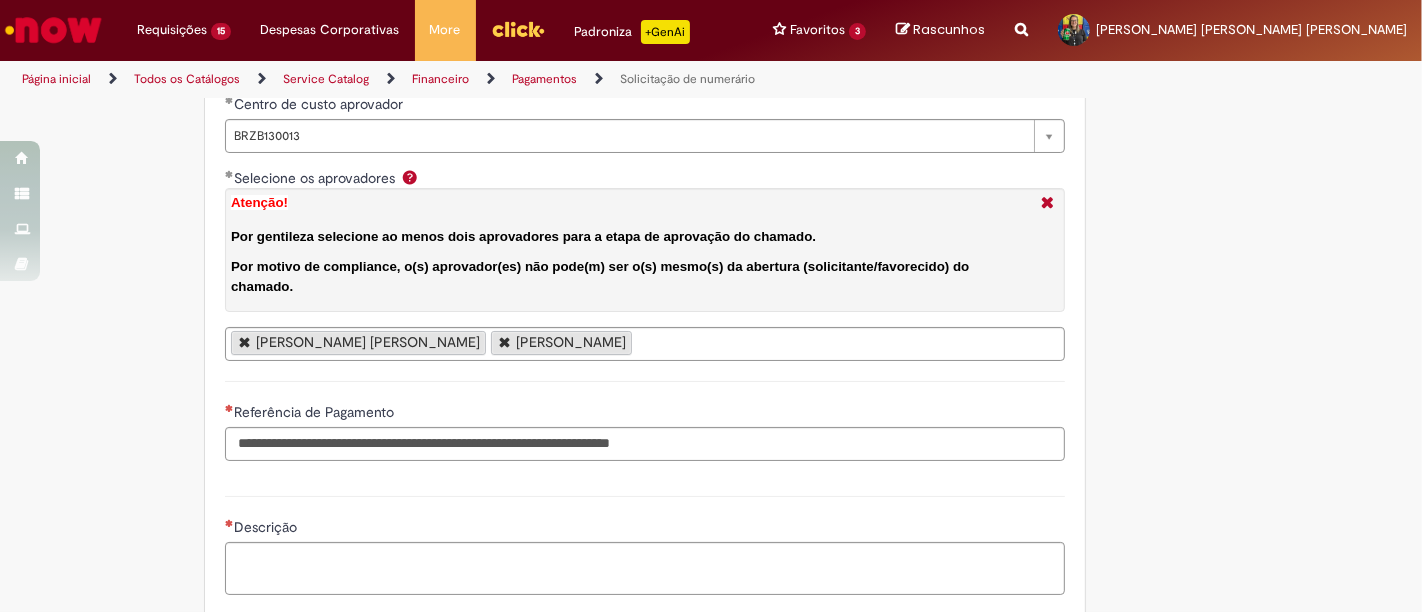 click on "[PERSON_NAME] [PERSON_NAME]           [PERSON_NAME]" at bounding box center [645, 344] 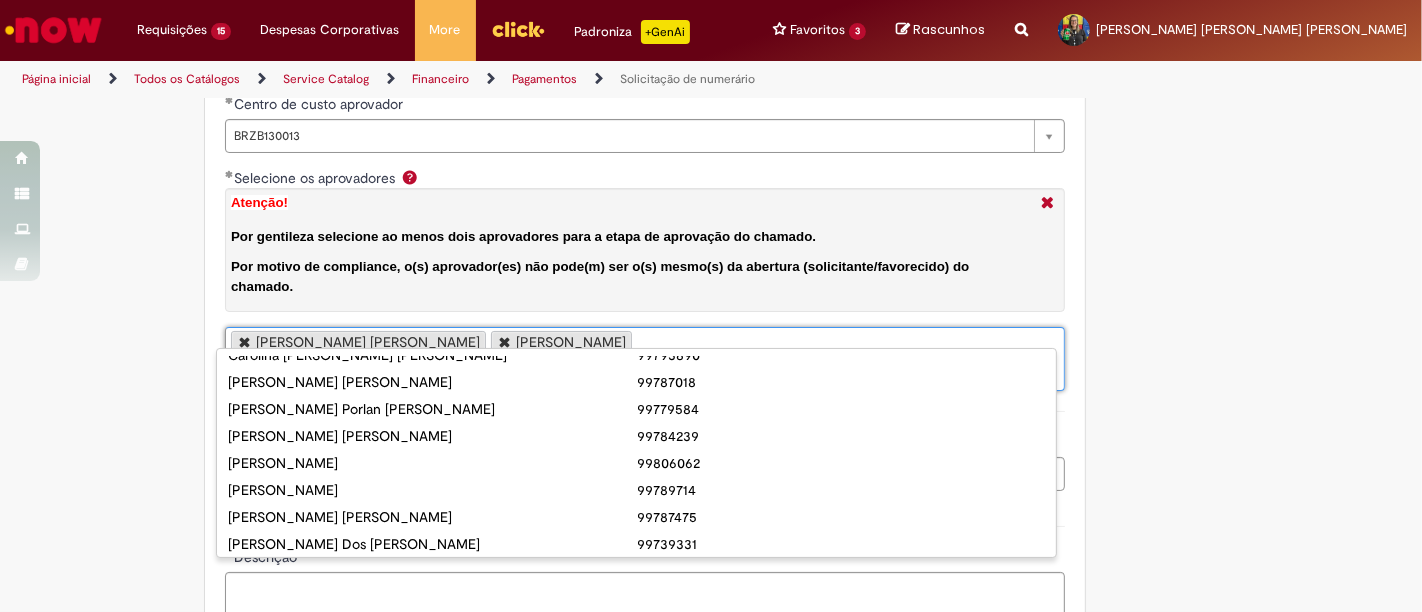 scroll, scrollTop: 104, scrollLeft: 0, axis: vertical 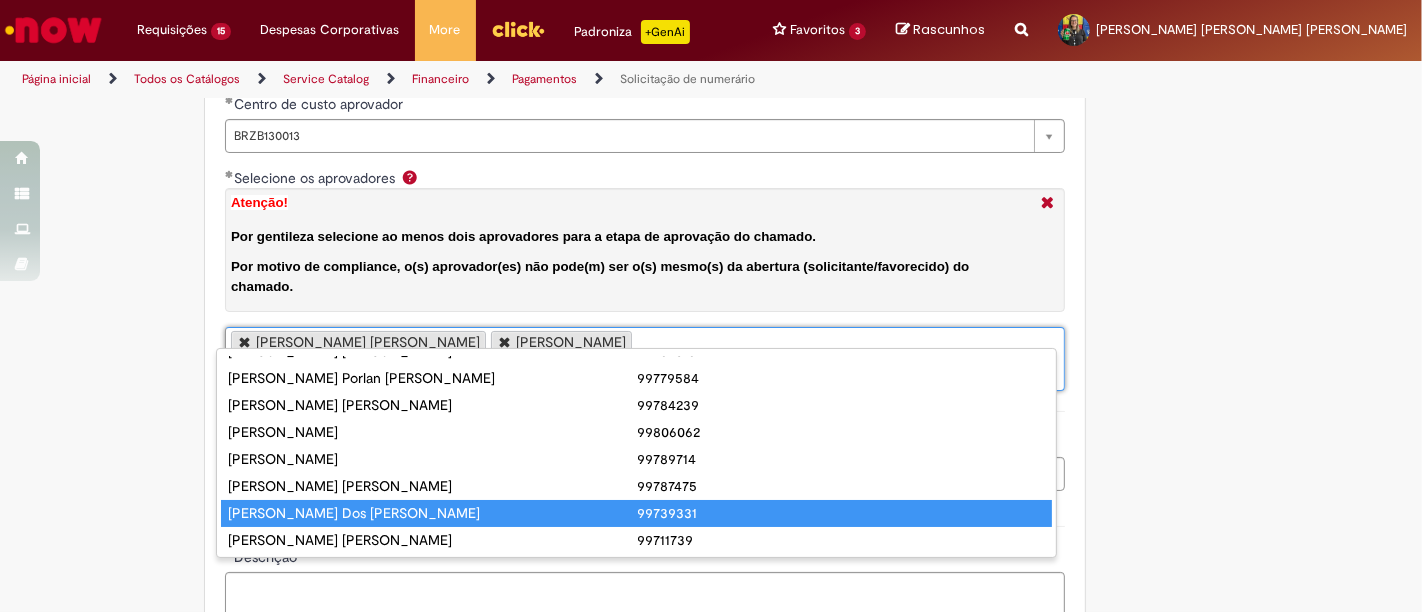 type on "**********" 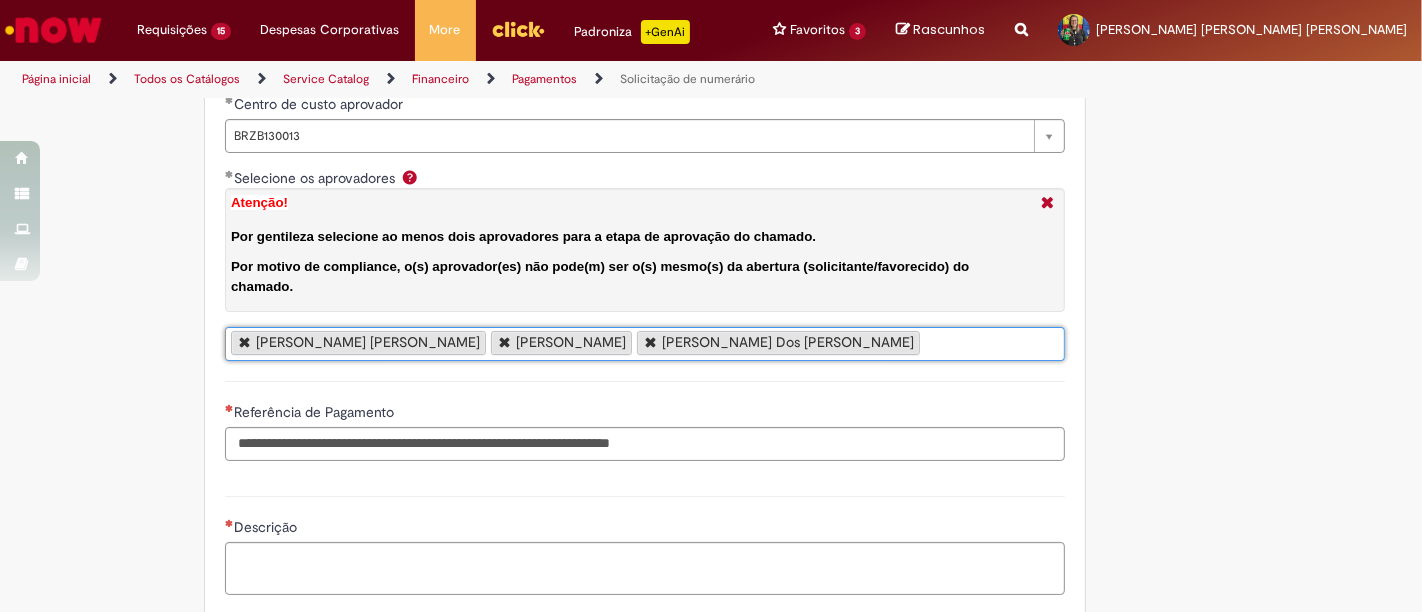scroll, scrollTop: 0, scrollLeft: 0, axis: both 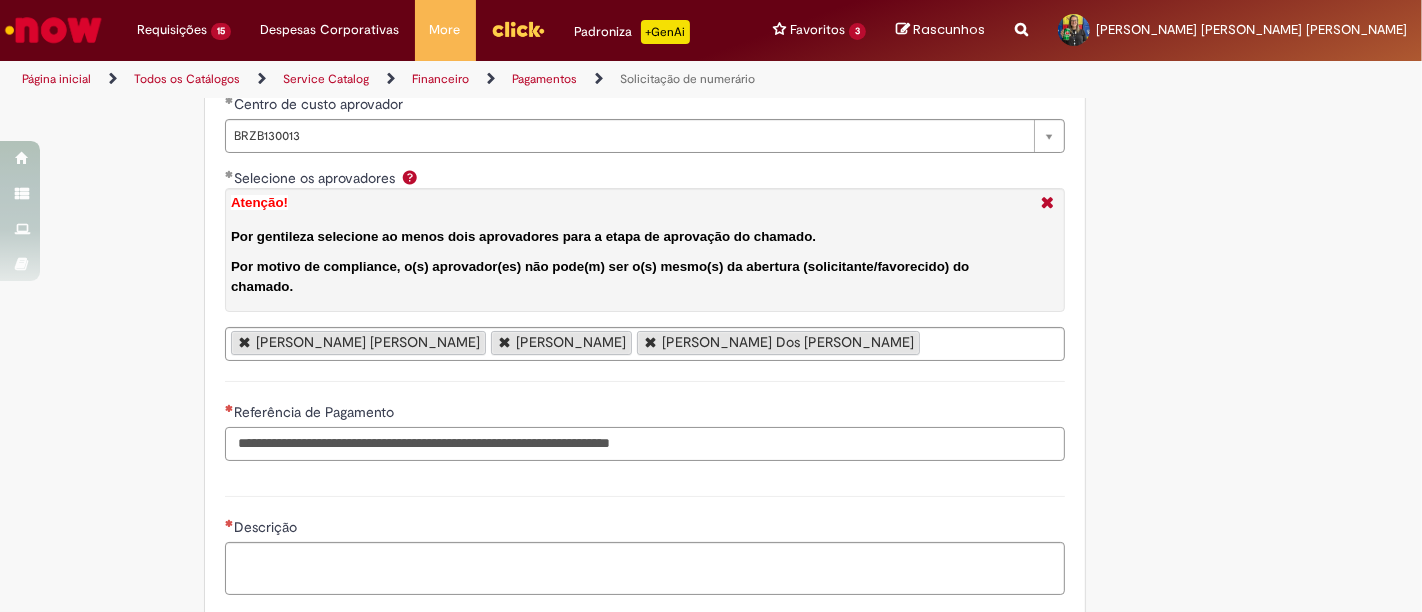click on "Referência de Pagamento" at bounding box center (645, 444) 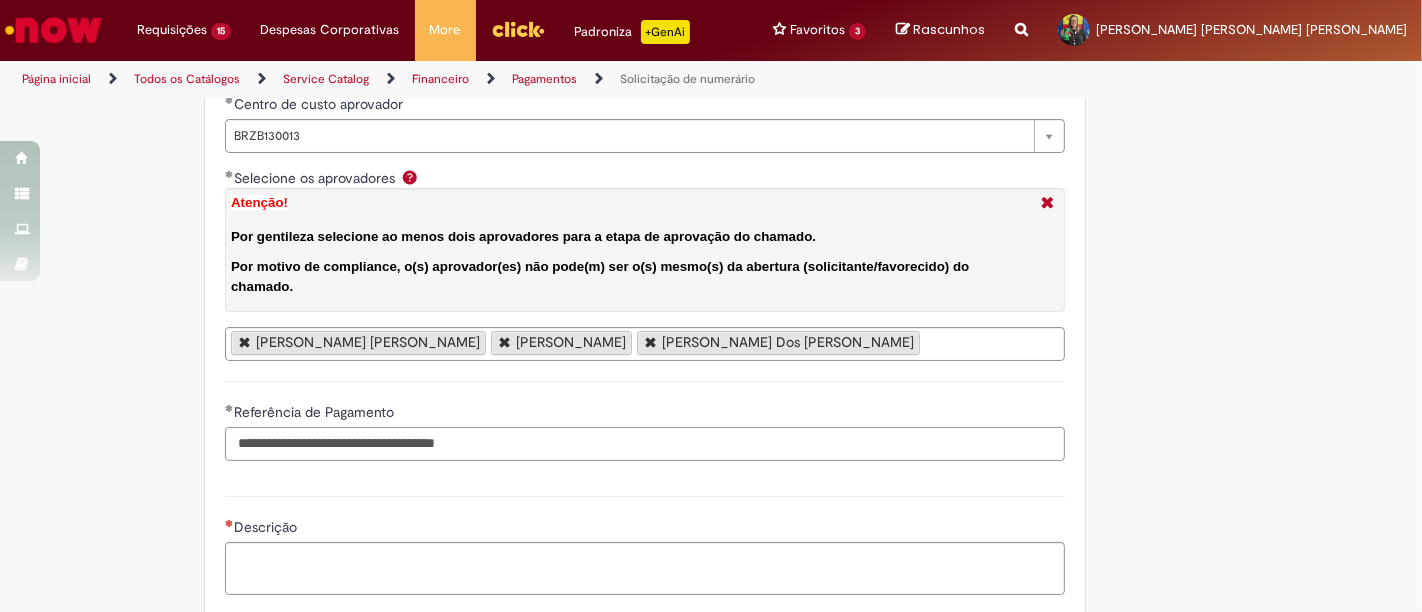 type on "**********" 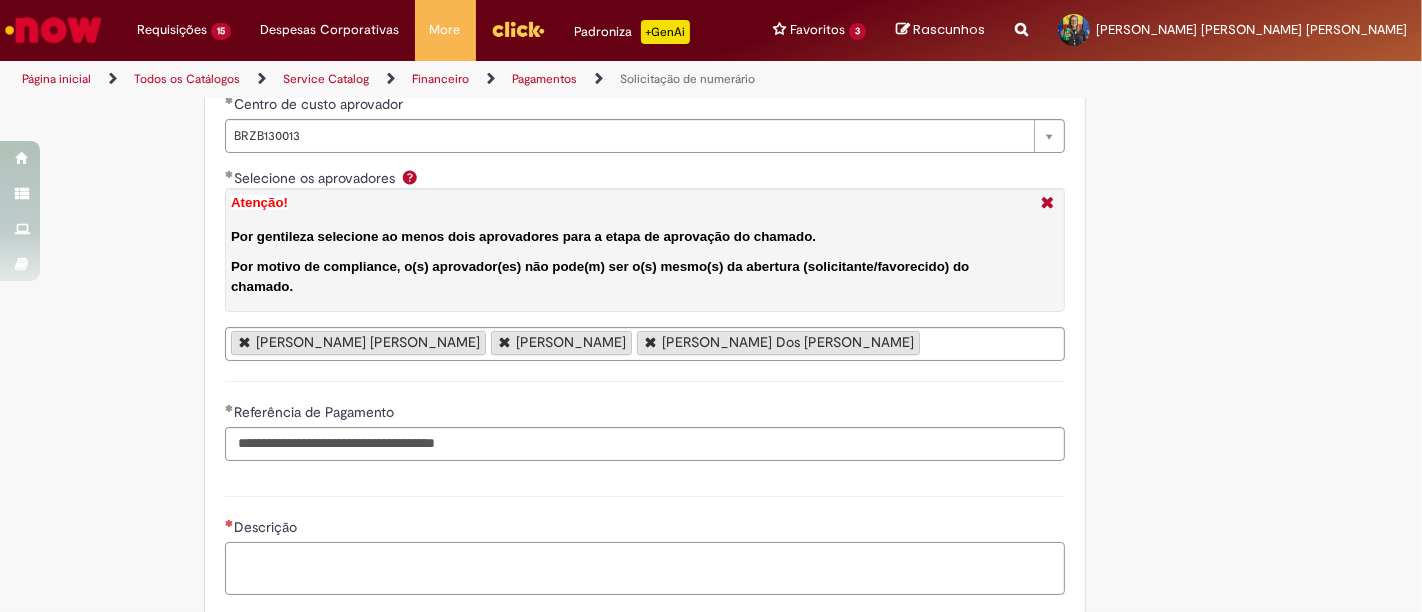 click on "Descrição" at bounding box center [645, 568] 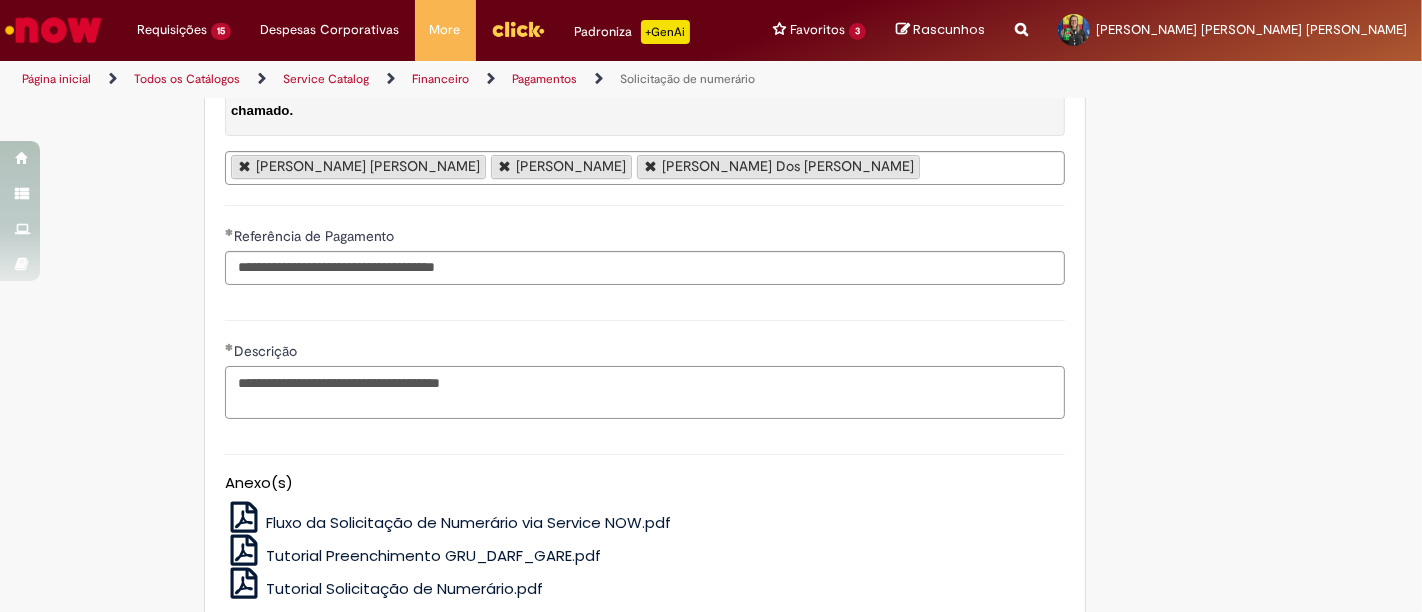 scroll, scrollTop: 3818, scrollLeft: 0, axis: vertical 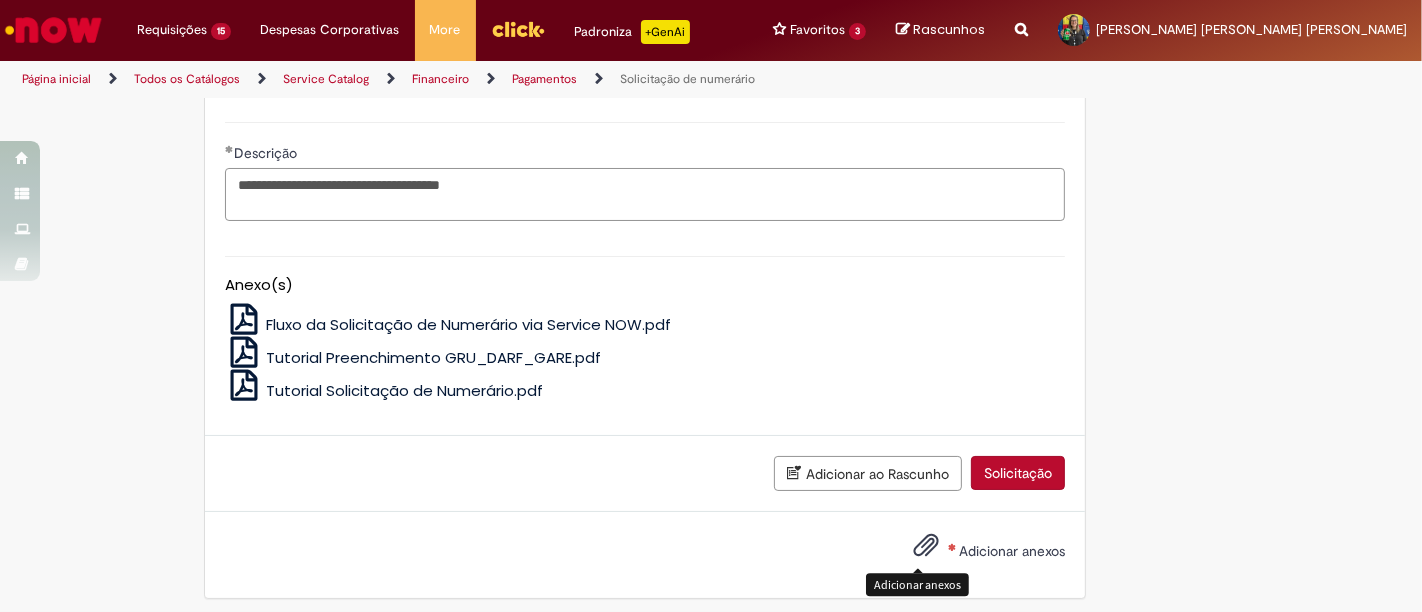 type on "**********" 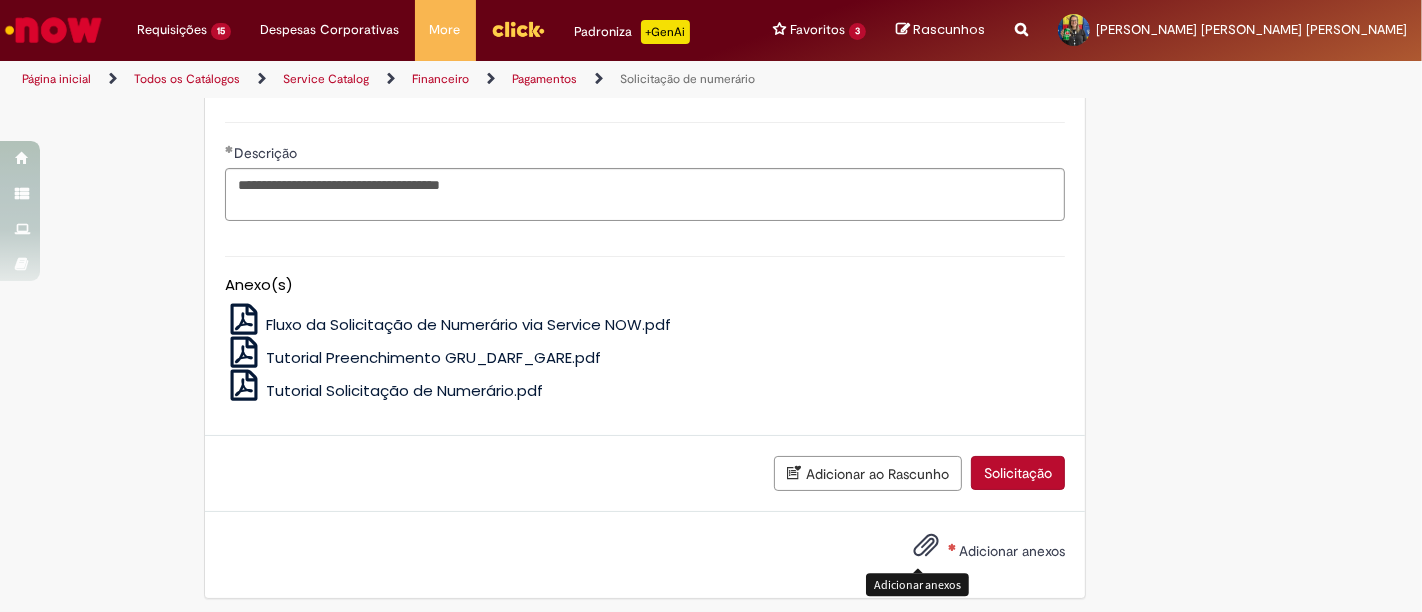 click at bounding box center [926, 546] 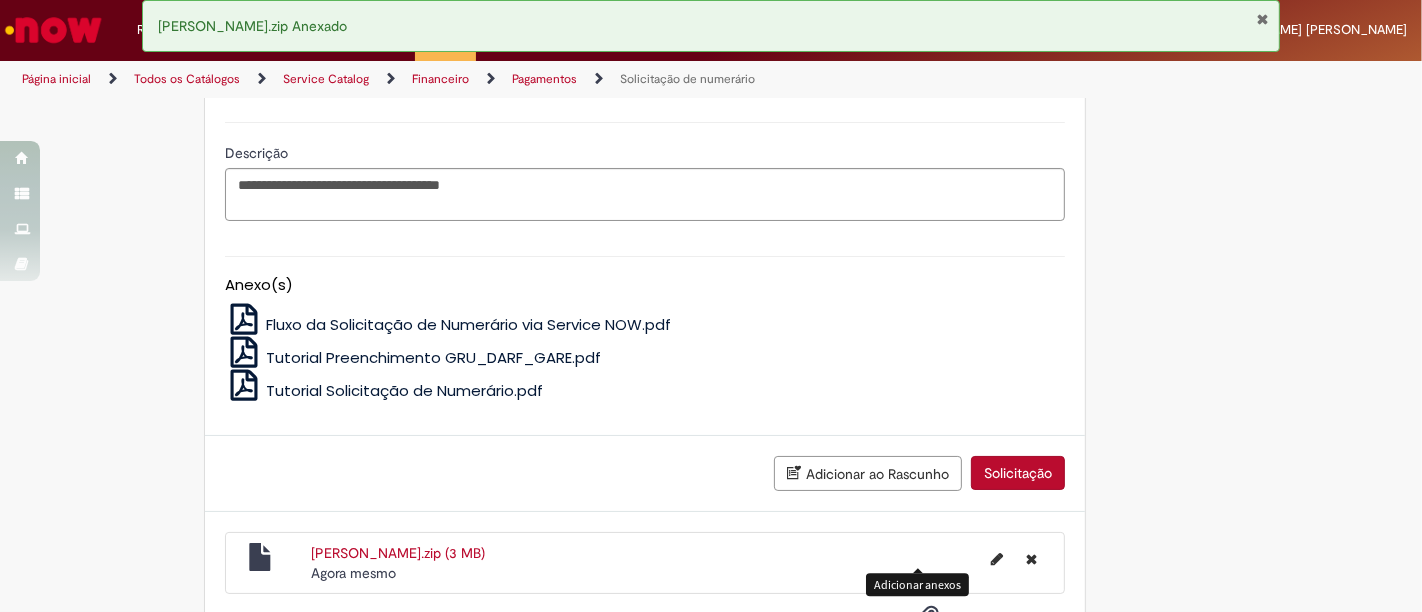 scroll, scrollTop: 3889, scrollLeft: 0, axis: vertical 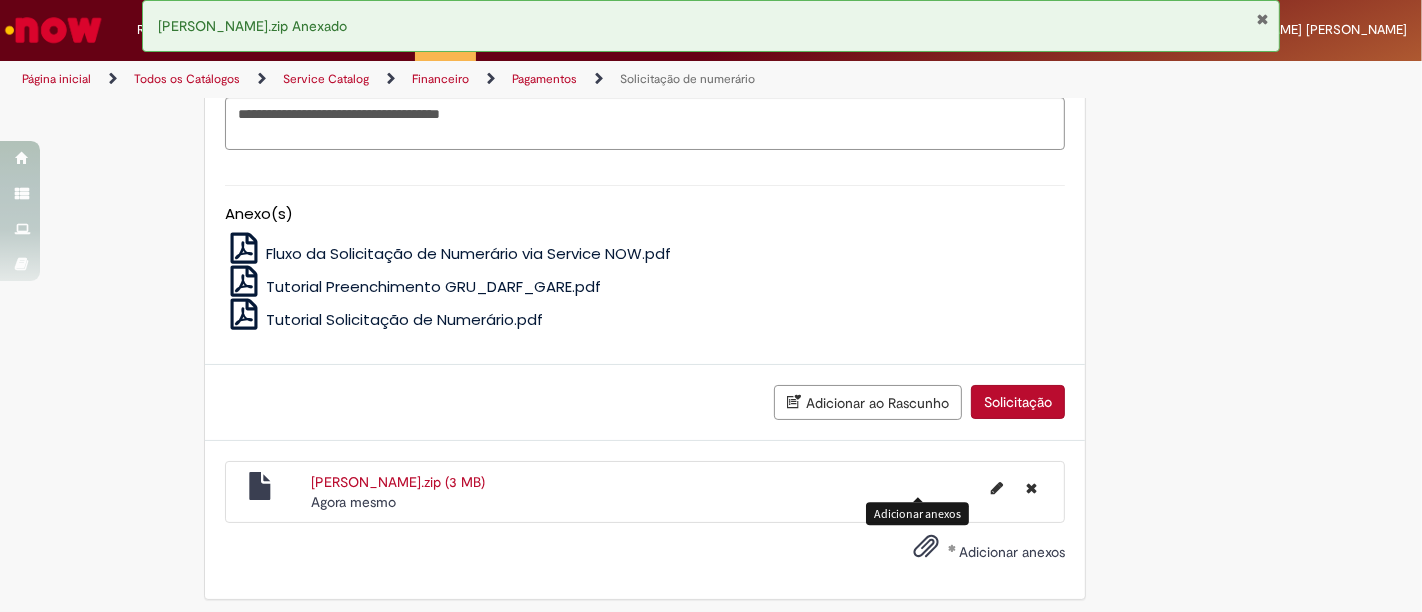 click on "Solicitação" at bounding box center (1018, 402) 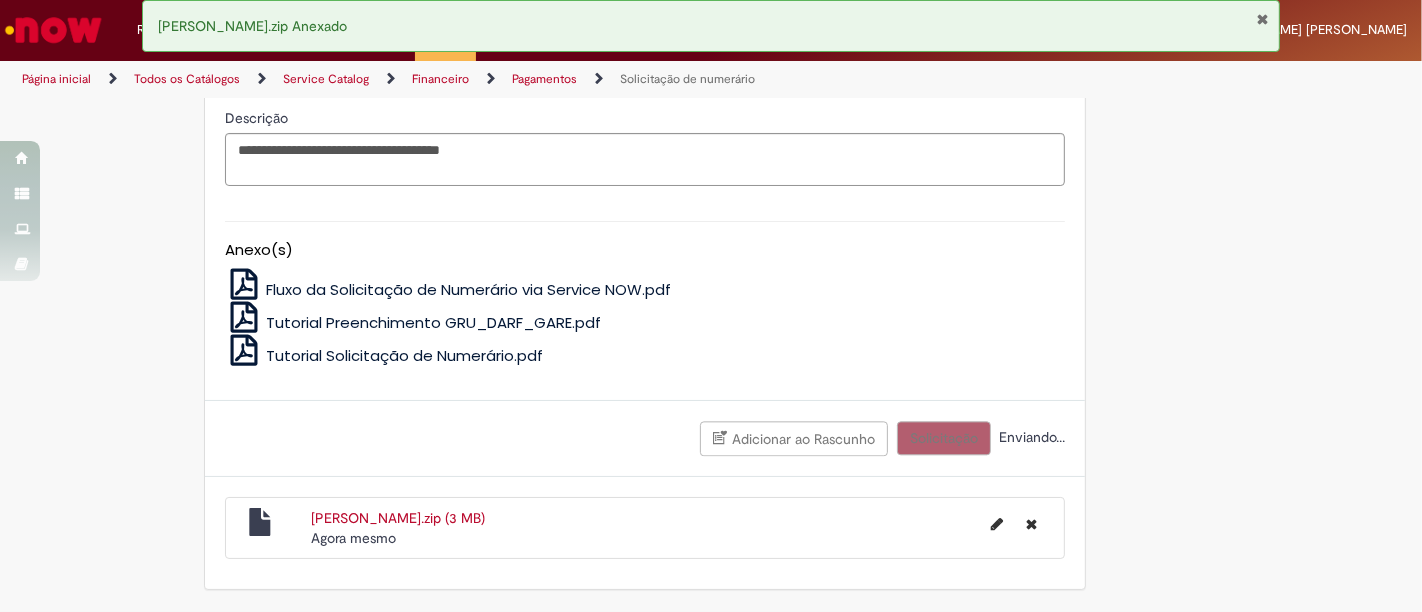 scroll, scrollTop: 3844, scrollLeft: 0, axis: vertical 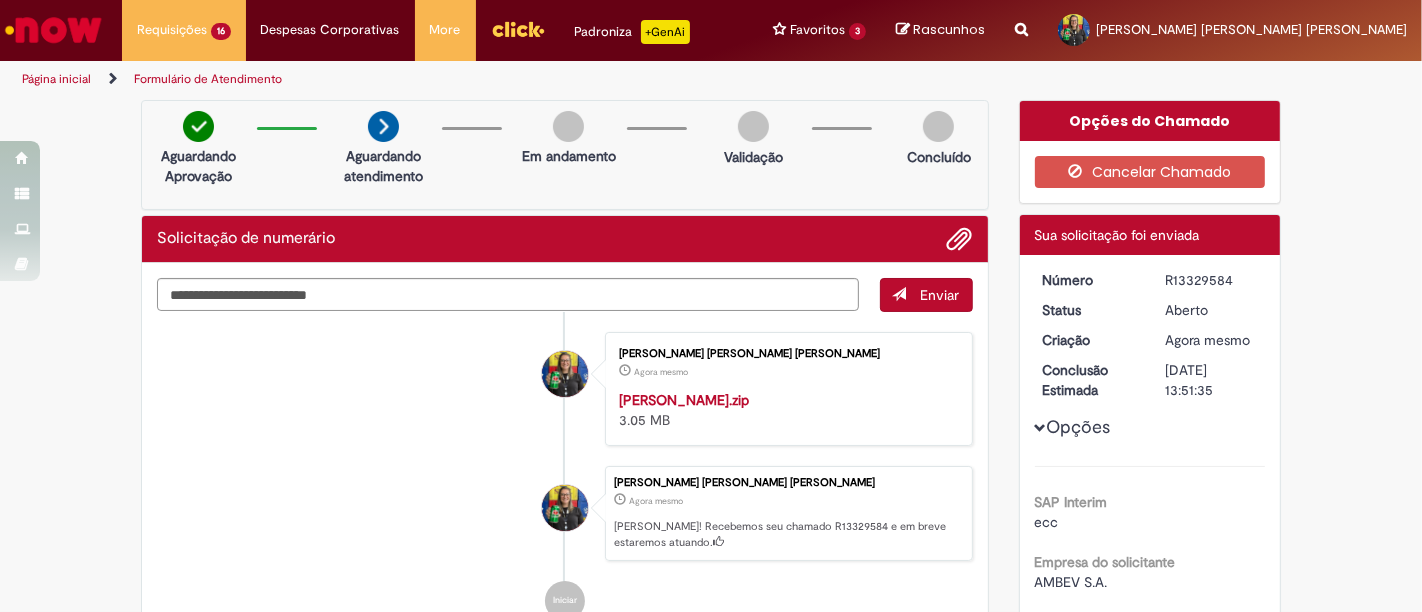 click on "R13329584" at bounding box center (1211, 280) 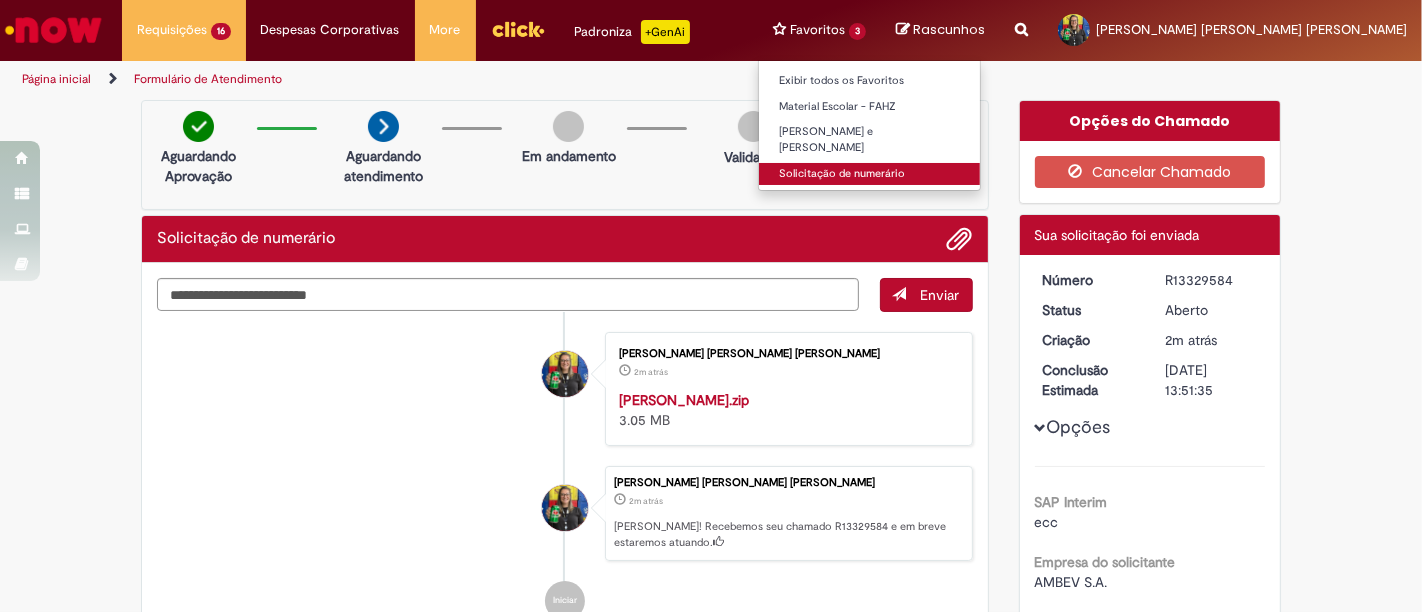 click on "Solicitação de numerário" at bounding box center [869, 174] 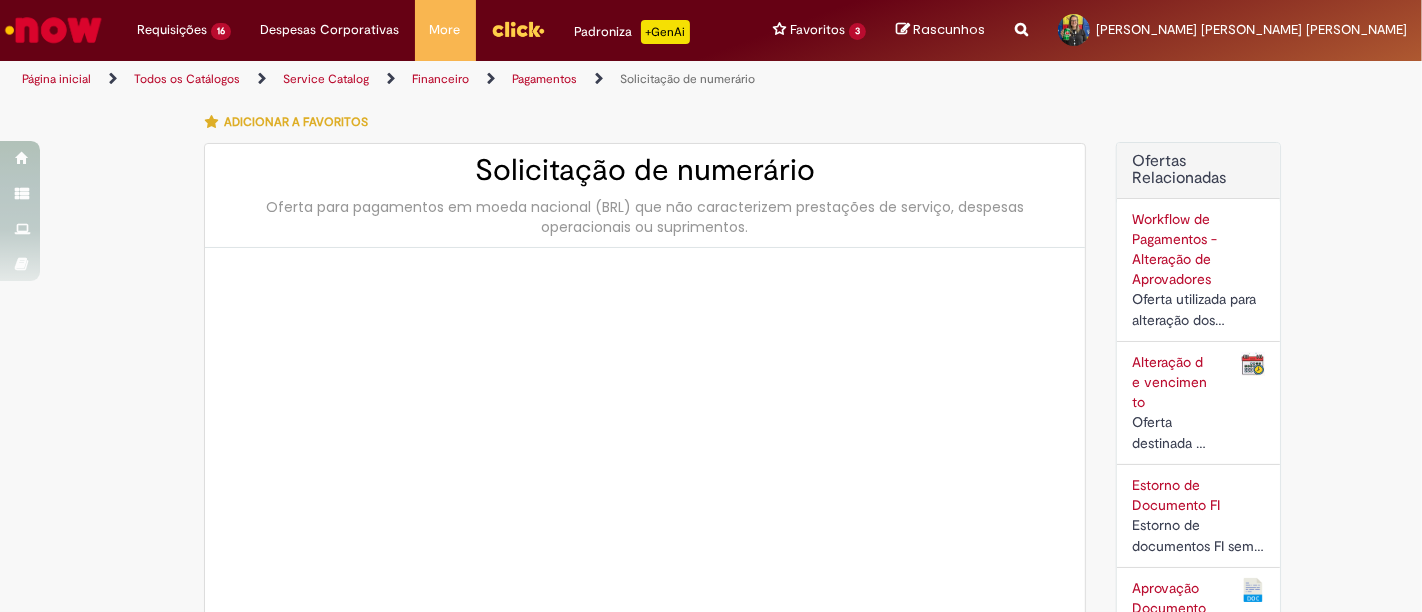 type on "********" 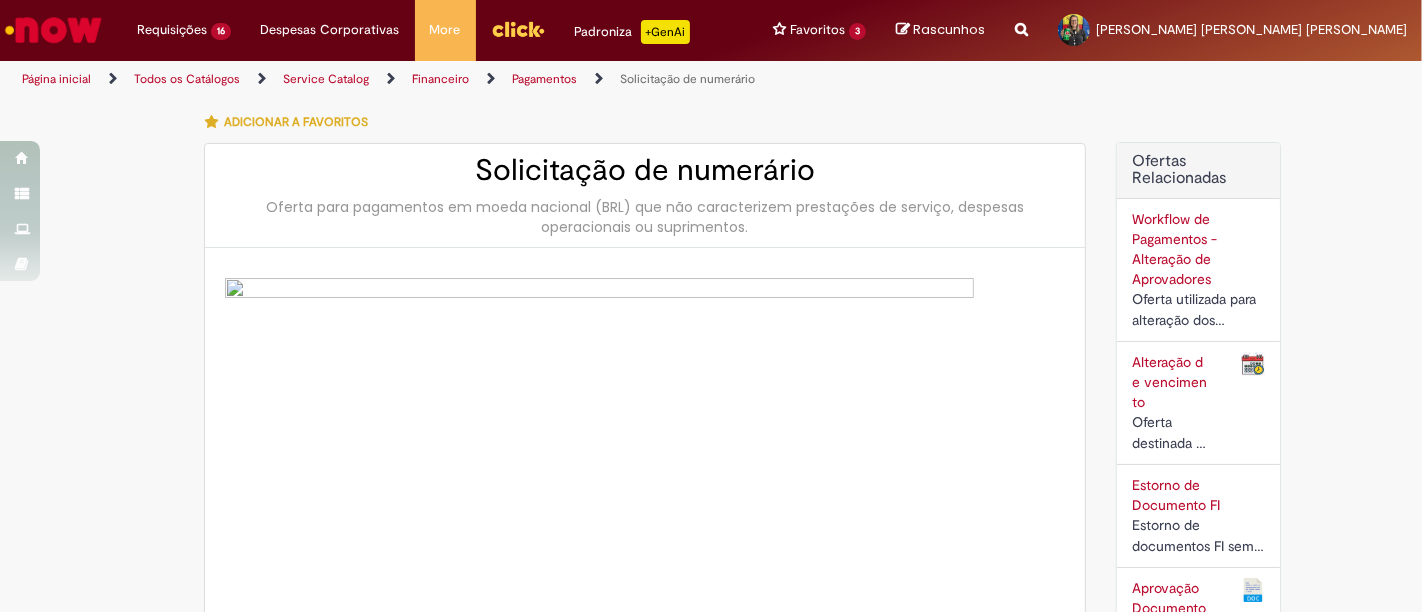 type on "**********" 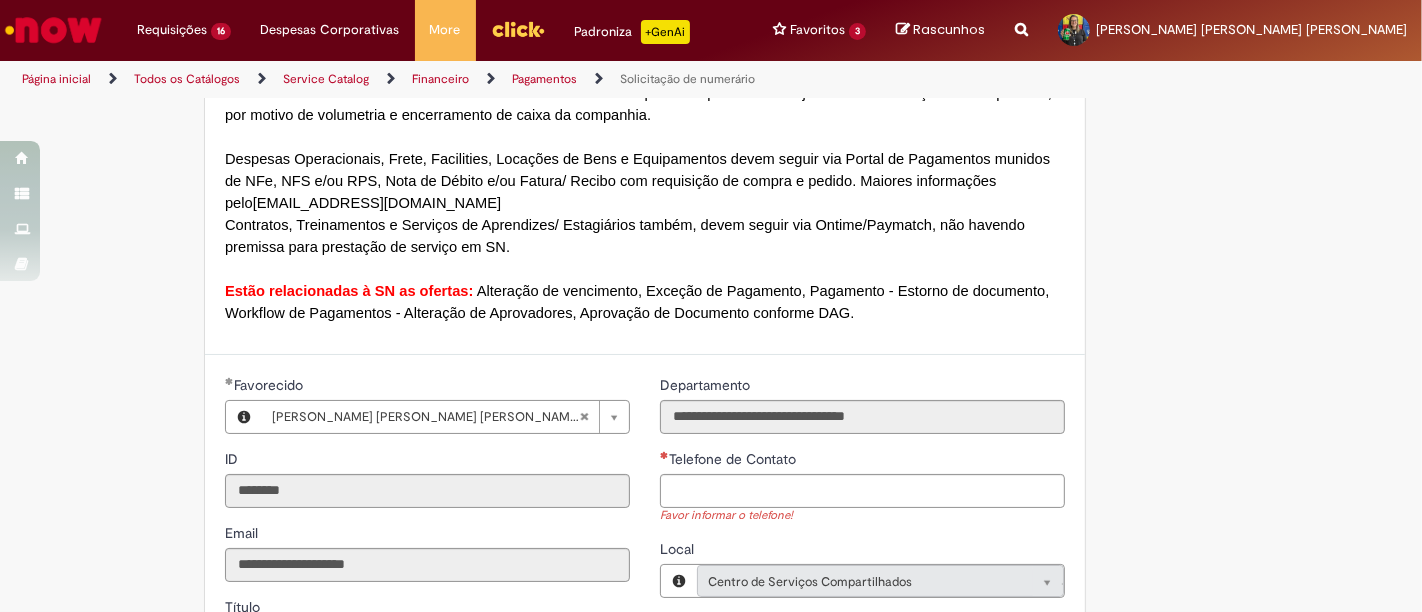 scroll, scrollTop: 1666, scrollLeft: 0, axis: vertical 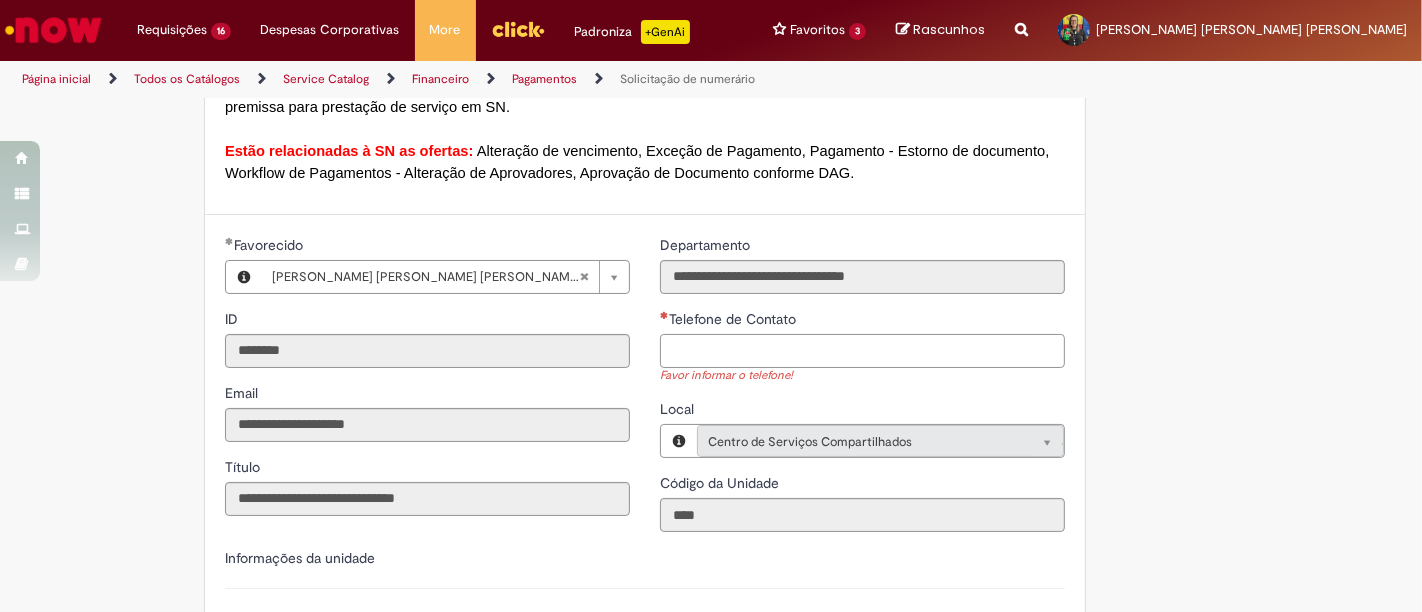 click on "Telefone de Contato" at bounding box center [862, 351] 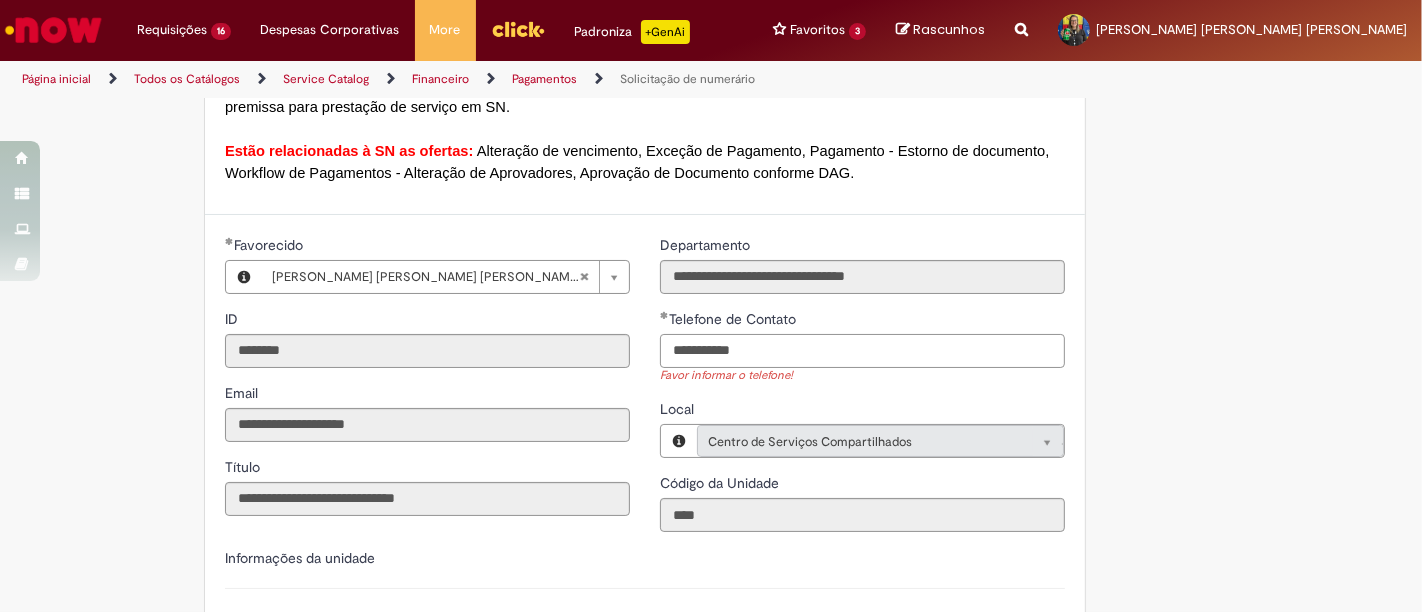 type on "**********" 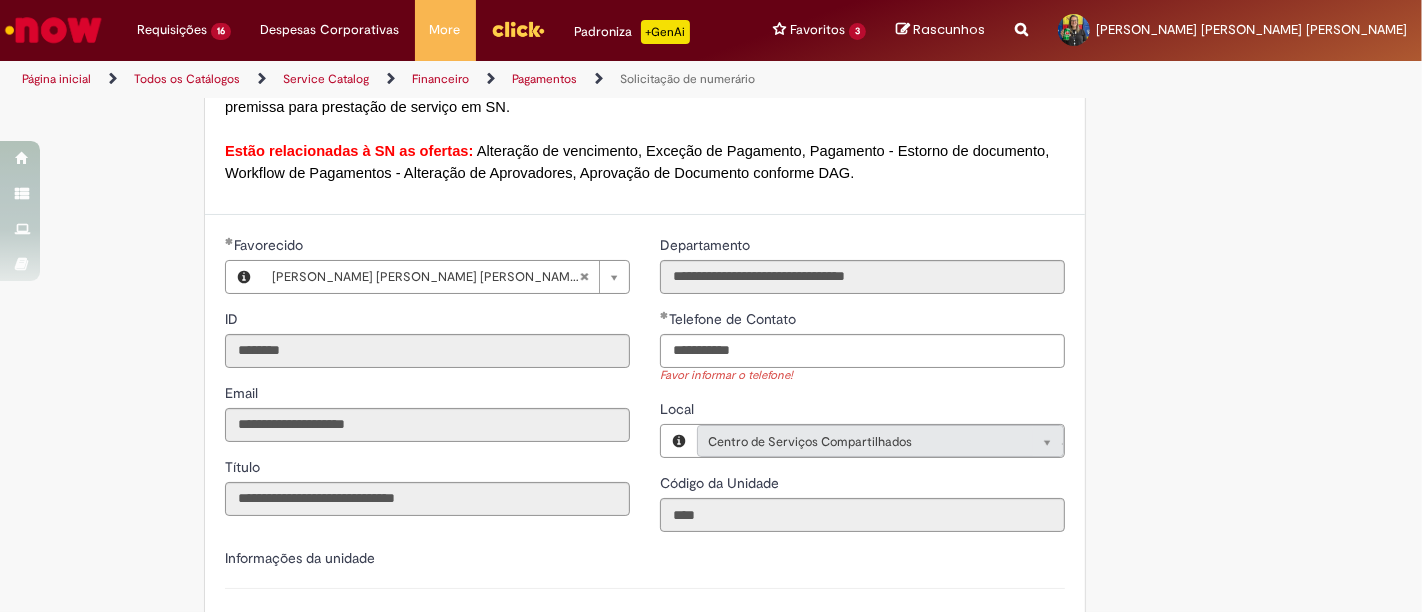 type 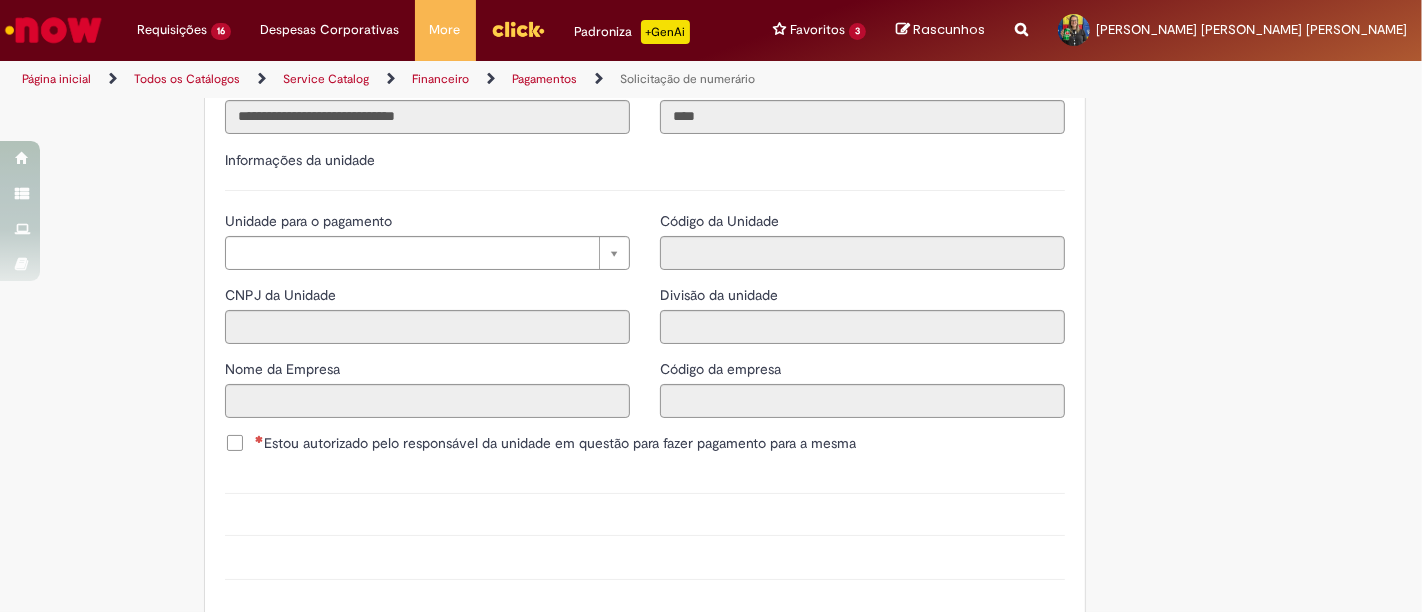 scroll, scrollTop: 2111, scrollLeft: 0, axis: vertical 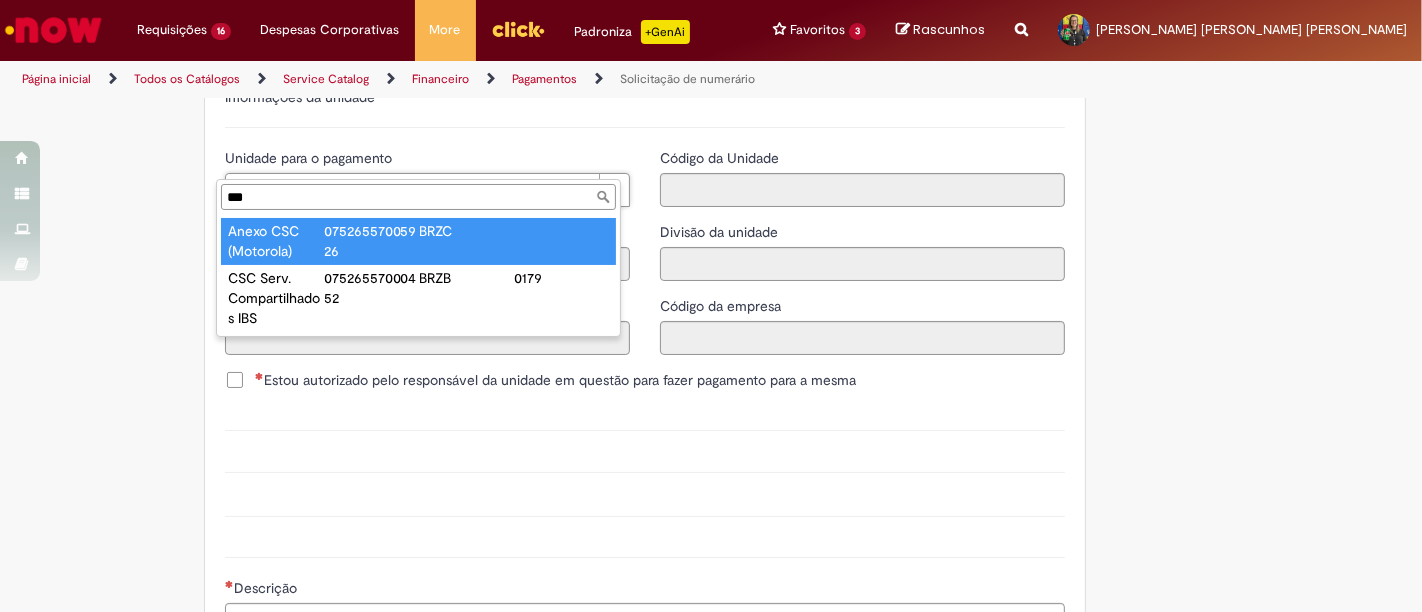 type on "***" 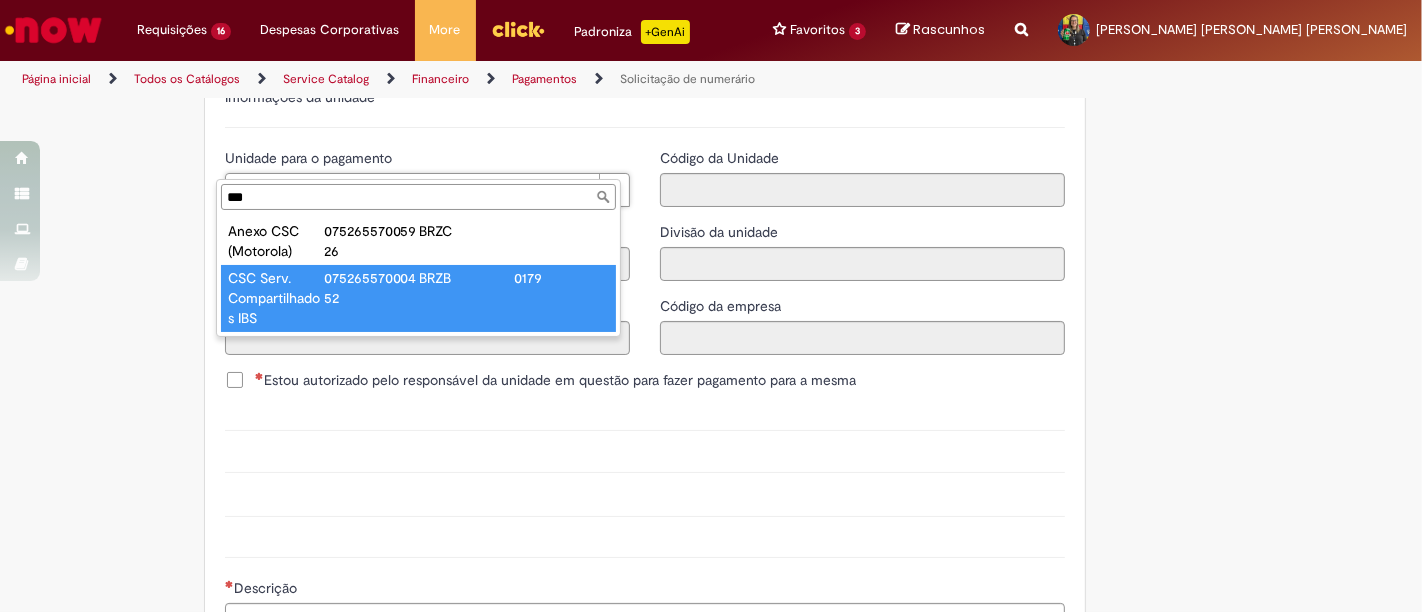 type on "**********" 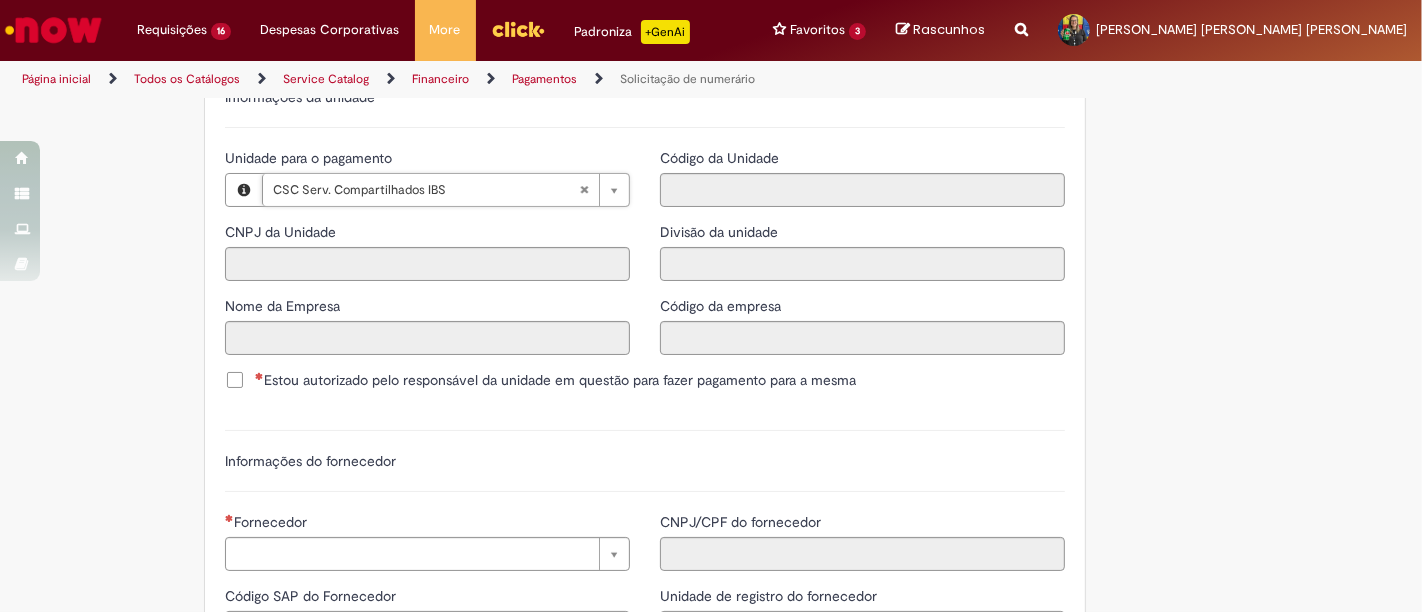 type on "**********" 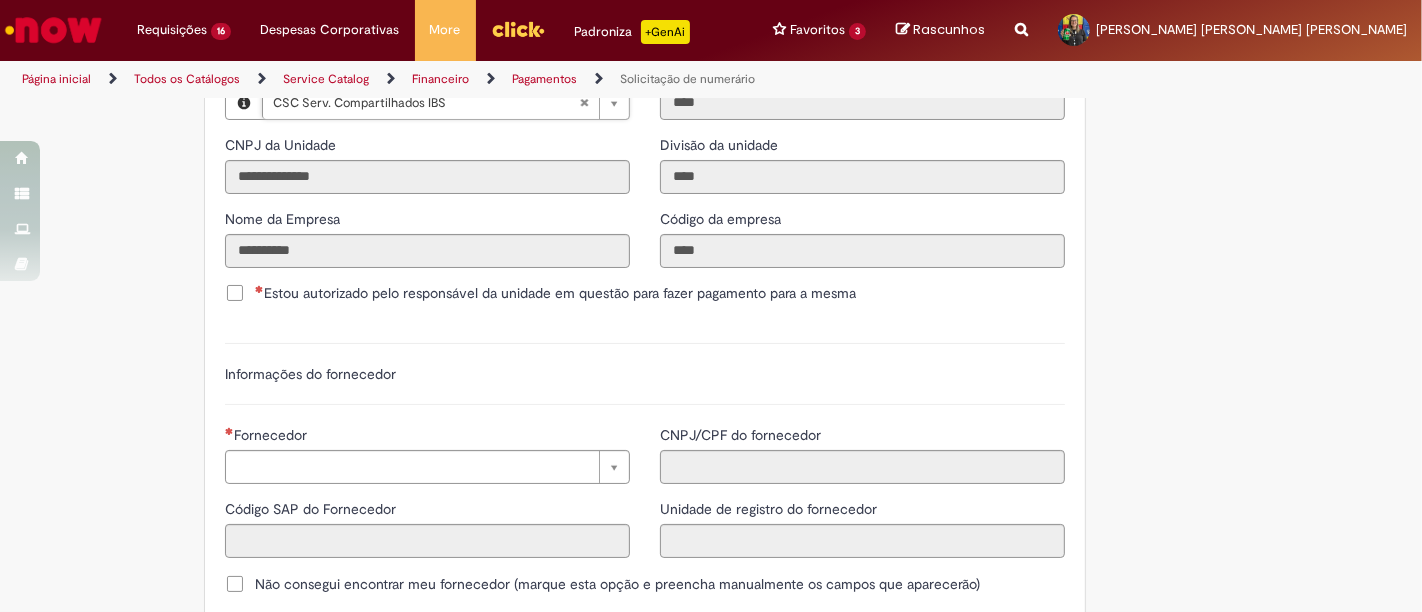 scroll, scrollTop: 2333, scrollLeft: 0, axis: vertical 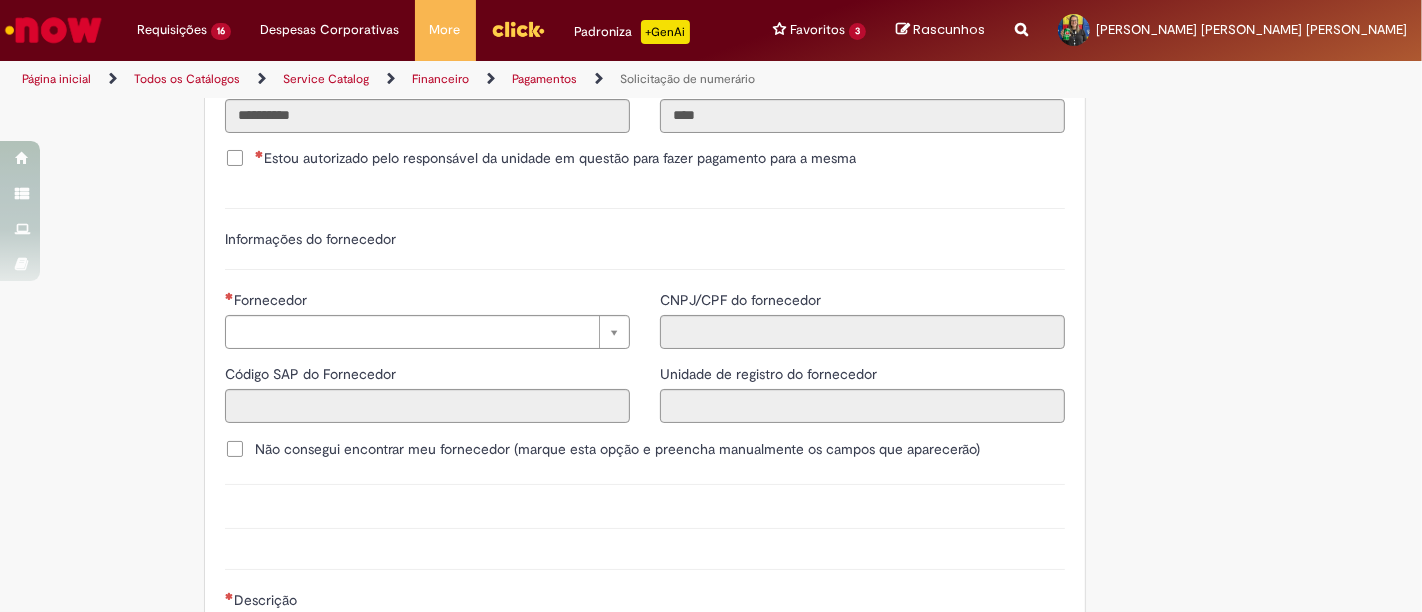 click on "Estou autorizado pelo responsável da unidade em questão para fazer pagamento para a mesma" at bounding box center (555, 158) 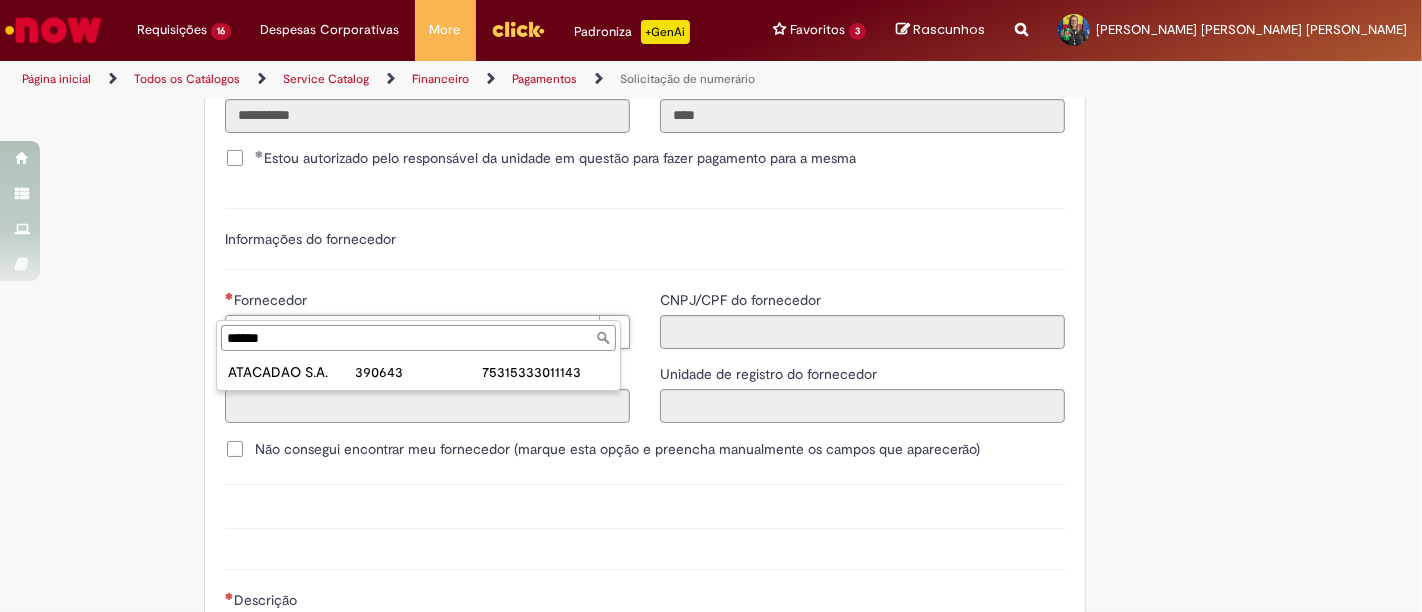type on "******" 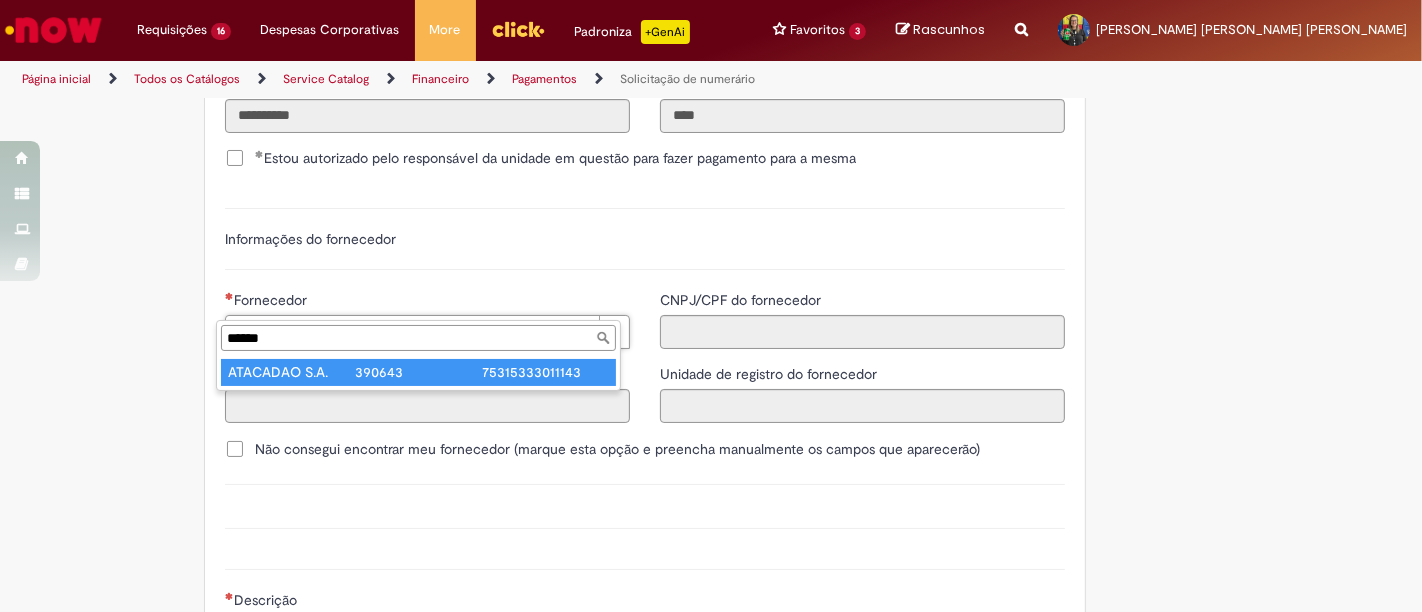 type on "**********" 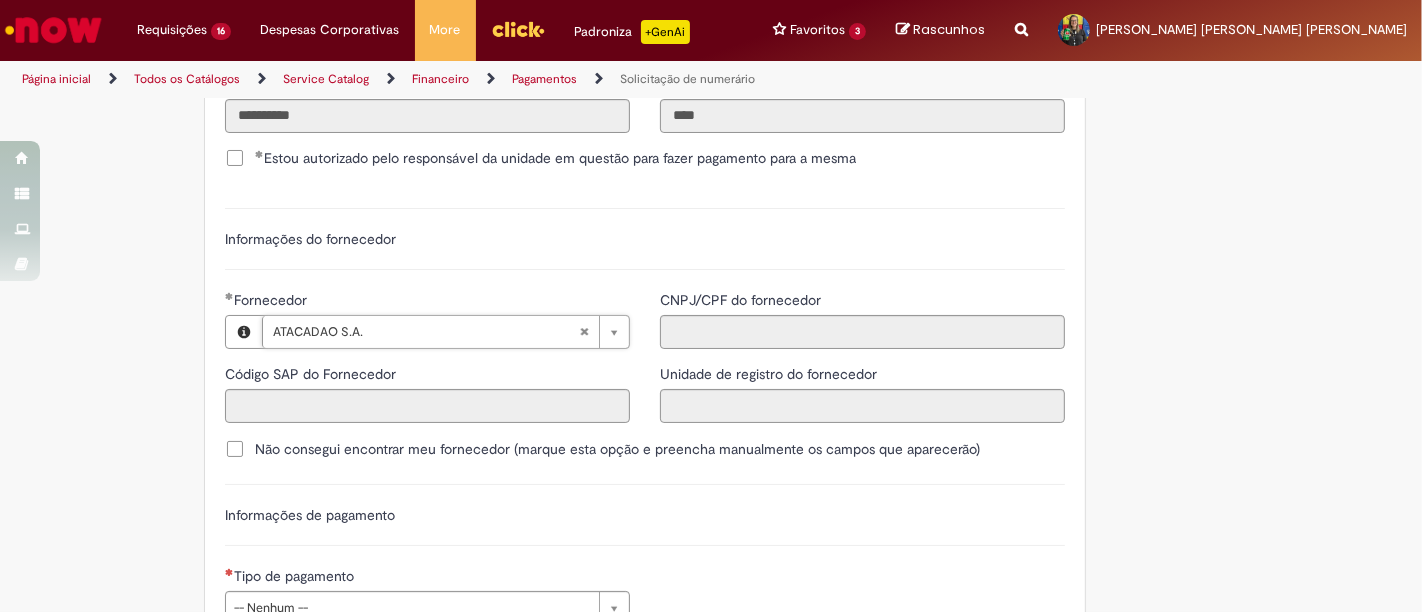 type on "******" 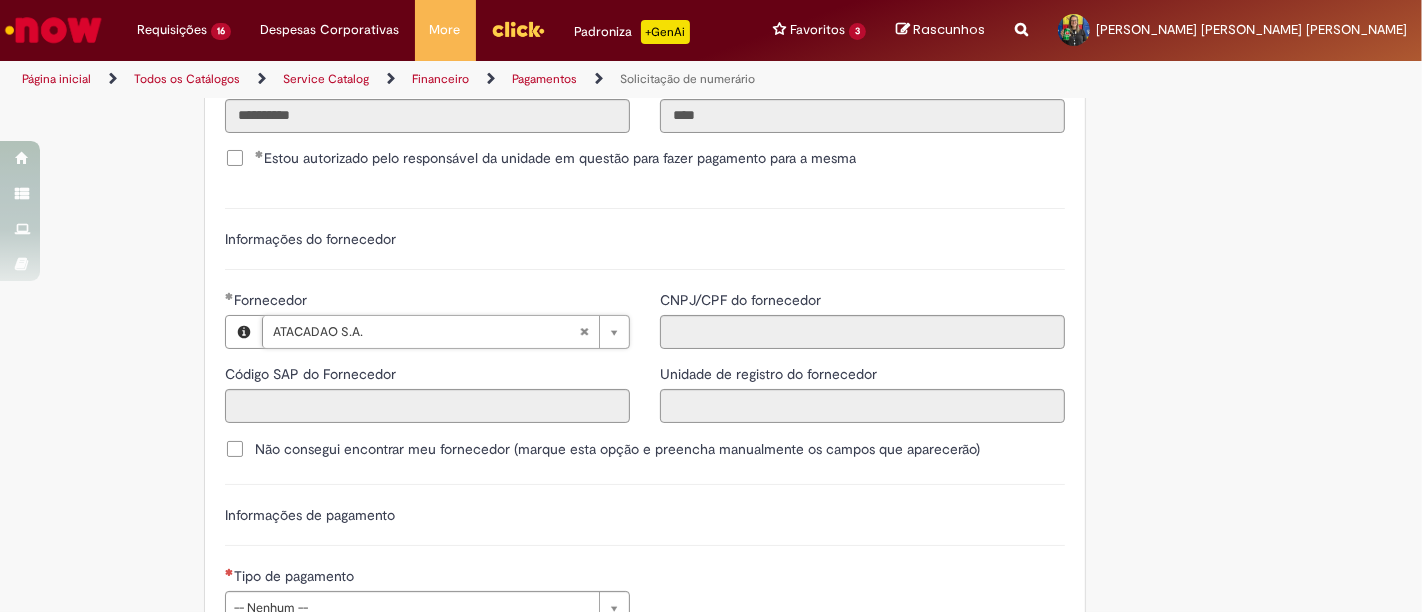 type on "**********" 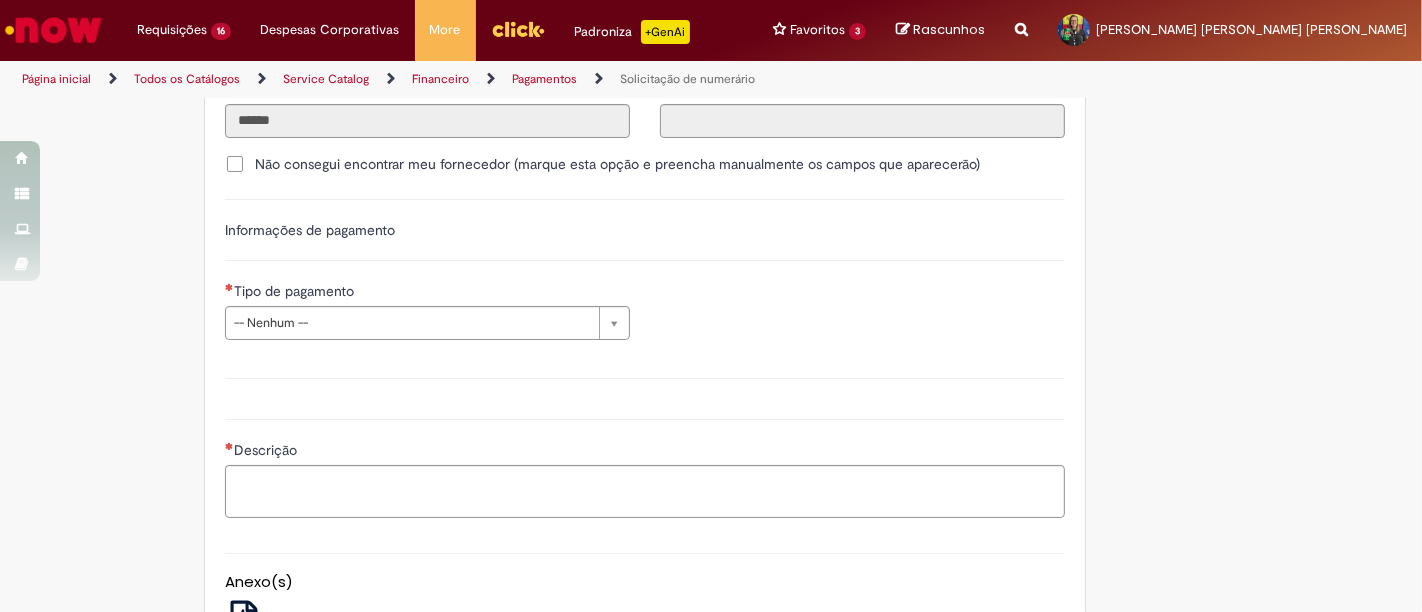 scroll, scrollTop: 2666, scrollLeft: 0, axis: vertical 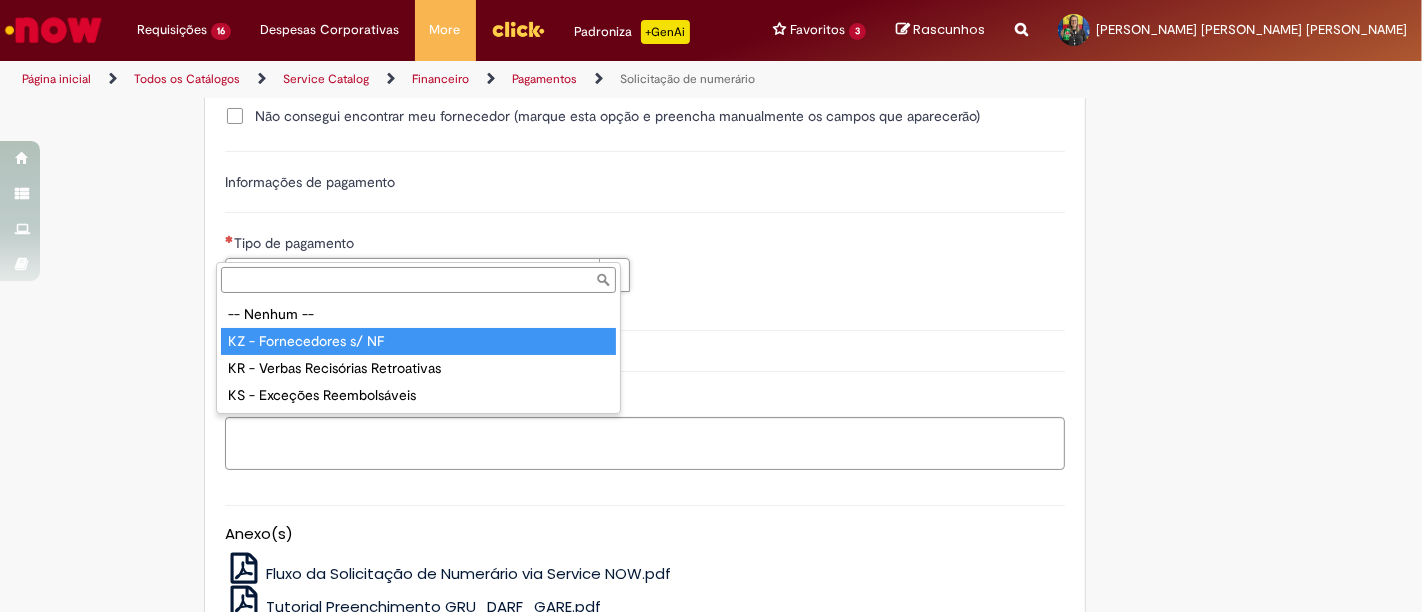 type on "**********" 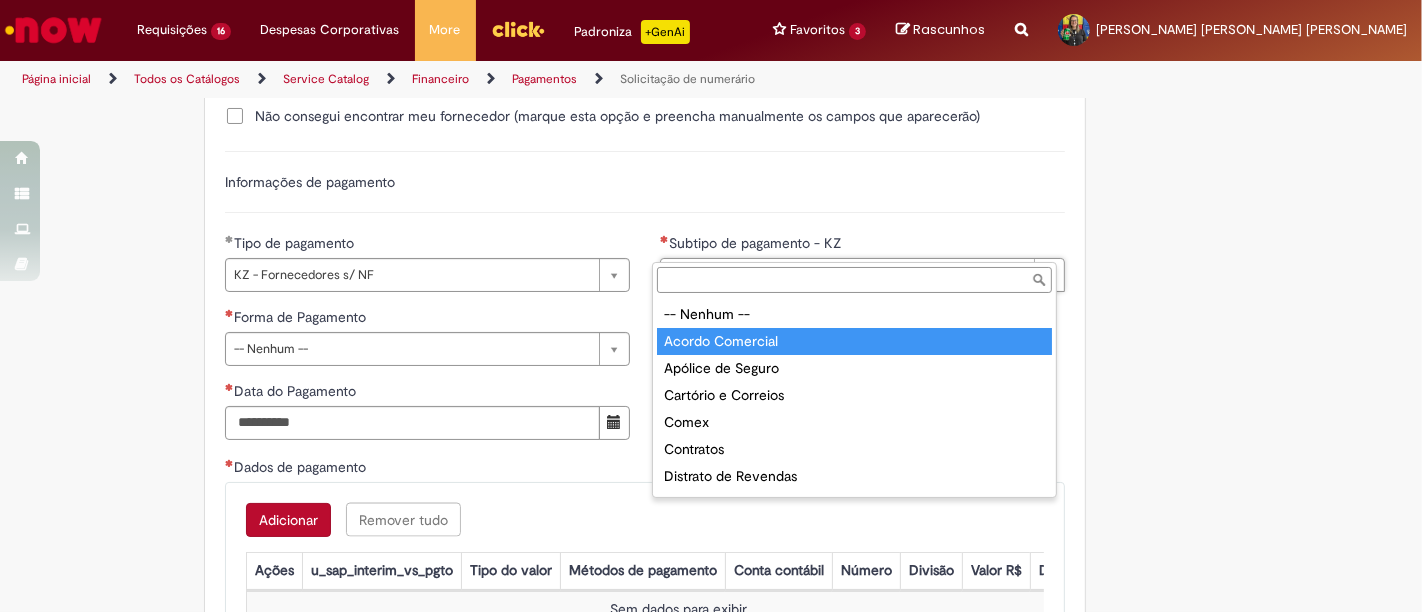 type on "**********" 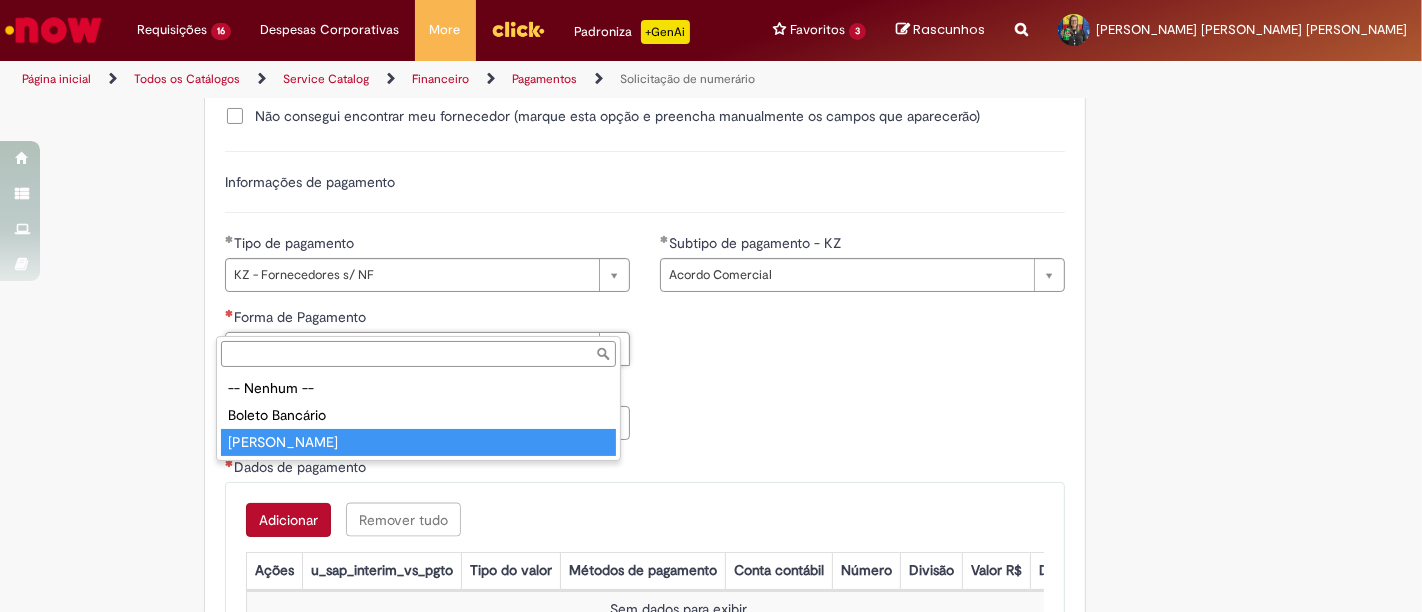 drag, startPoint x: 405, startPoint y: 440, endPoint x: 514, endPoint y: 414, distance: 112.05802 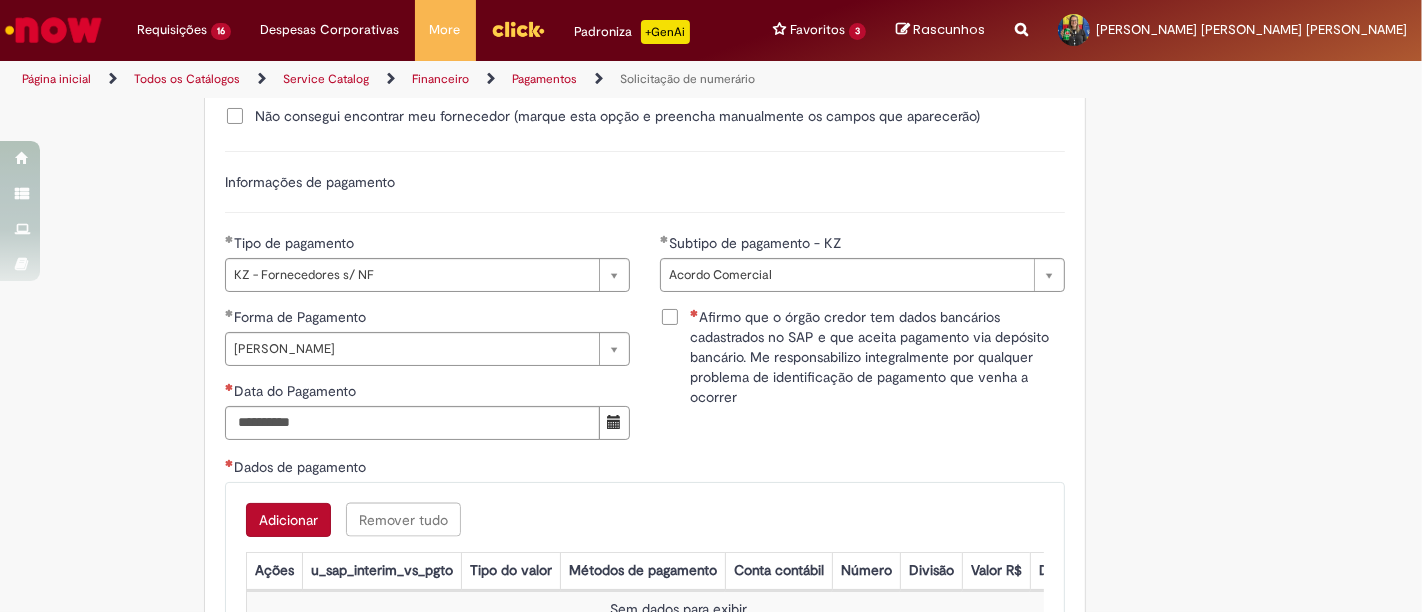 click on "Afirmo que o órgão credor tem dados bancários cadastrados no SAP e que aceita pagamento via depósito bancário. Me responsabilizo integralmente por qualquer problema de identificação de pagamento que venha a ocorrer" at bounding box center (877, 357) 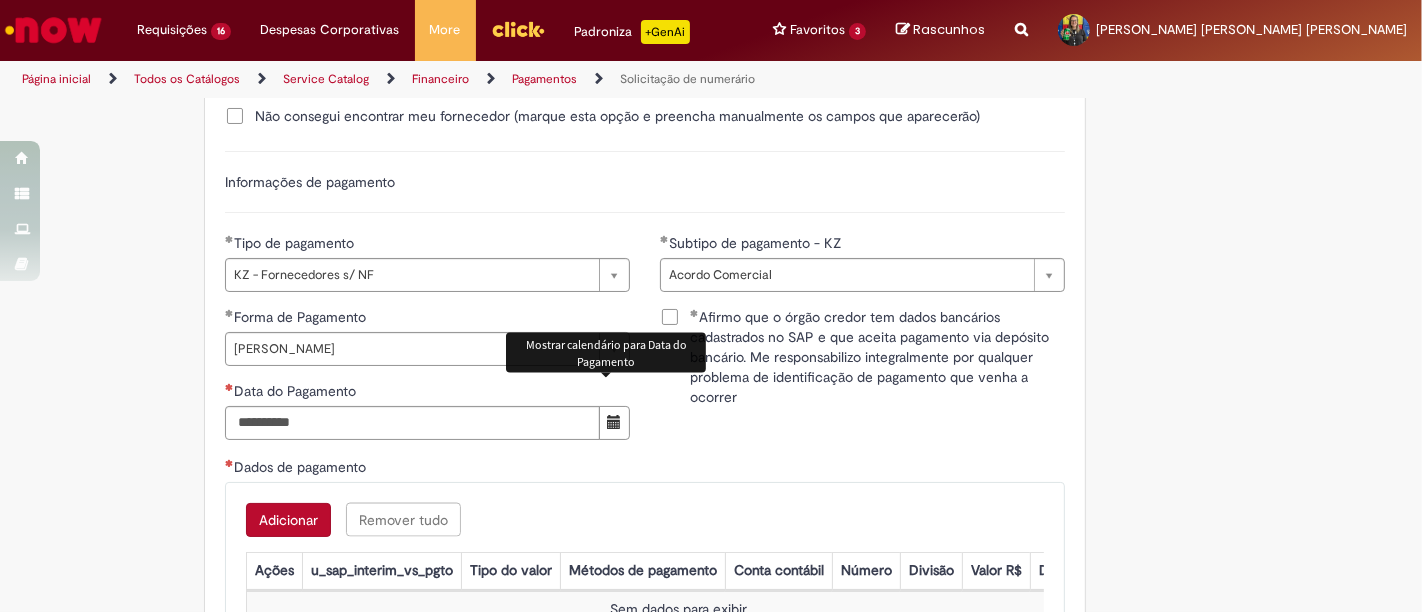 click at bounding box center [614, 423] 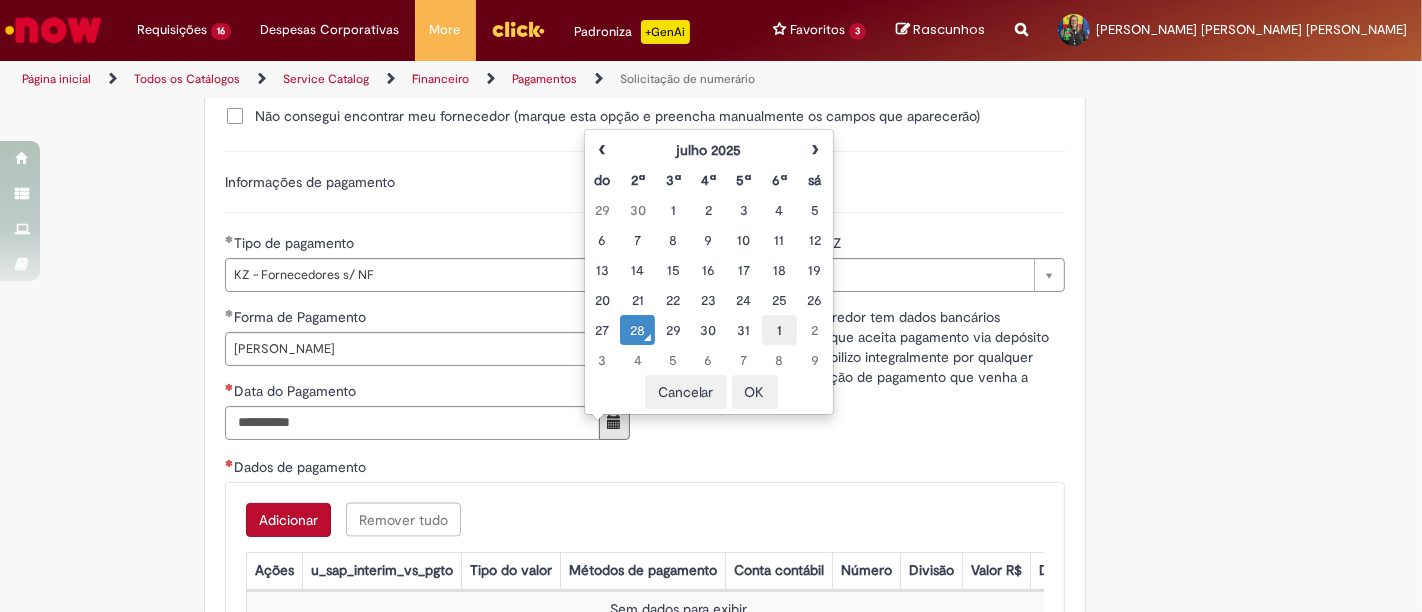 click on "1" at bounding box center [779, 330] 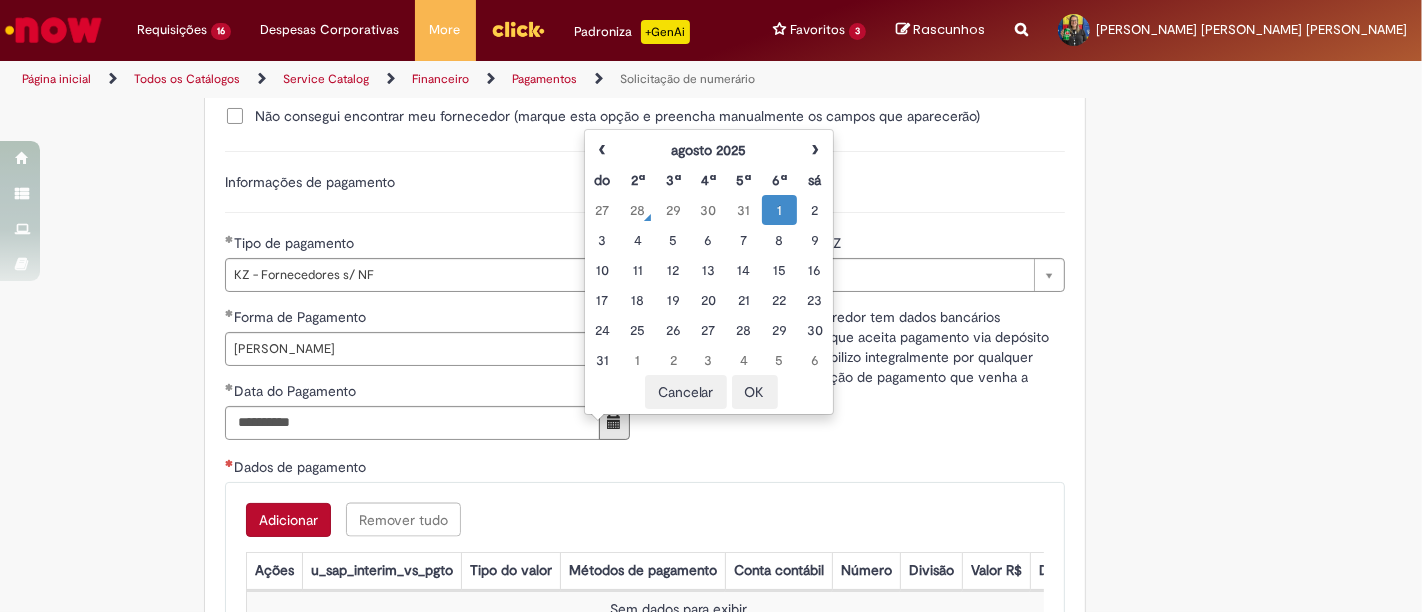 click on "OK" at bounding box center (755, 392) 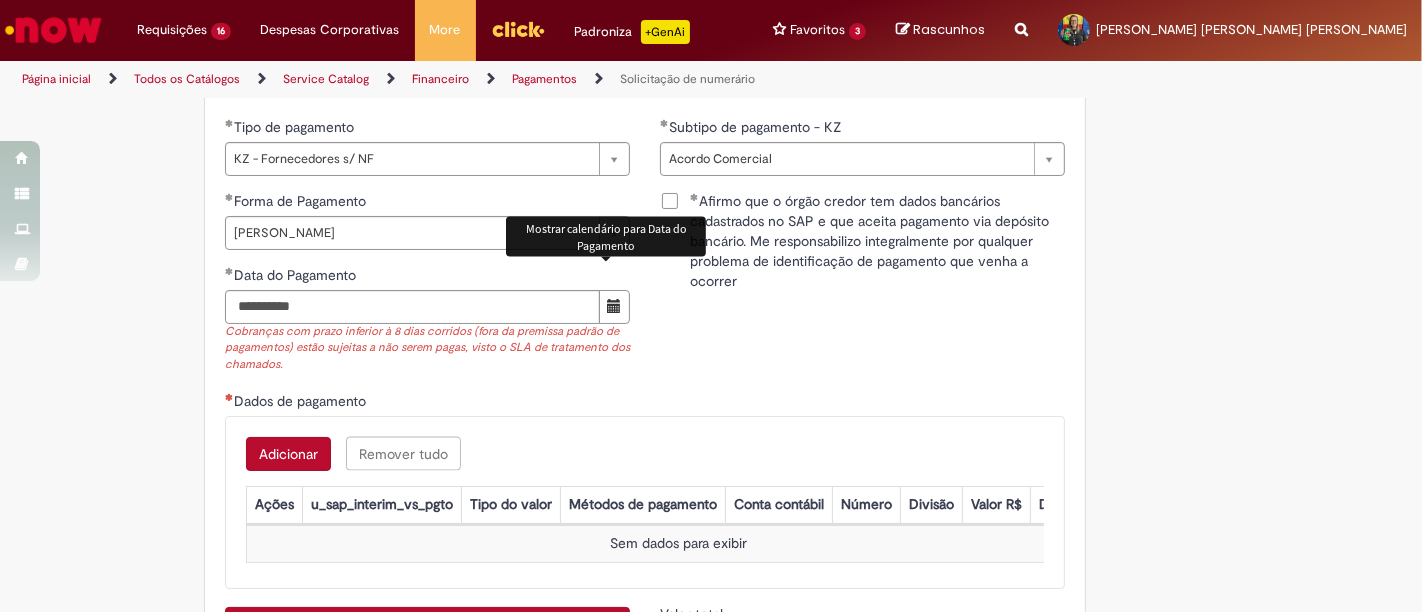 scroll, scrollTop: 2888, scrollLeft: 0, axis: vertical 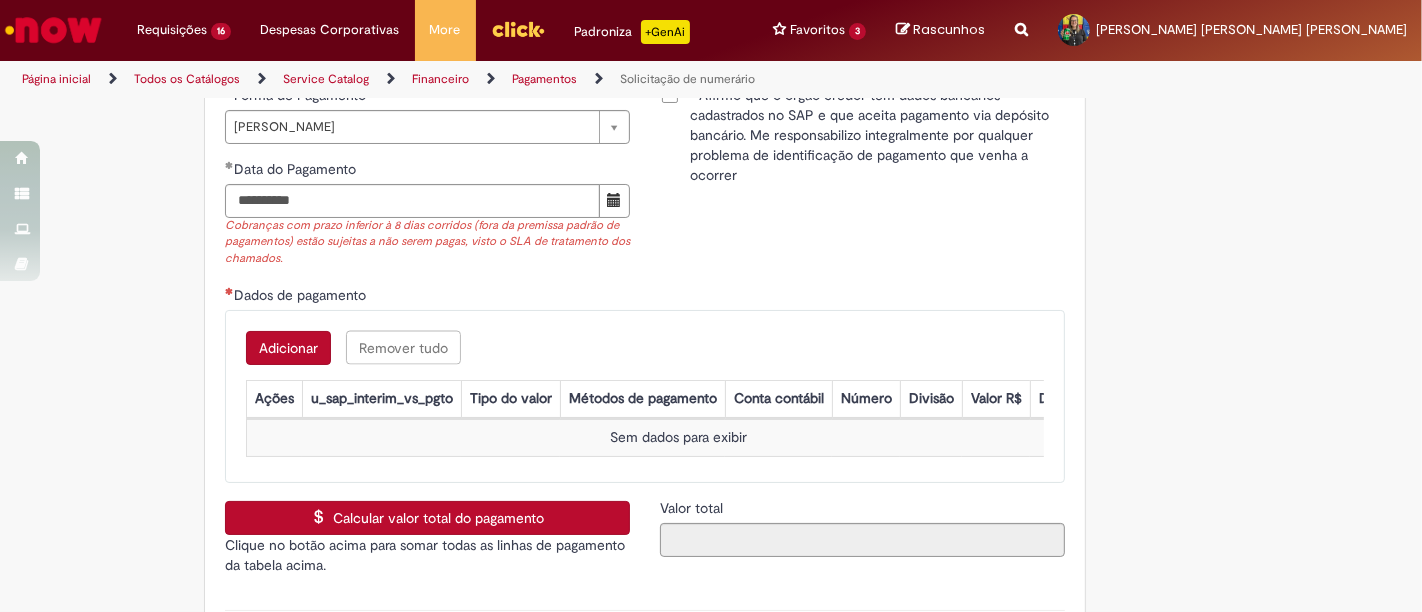 click on "Adicionar" at bounding box center (288, 348) 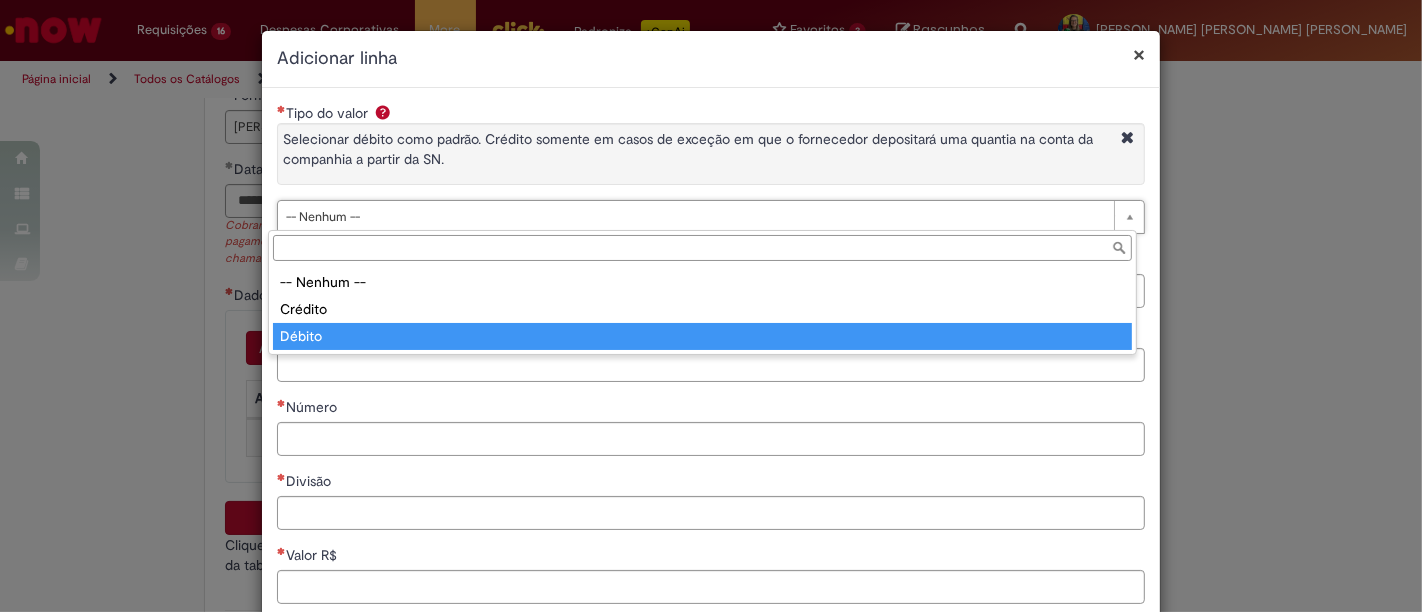 drag, startPoint x: 383, startPoint y: 319, endPoint x: 383, endPoint y: 332, distance: 13 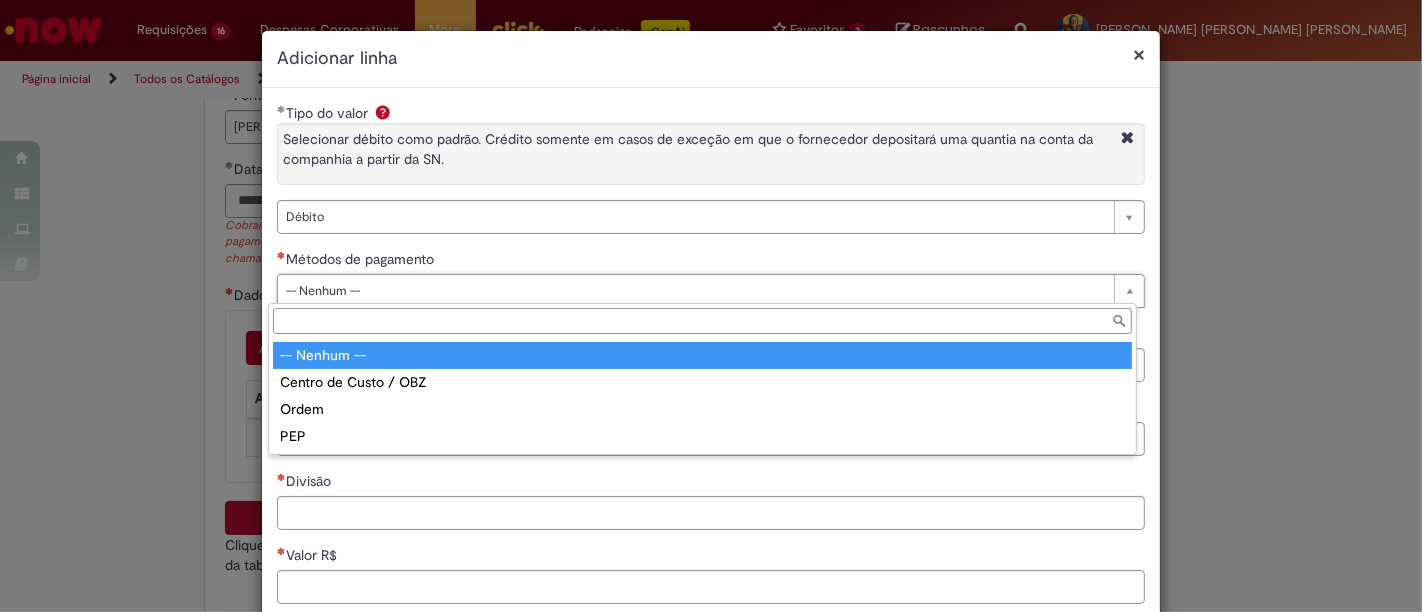 type on "**********" 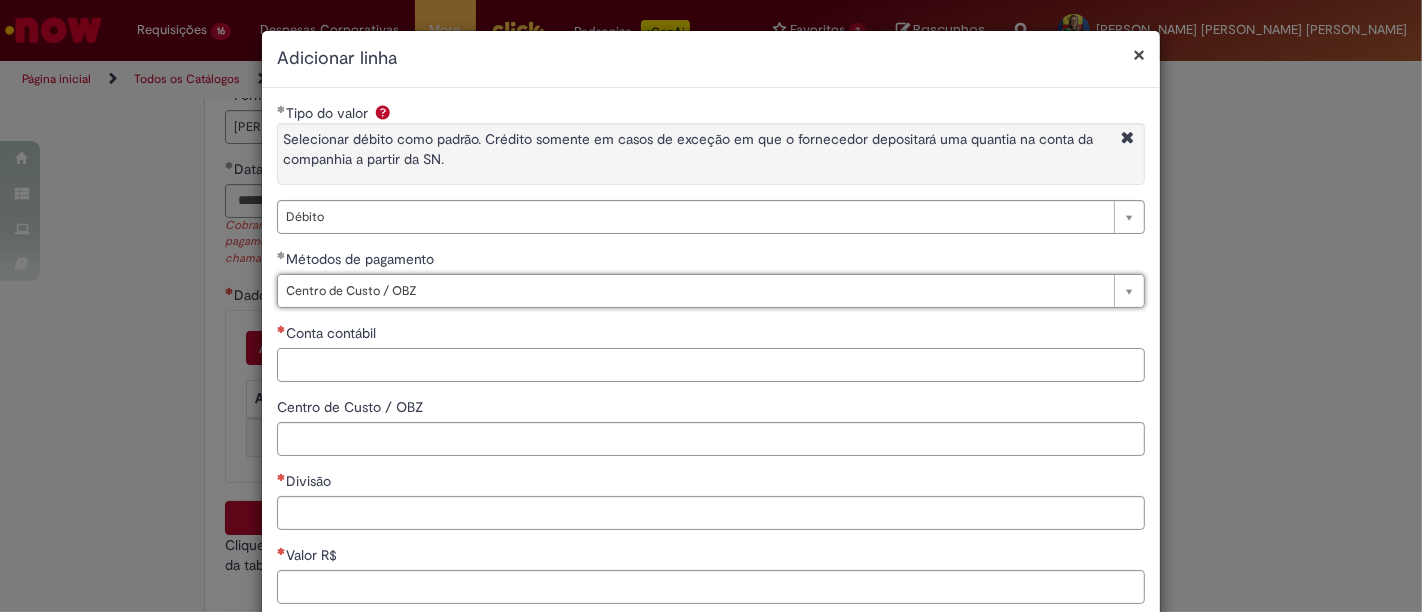click on "Conta contábil" at bounding box center [711, 365] 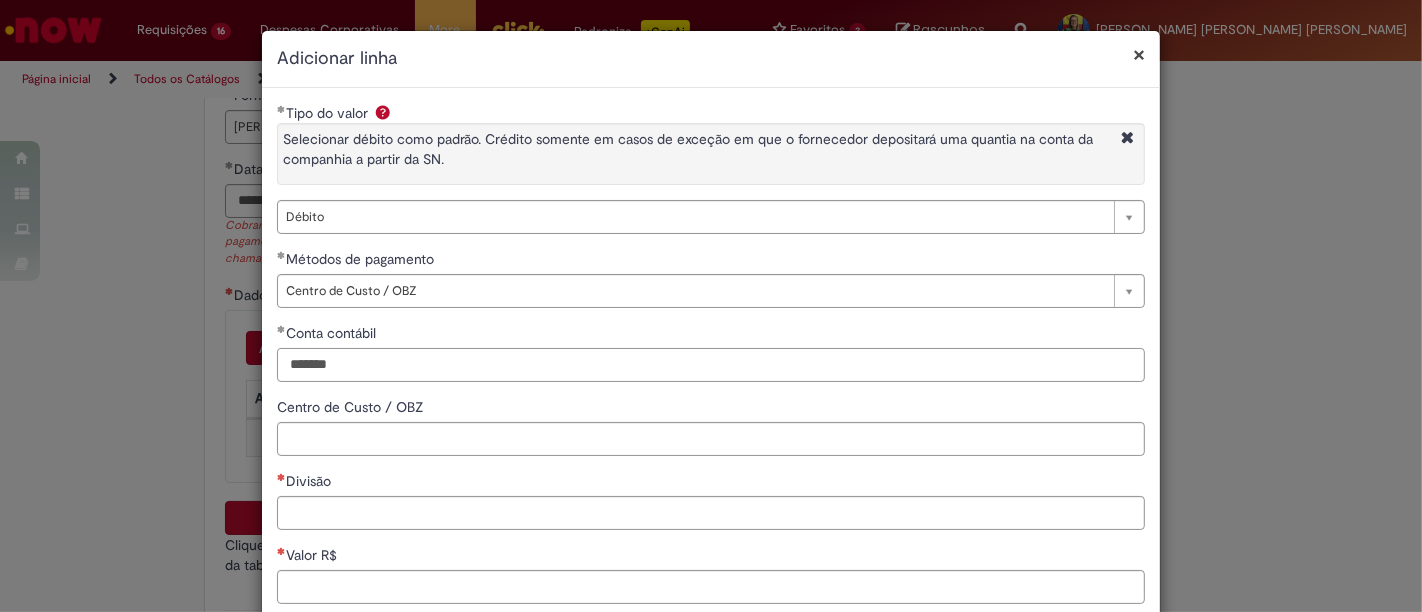 type on "*******" 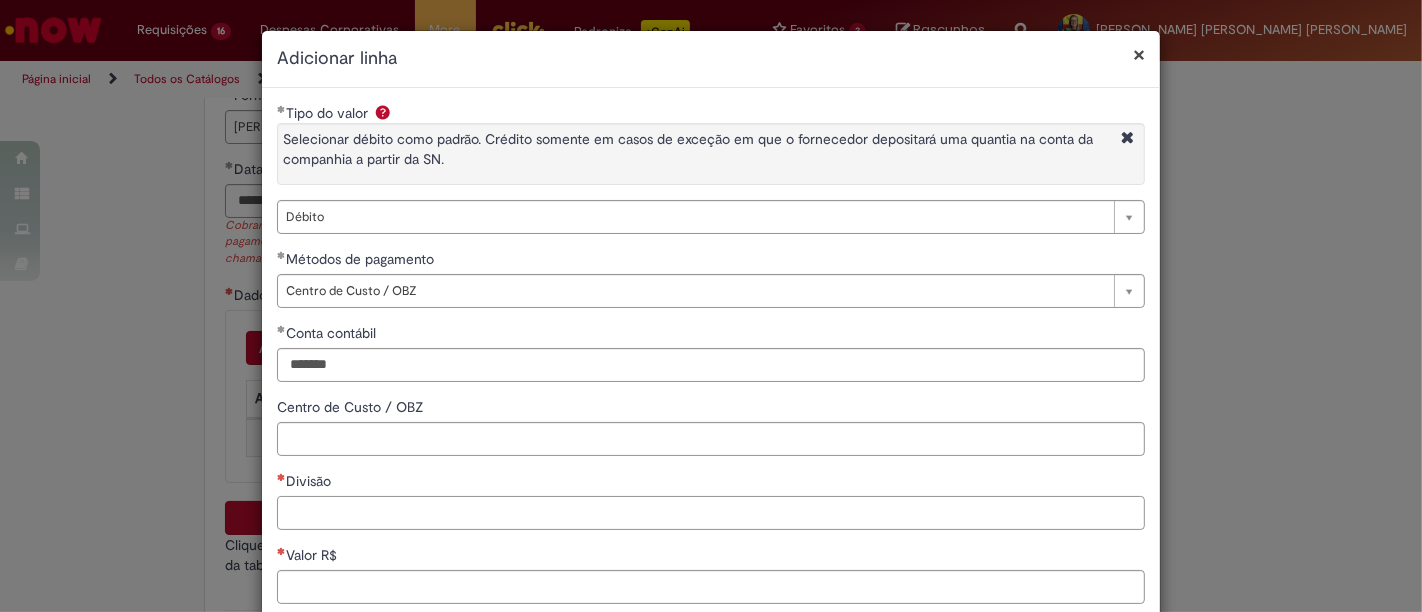 click on "Divisão" at bounding box center (711, 513) 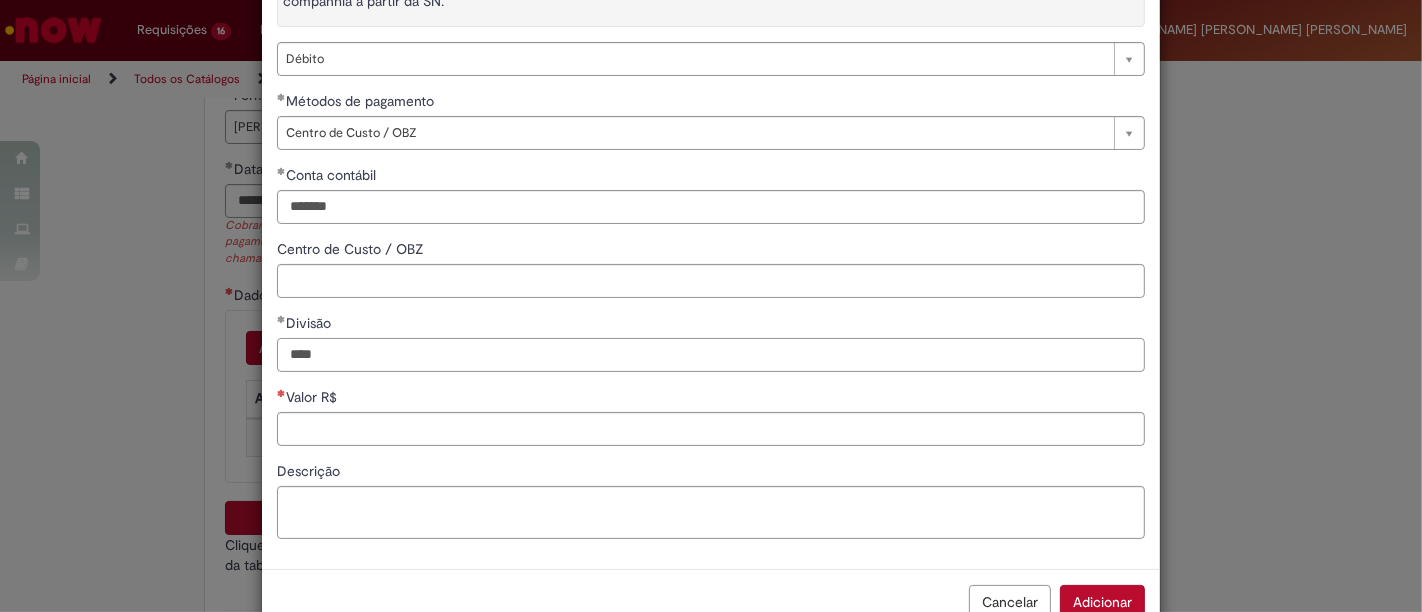 scroll, scrollTop: 208, scrollLeft: 0, axis: vertical 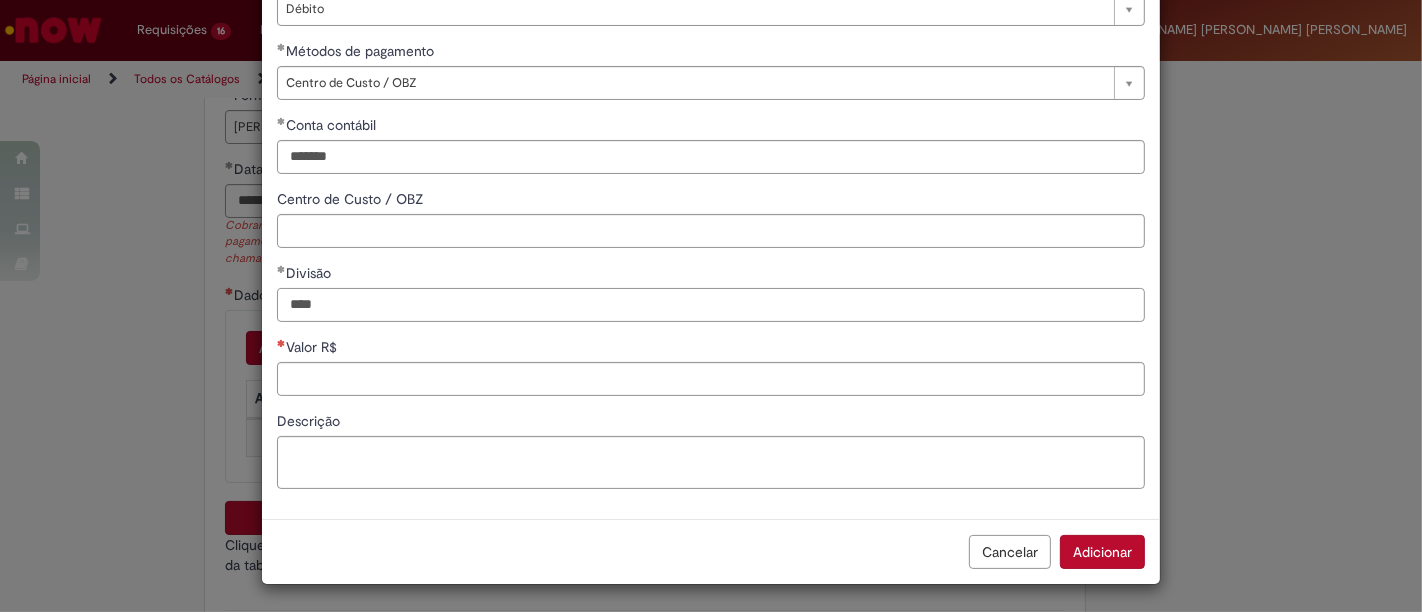 type on "****" 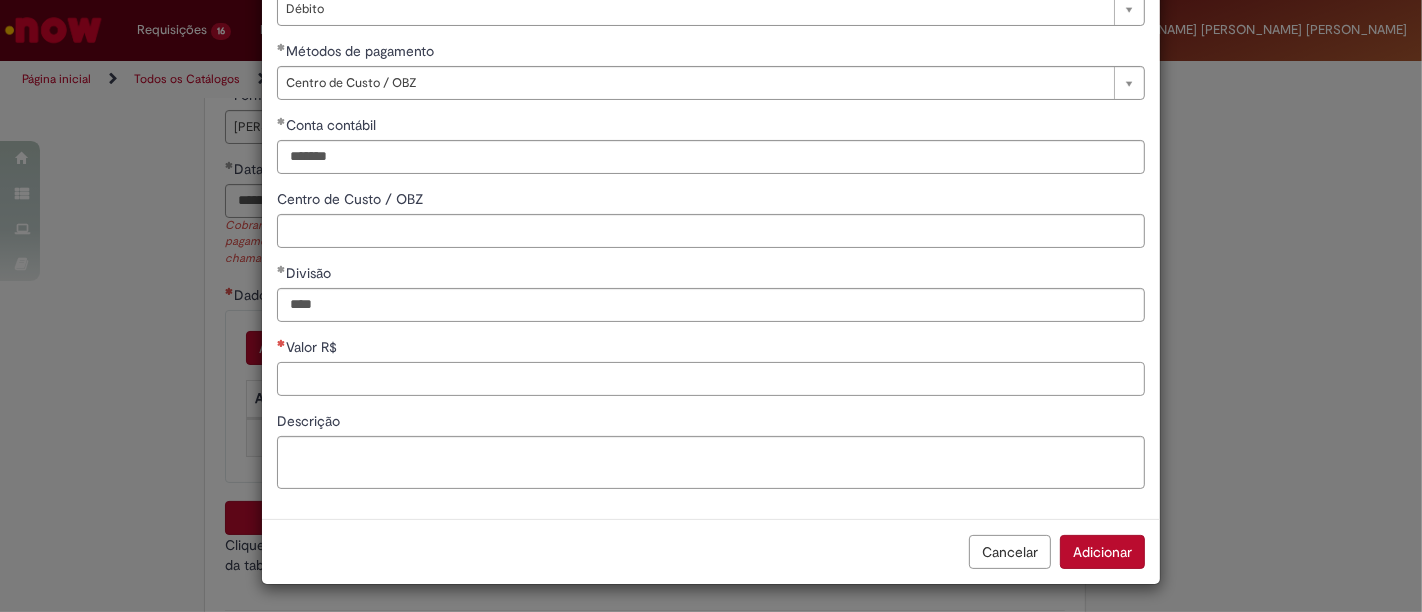 click on "Valor R$" at bounding box center (711, 379) 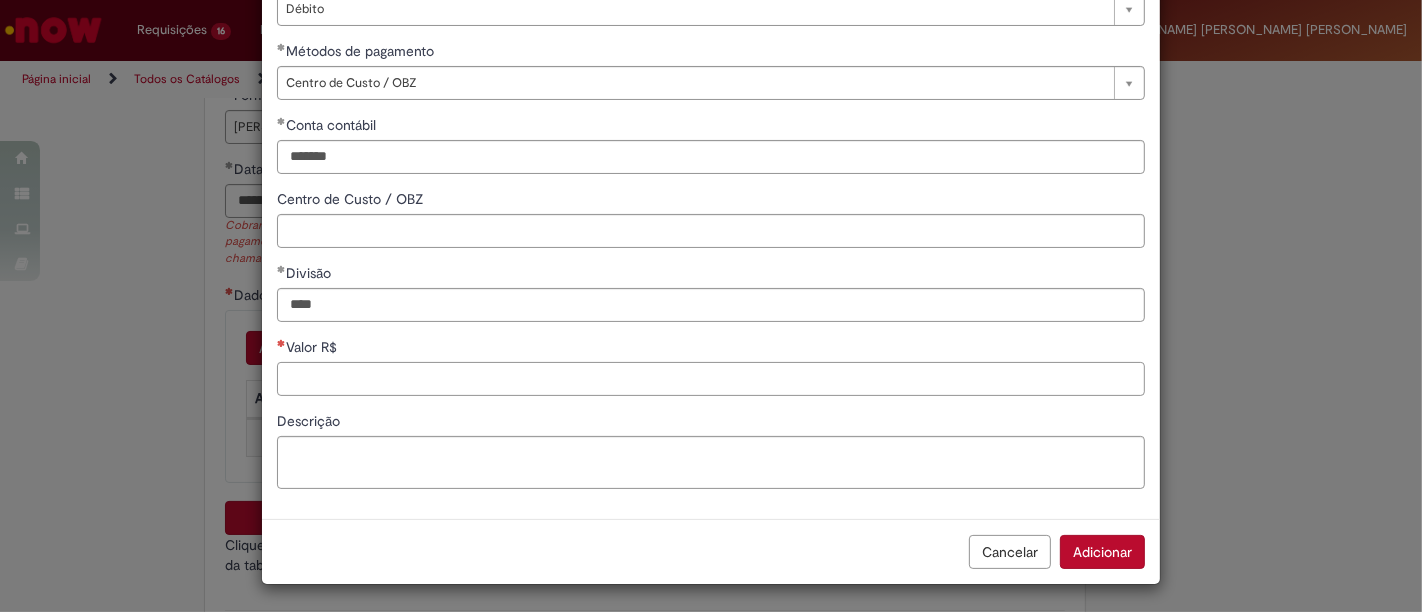 click on "Valor R$" at bounding box center [711, 379] 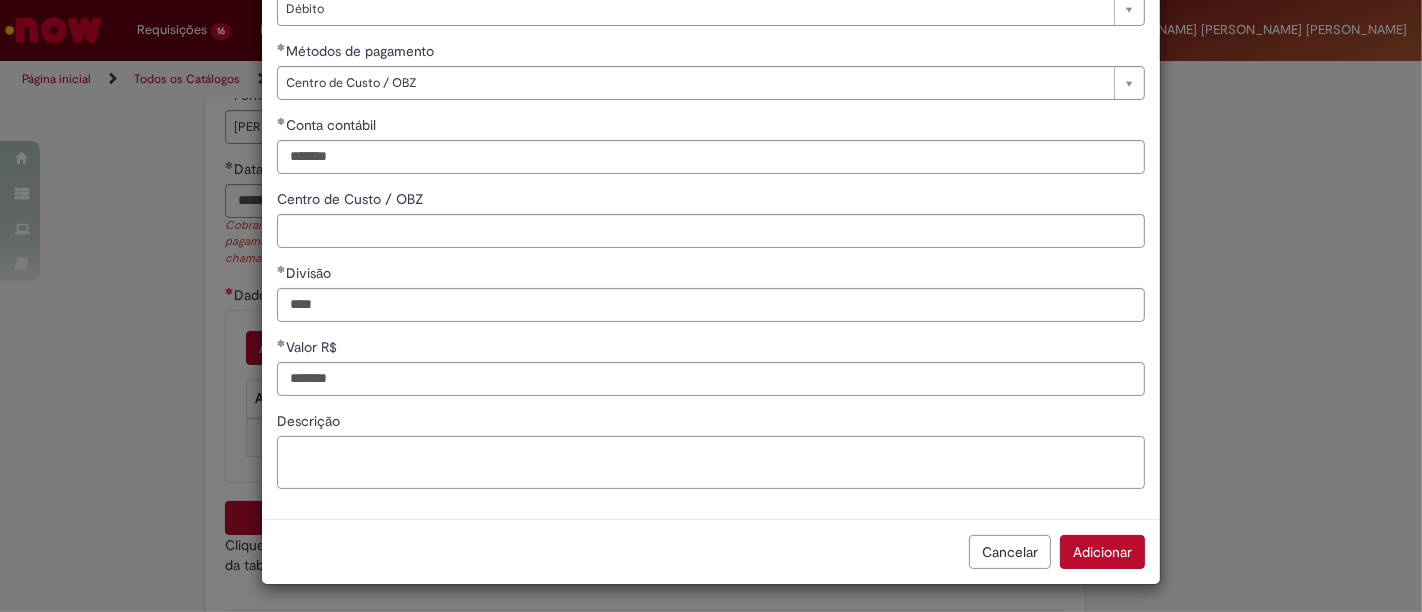 type on "**********" 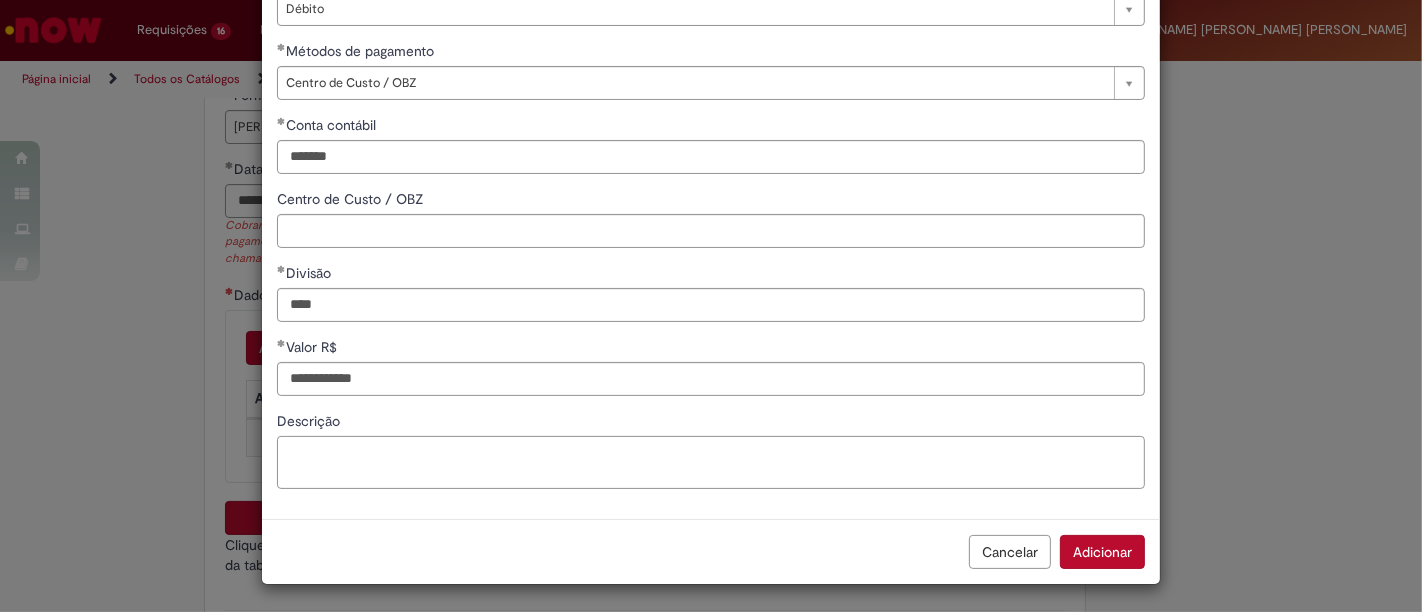 paste on "**********" 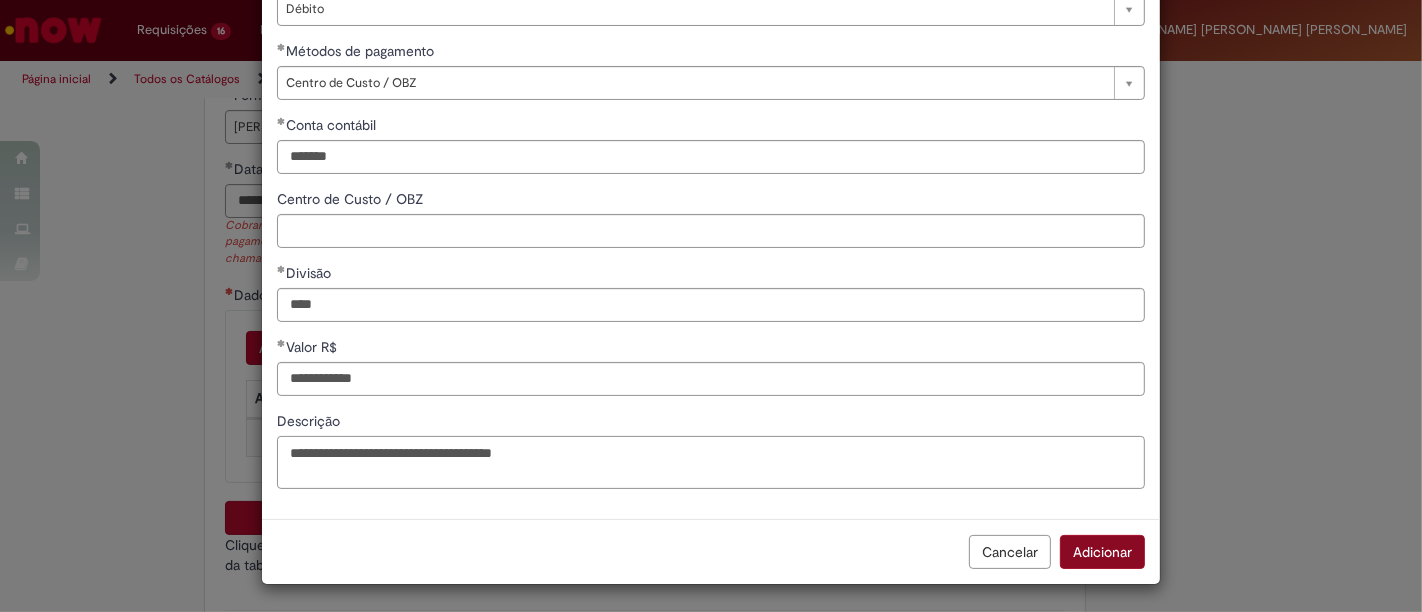 type on "**********" 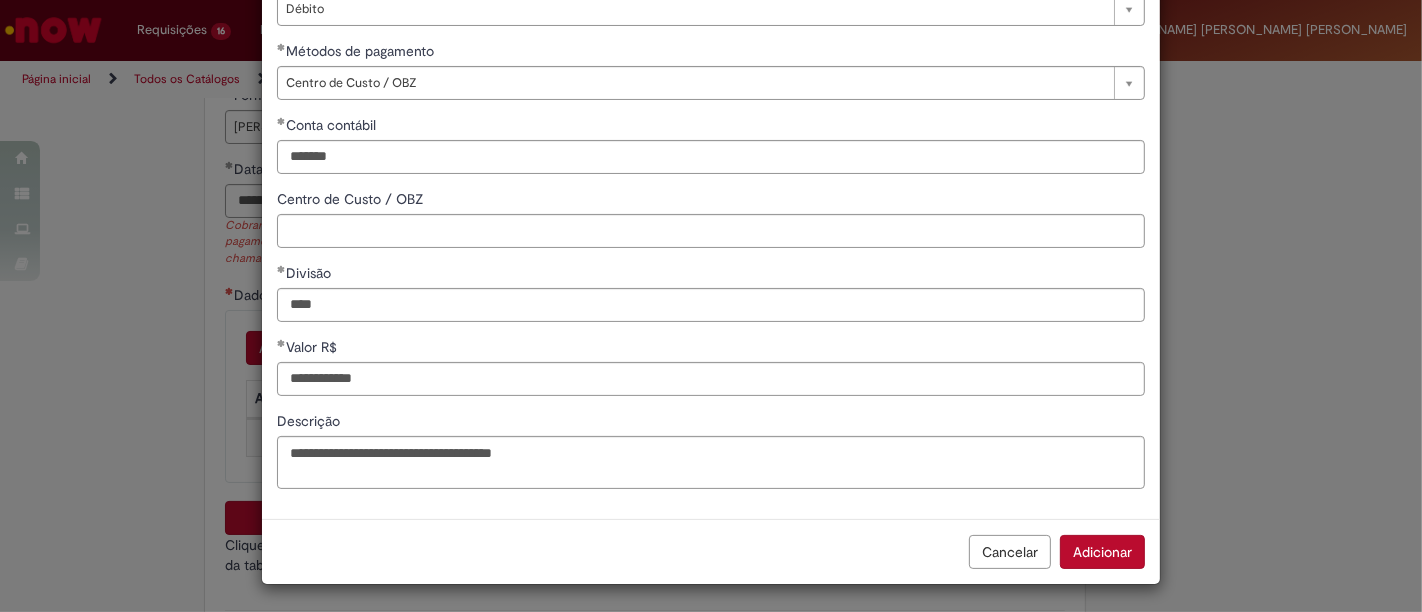 click on "Adicionar" at bounding box center [1102, 552] 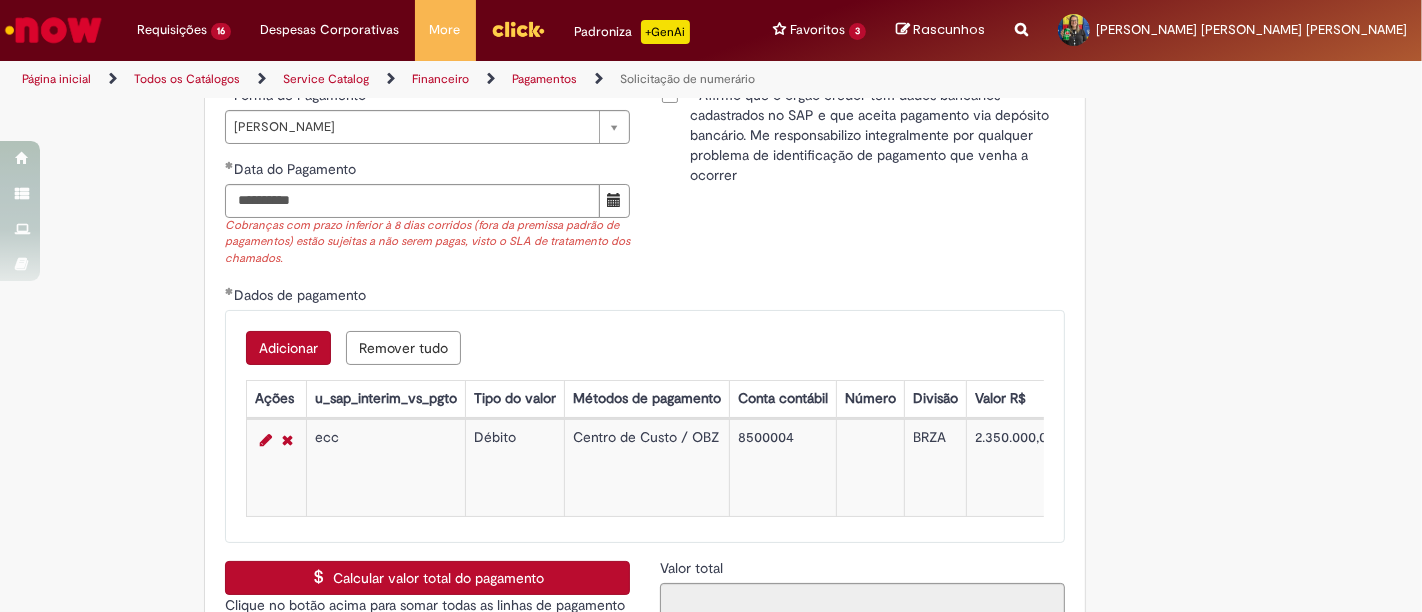 click on "Calcular valor total do pagamento" at bounding box center (427, 578) 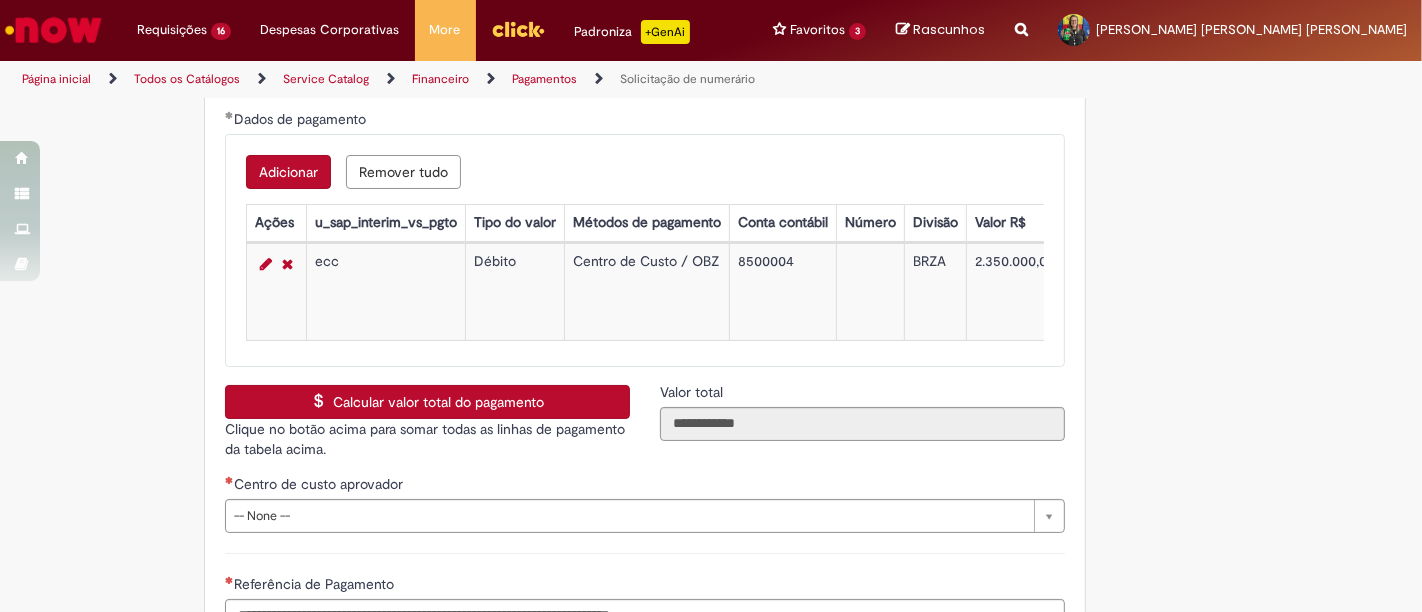 scroll, scrollTop: 3222, scrollLeft: 0, axis: vertical 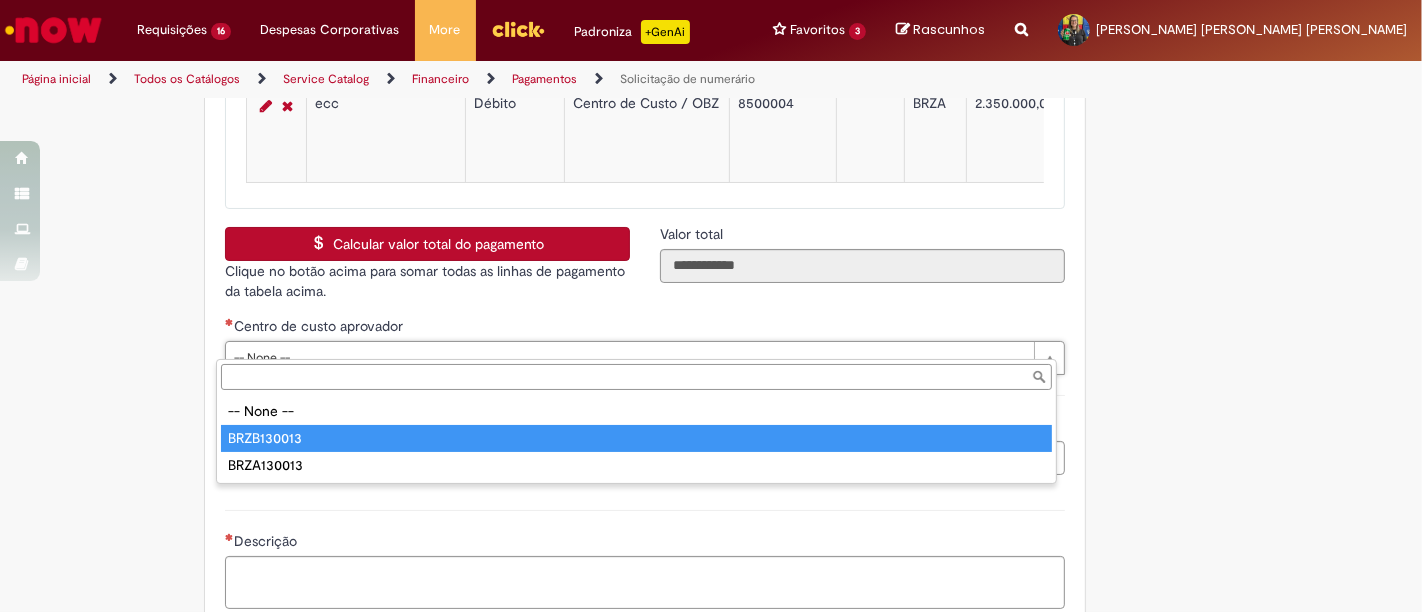 type on "**********" 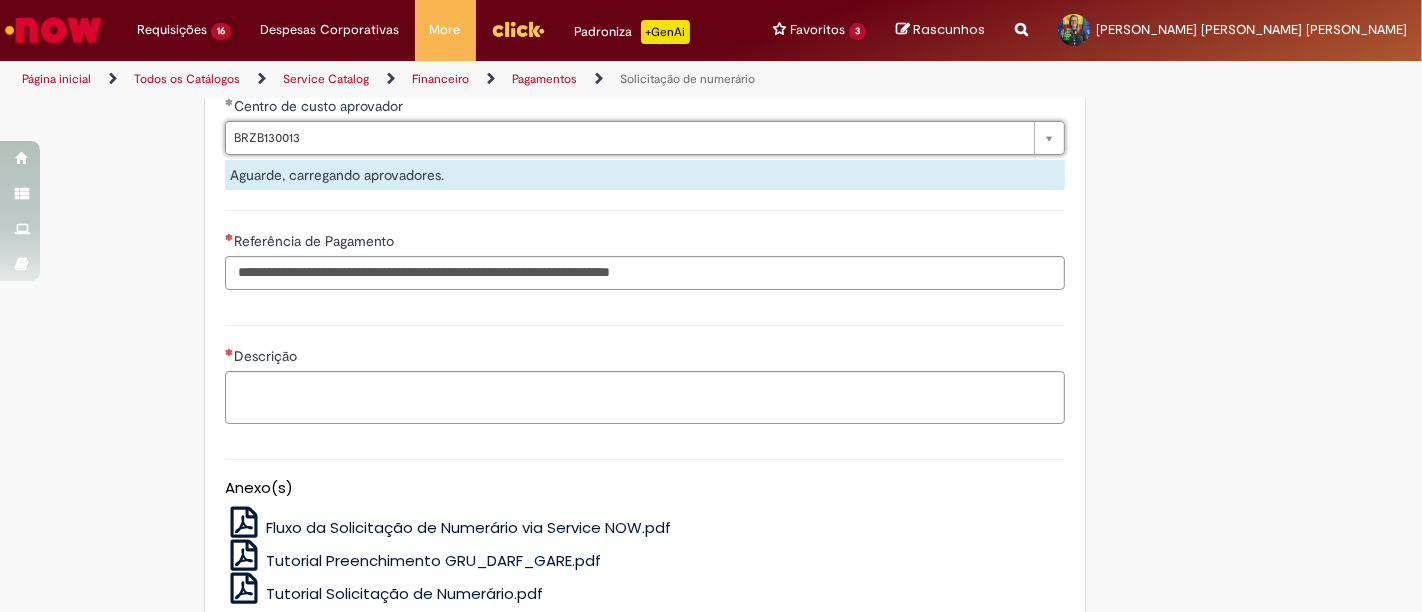 scroll, scrollTop: 3444, scrollLeft: 0, axis: vertical 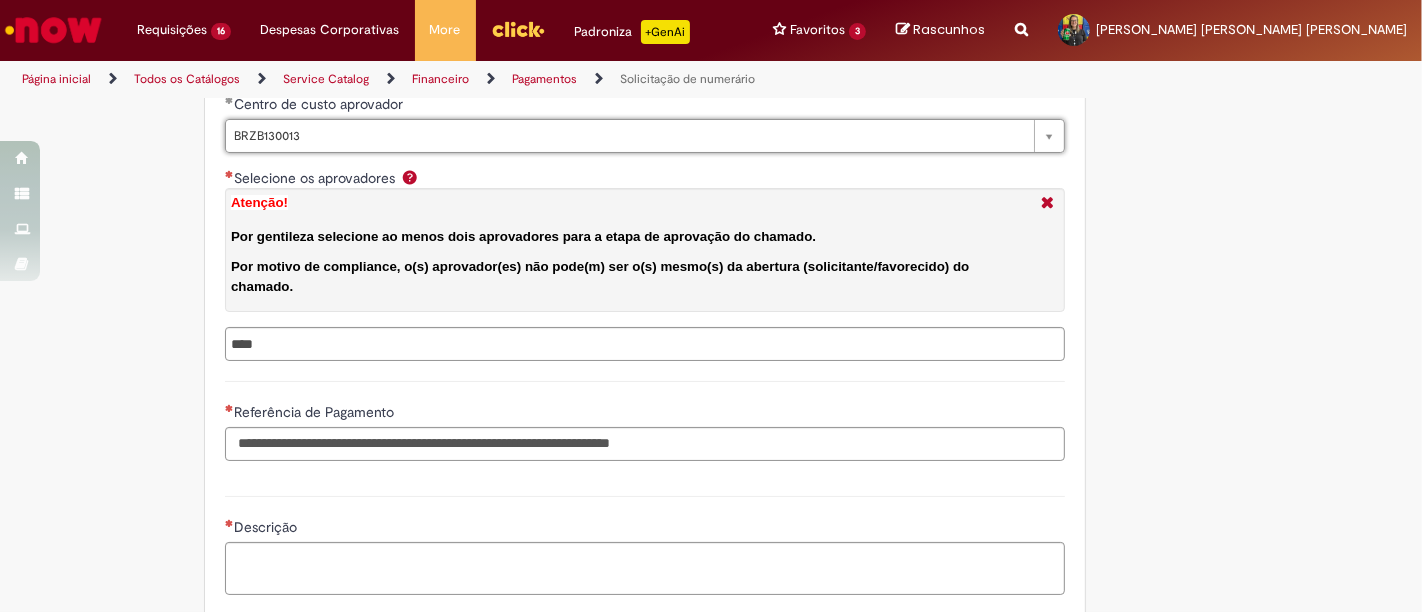 click on "Selecione os aprovadores Atenção!
Por gentileza selecione ao menos dois aprovadores para a etapa de aprovação do chamado.
Por motivo de compliance, o(s) aprovador(es) não pode(m) ser o(s) mesmo(s) da abertura (solicitante/favorecido) do chamado." at bounding box center [687, 344] 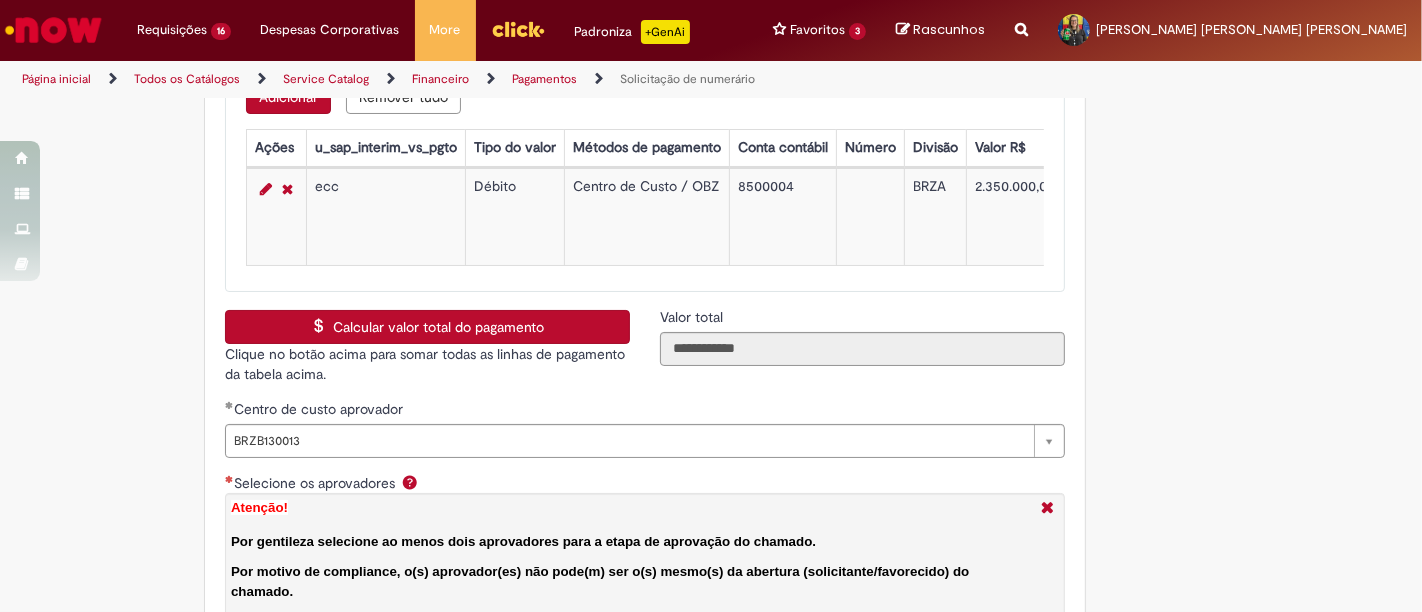 scroll, scrollTop: 3111, scrollLeft: 0, axis: vertical 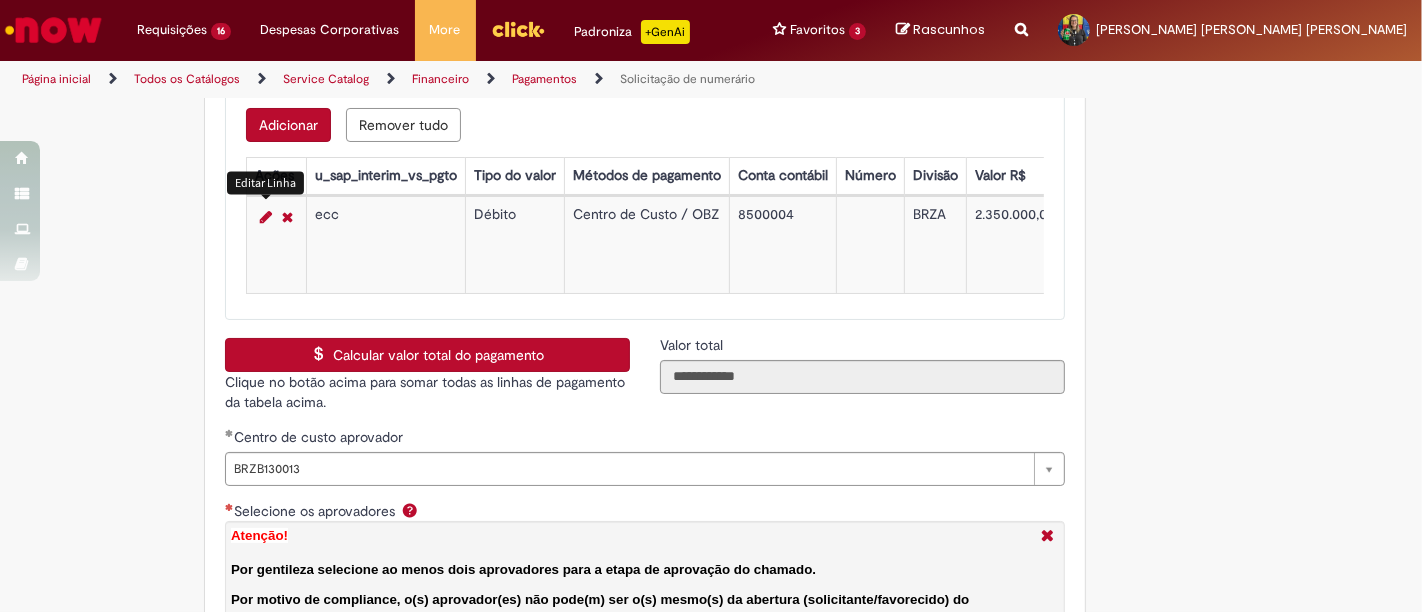 type 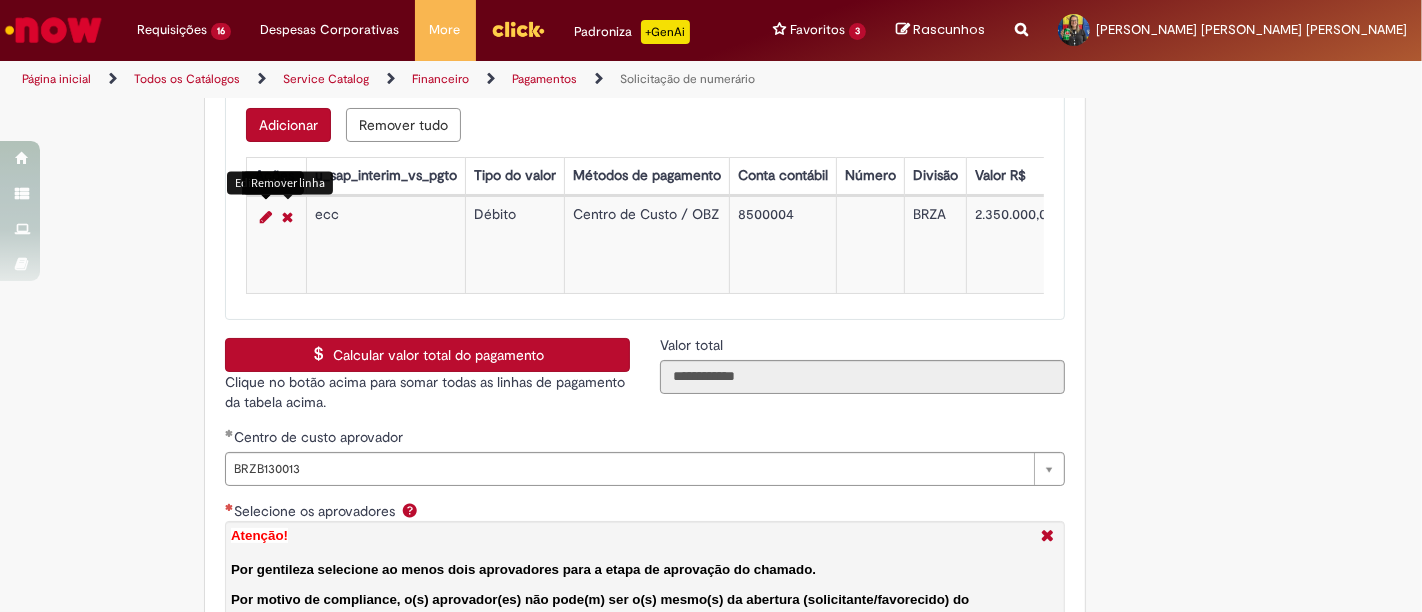 click at bounding box center [287, 217] 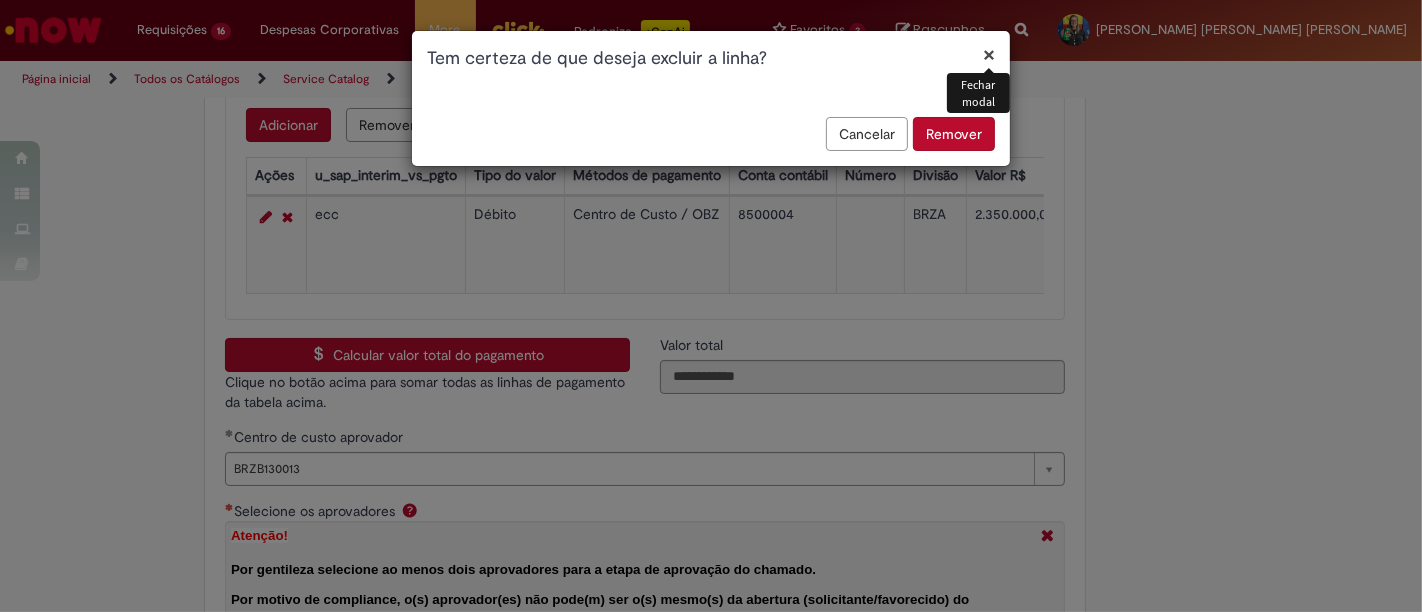 click on "Remover" at bounding box center [954, 134] 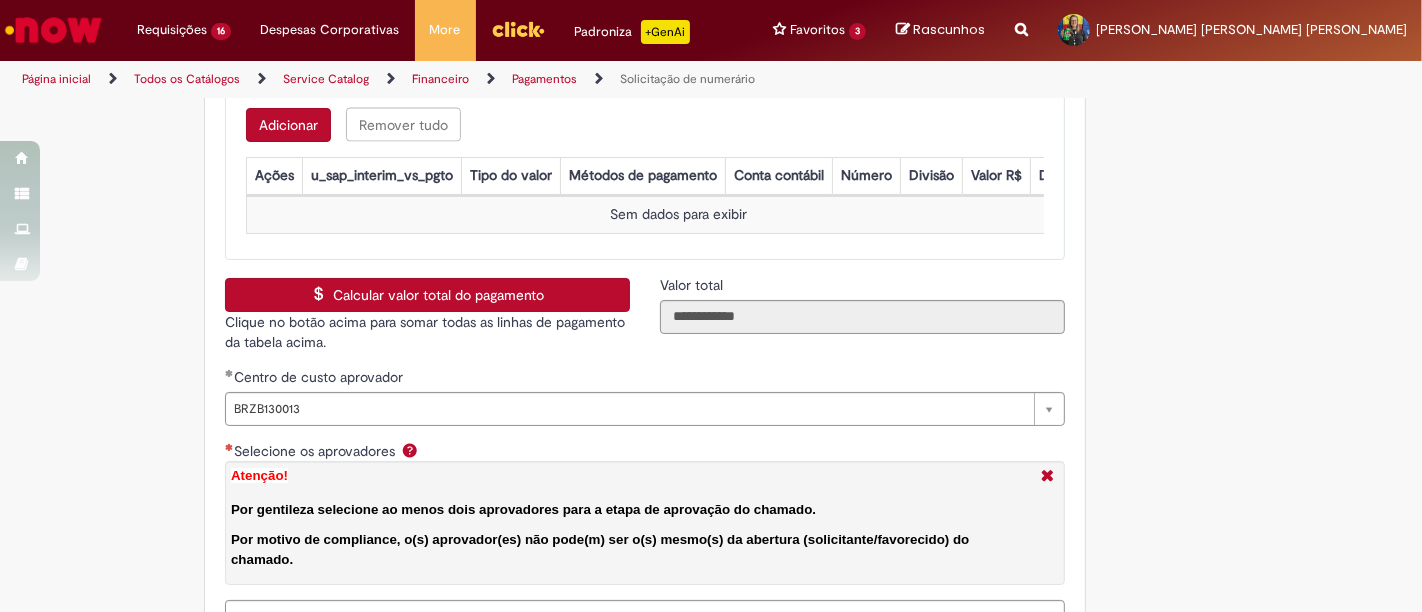 scroll, scrollTop: 3095, scrollLeft: 0, axis: vertical 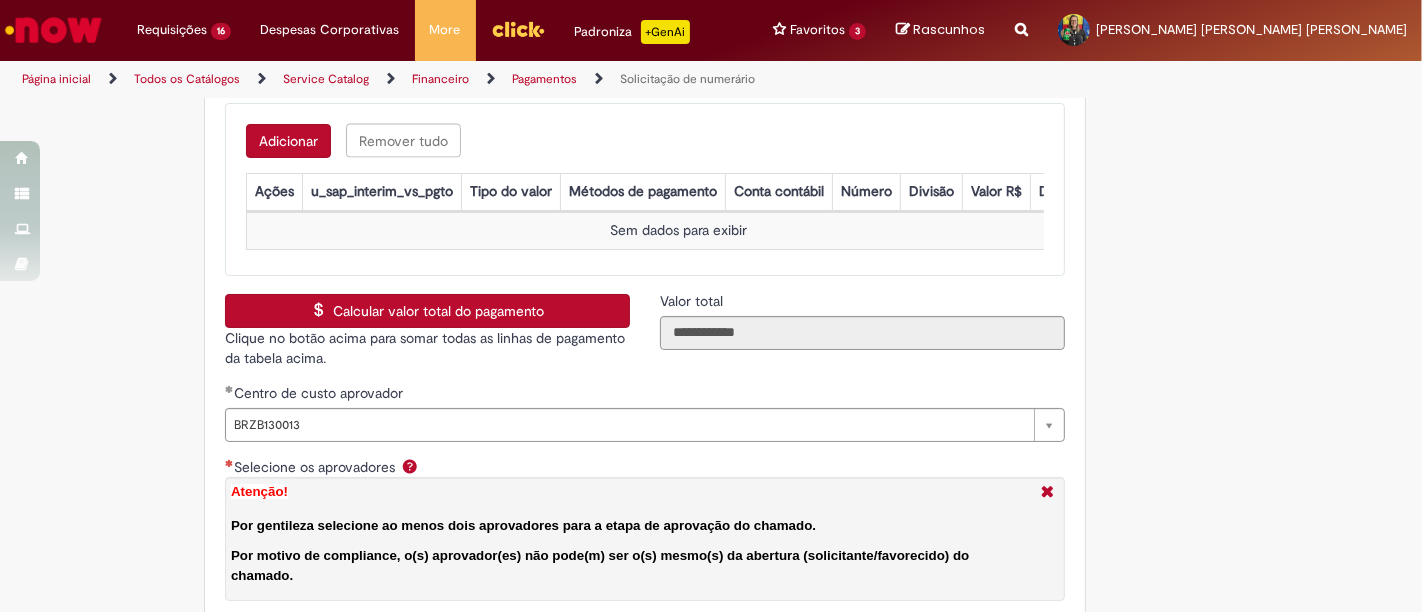 click on "Adicionar" at bounding box center (288, 141) 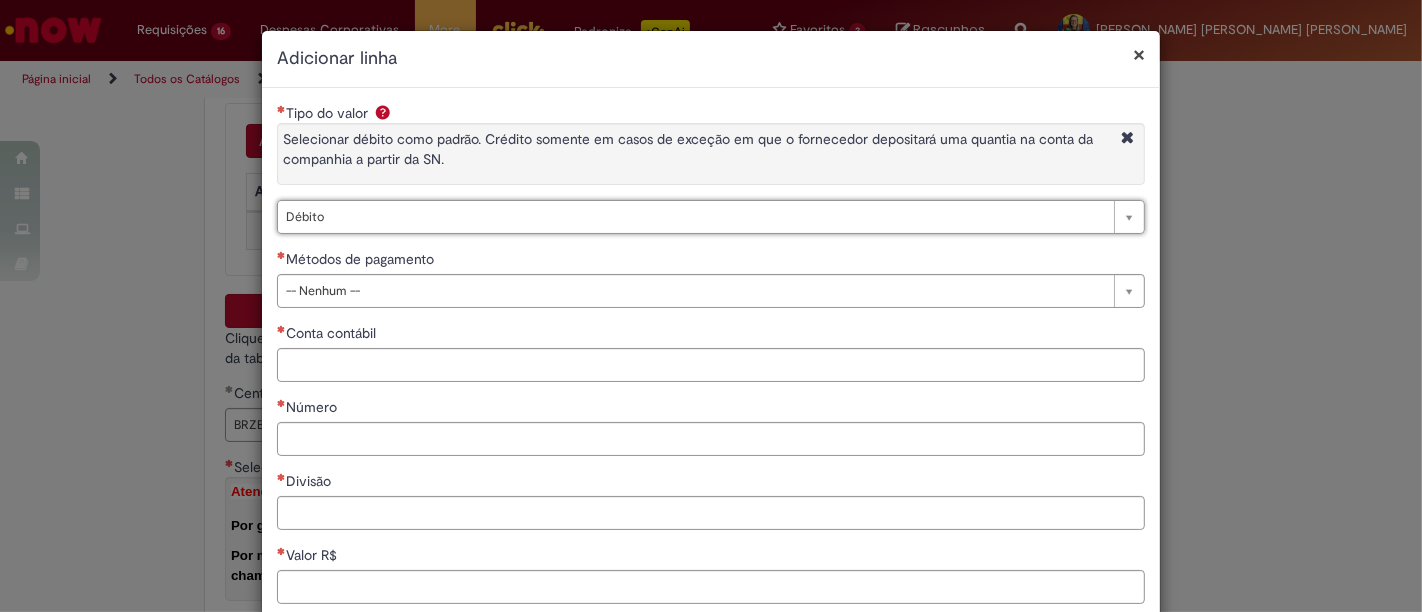 type on "******" 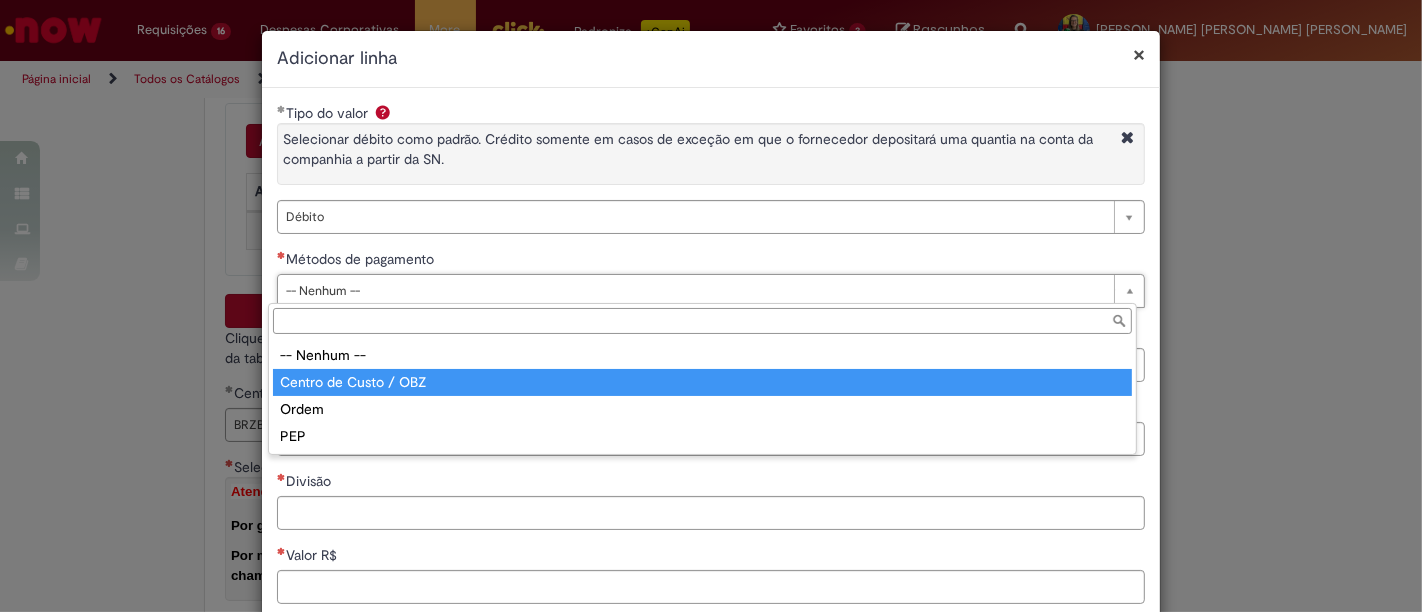 type on "**********" 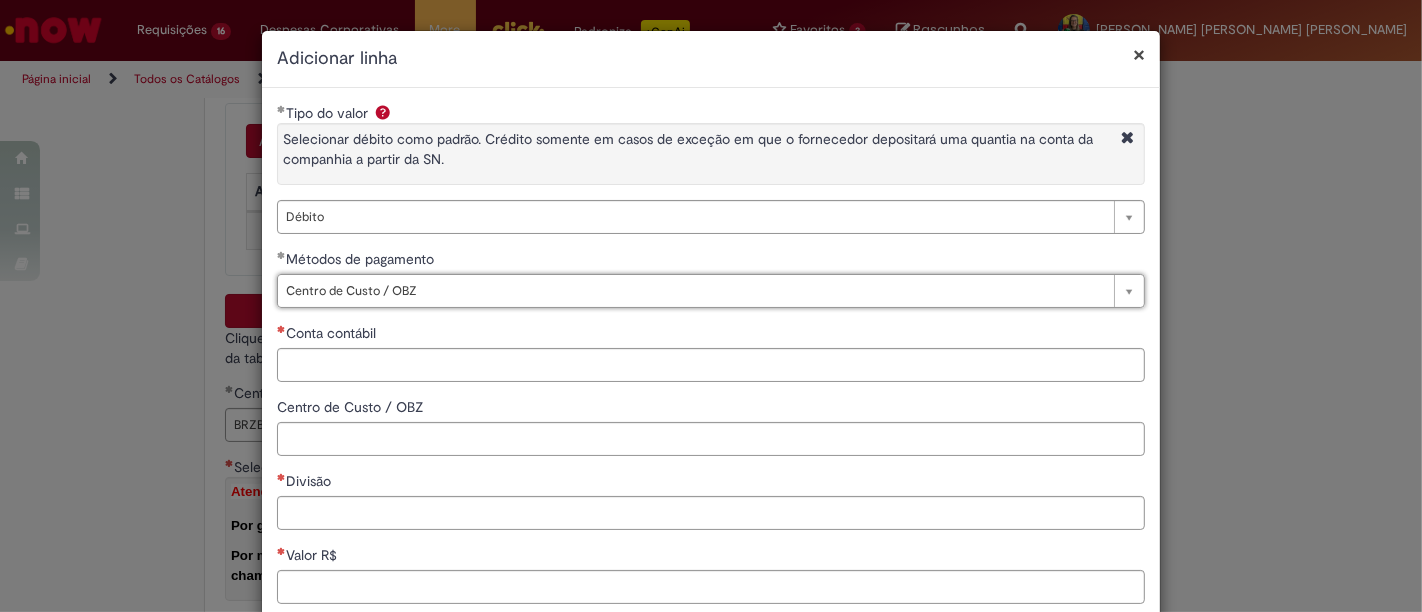 drag, startPoint x: 406, startPoint y: 341, endPoint x: 422, endPoint y: 350, distance: 18.35756 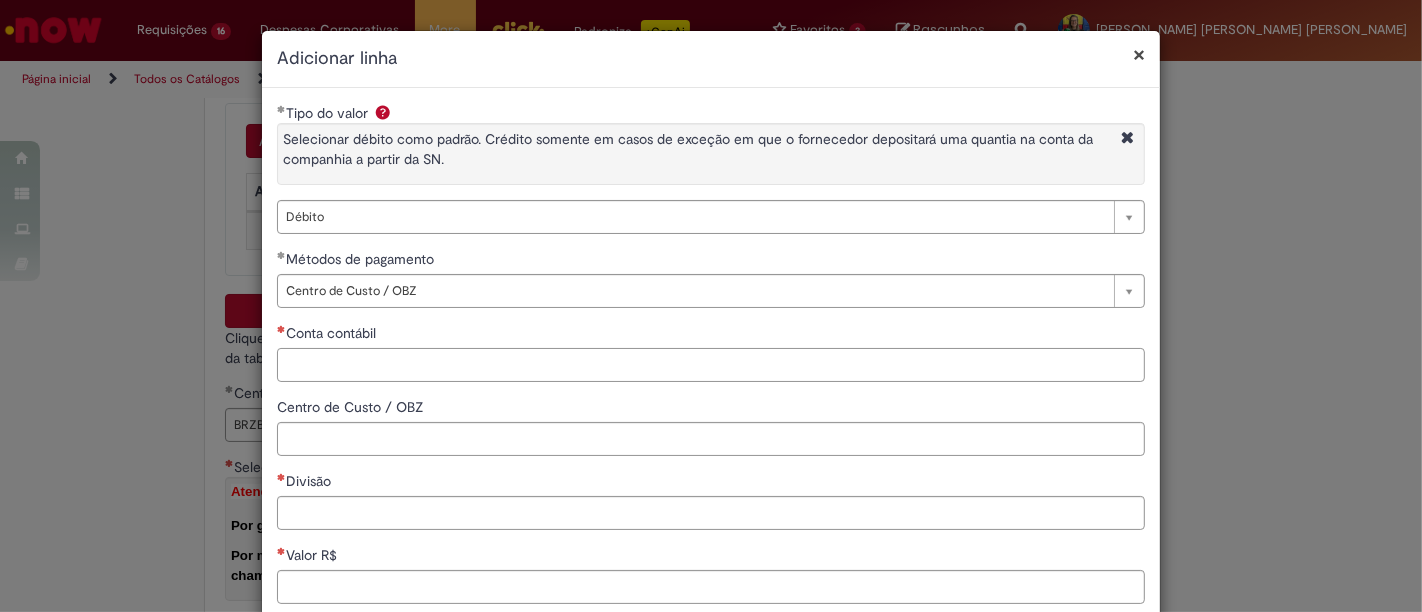 click on "Conta contábil" at bounding box center [711, 365] 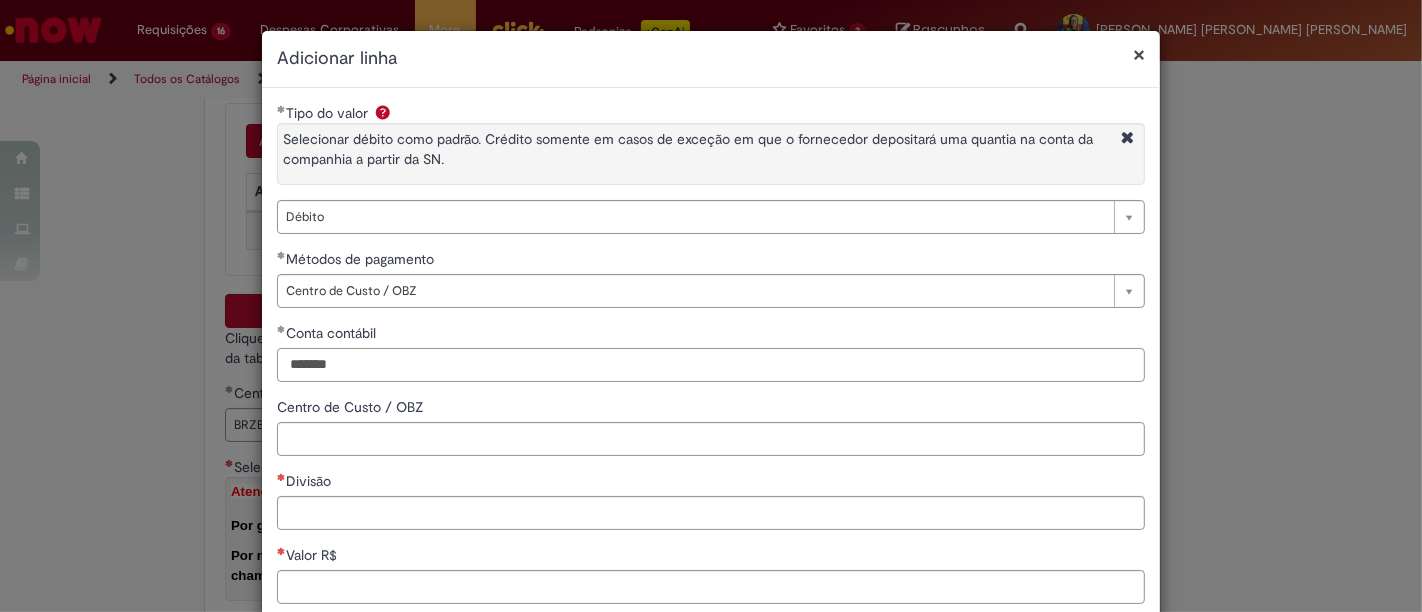 type on "*******" 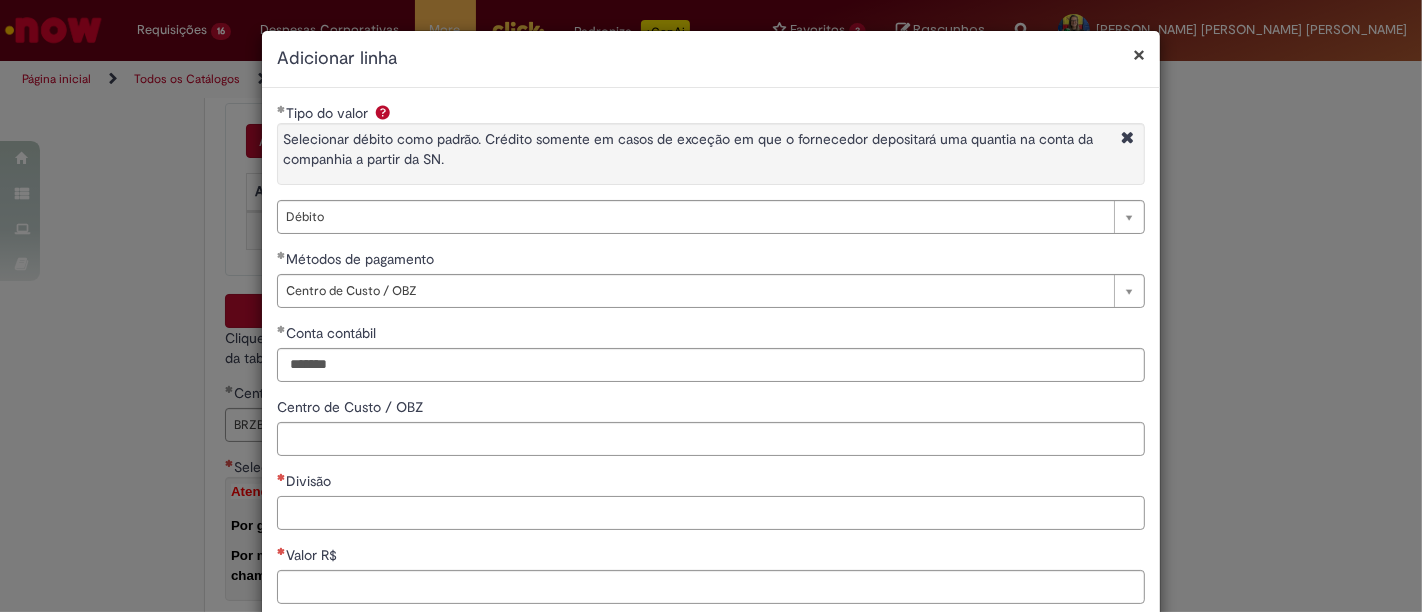 click on "Divisão" at bounding box center [711, 513] 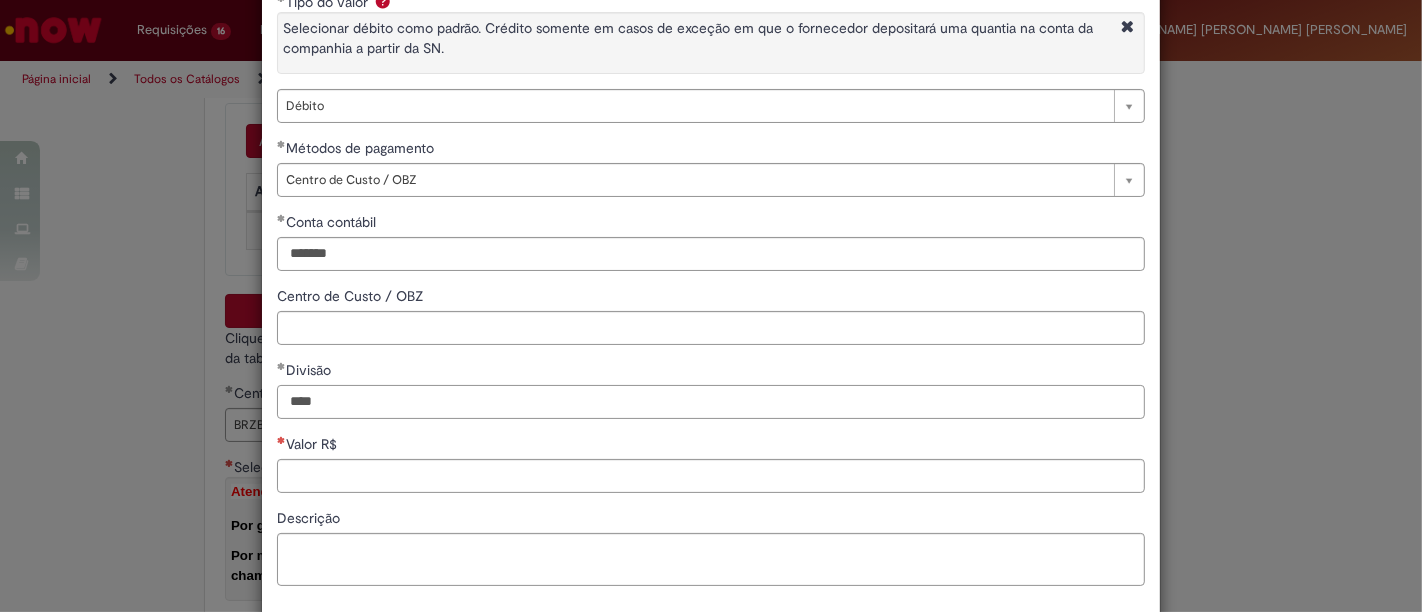 type on "****" 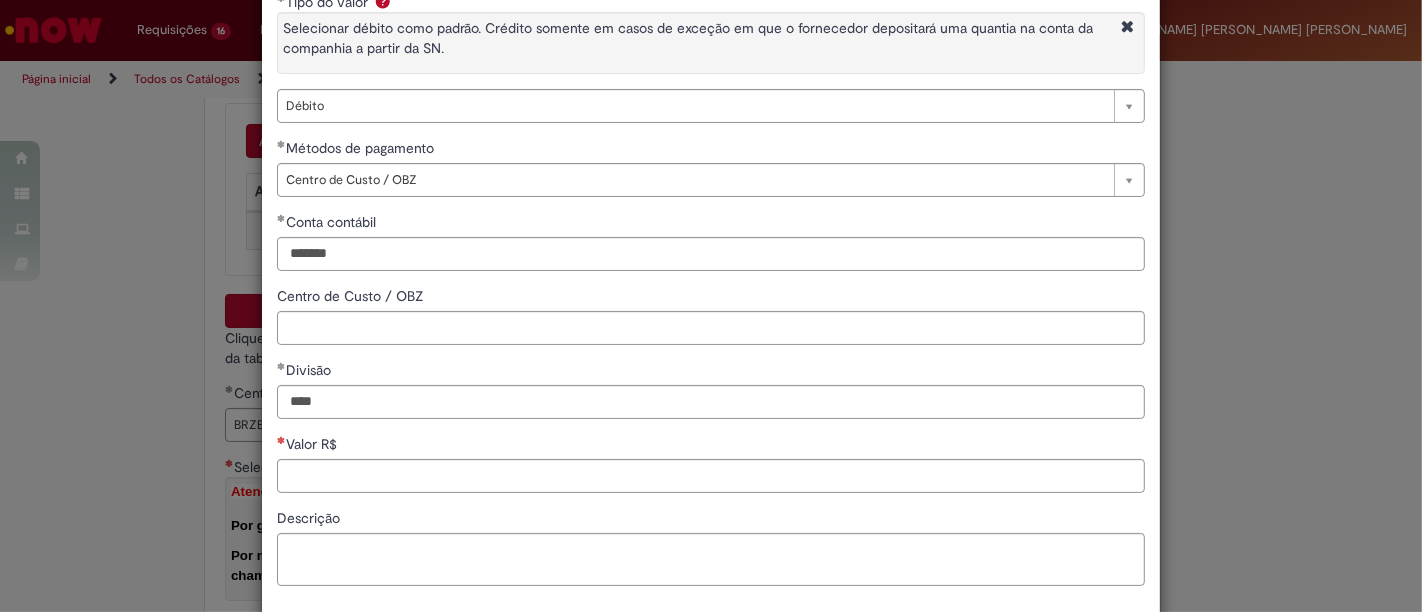 click on "**********" at bounding box center [711, 296] 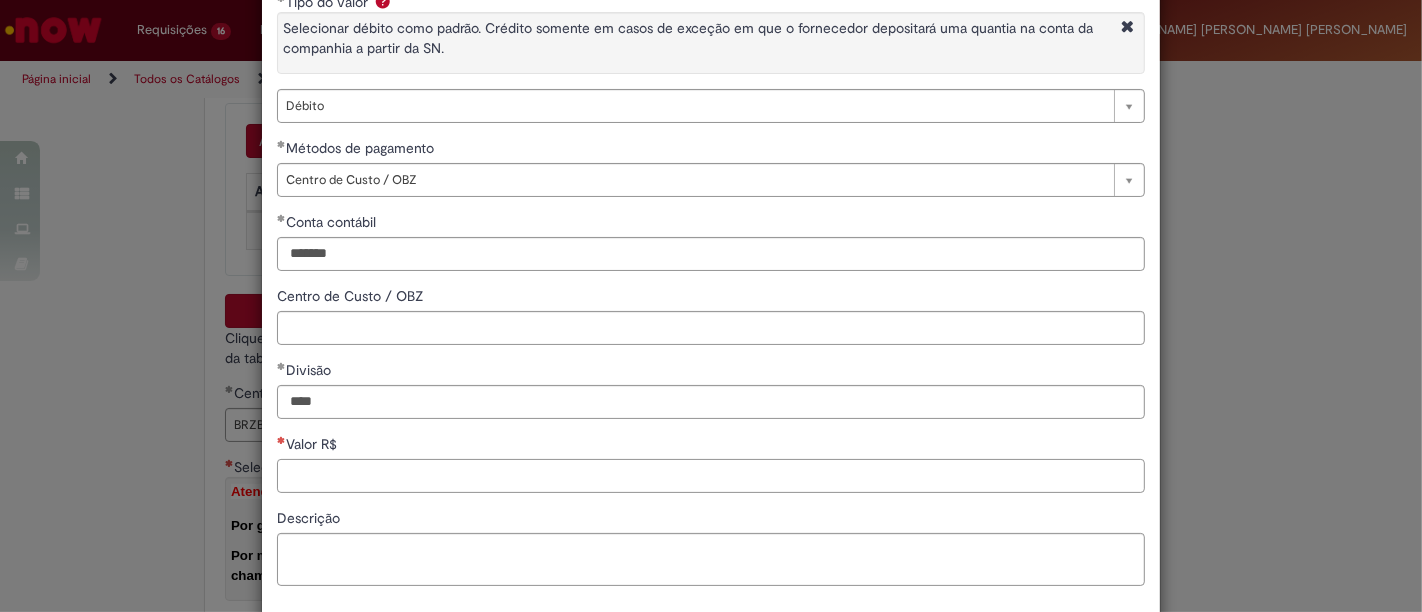 scroll, scrollTop: 111, scrollLeft: 0, axis: vertical 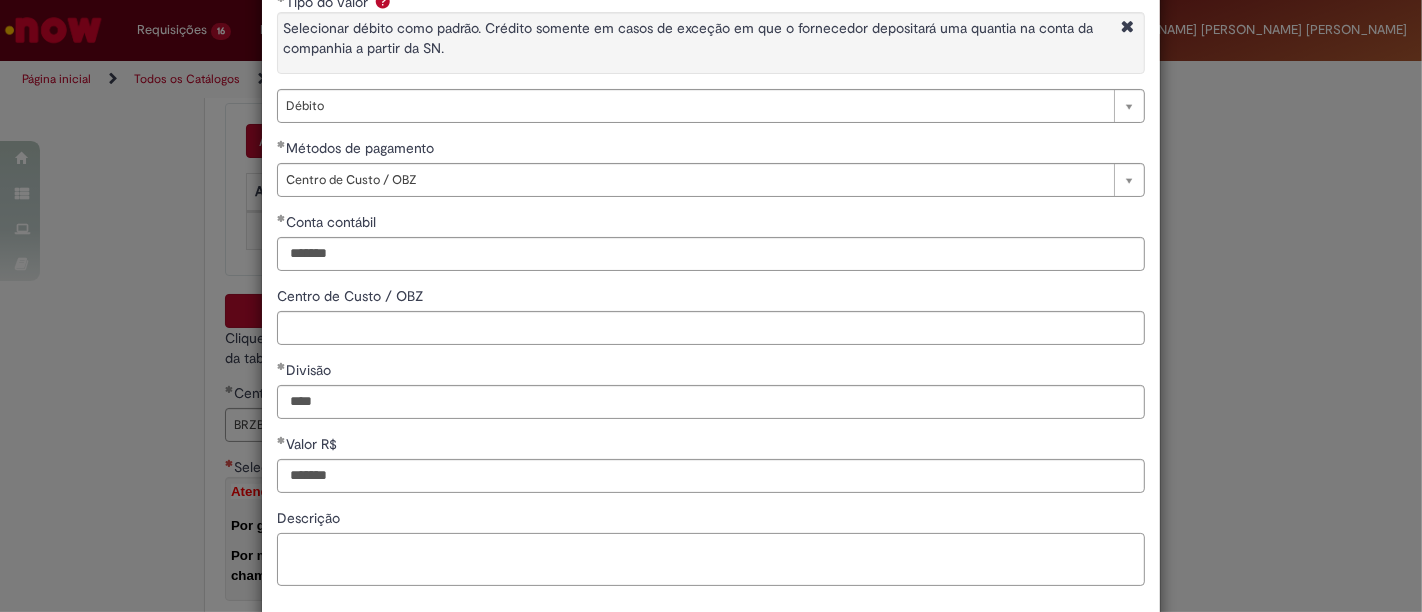 type on "**********" 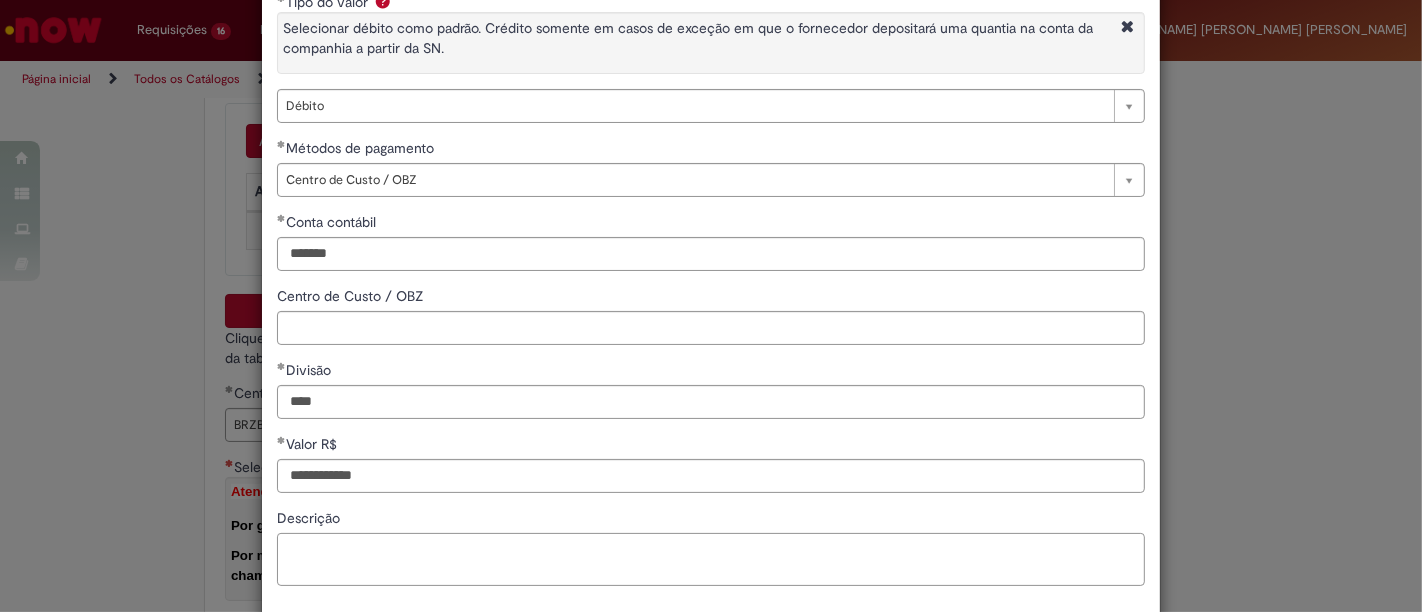 paste on "**********" 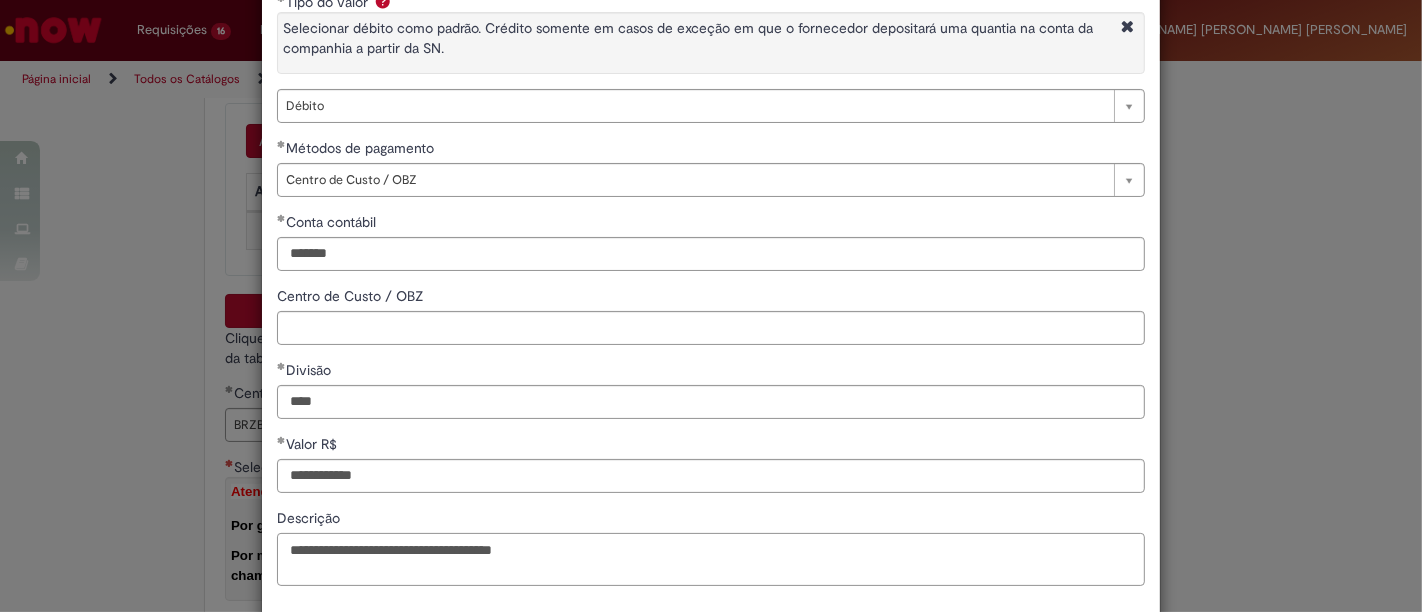 scroll, scrollTop: 208, scrollLeft: 0, axis: vertical 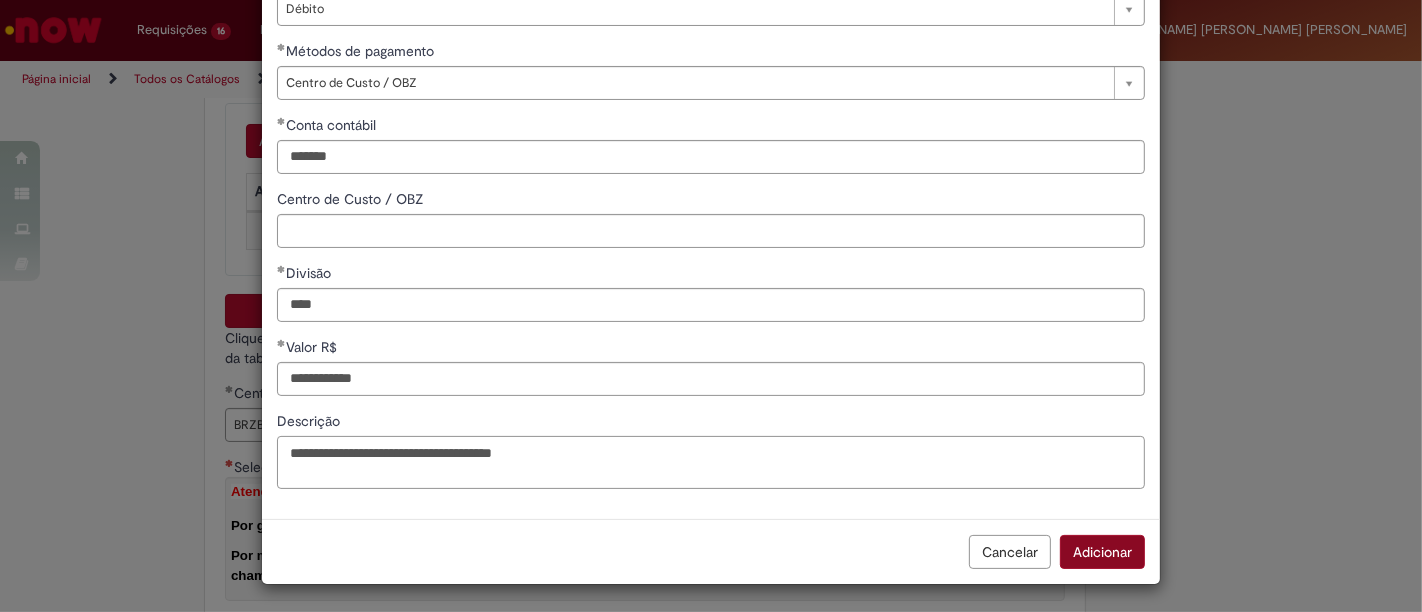 type on "**********" 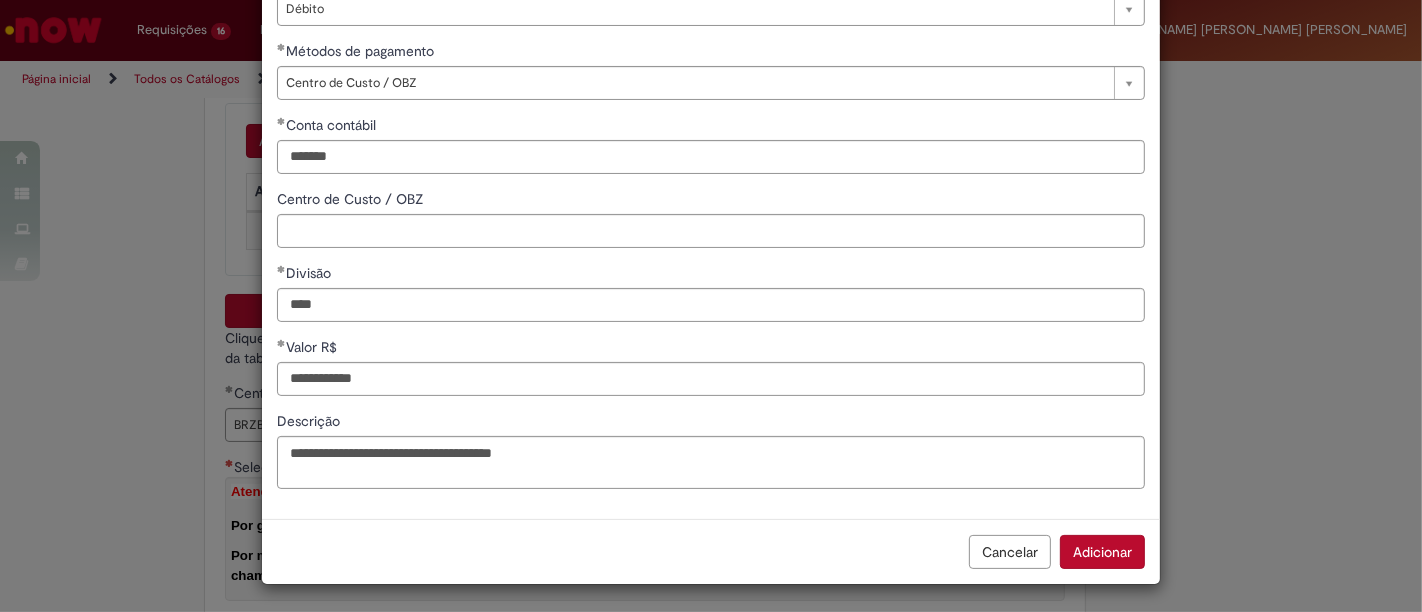 click on "Adicionar" at bounding box center [1102, 552] 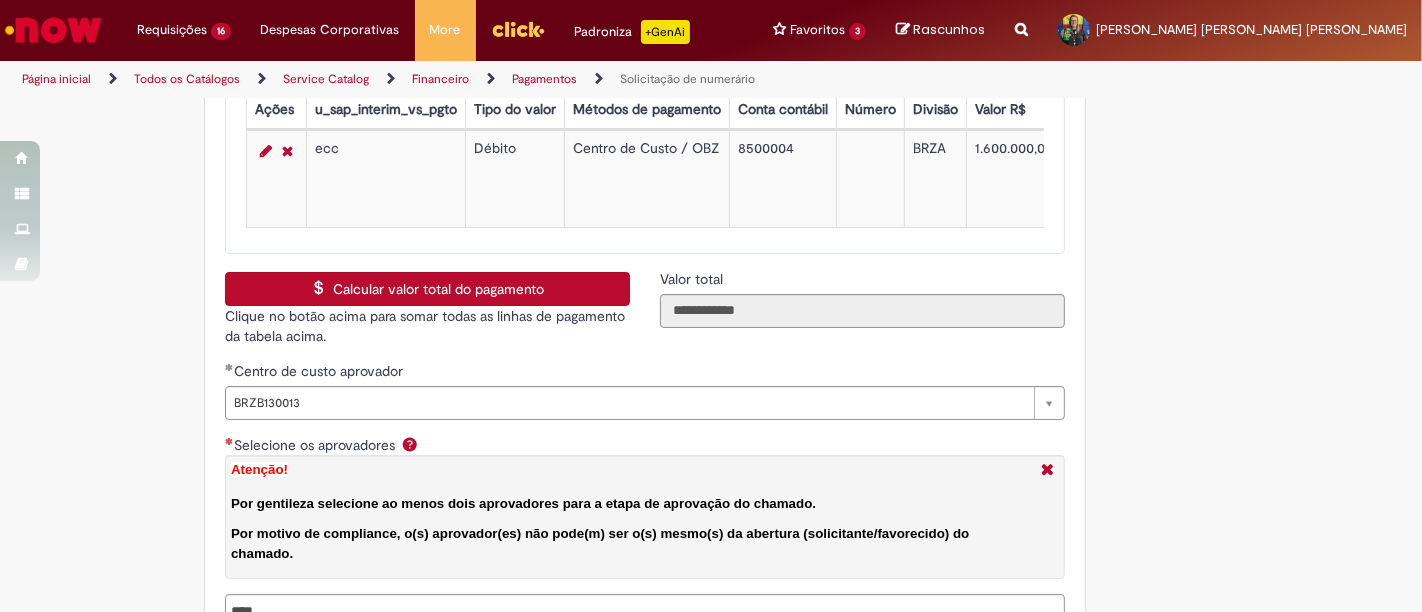 scroll, scrollTop: 3206, scrollLeft: 0, axis: vertical 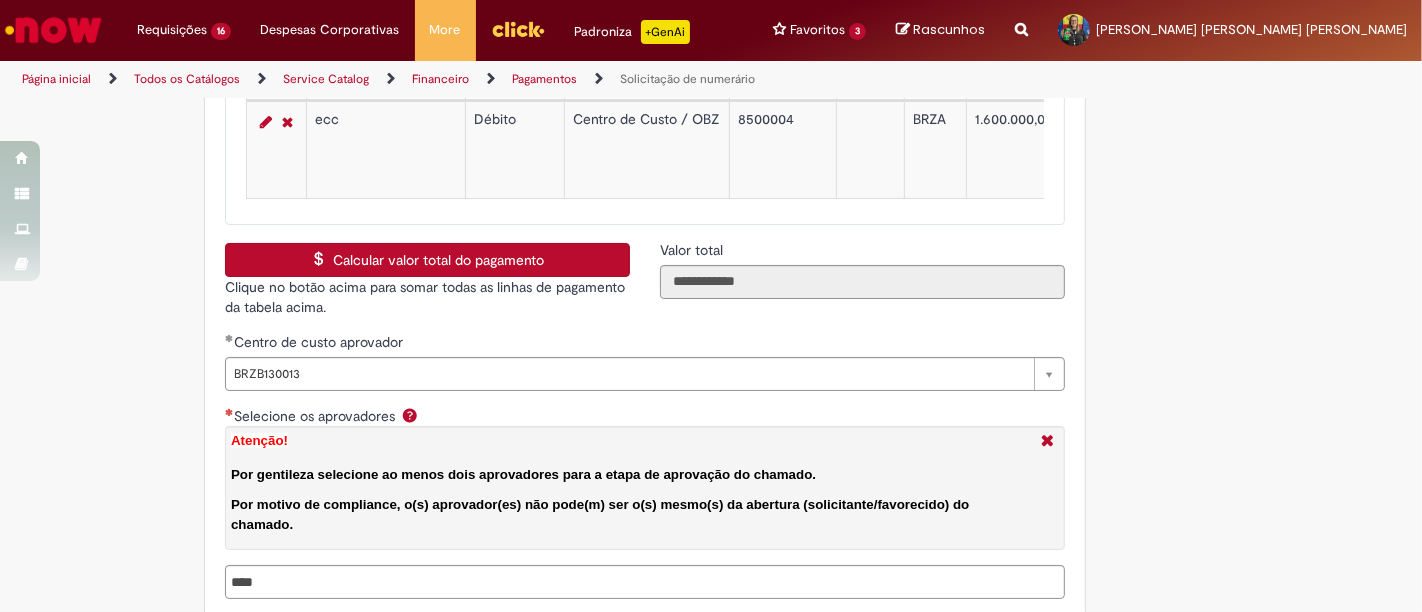 click on "Calcular valor total do pagamento" at bounding box center (427, 260) 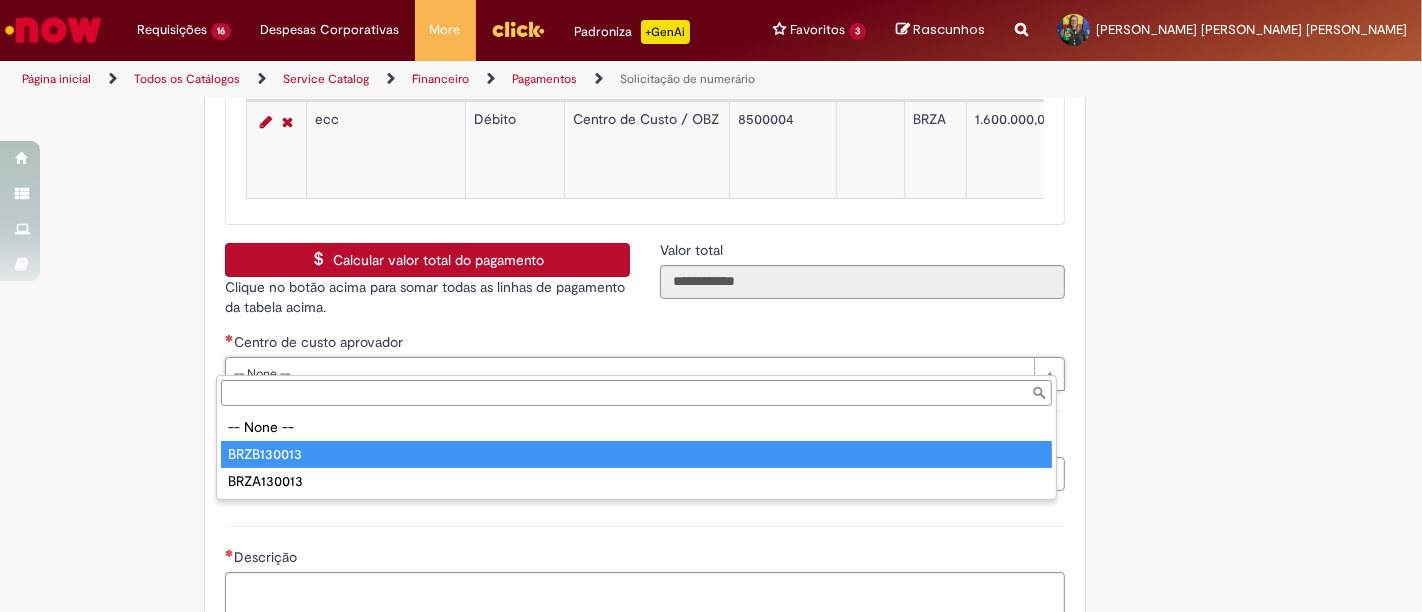 type on "**********" 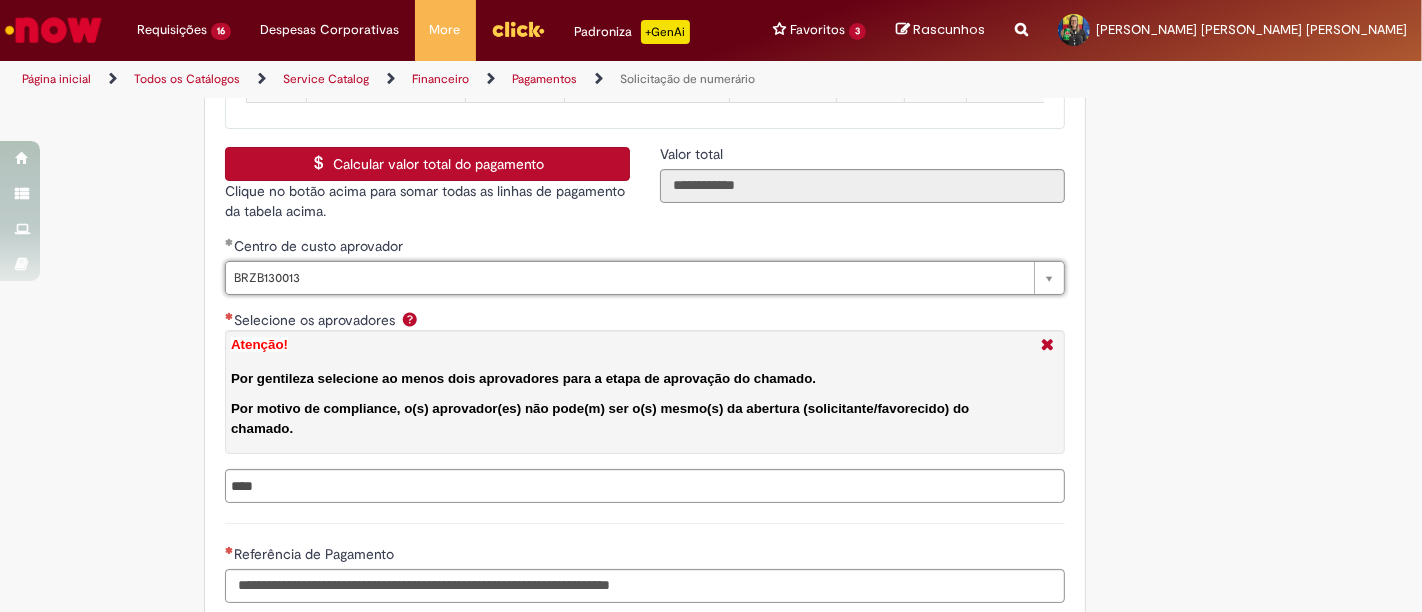 scroll, scrollTop: 3428, scrollLeft: 0, axis: vertical 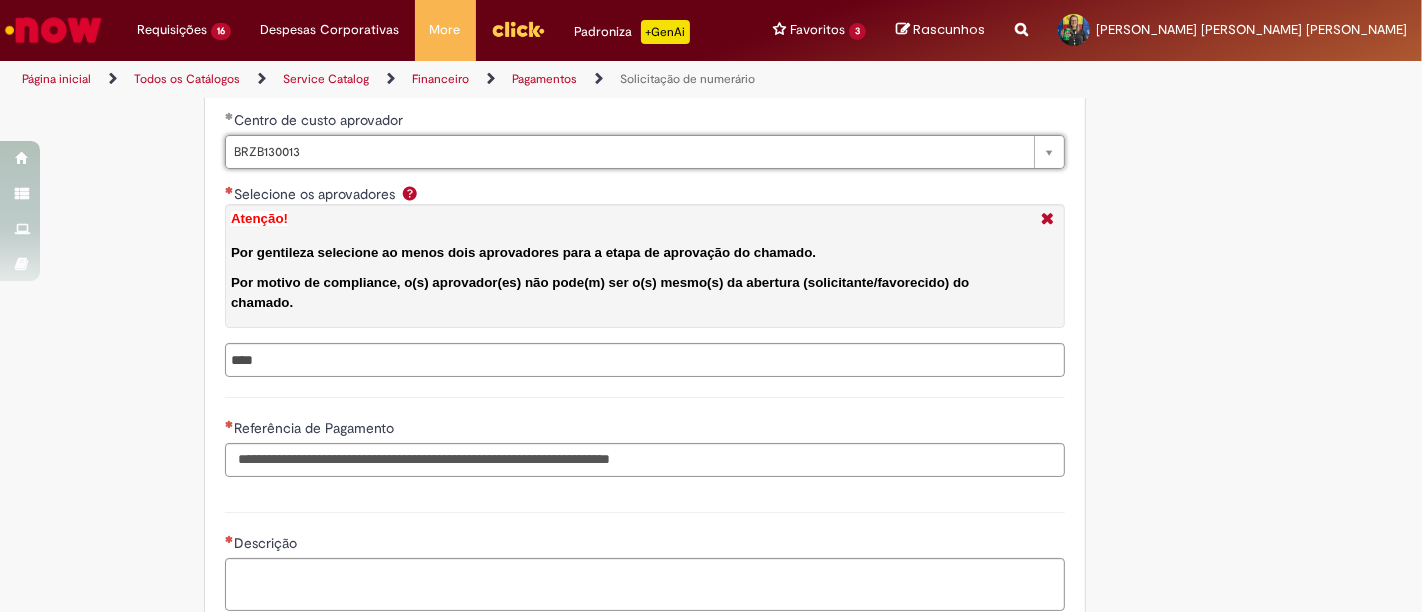 type 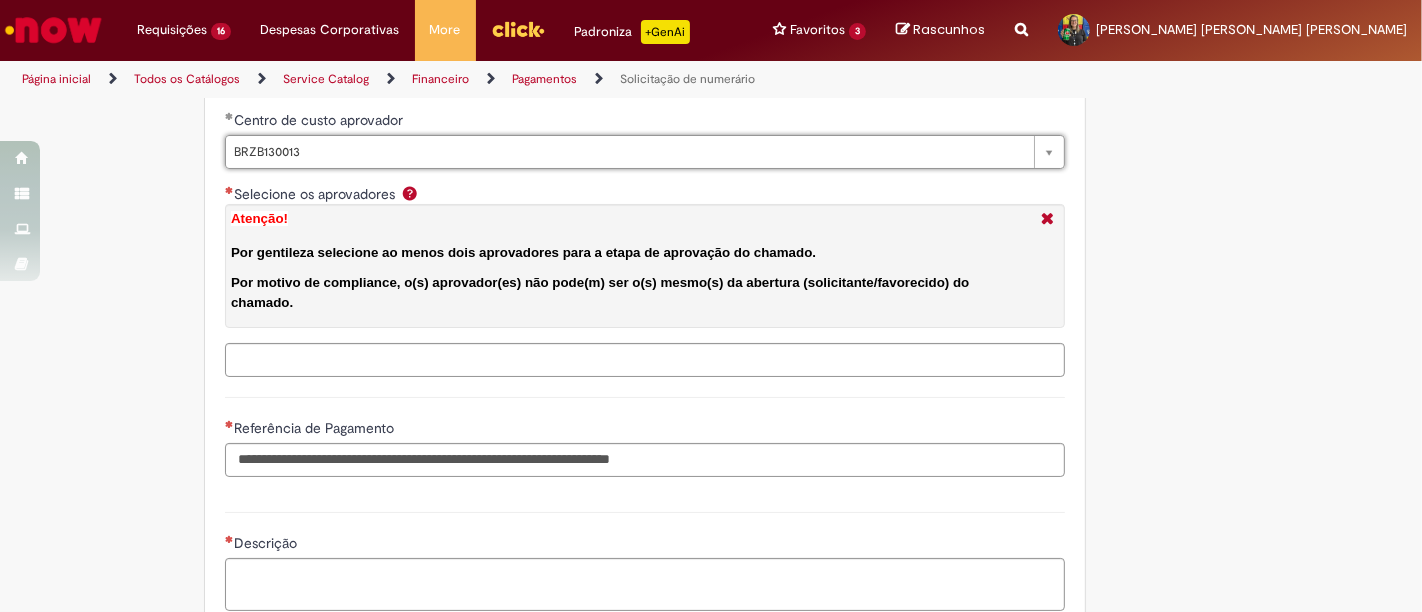 click on "Selecione os aprovadores Atenção!
Por gentileza selecione ao menos dois aprovadores para a etapa de aprovação do chamado.
Por motivo de compliance, o(s) aprovador(es) não pode(m) ser o(s) mesmo(s) da abertura (solicitante/favorecido) do chamado." at bounding box center (646, 360) 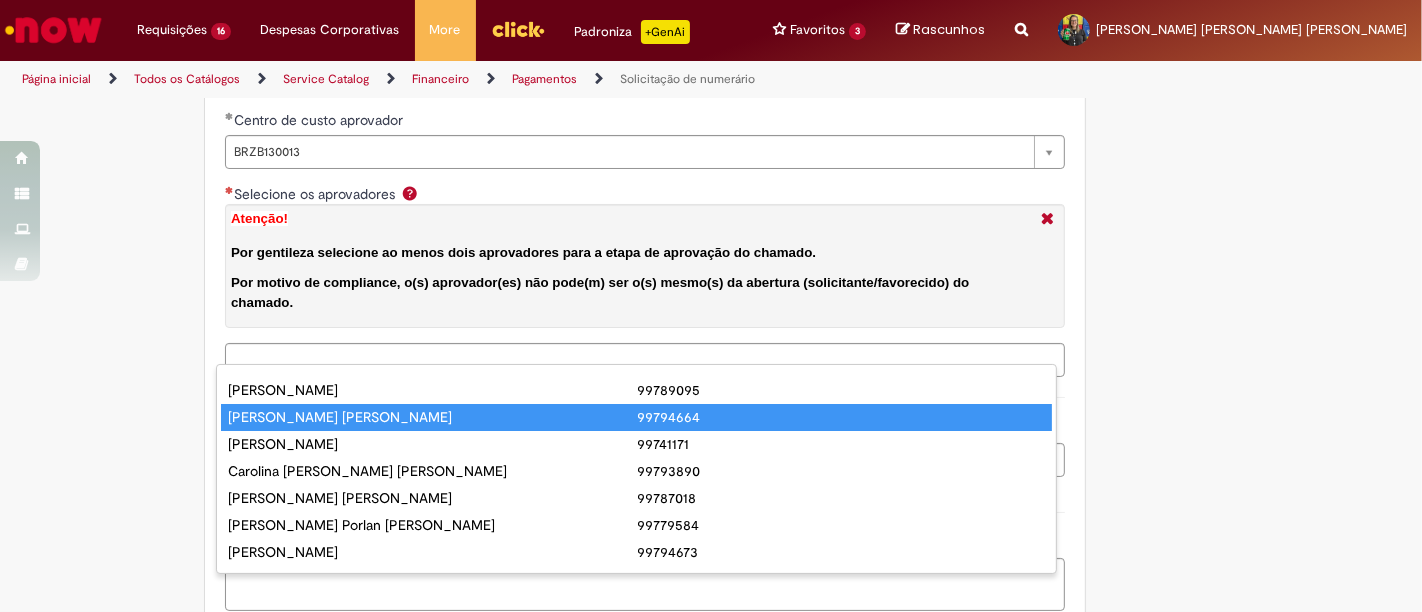 drag, startPoint x: 348, startPoint y: 415, endPoint x: 492, endPoint y: 374, distance: 149.72308 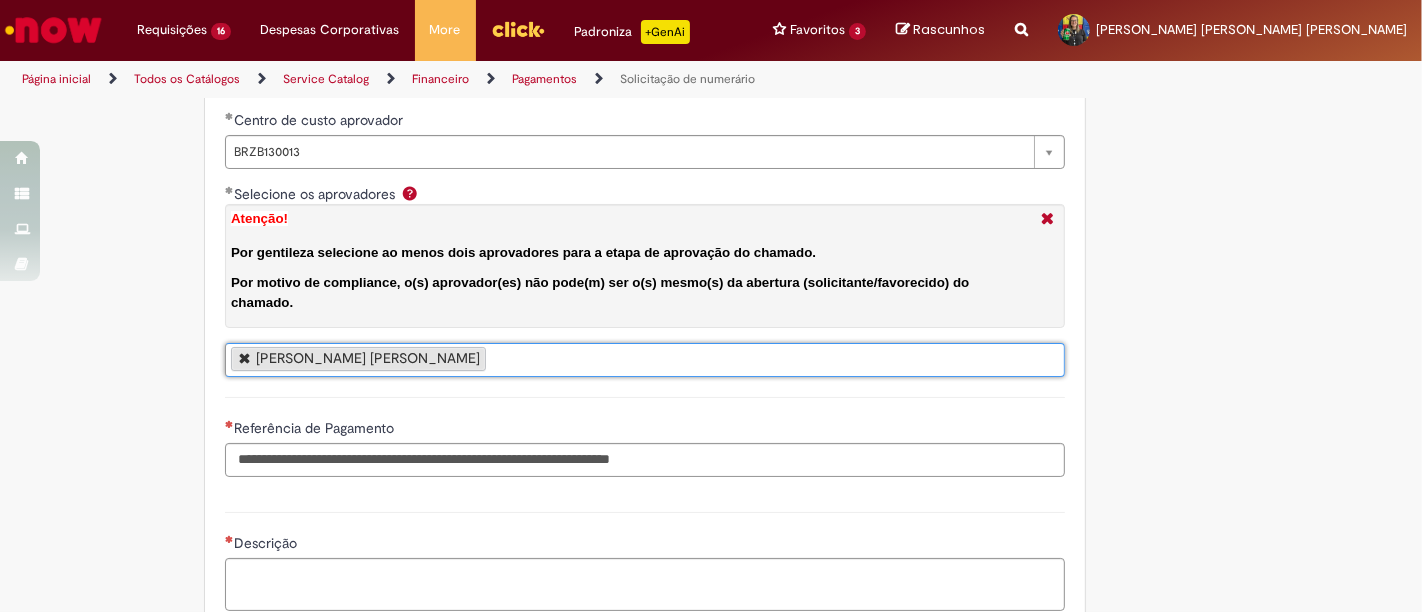 click on "[PERSON_NAME] [PERSON_NAME]" at bounding box center [645, 360] 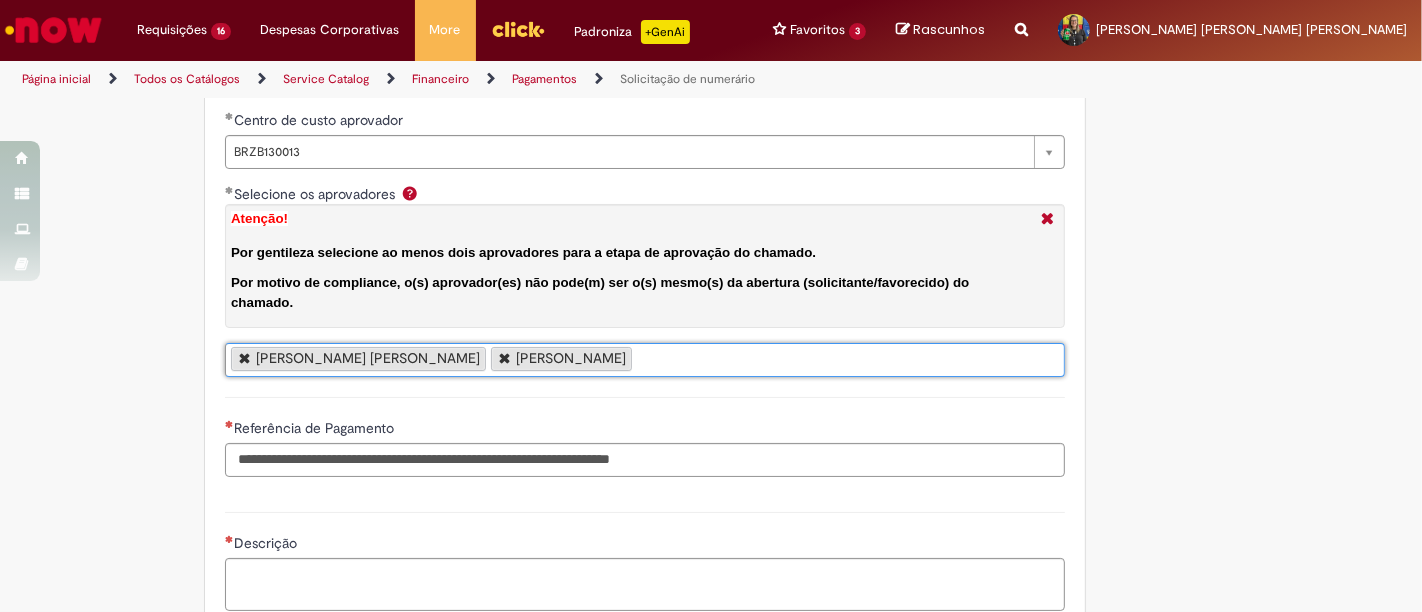 drag, startPoint x: 568, startPoint y: 364, endPoint x: 577, endPoint y: 354, distance: 13.453624 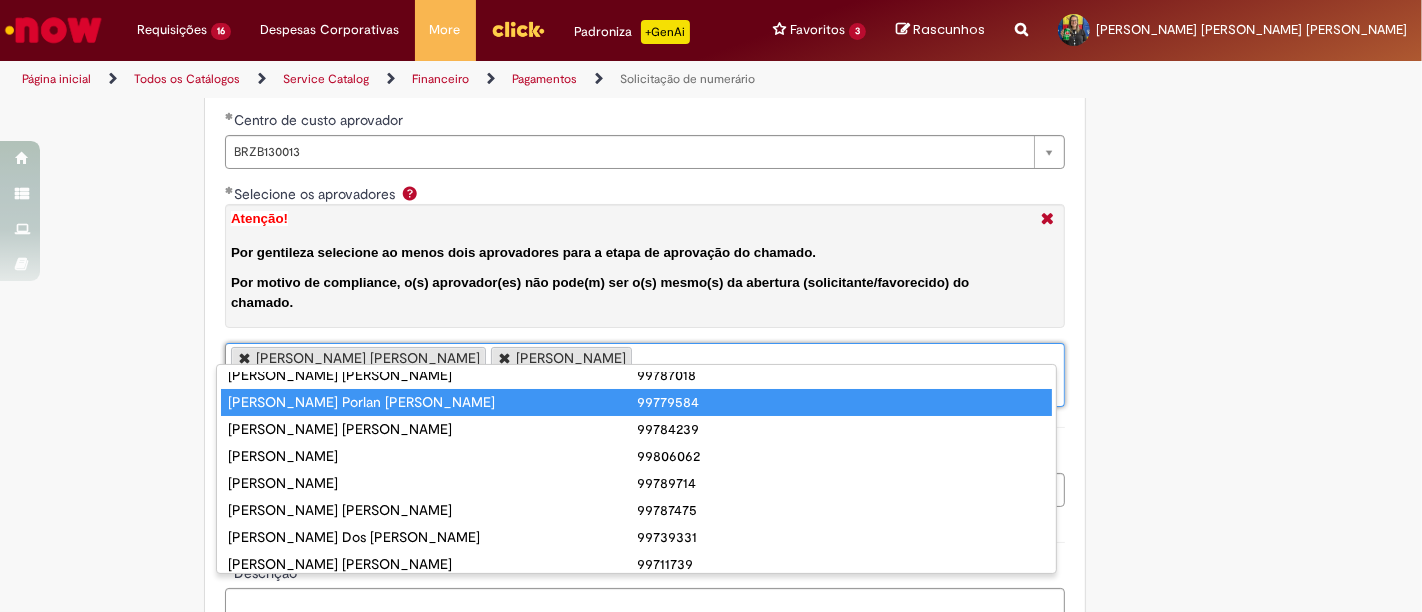 scroll, scrollTop: 104, scrollLeft: 0, axis: vertical 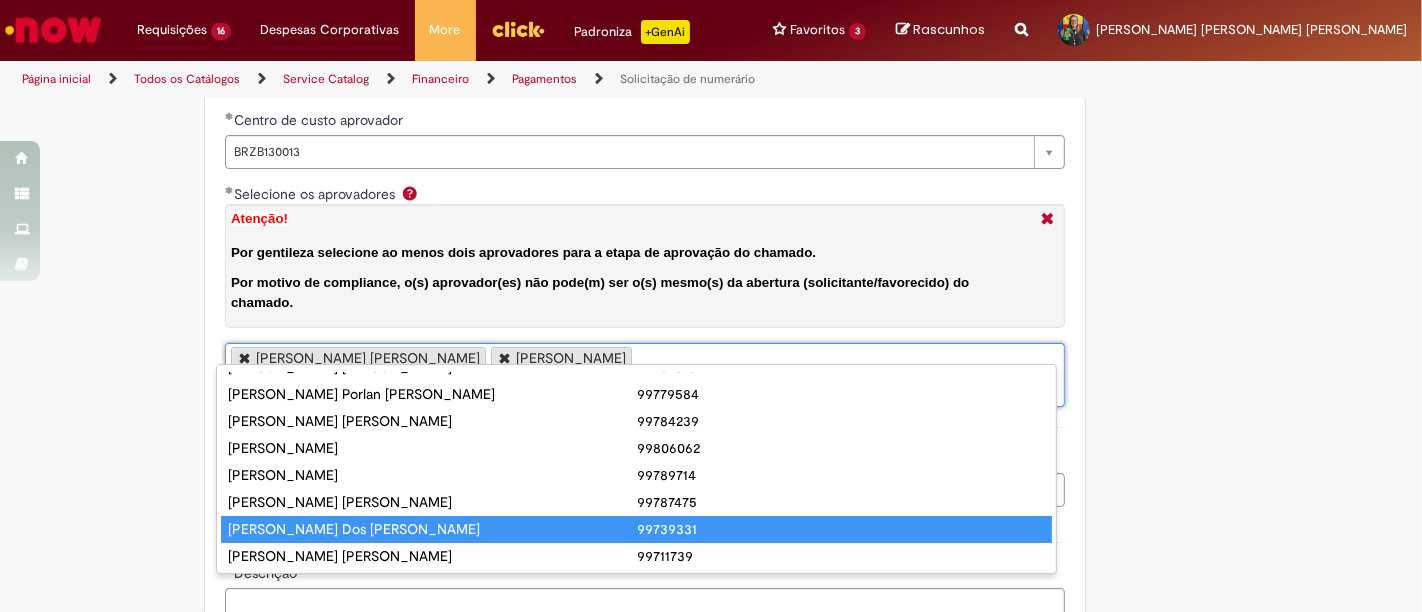 type on "**********" 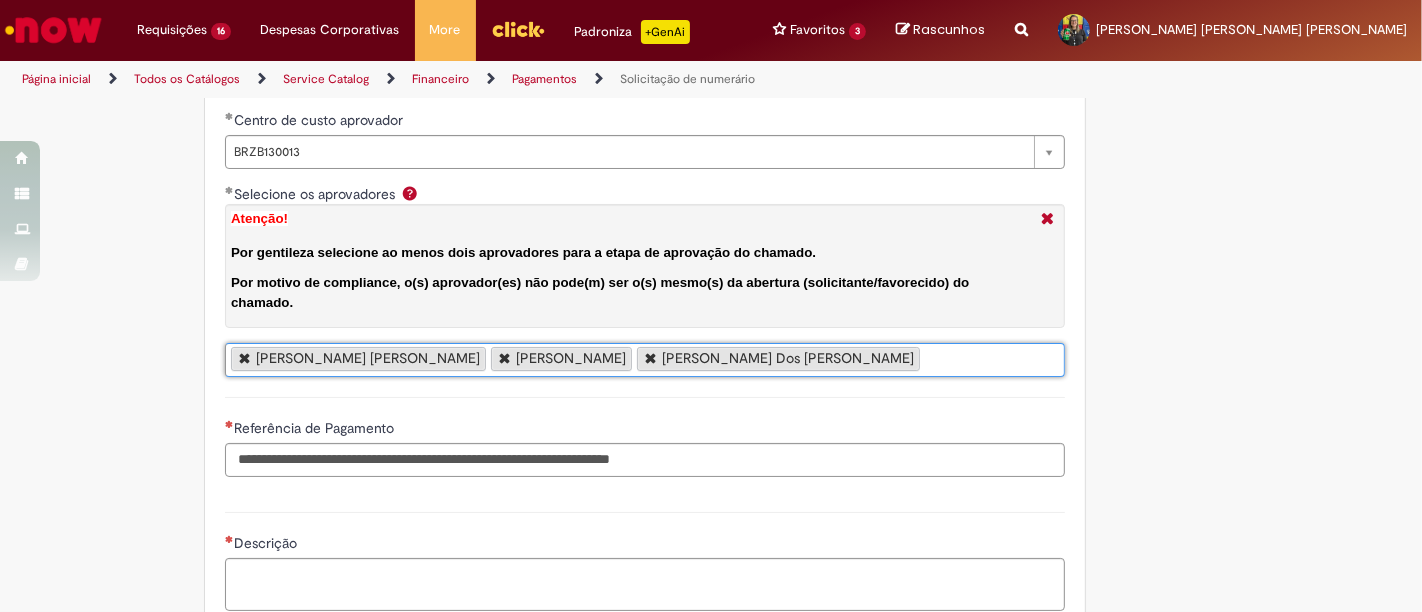 scroll, scrollTop: 0, scrollLeft: 0, axis: both 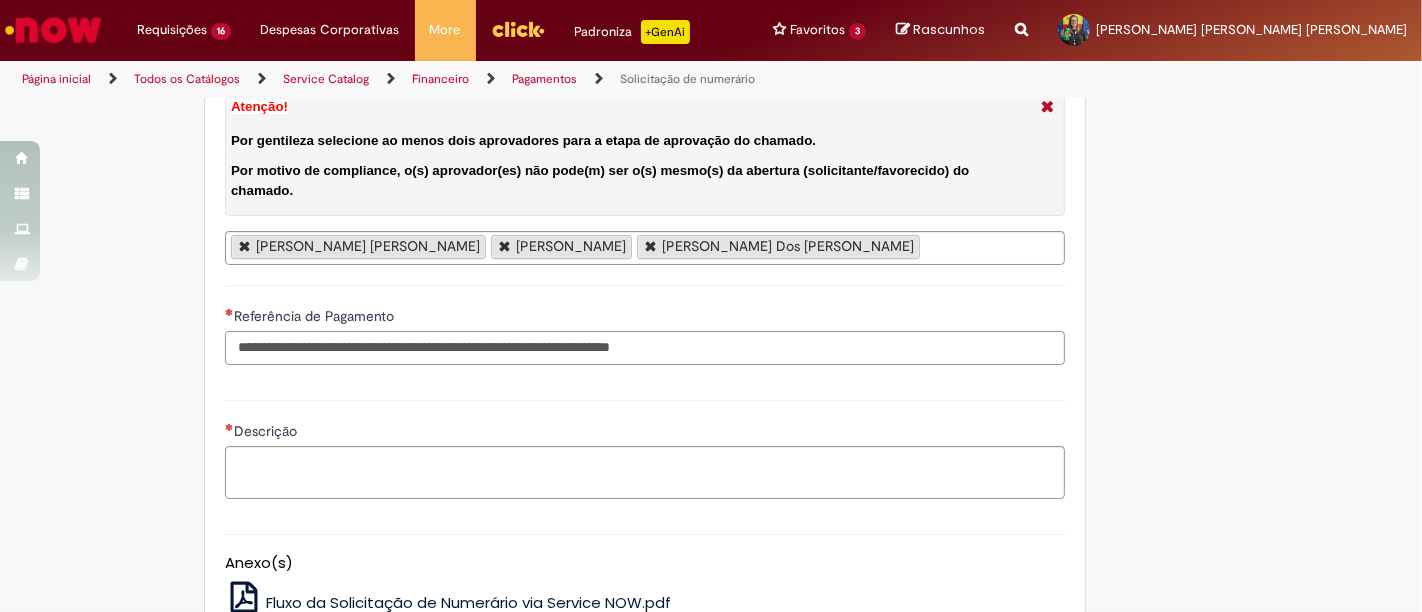 click on "Referência de Pagamento" at bounding box center [645, 348] 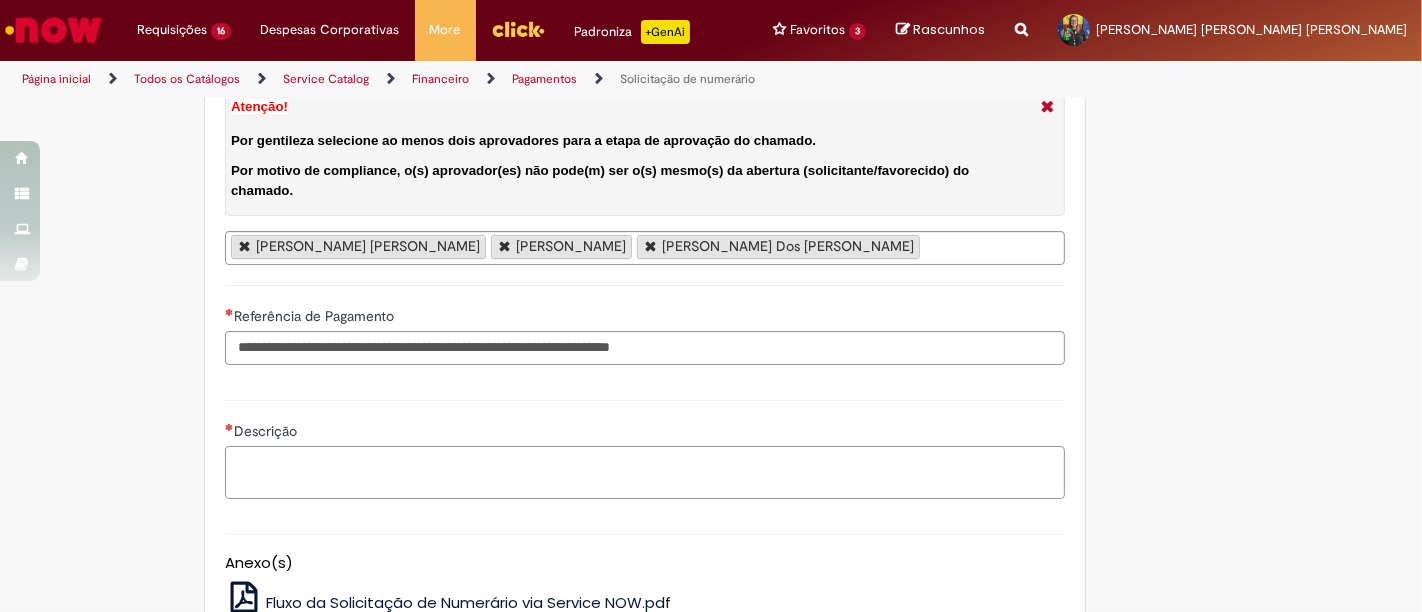 click on "Descrição" at bounding box center [645, 472] 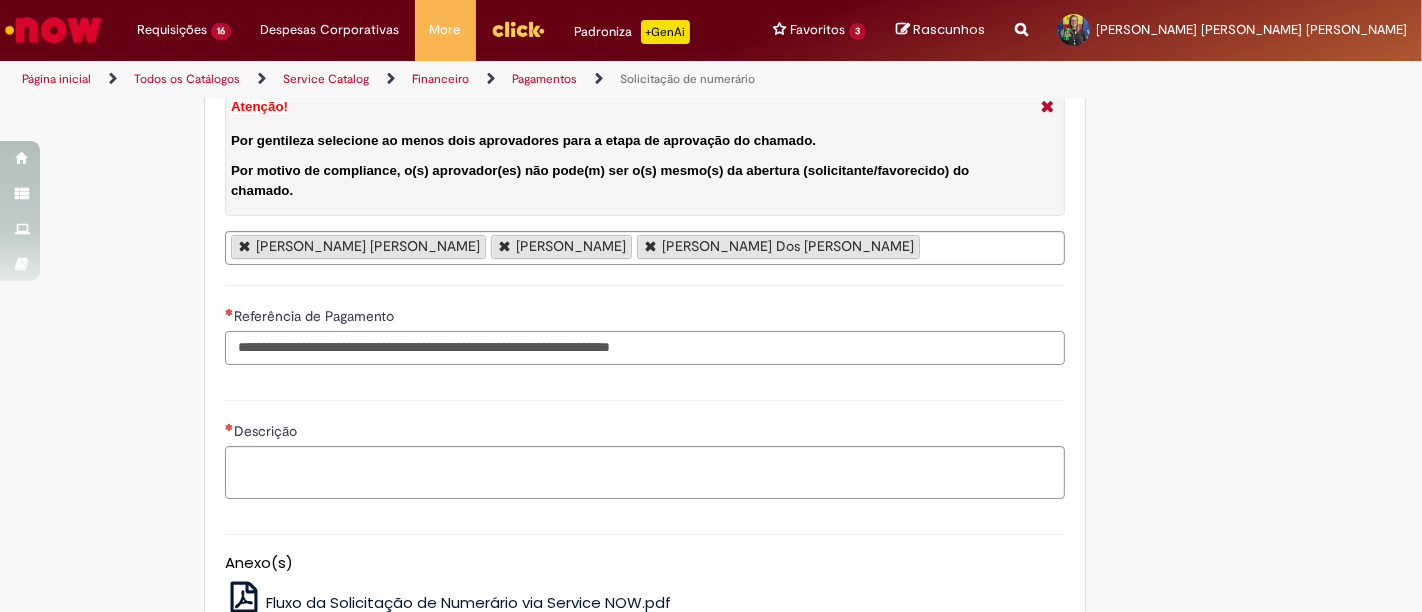 click on "Referência de Pagamento" at bounding box center (645, 348) 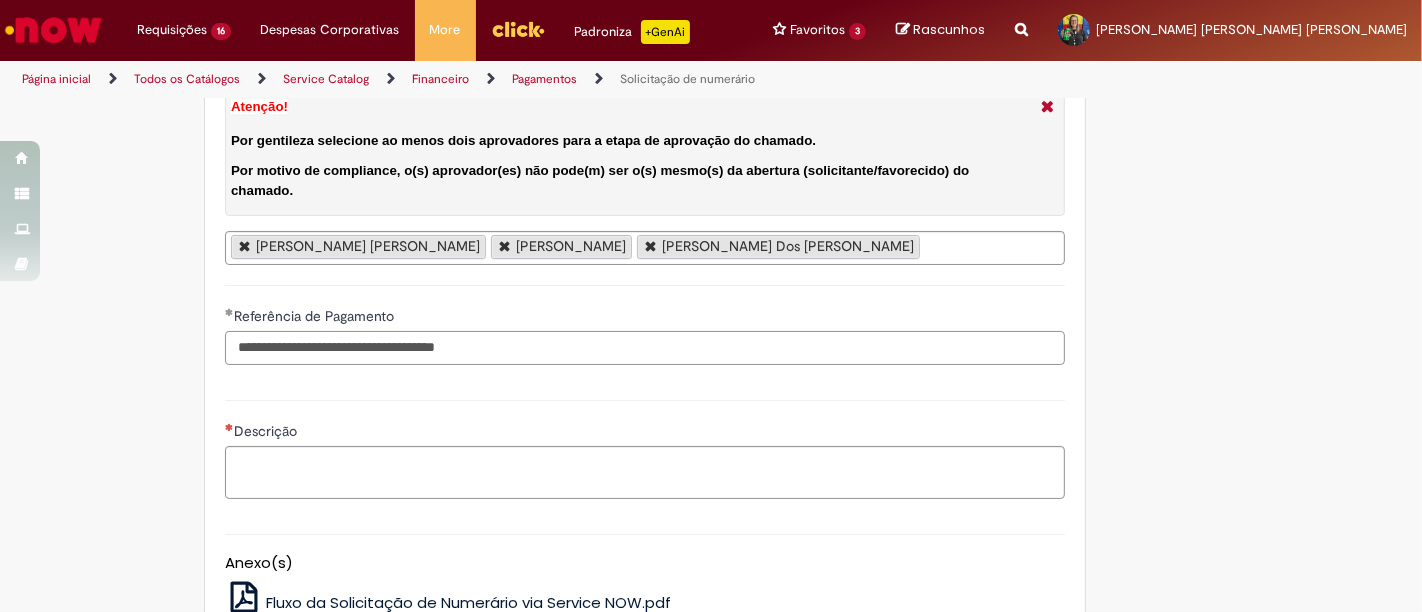 type on "**********" 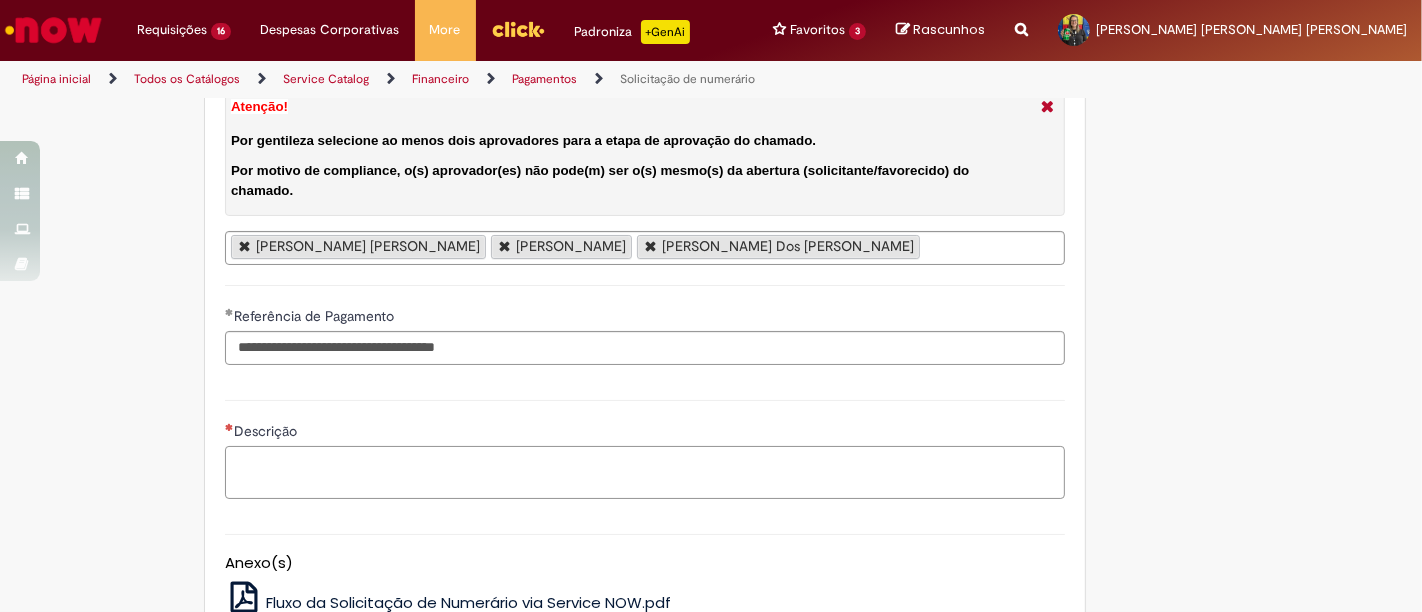 click on "Descrição" at bounding box center (645, 472) 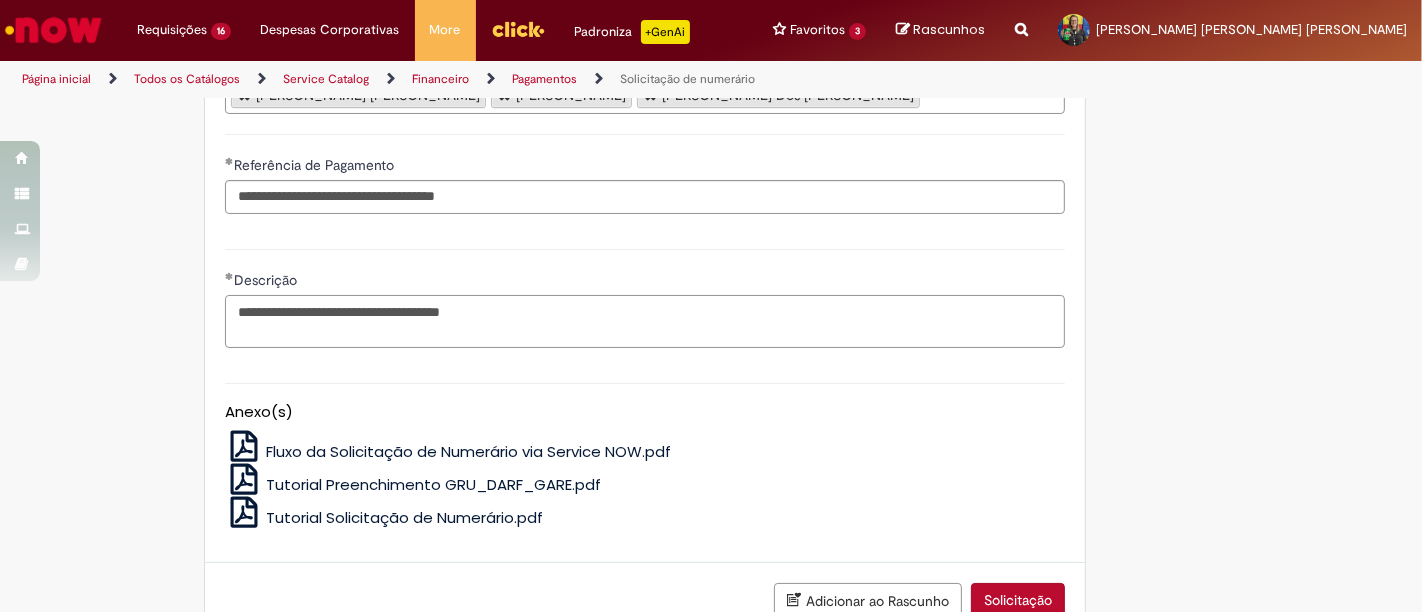 scroll, scrollTop: 3818, scrollLeft: 0, axis: vertical 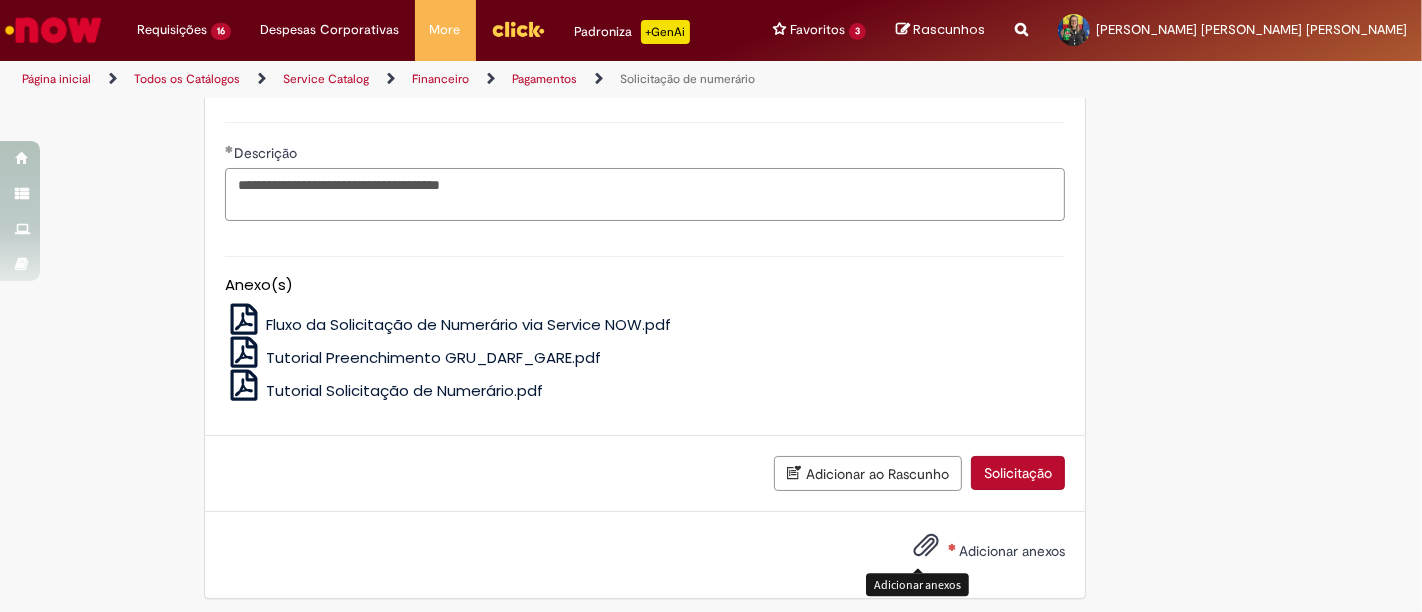 type on "**********" 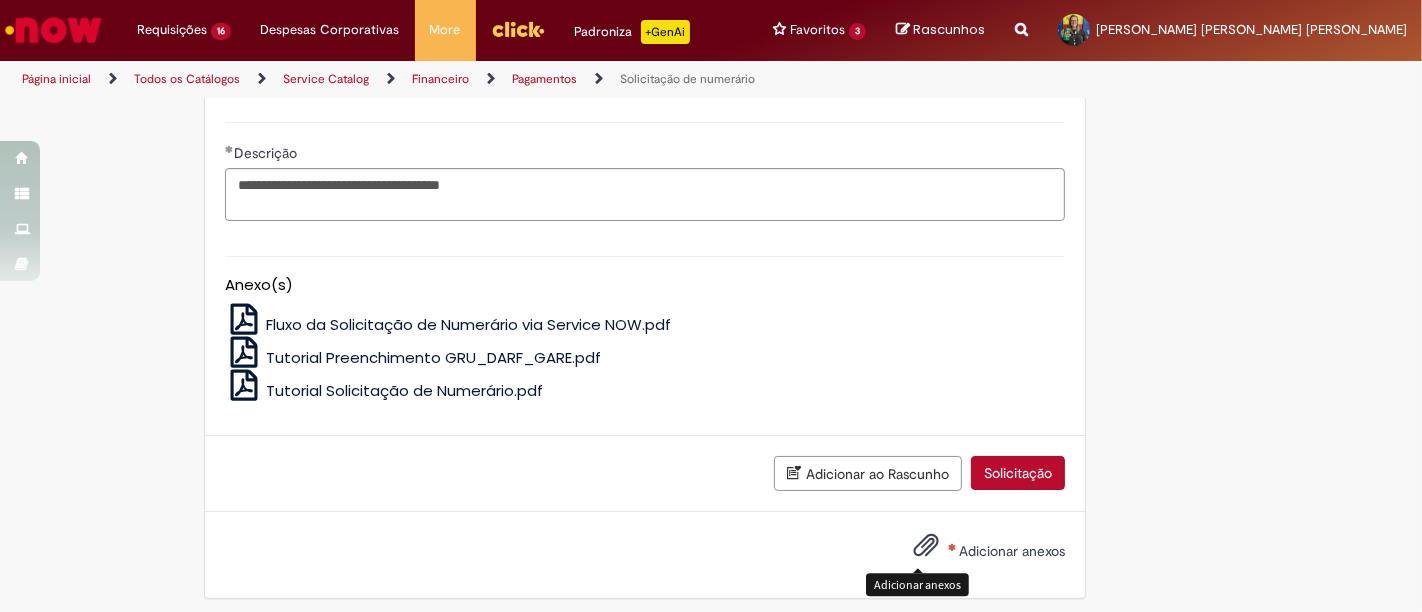 click at bounding box center (926, 546) 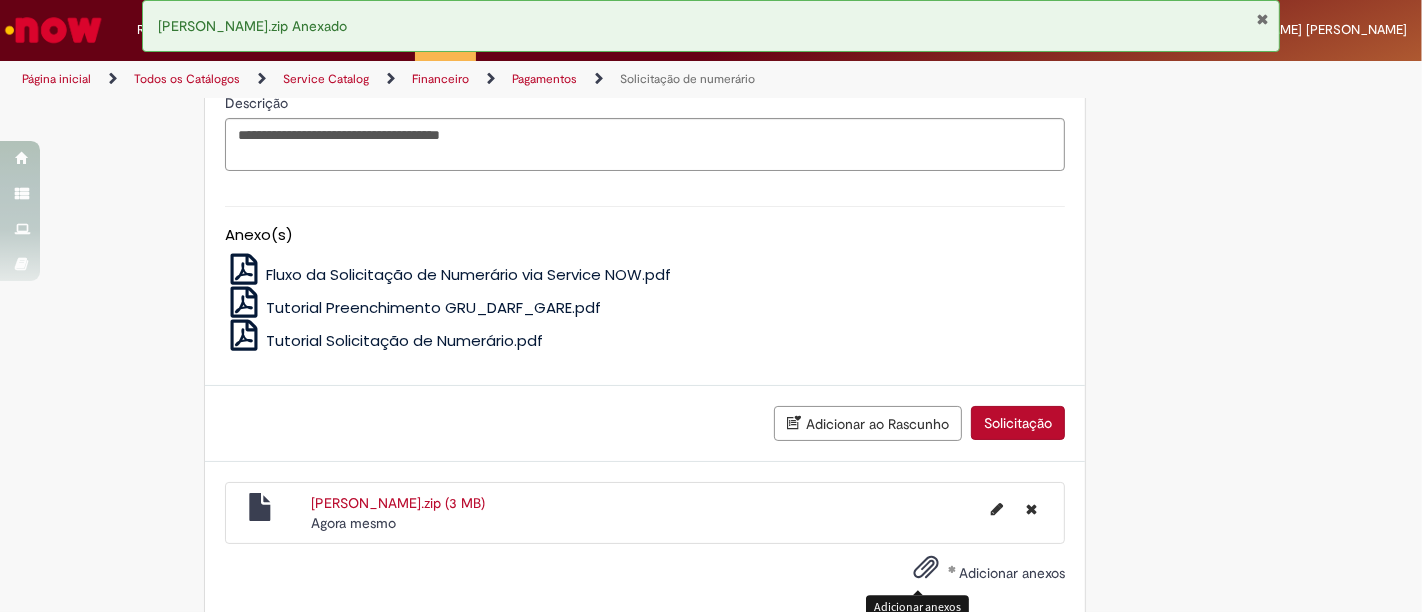 scroll, scrollTop: 3889, scrollLeft: 0, axis: vertical 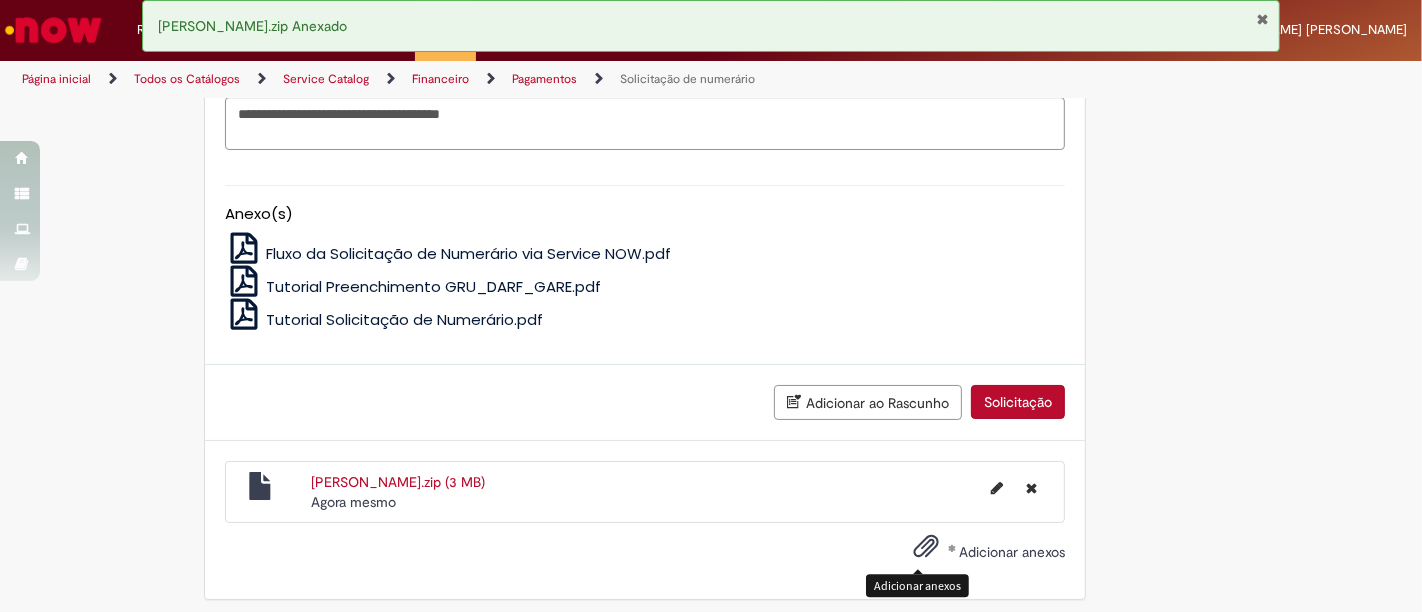 click on "Solicitação" at bounding box center (1018, 402) 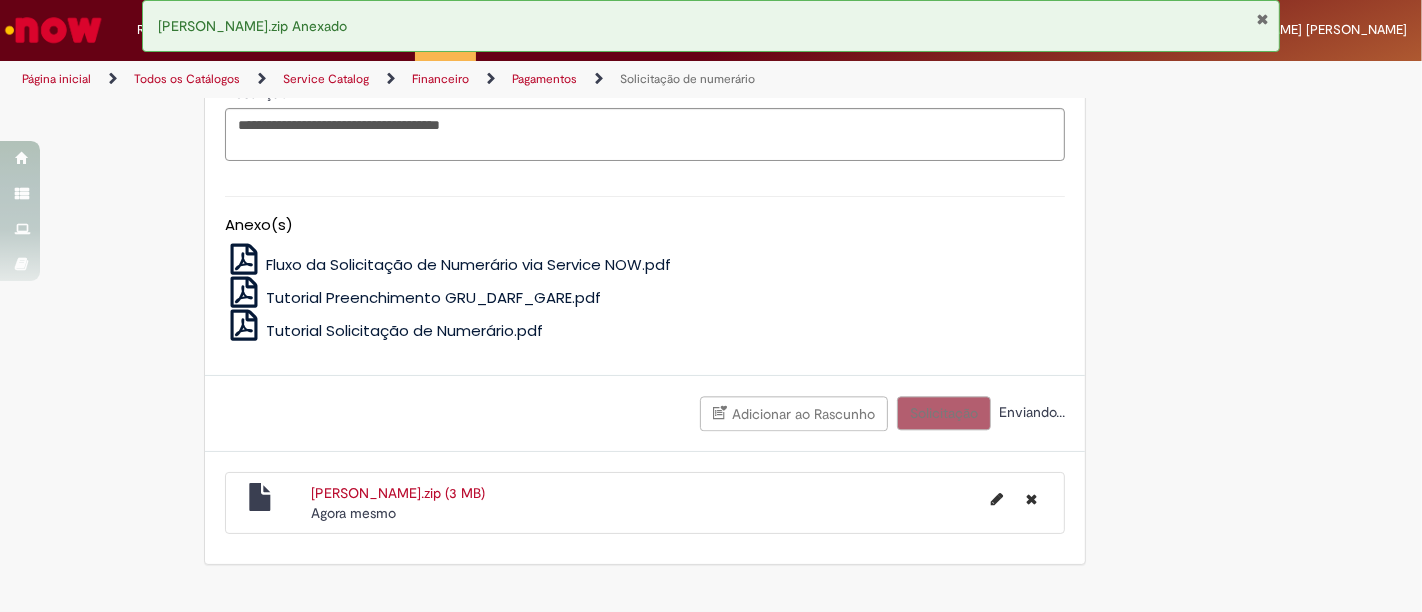 scroll, scrollTop: 3844, scrollLeft: 0, axis: vertical 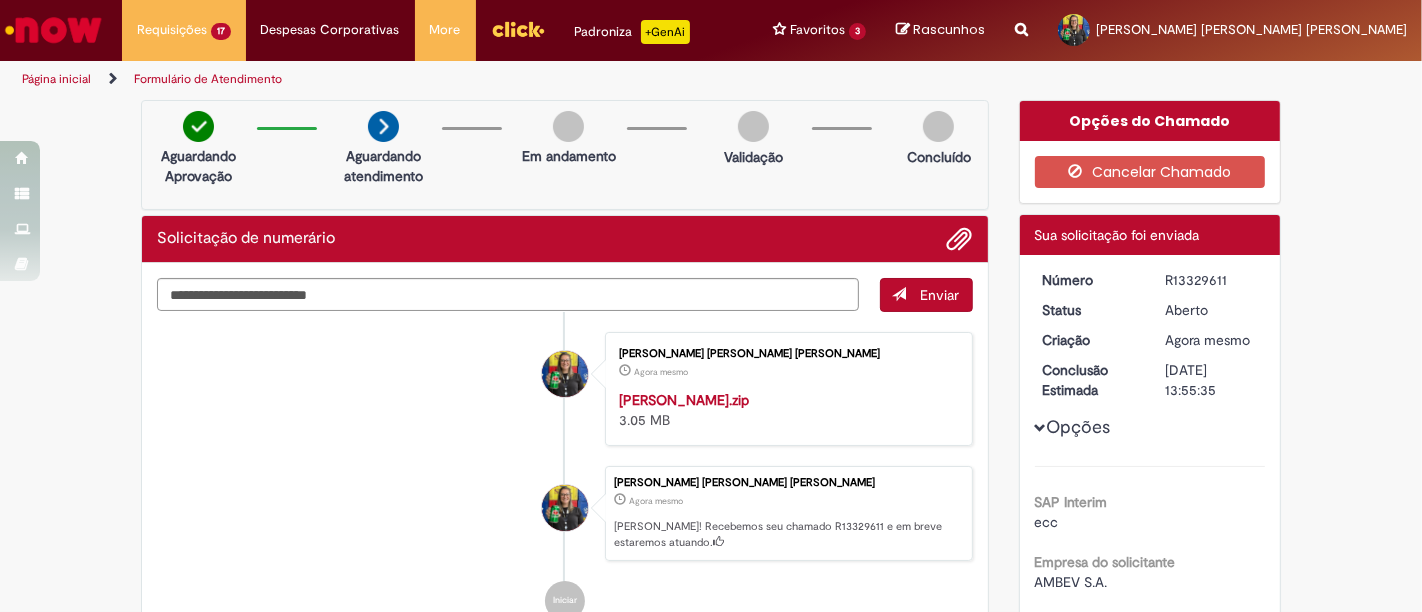 click on "R13329611" at bounding box center (1211, 280) 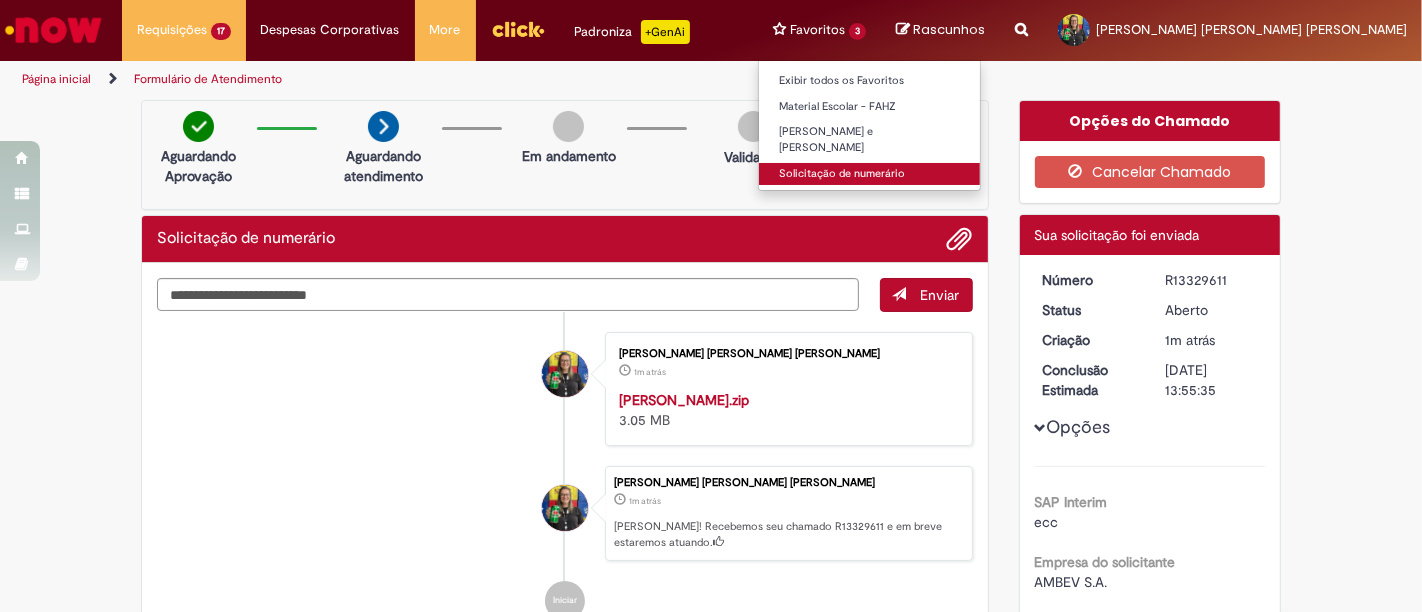 click on "Solicitação de numerário" at bounding box center (869, 174) 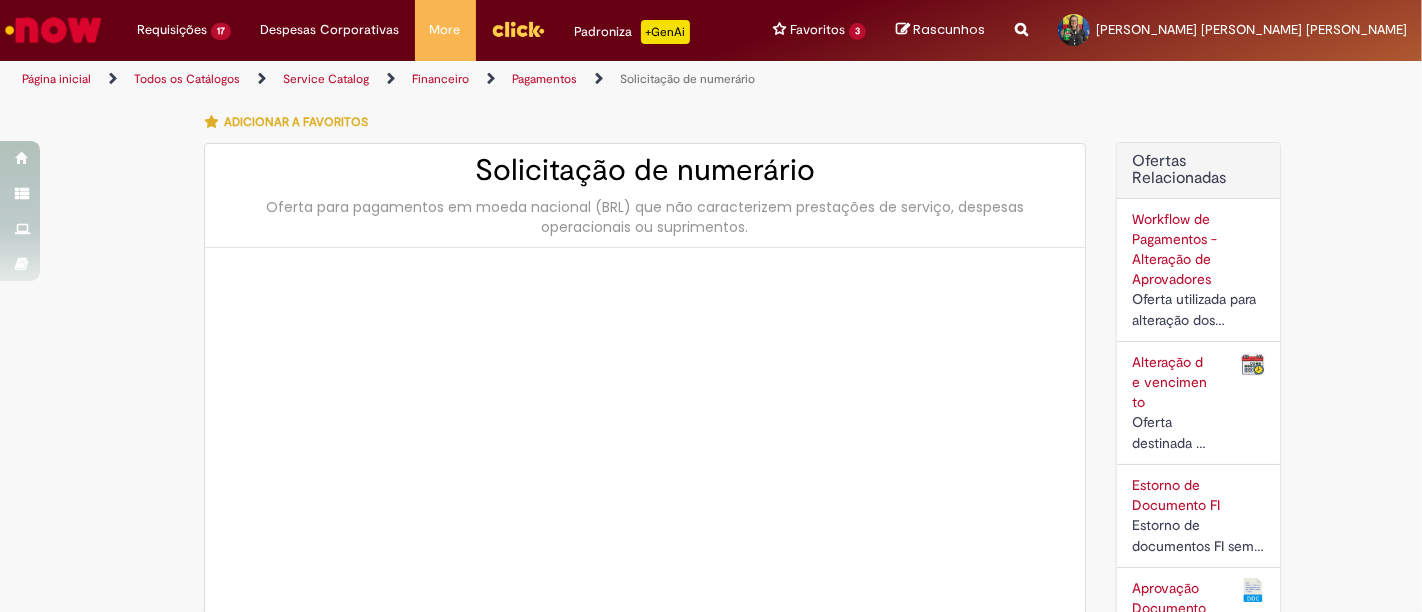 type on "********" 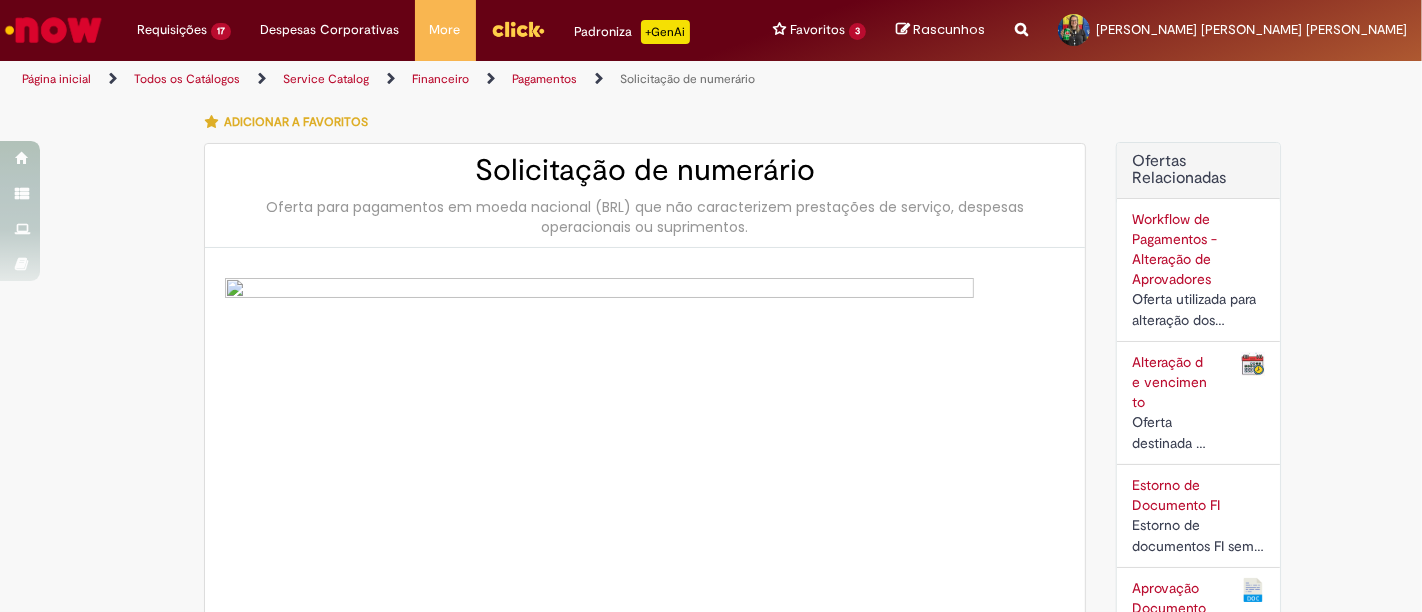 type on "**********" 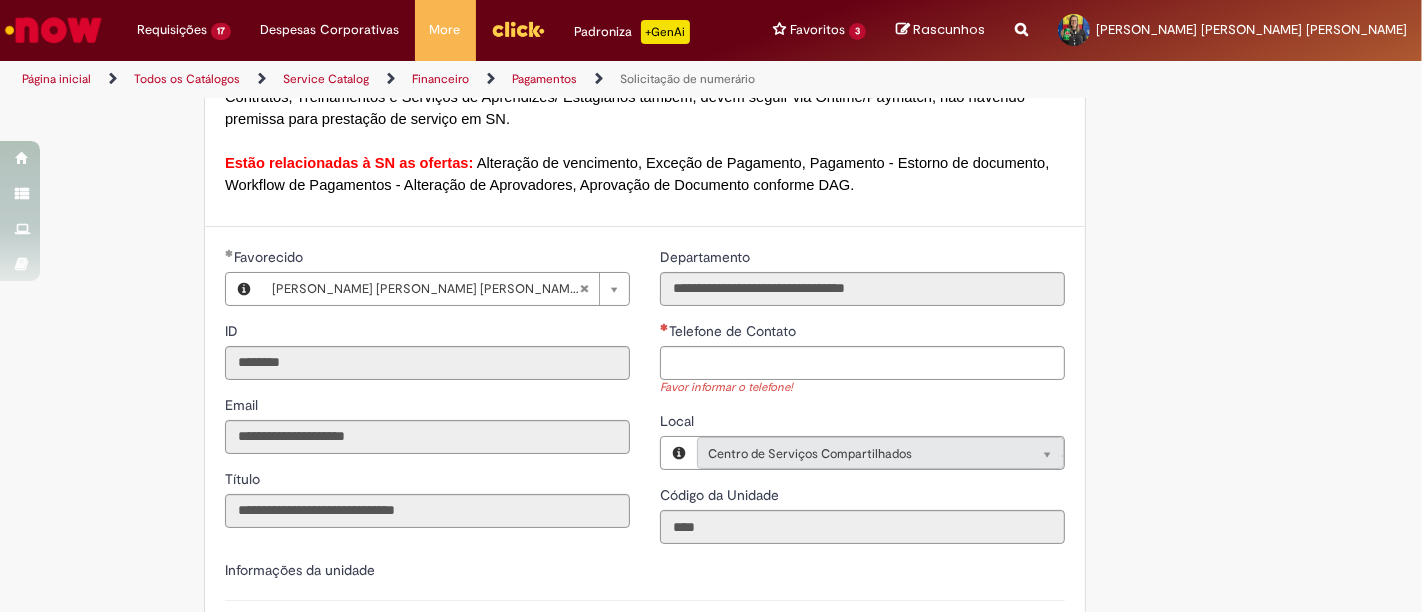 scroll, scrollTop: 1666, scrollLeft: 0, axis: vertical 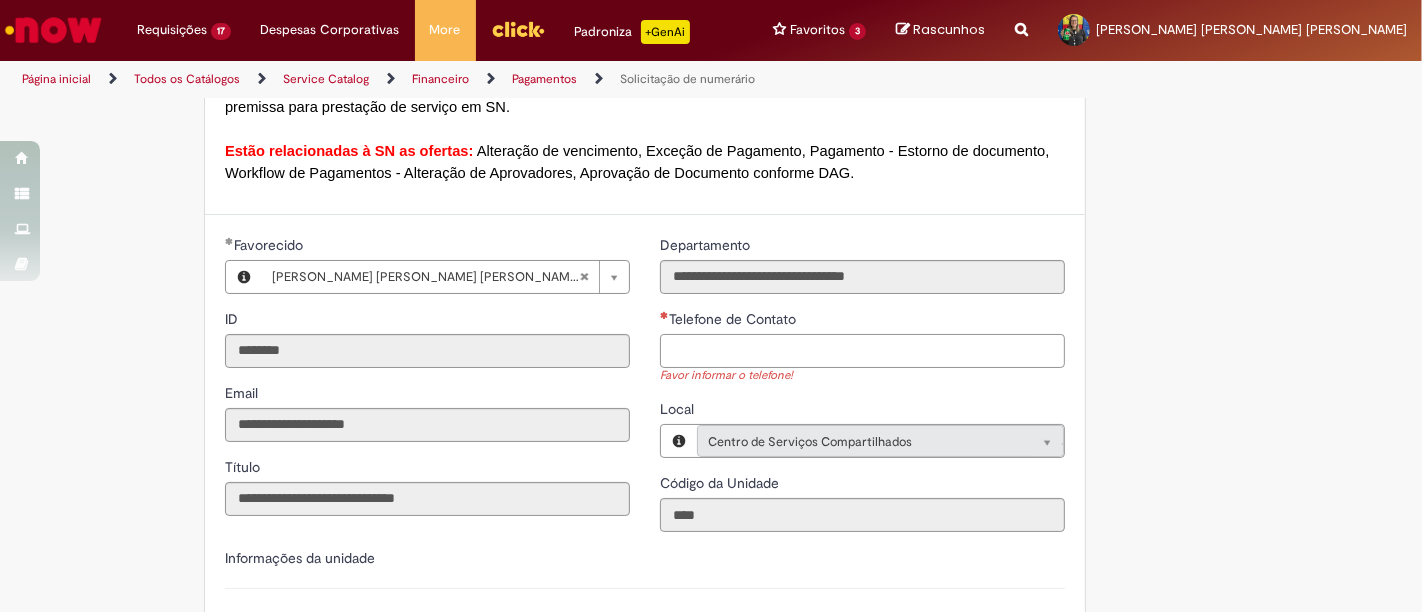 click on "Telefone de Contato" at bounding box center (862, 351) 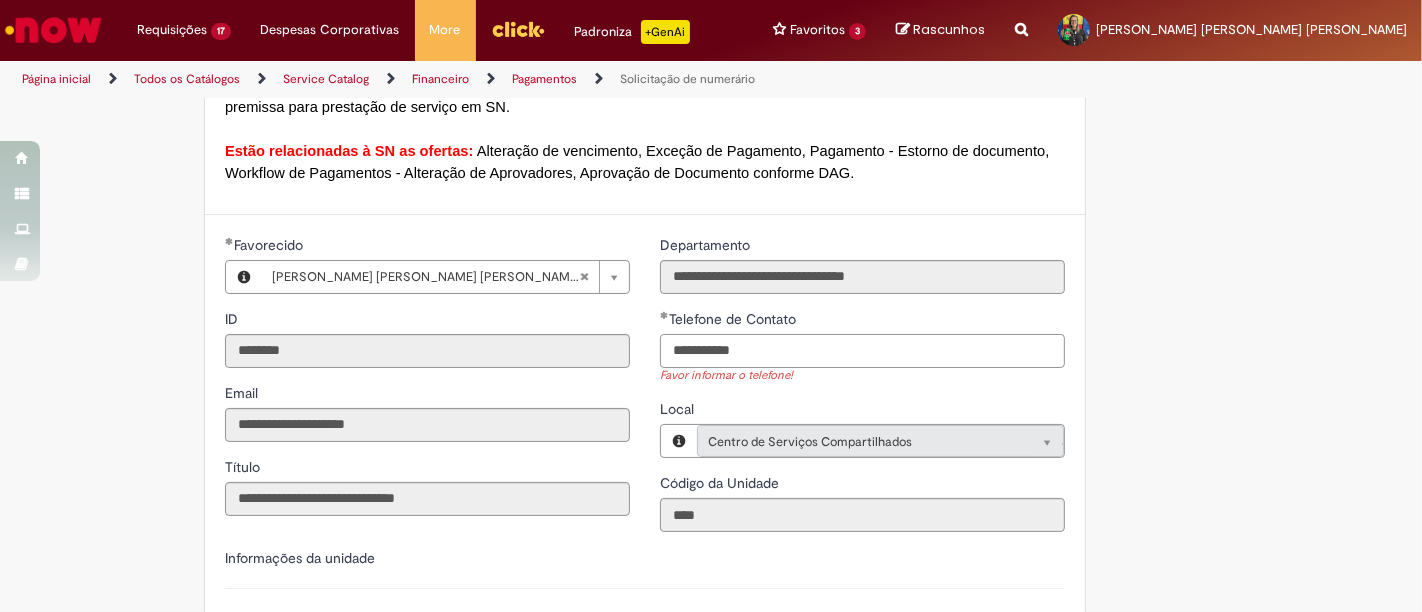 type on "**********" 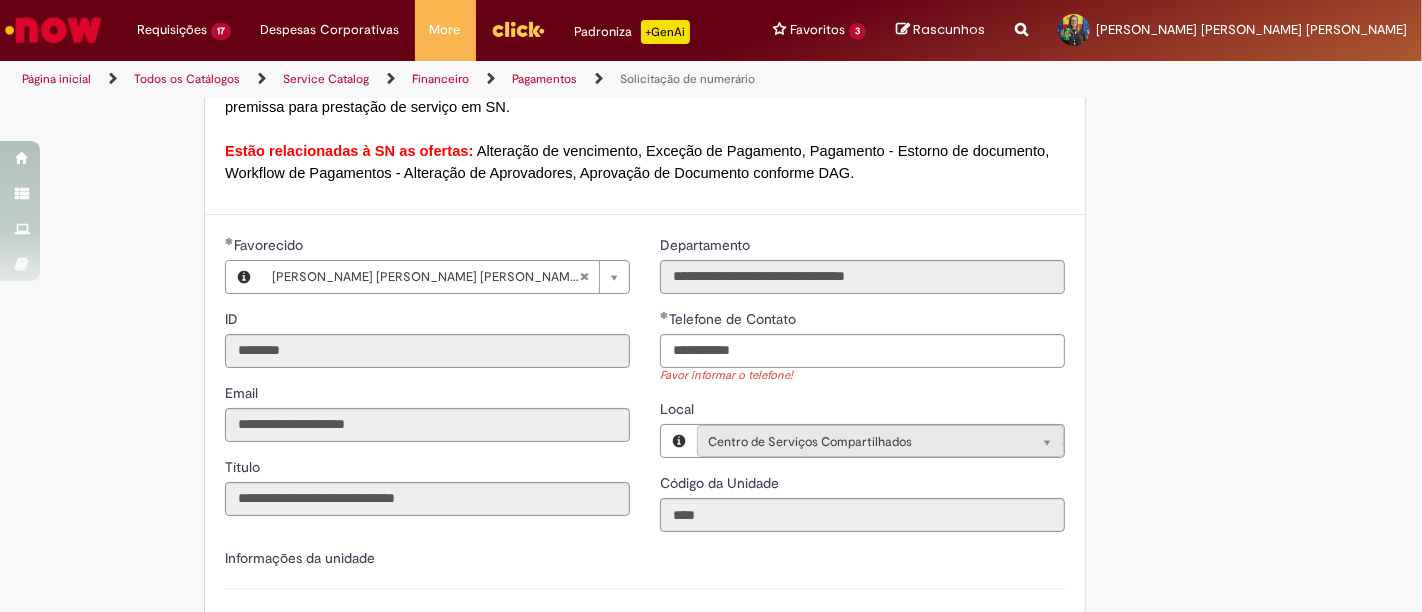 type 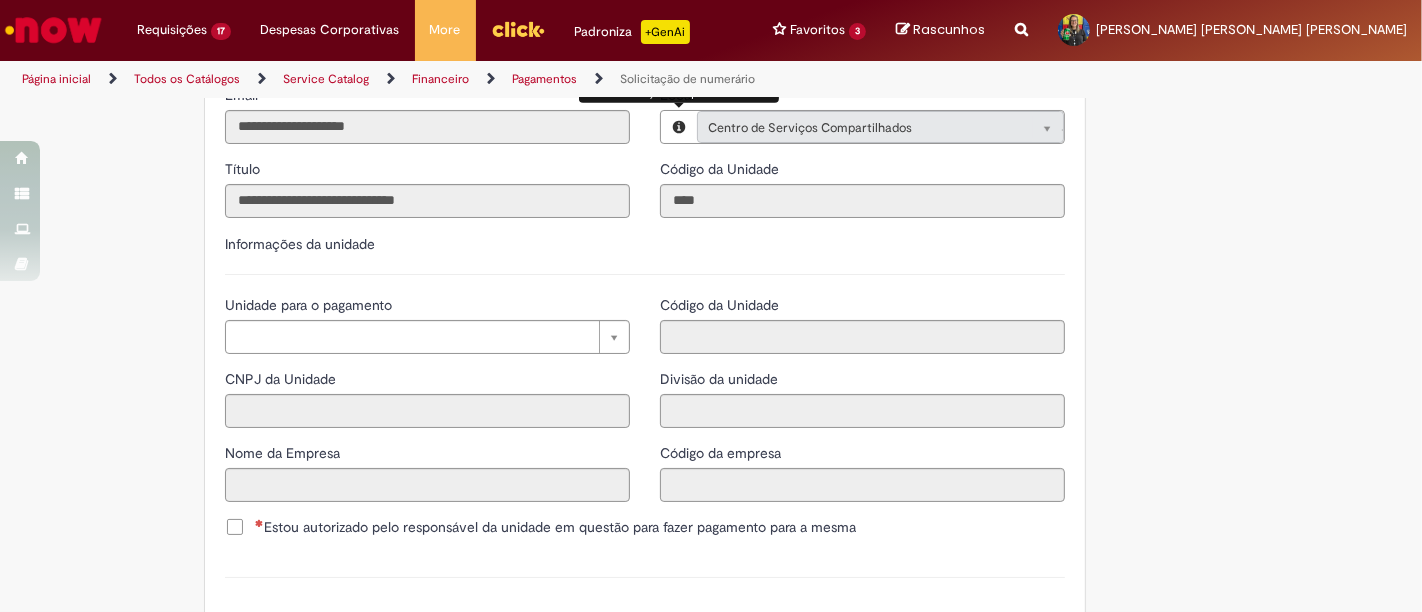 scroll, scrollTop: 2000, scrollLeft: 0, axis: vertical 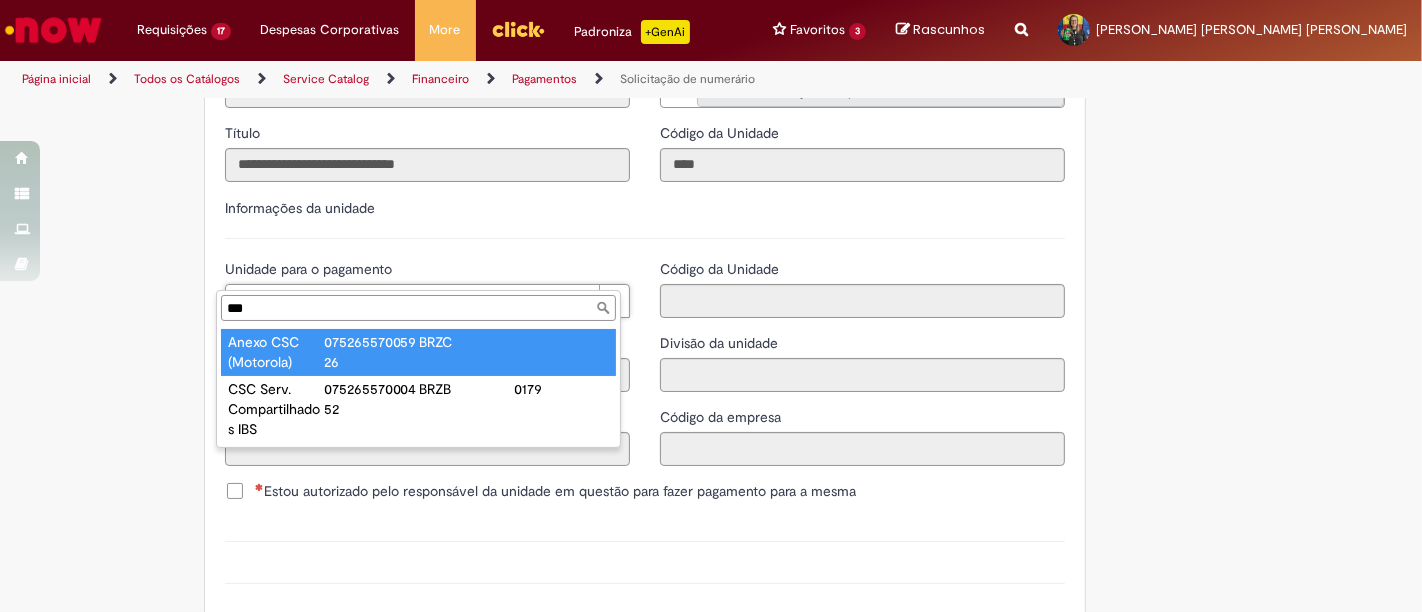 type on "***" 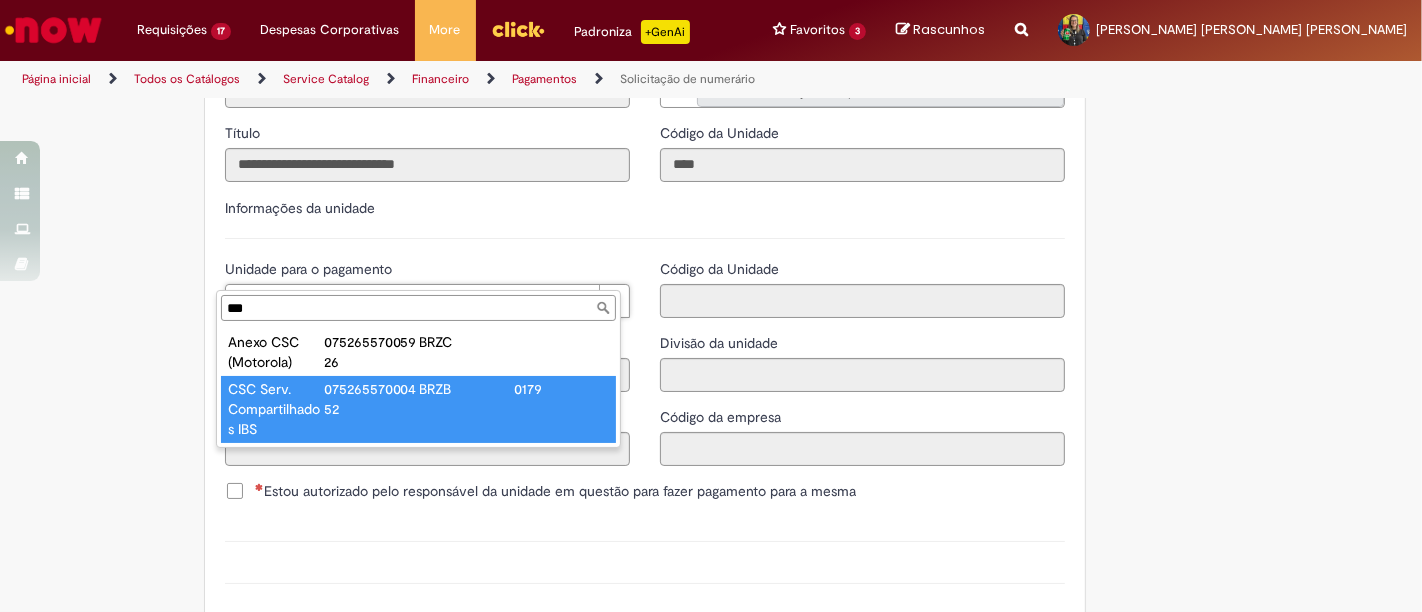 type on "**********" 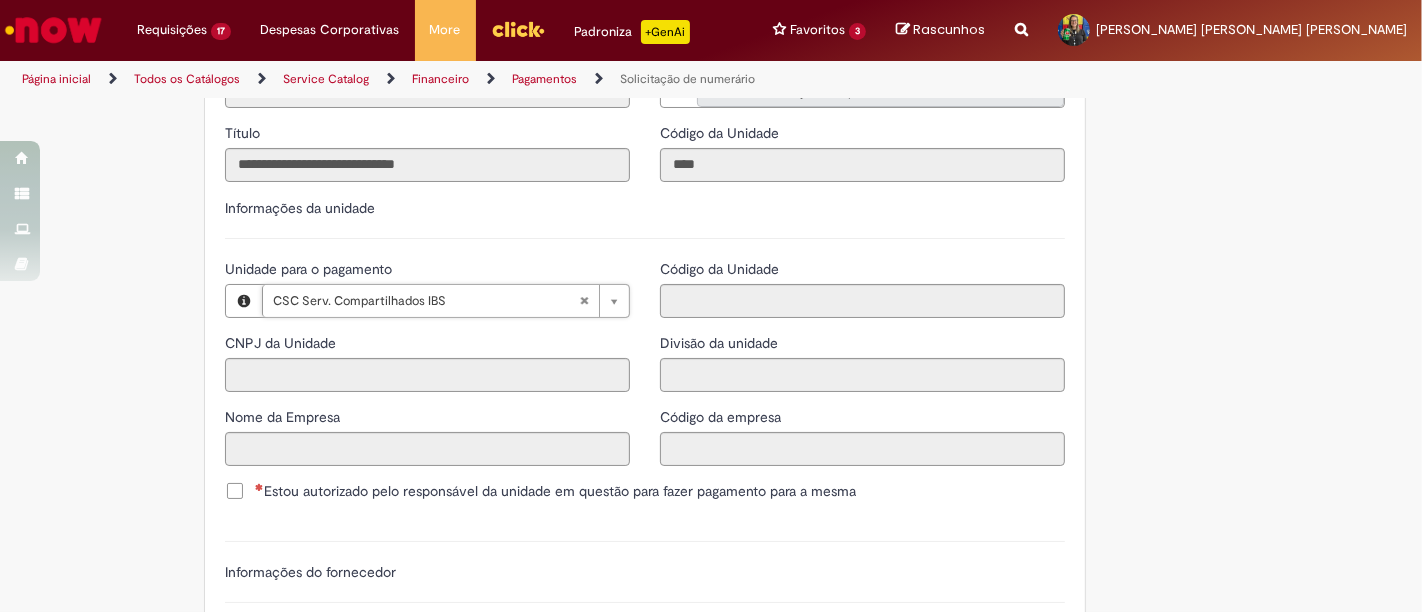 type on "**********" 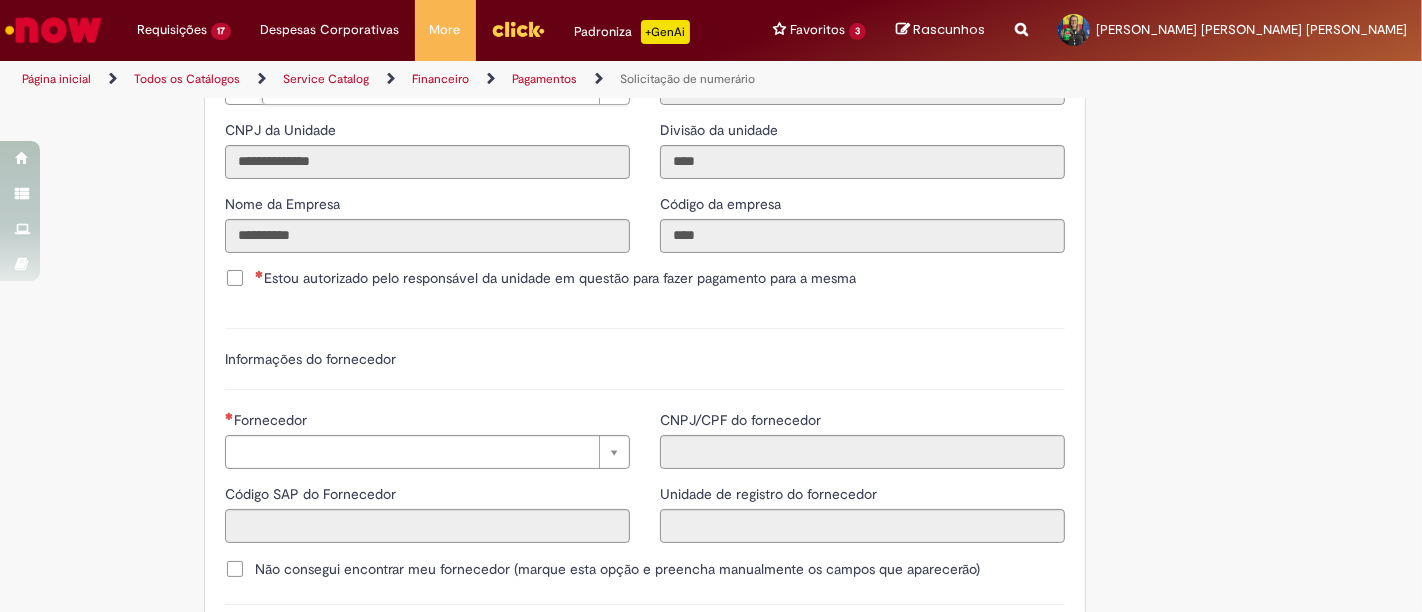 scroll, scrollTop: 2222, scrollLeft: 0, axis: vertical 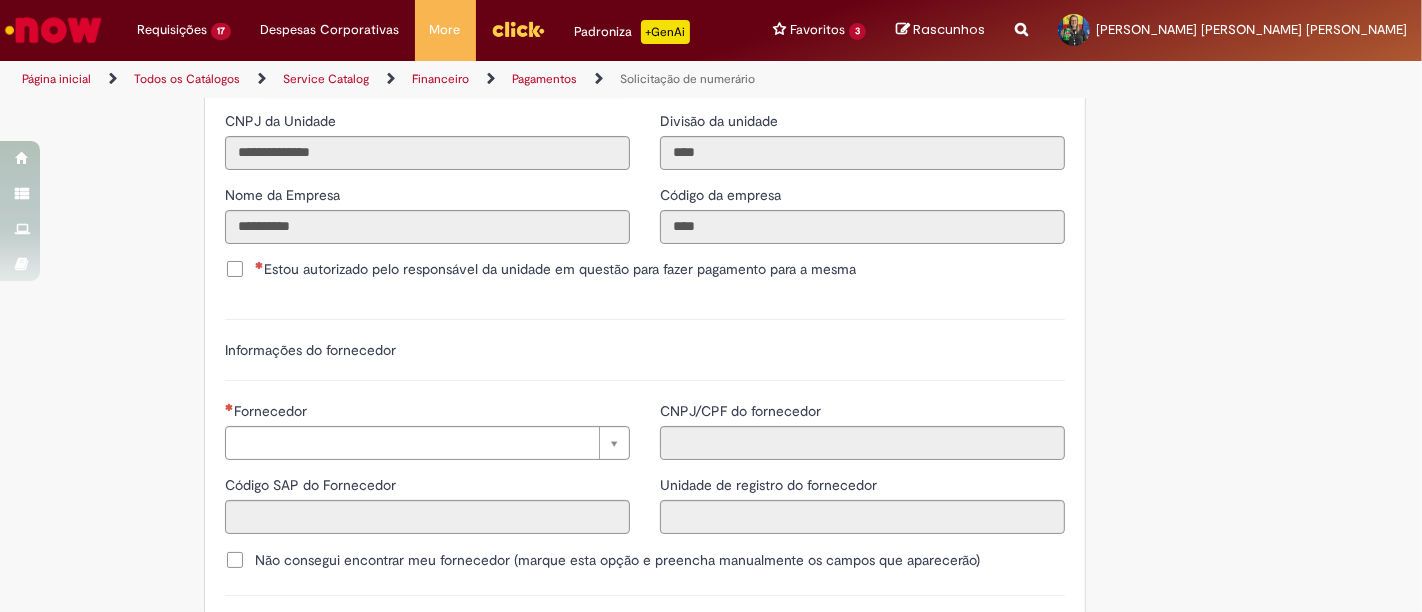drag, startPoint x: 222, startPoint y: 236, endPoint x: 292, endPoint y: 247, distance: 70.85902 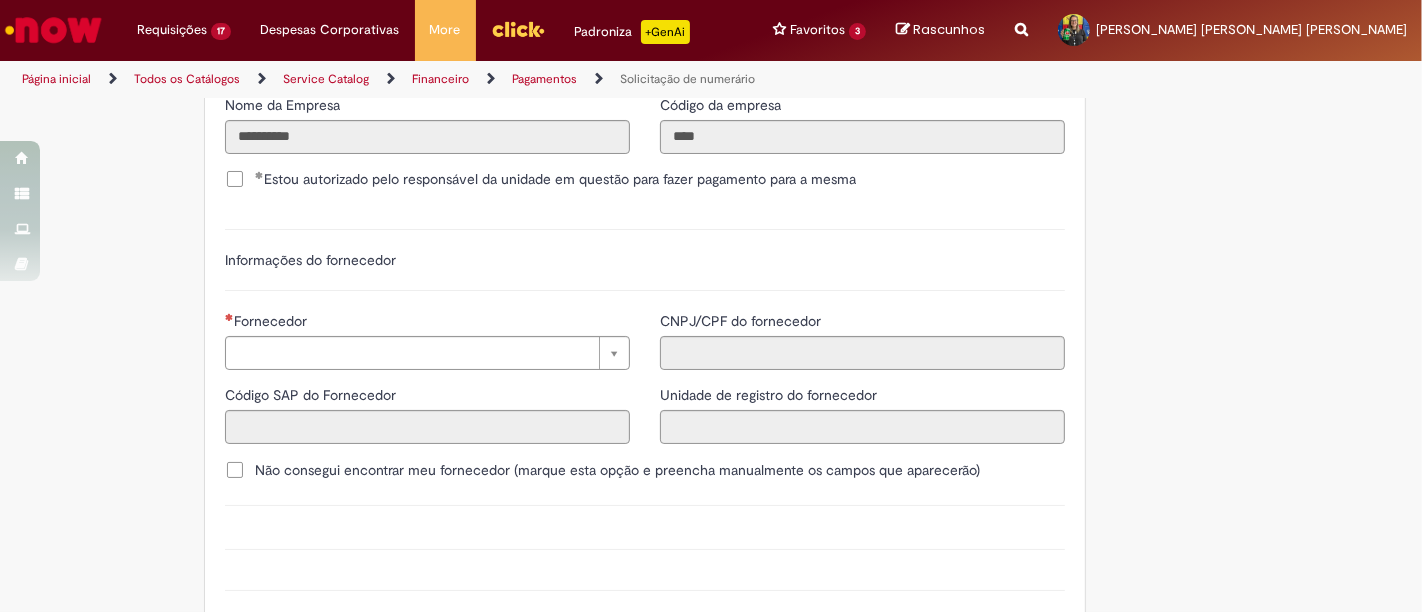 scroll, scrollTop: 2333, scrollLeft: 0, axis: vertical 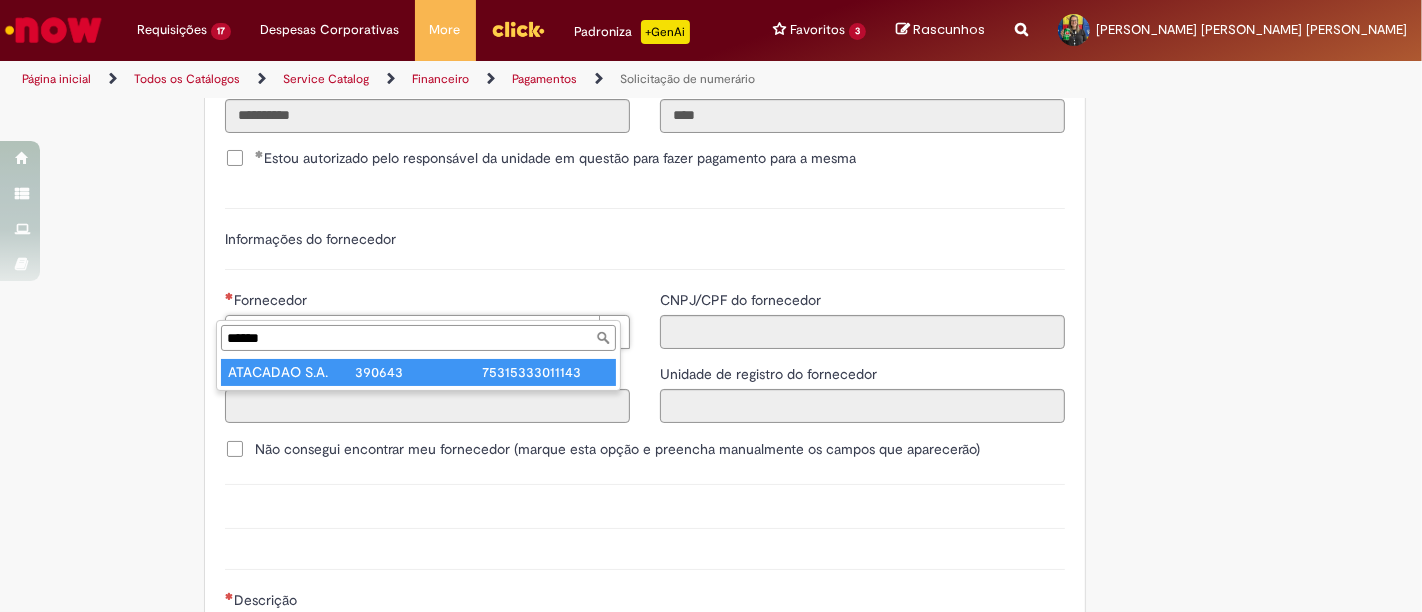 type on "******" 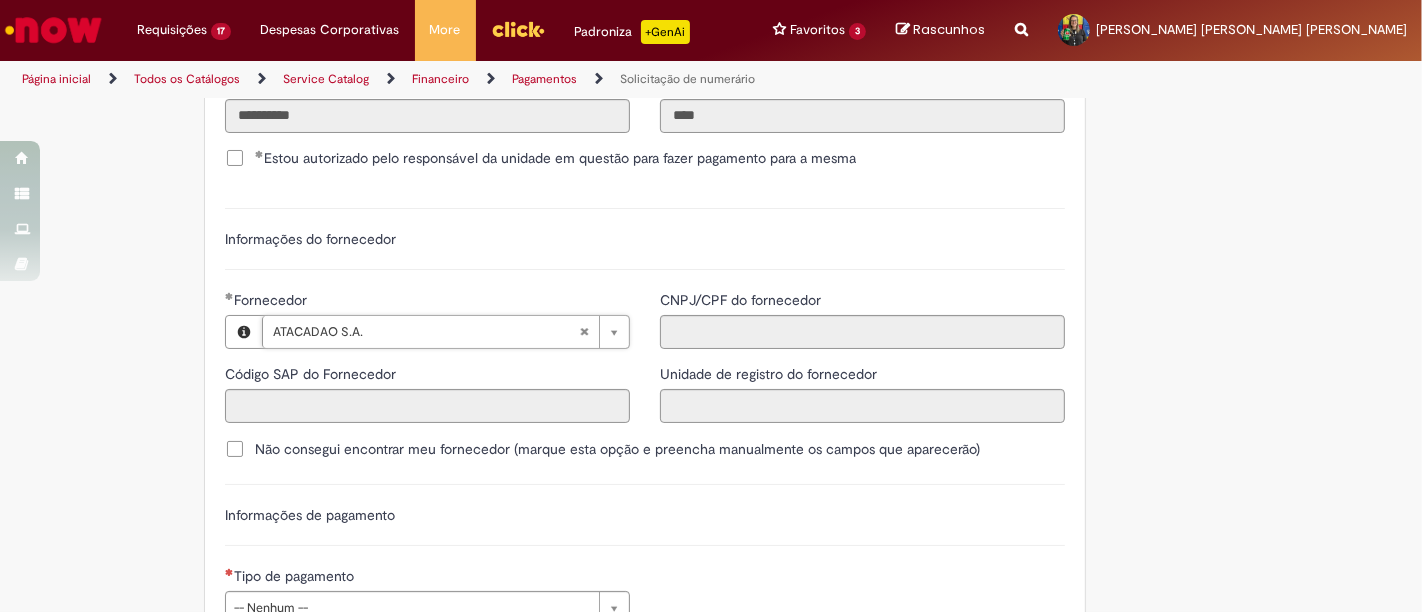 type on "******" 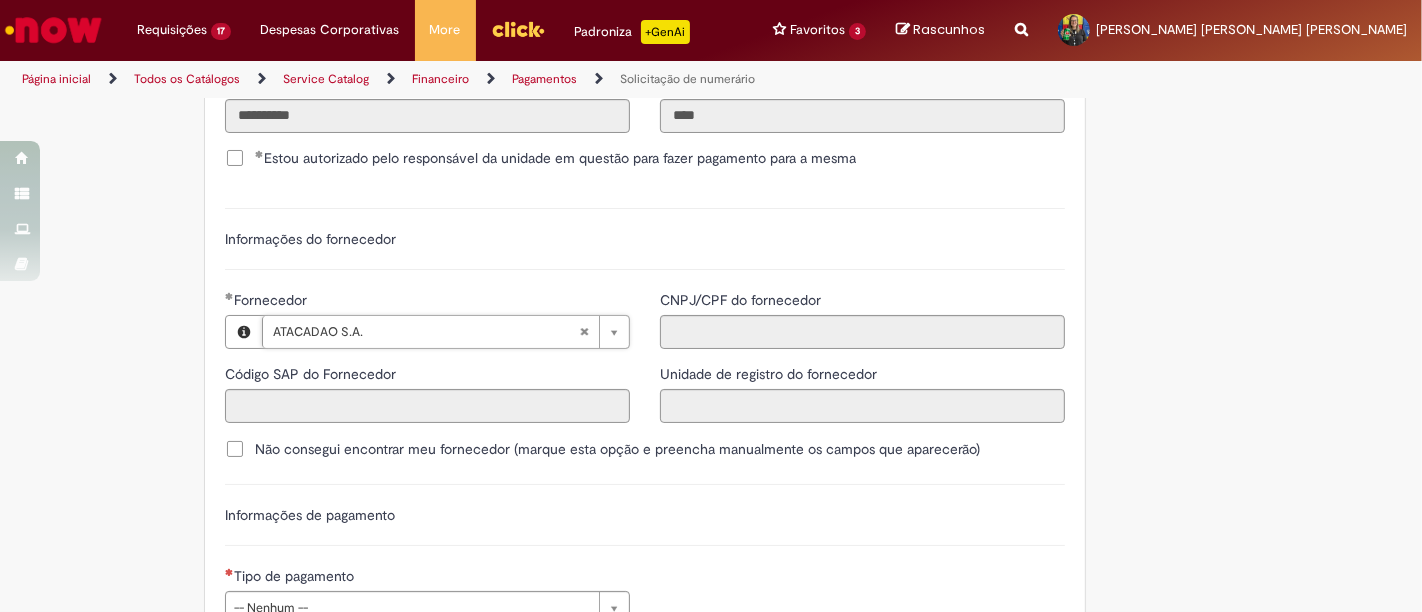 type on "**********" 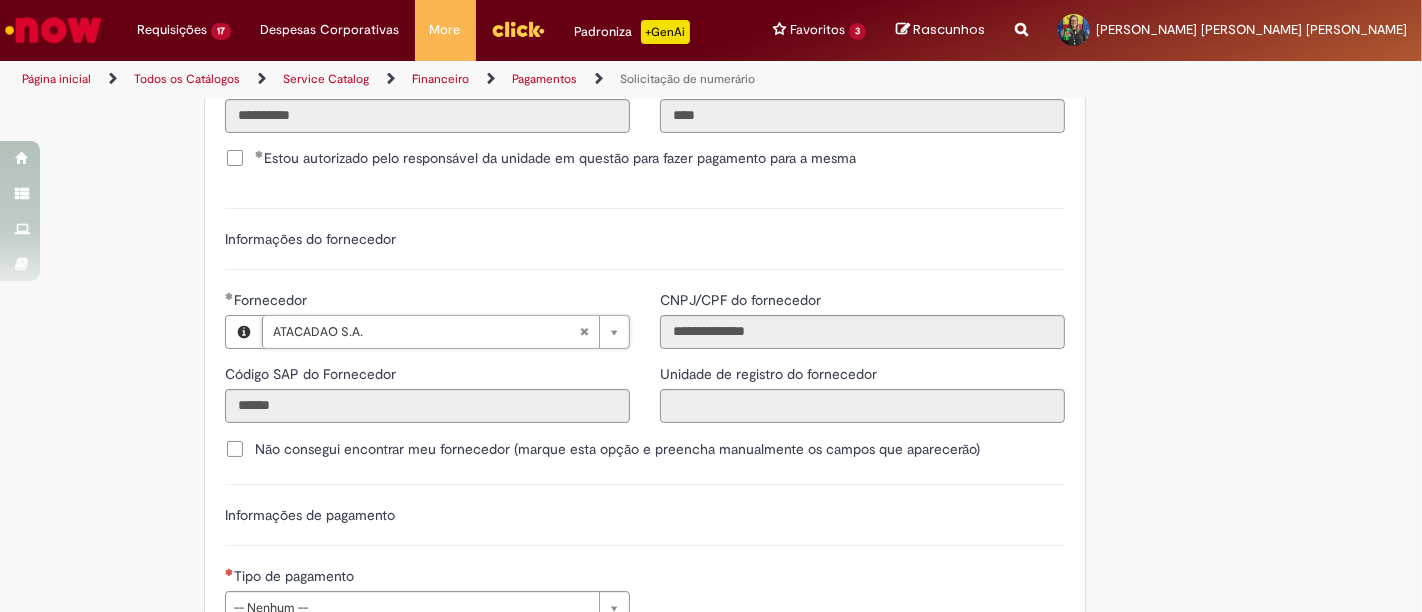 scroll, scrollTop: 2555, scrollLeft: 0, axis: vertical 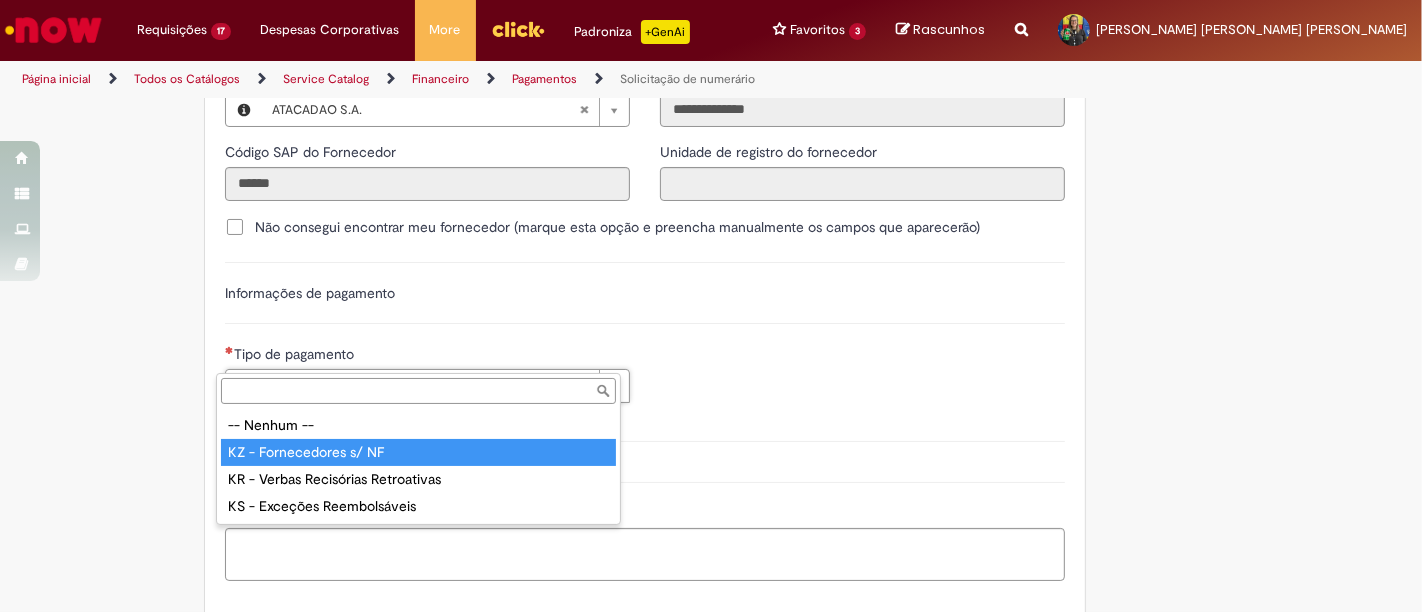 drag, startPoint x: 353, startPoint y: 430, endPoint x: 355, endPoint y: 452, distance: 22.090721 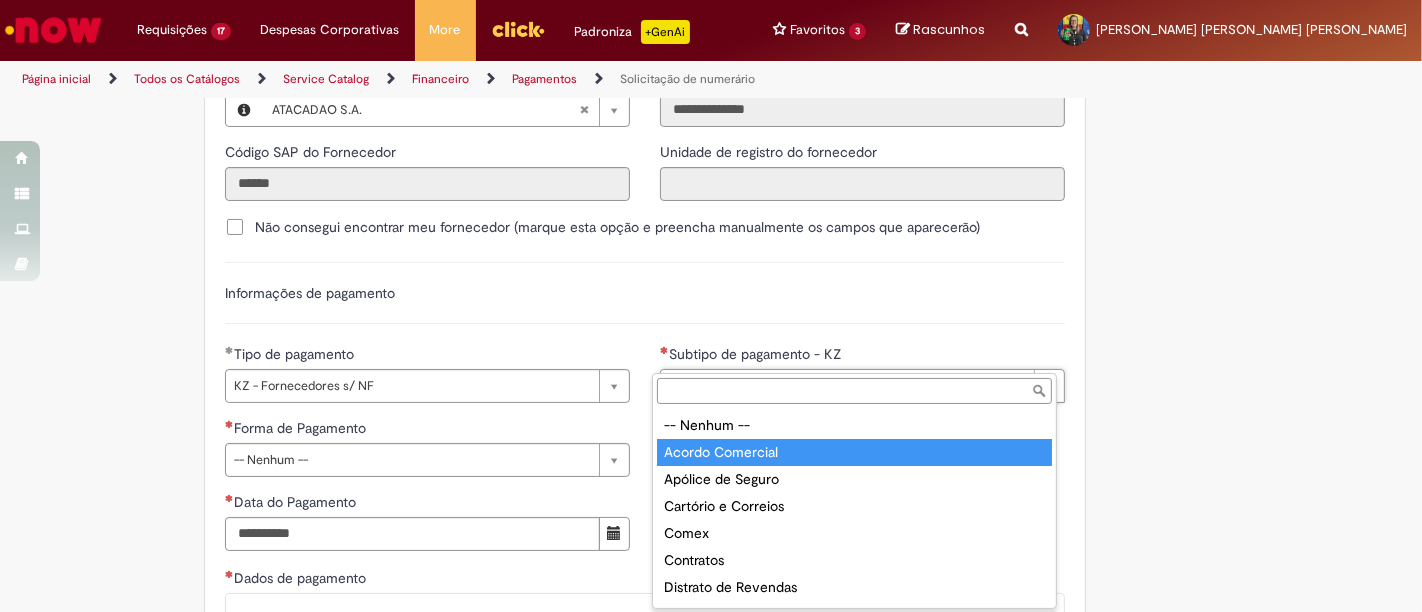 type on "**********" 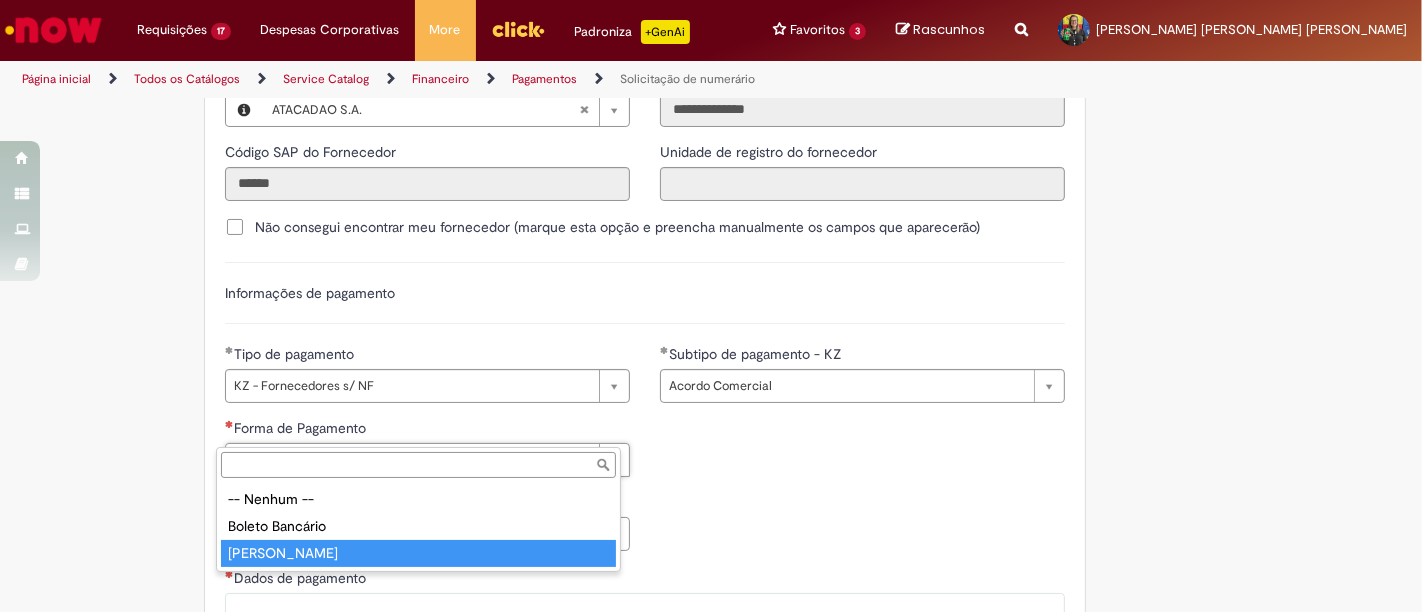 drag, startPoint x: 462, startPoint y: 538, endPoint x: 454, endPoint y: 552, distance: 16.124516 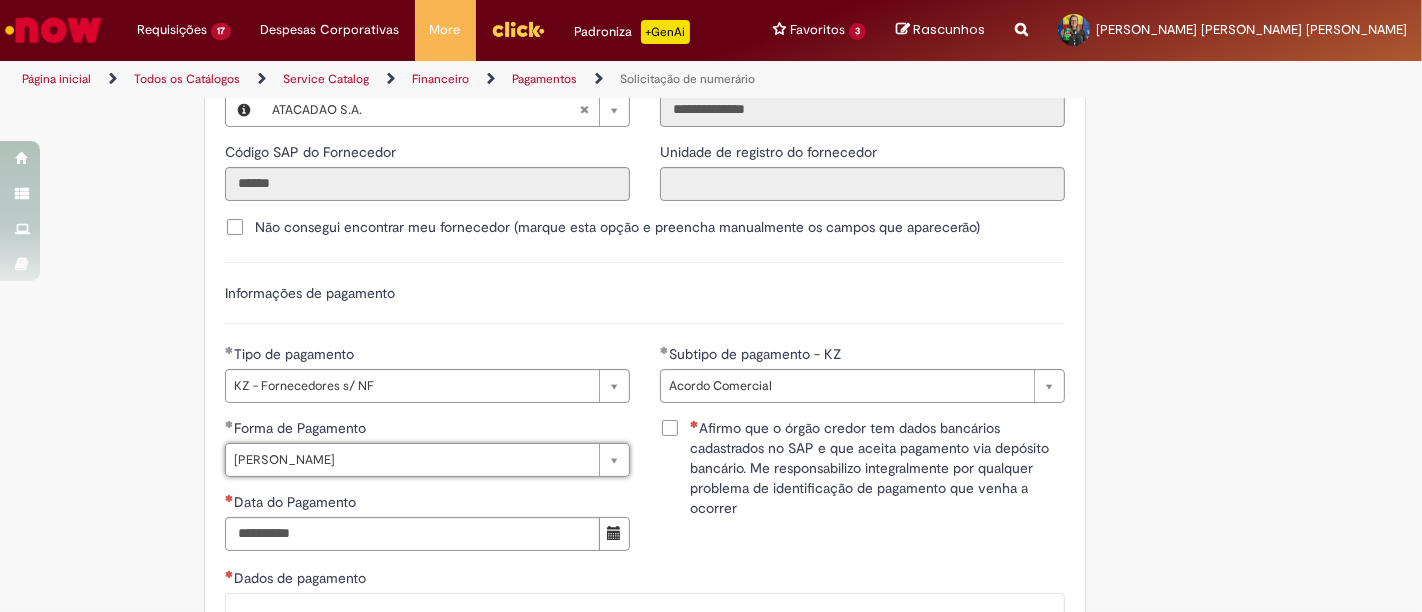 click on "Afirmo que o órgão credor tem dados bancários cadastrados no SAP e que aceita pagamento via depósito bancário. Me responsabilizo integralmente por qualquer problema de identificação de pagamento que venha a ocorrer" at bounding box center [862, 468] 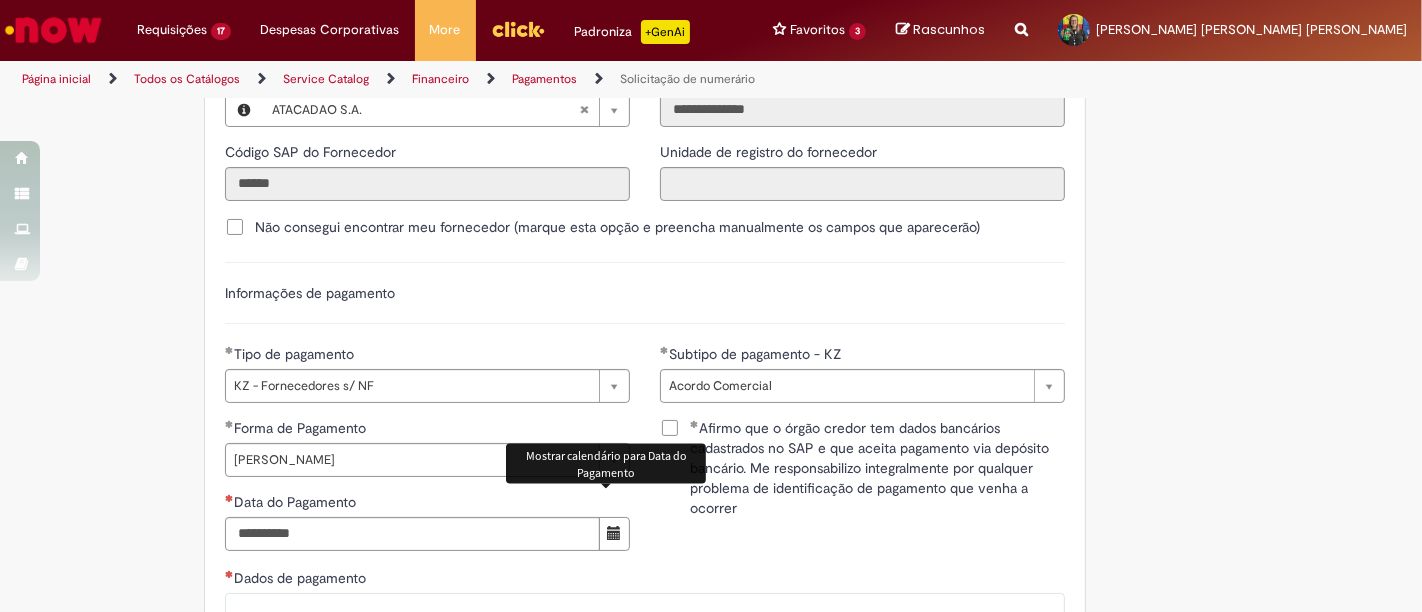 click at bounding box center (614, 534) 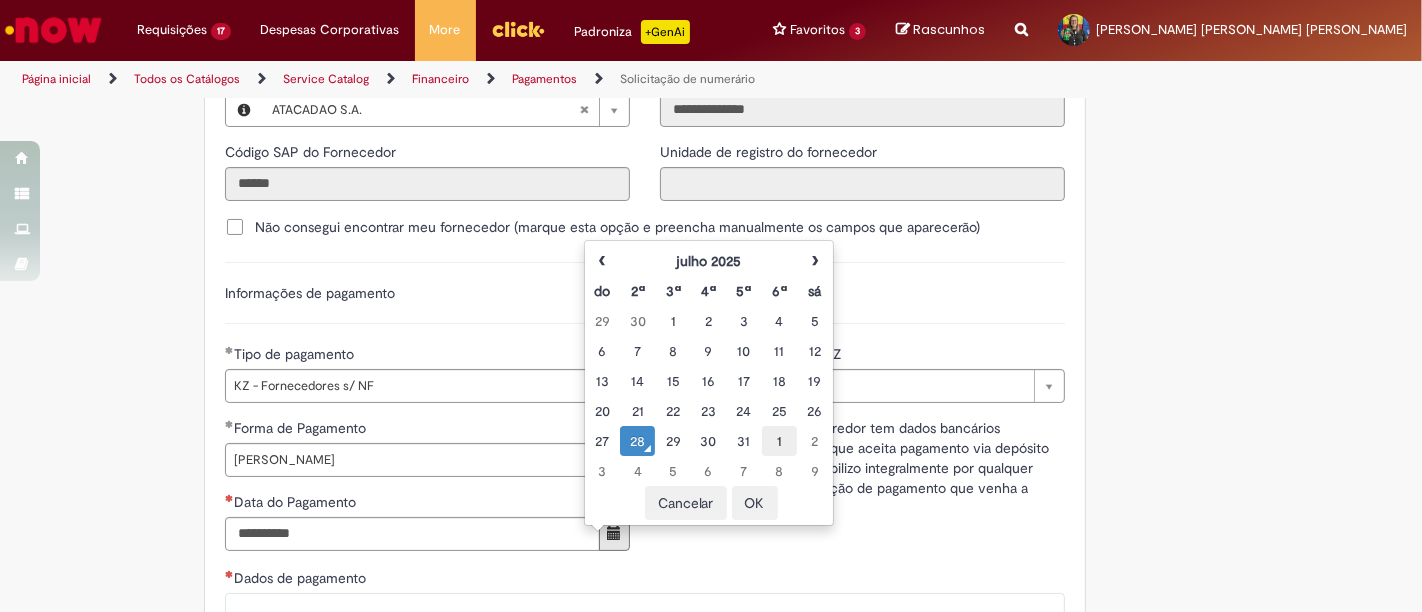 click on "1" at bounding box center (779, 441) 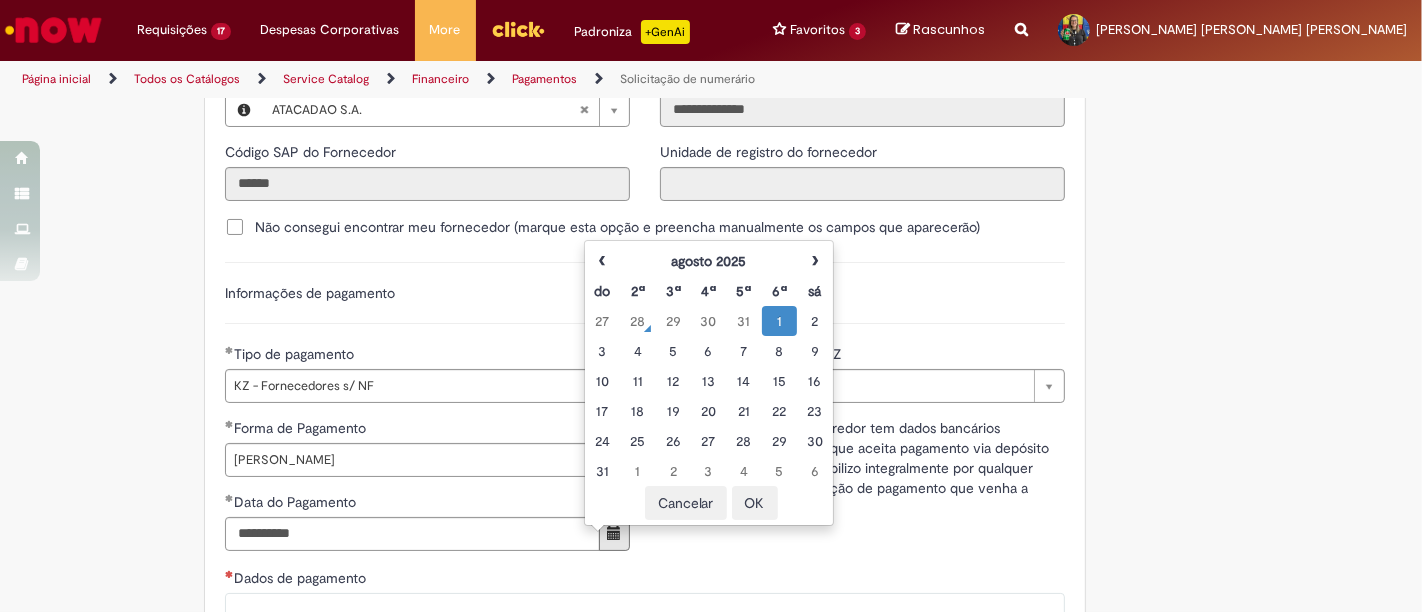 click on "OK" at bounding box center [755, 503] 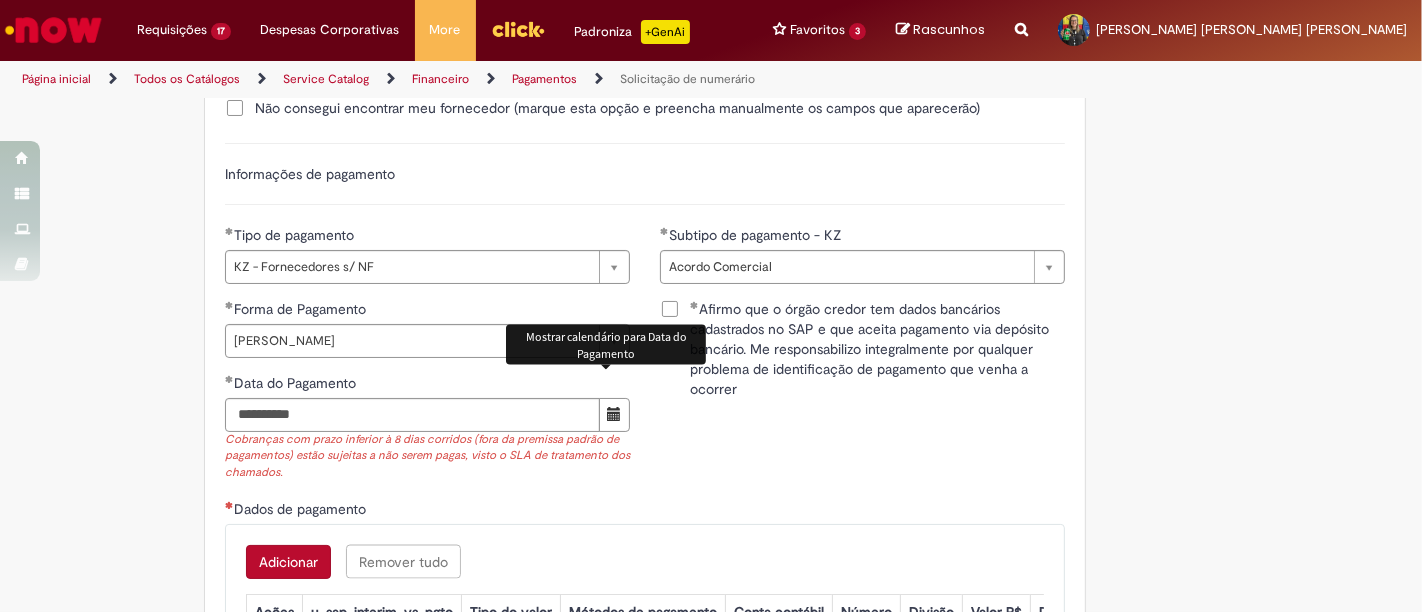 scroll, scrollTop: 2888, scrollLeft: 0, axis: vertical 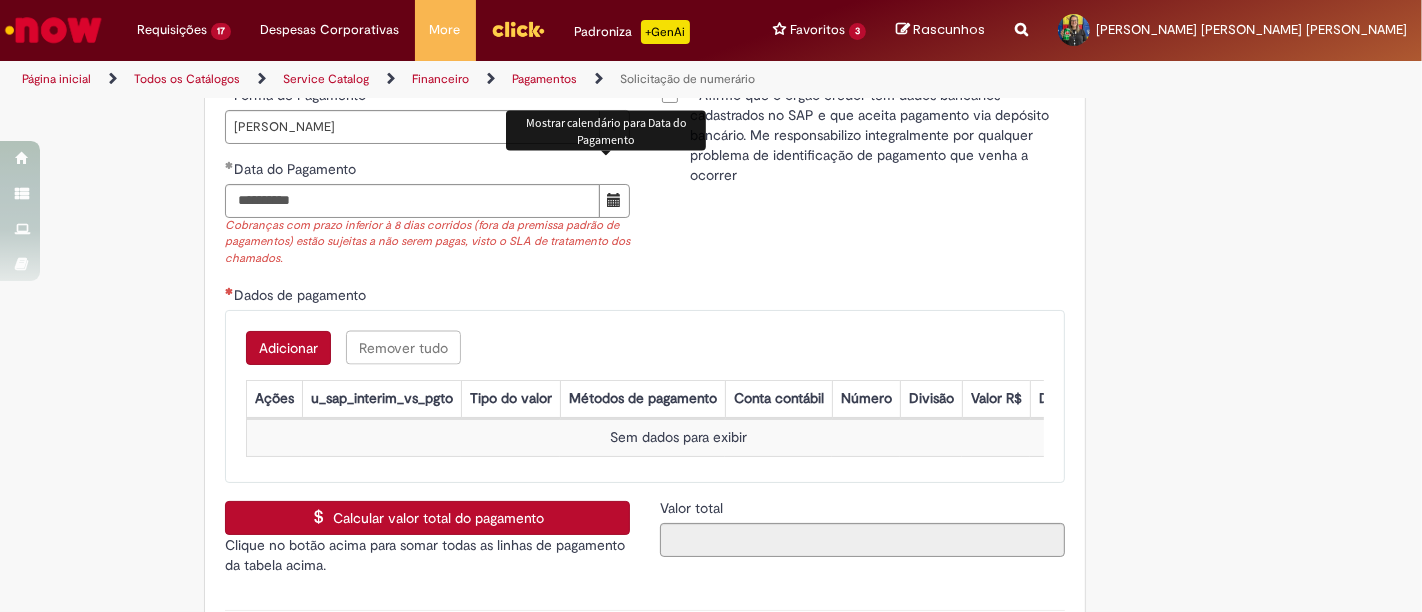 click on "Adicionar" at bounding box center [288, 348] 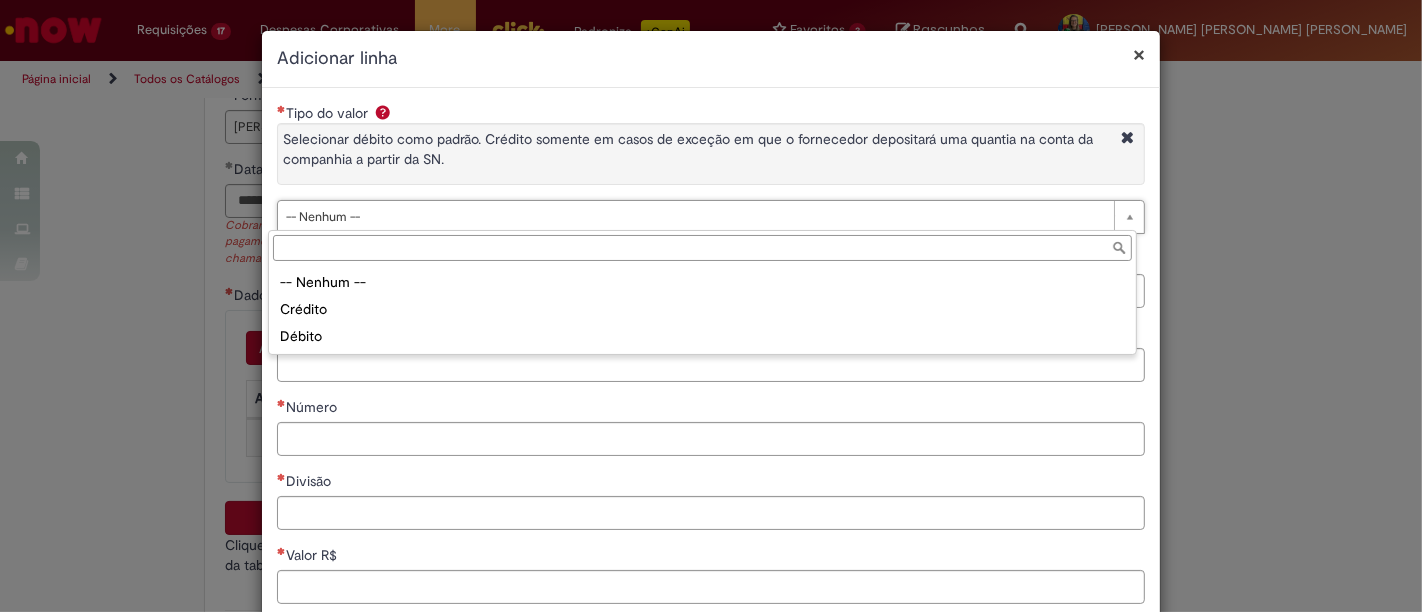 click on "-- Nenhum -- Crédito Débito" at bounding box center [702, 309] 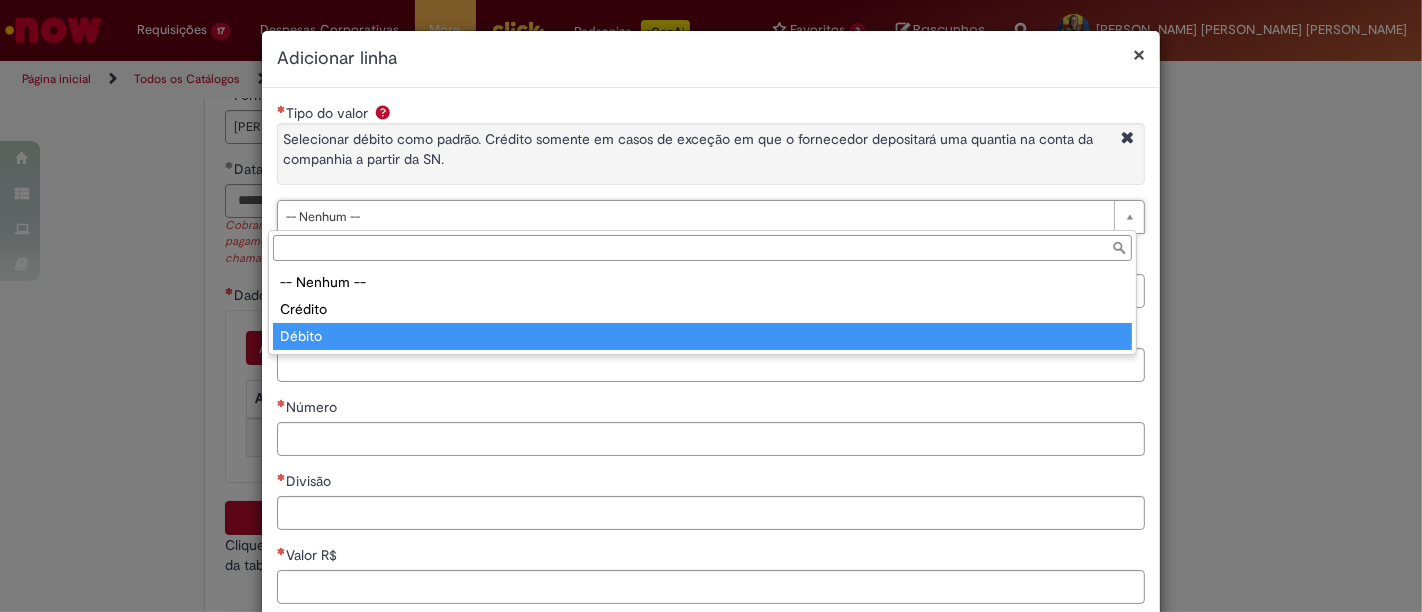 type on "******" 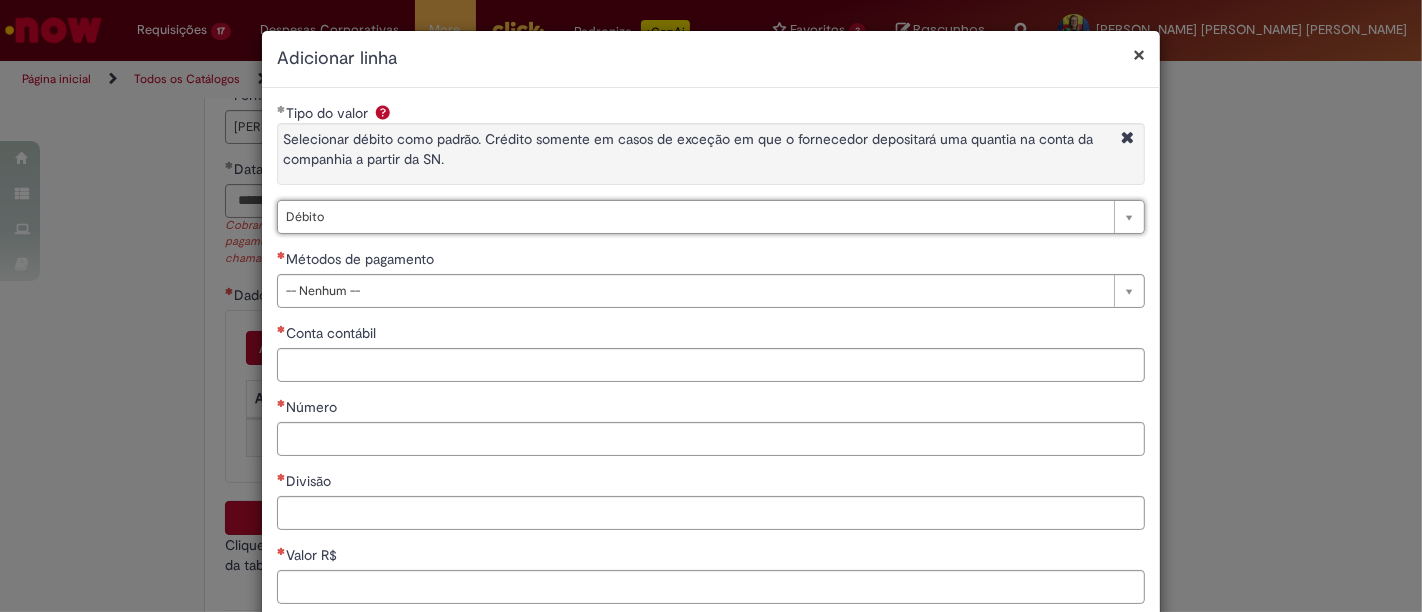 drag, startPoint x: 453, startPoint y: 304, endPoint x: 458, endPoint y: 295, distance: 10.29563 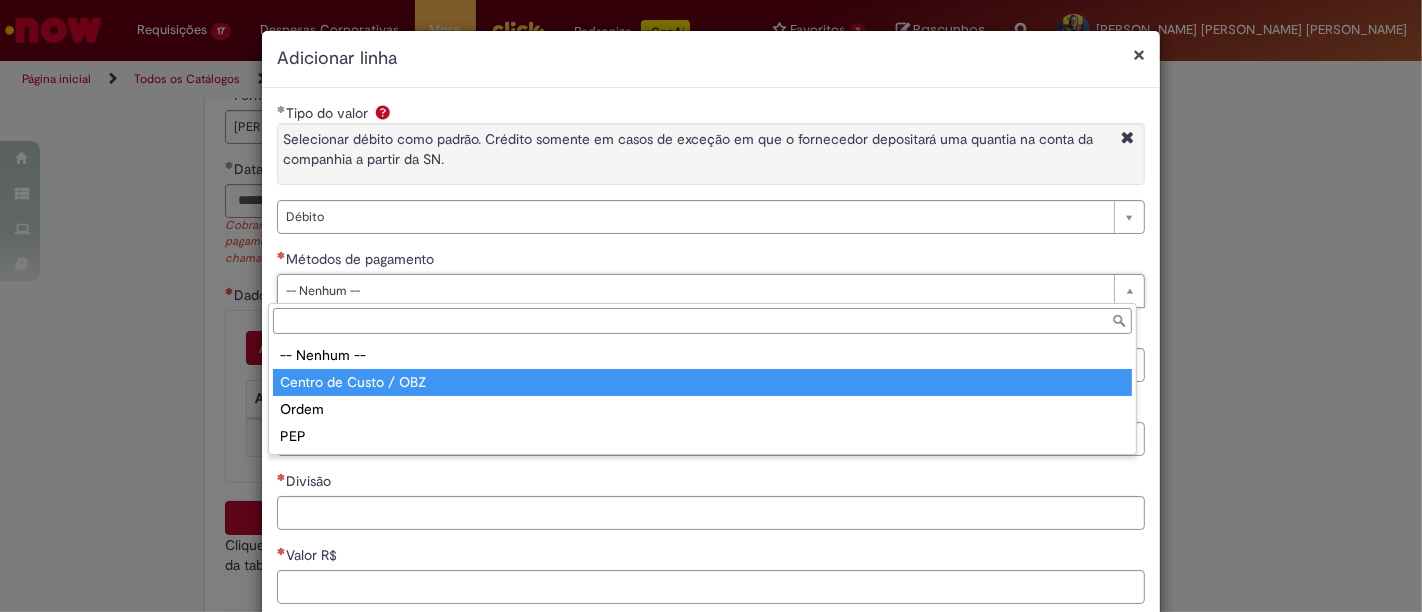 type on "**********" 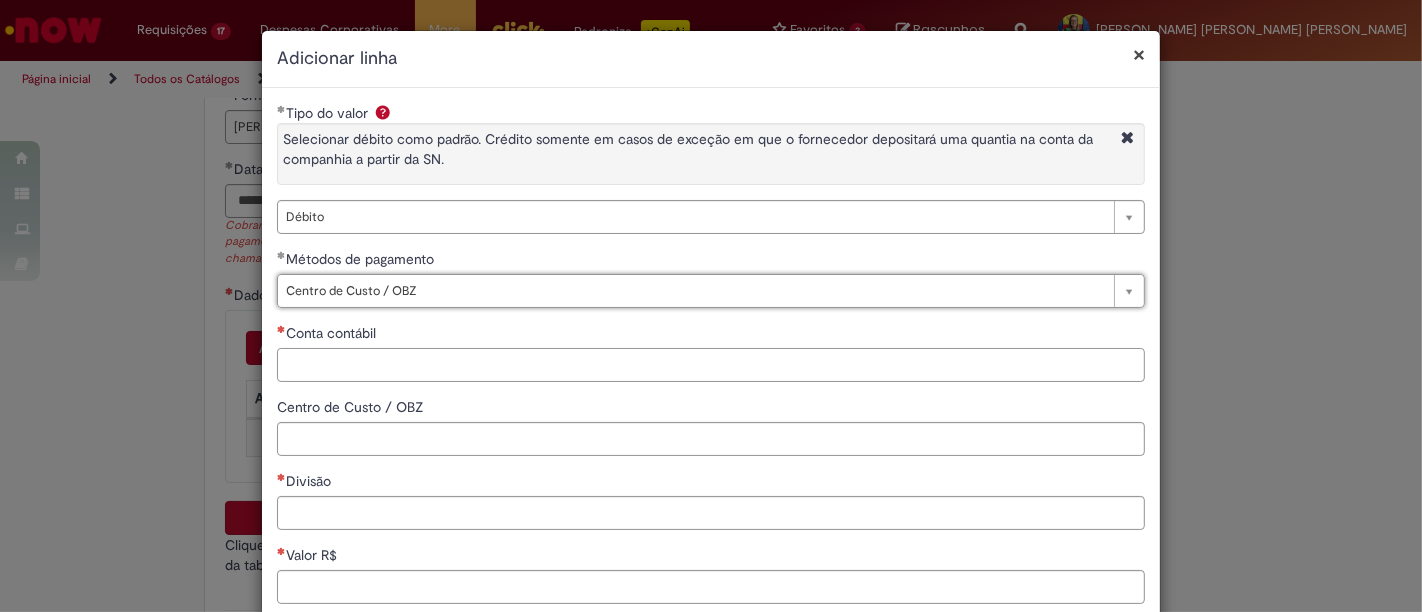 click on "Conta contábil" at bounding box center (711, 365) 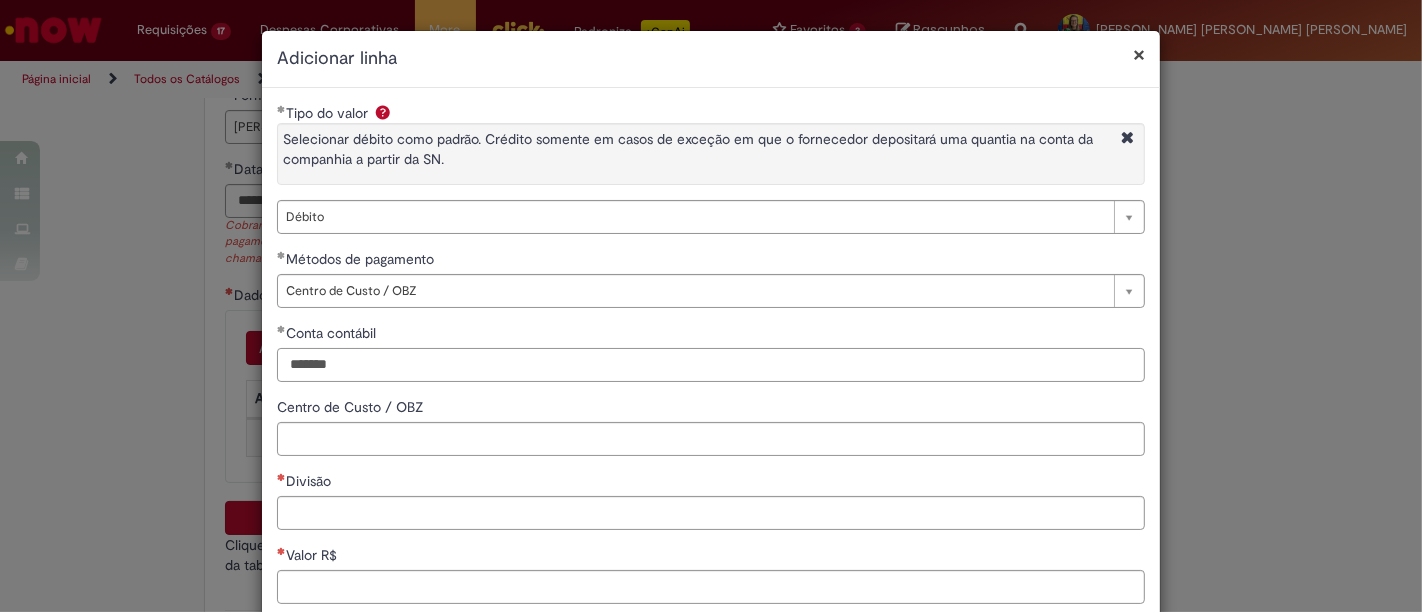 type on "*******" 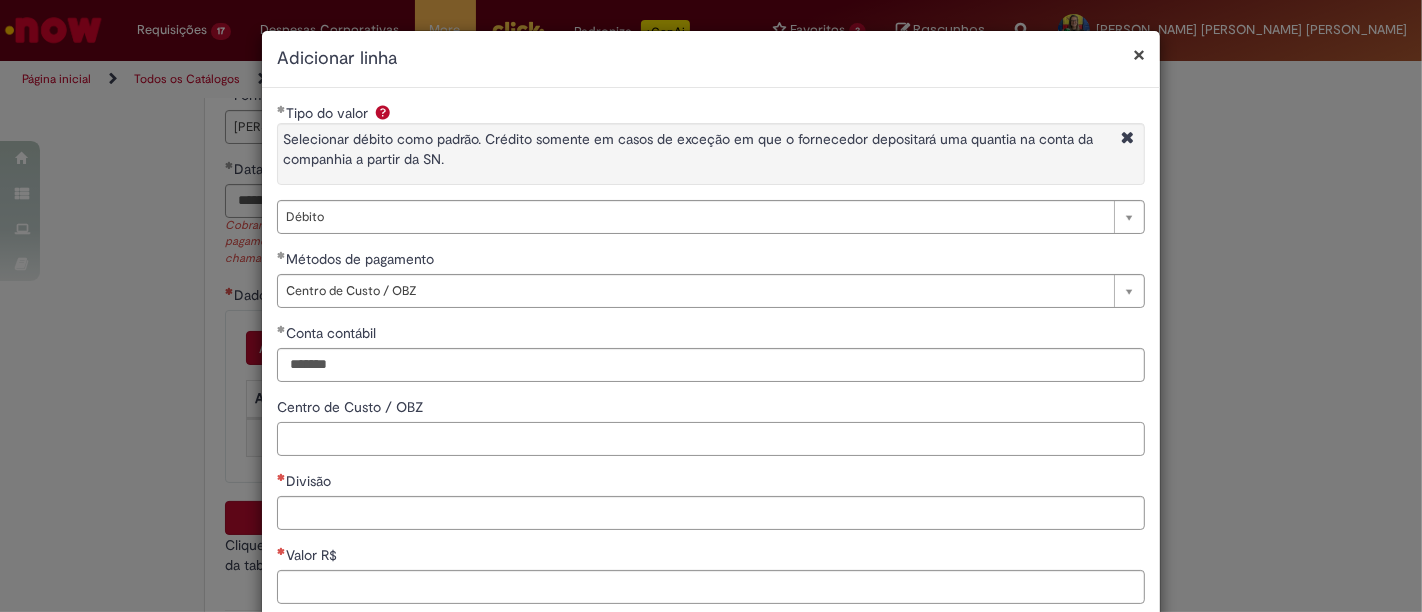 scroll, scrollTop: 111, scrollLeft: 0, axis: vertical 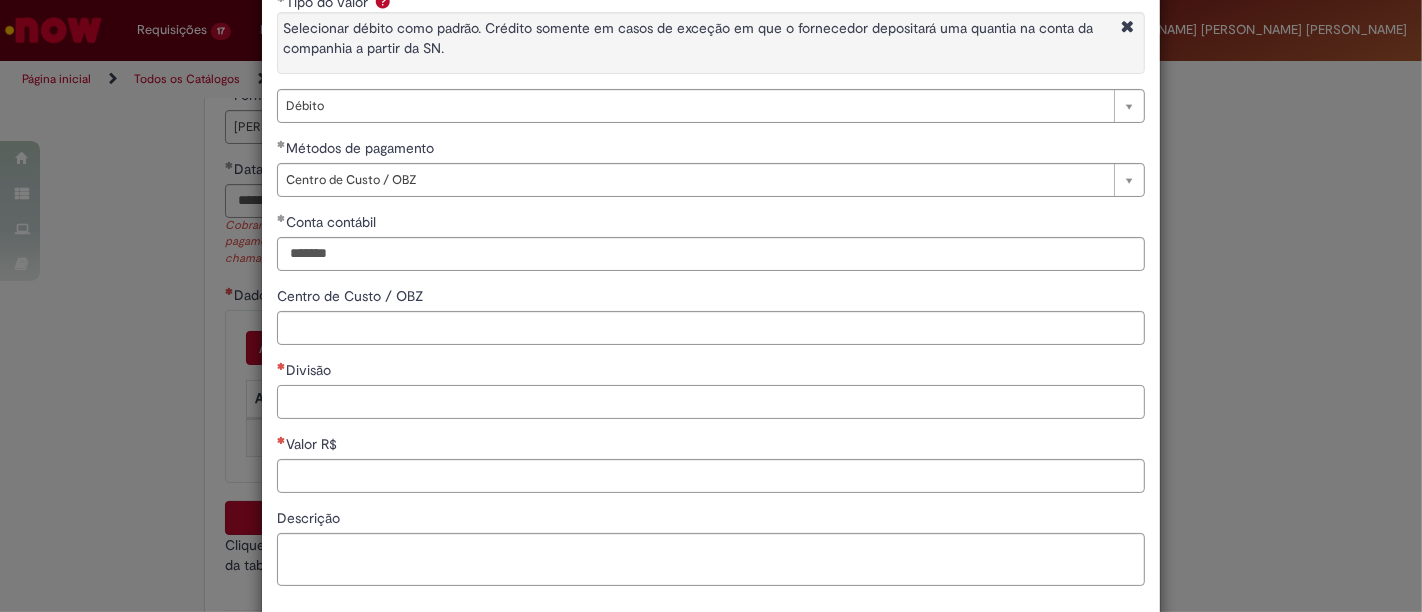 click on "Divisão" at bounding box center (711, 402) 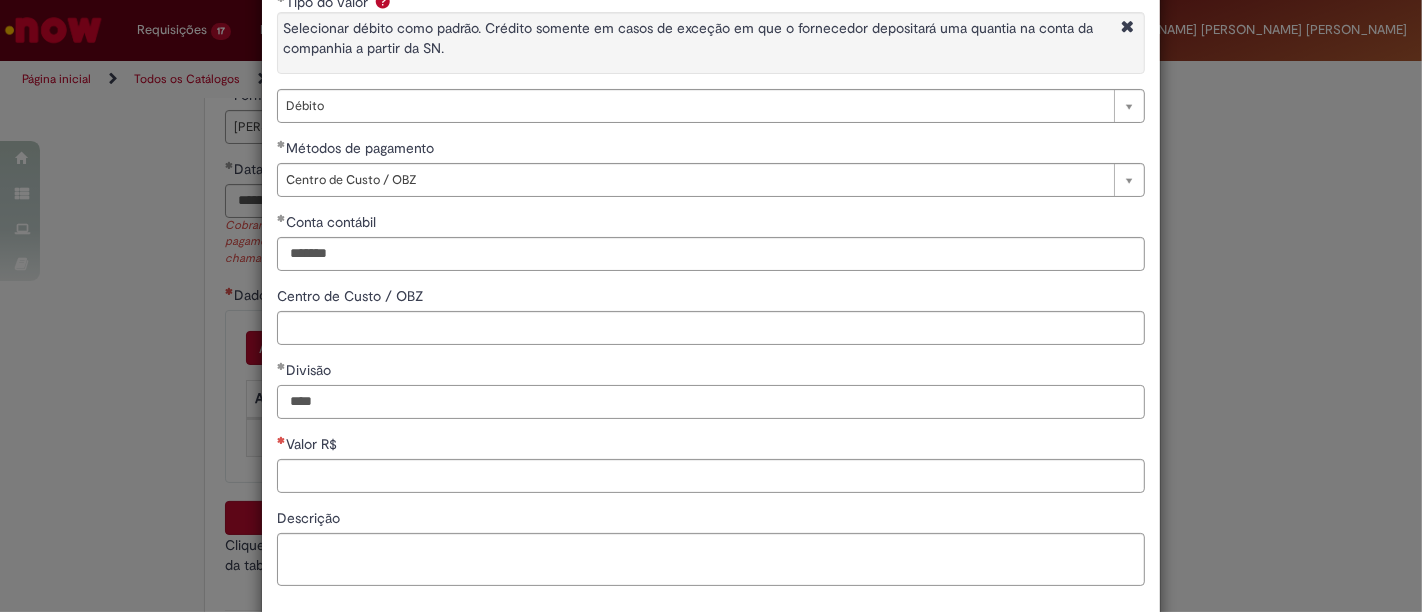 type on "****" 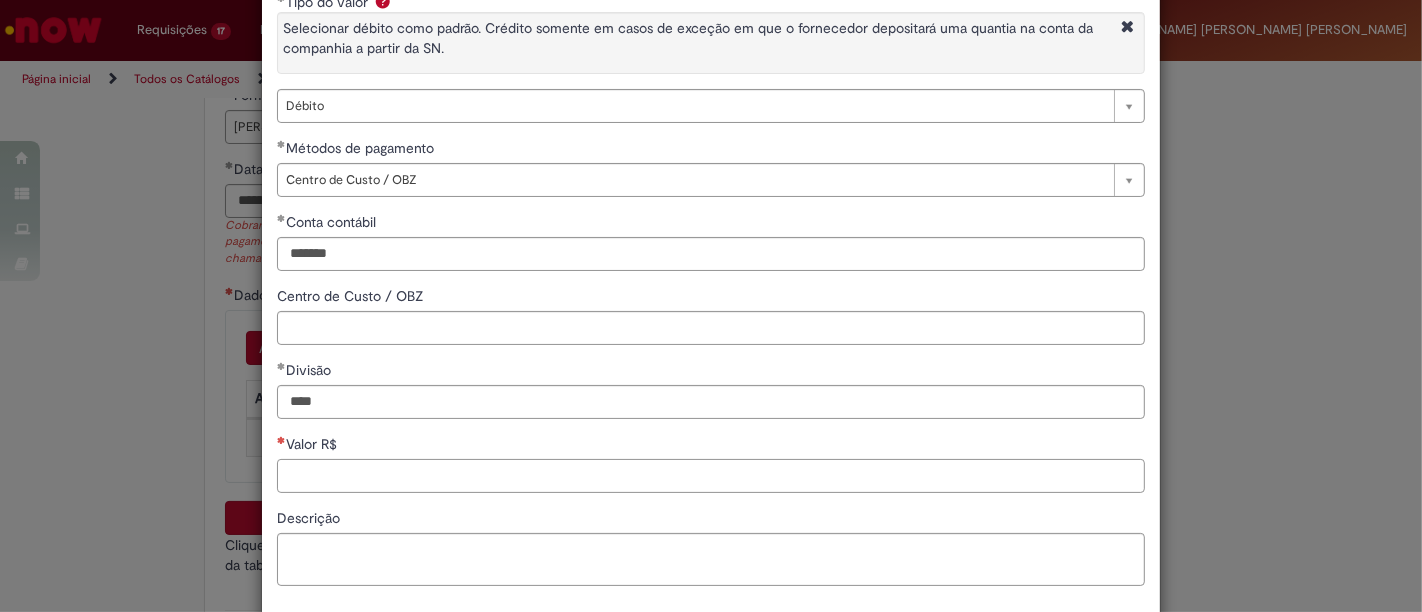 click on "Valor R$" at bounding box center (711, 476) 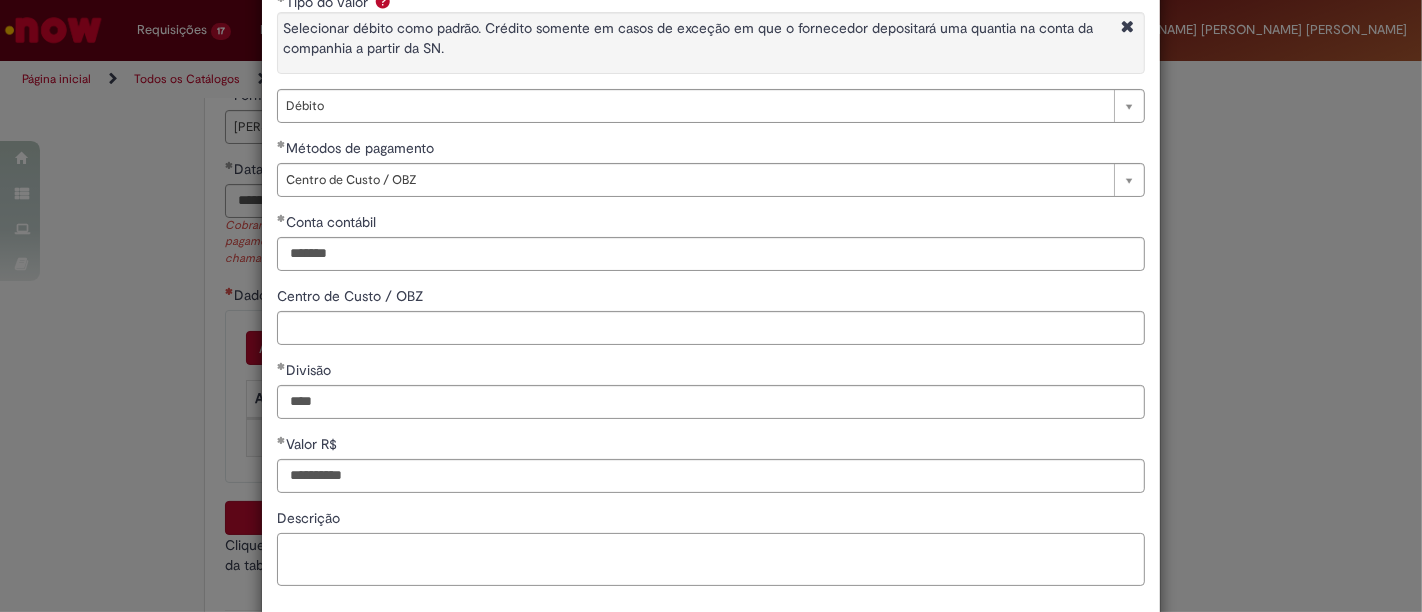 type on "**********" 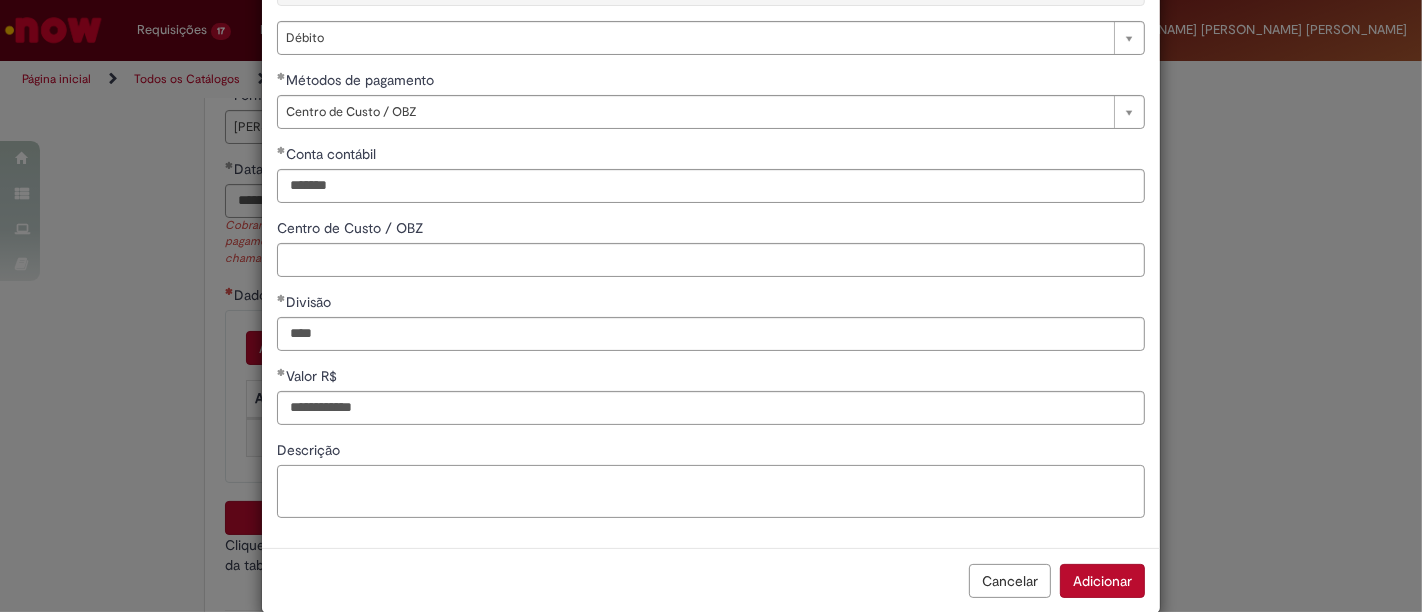 scroll, scrollTop: 208, scrollLeft: 0, axis: vertical 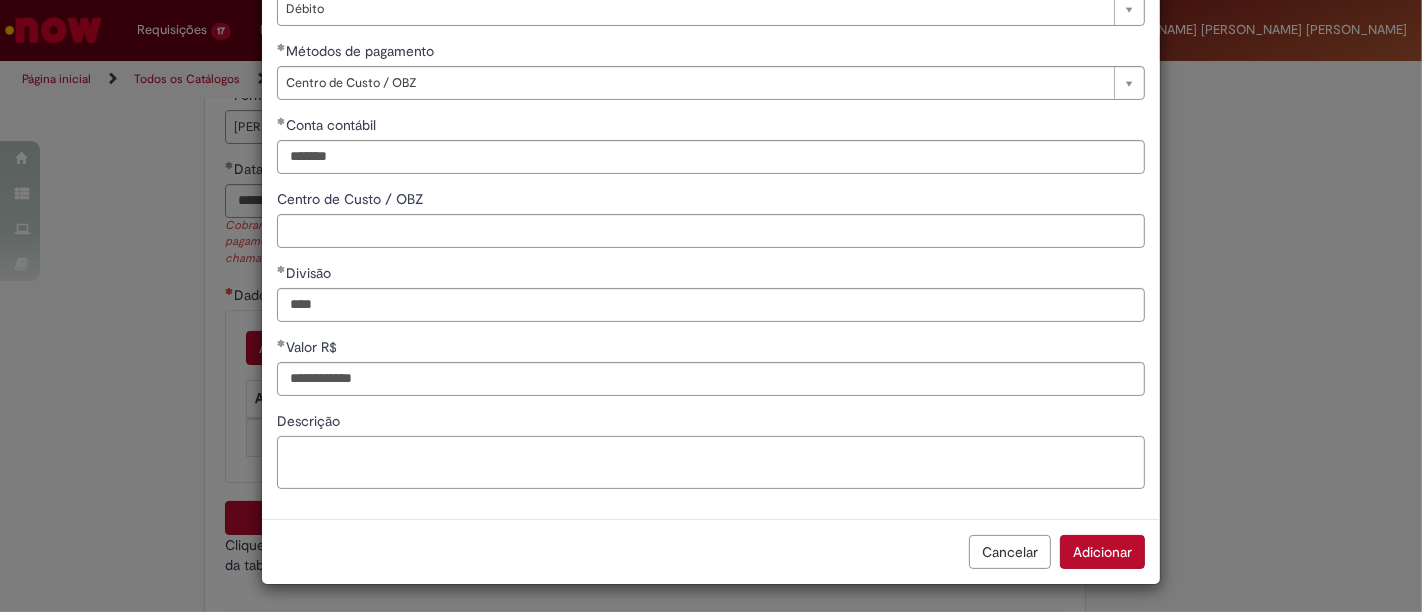 paste on "**********" 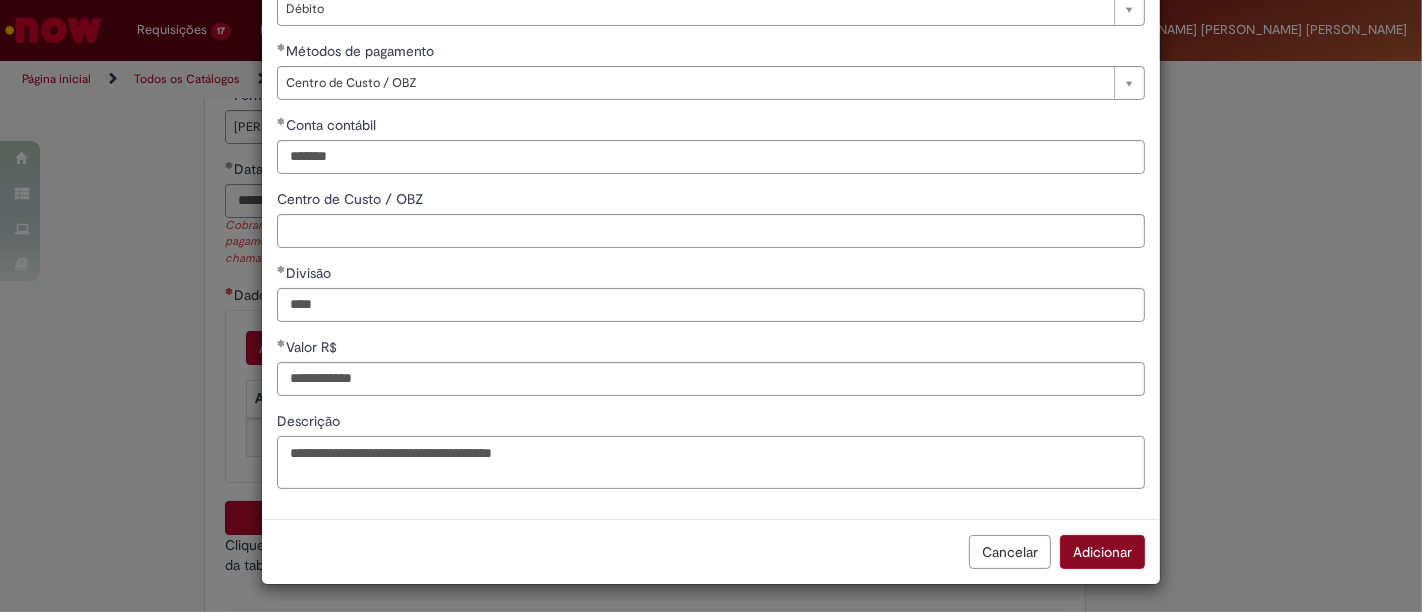 type 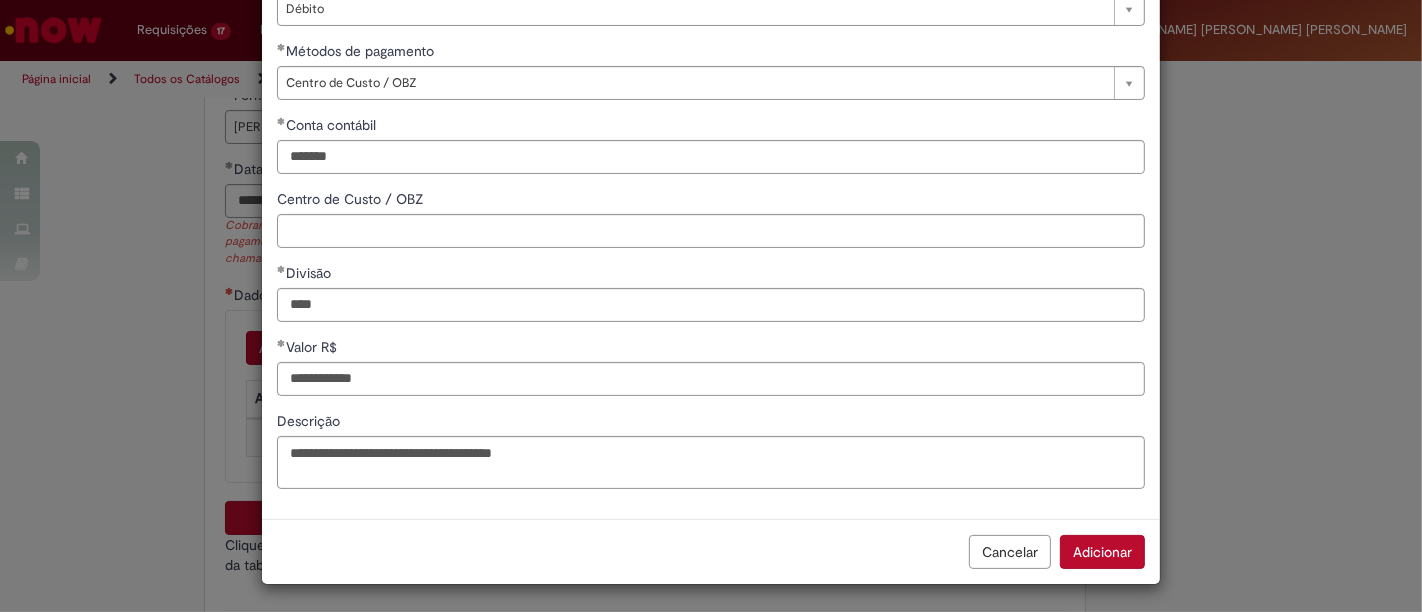 click on "Adicionar" at bounding box center [1102, 552] 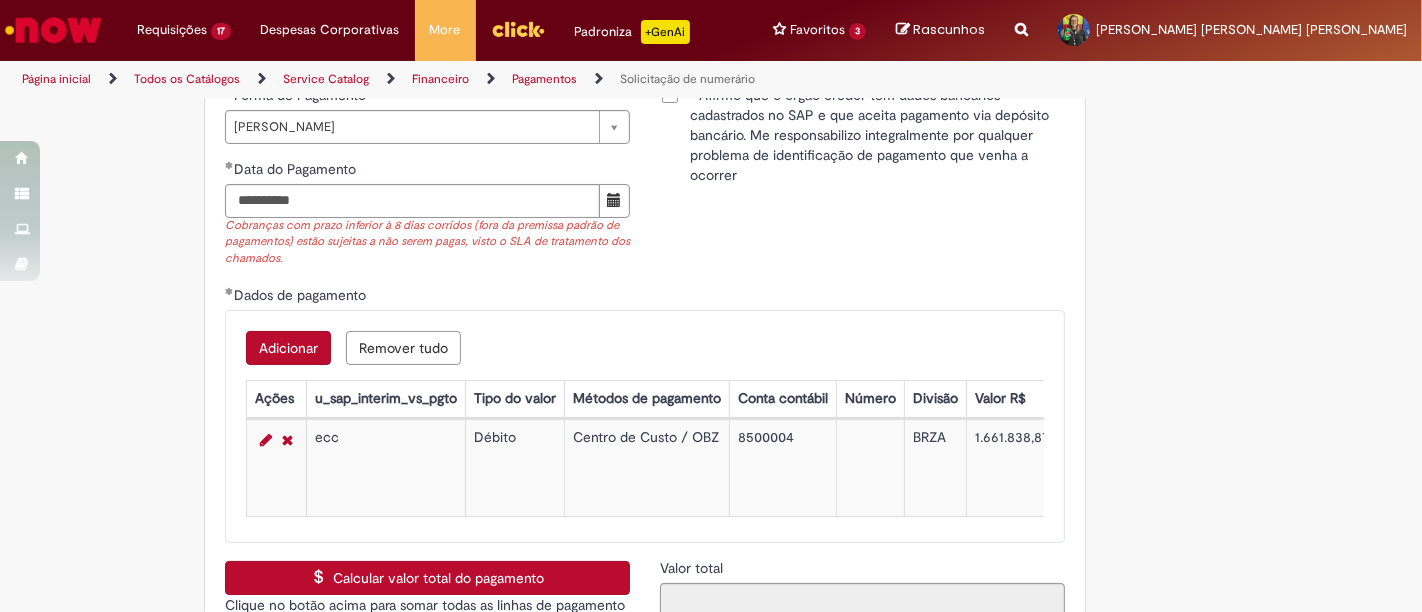 click on "Adicionar" at bounding box center [288, 348] 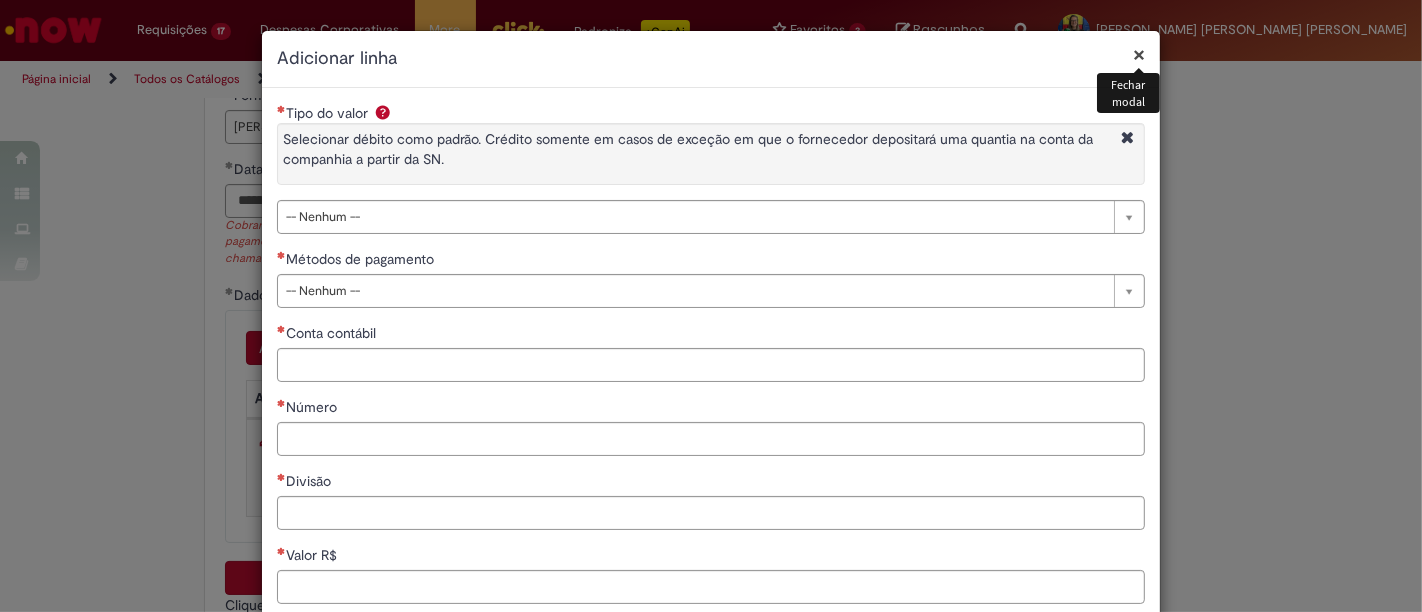 scroll, scrollTop: 3222, scrollLeft: 0, axis: vertical 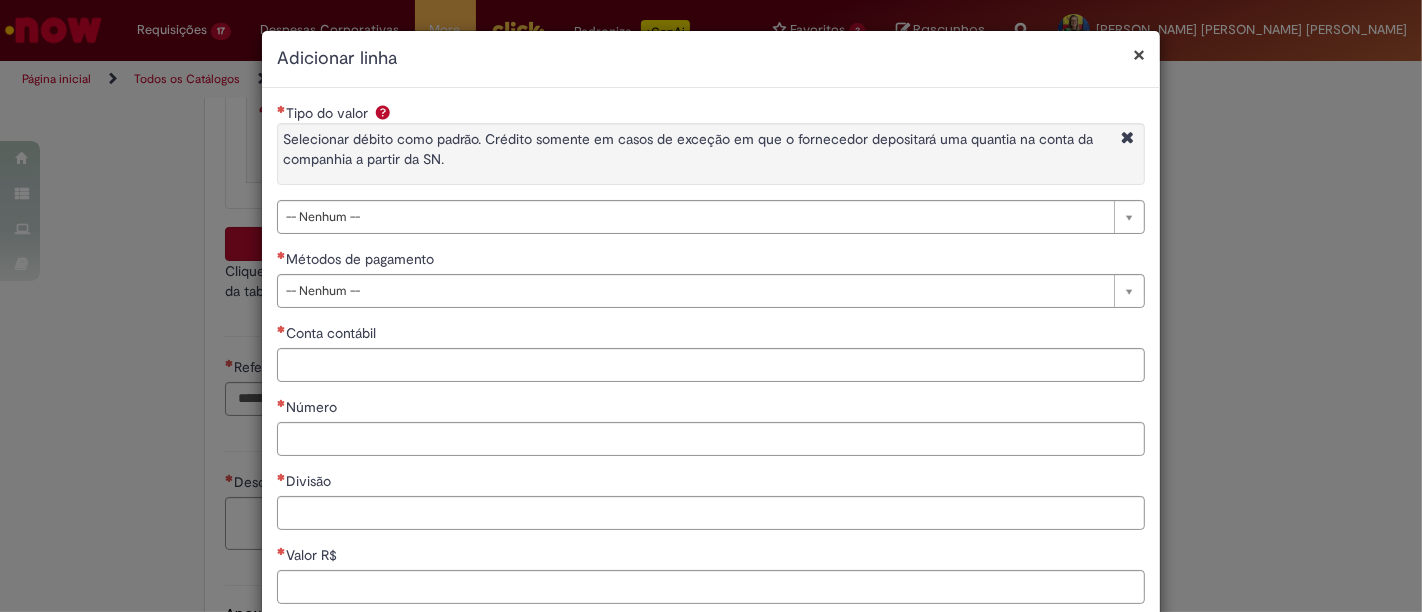 click on "×" at bounding box center (1139, 54) 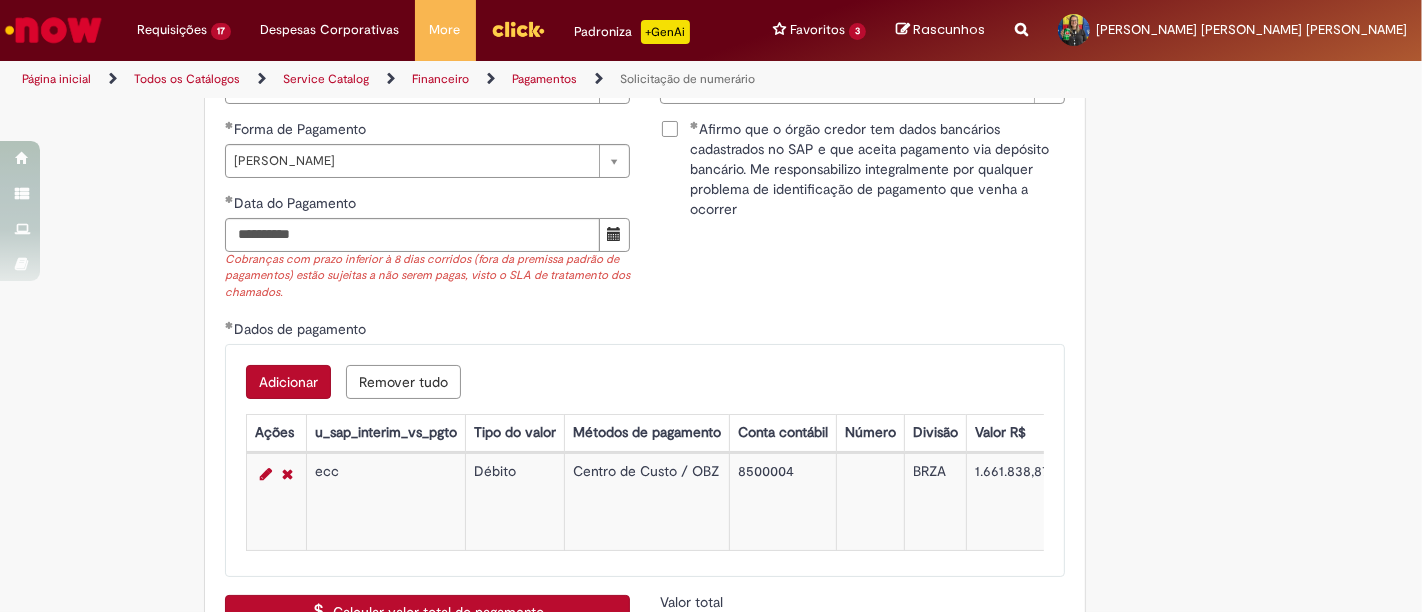 scroll, scrollTop: 3077, scrollLeft: 0, axis: vertical 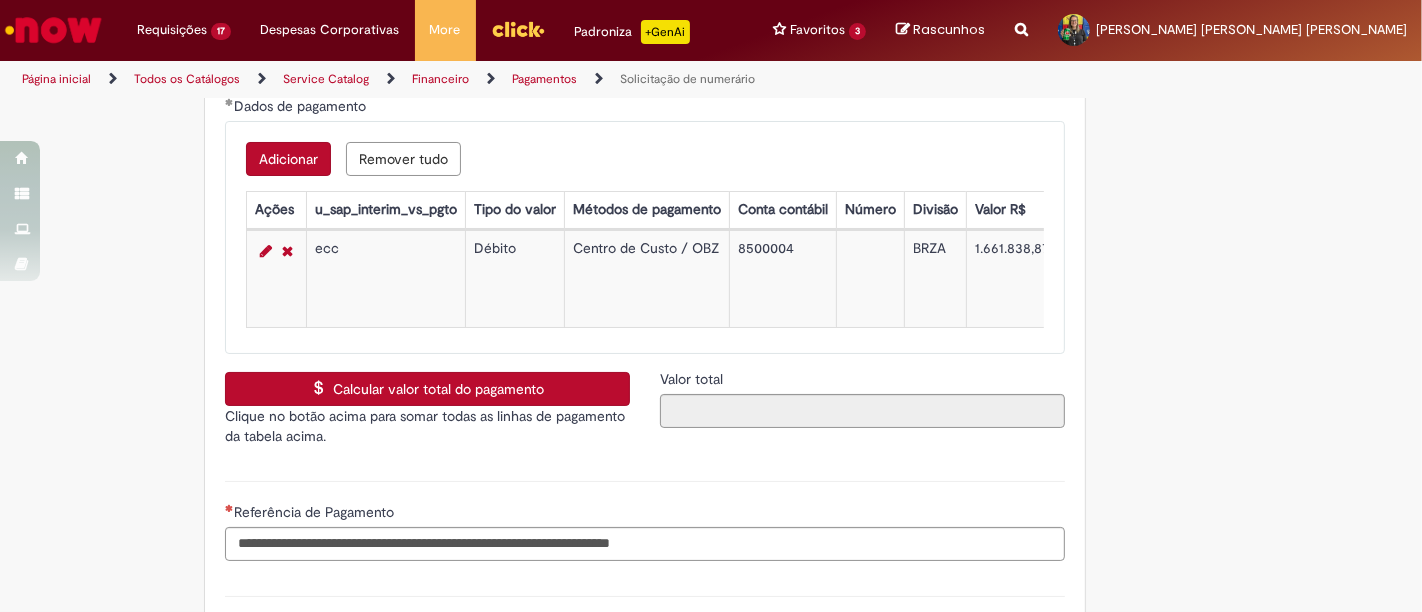 click on "Calcular valor total do pagamento" at bounding box center [427, 389] 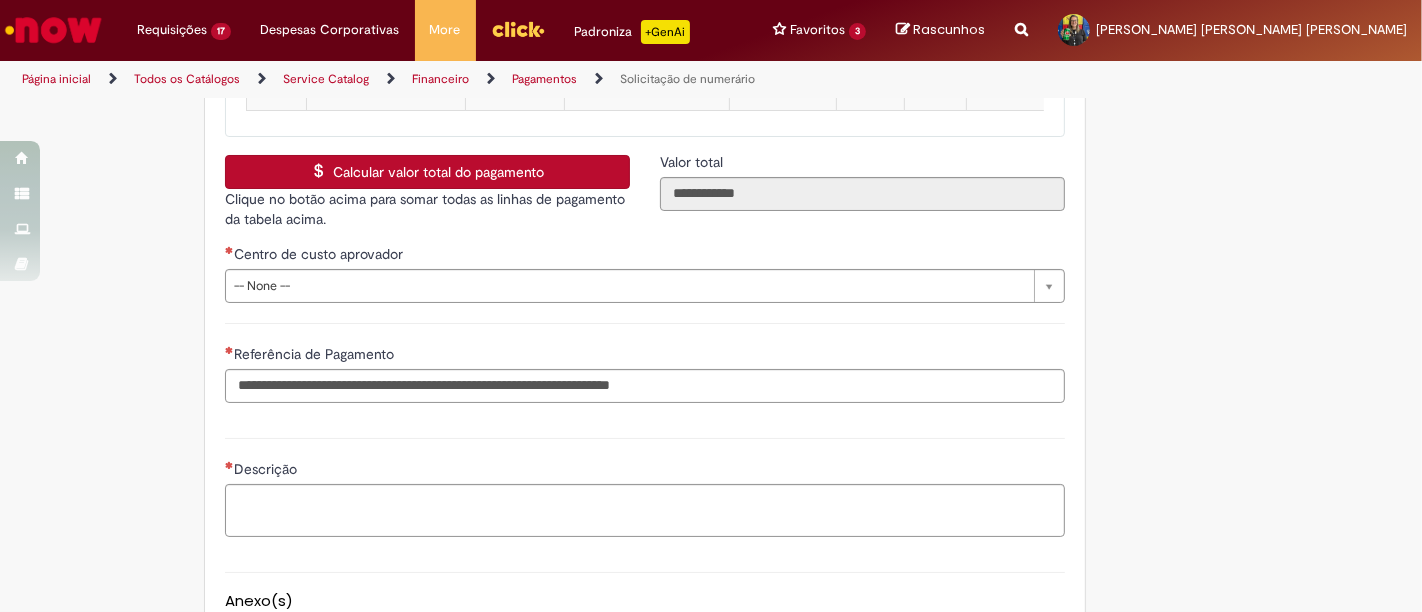scroll, scrollTop: 3299, scrollLeft: 0, axis: vertical 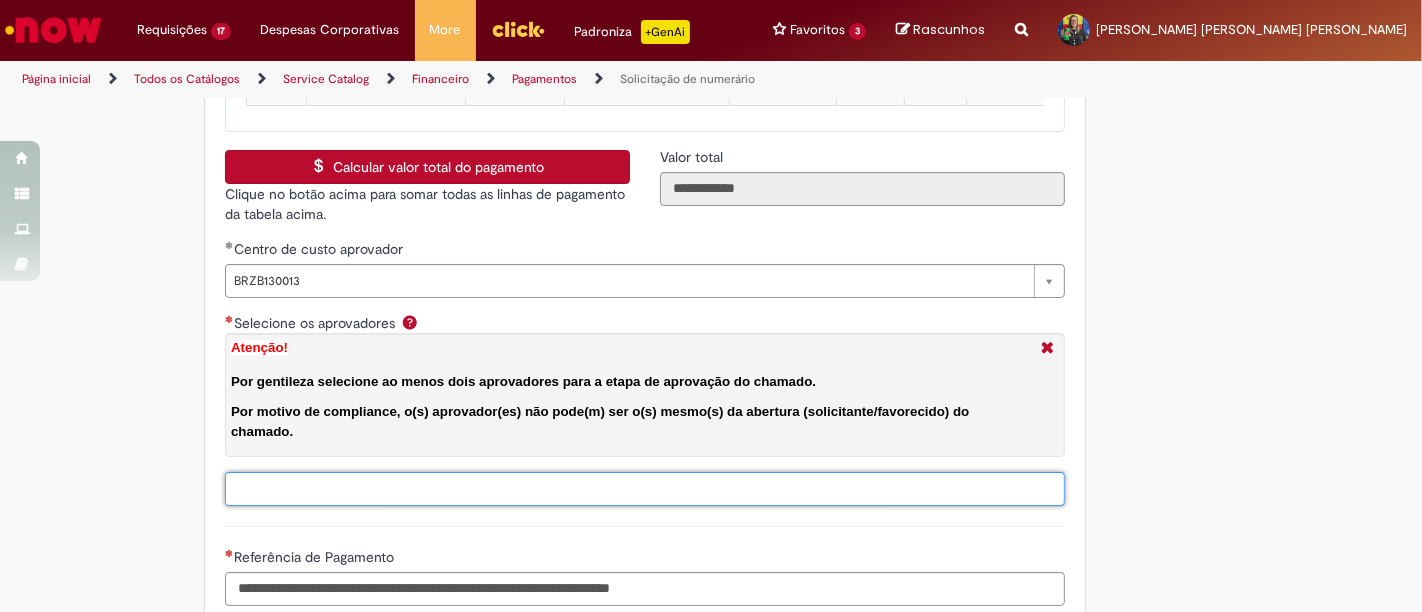 click on "Selecione os aprovadores Atenção!
Por gentileza selecione ao menos dois aprovadores para a etapa de aprovação do chamado.
Por motivo de compliance, o(s) aprovador(es) não pode(m) ser o(s) mesmo(s) da abertura (solicitante/favorecido) do chamado." at bounding box center [687, 489] 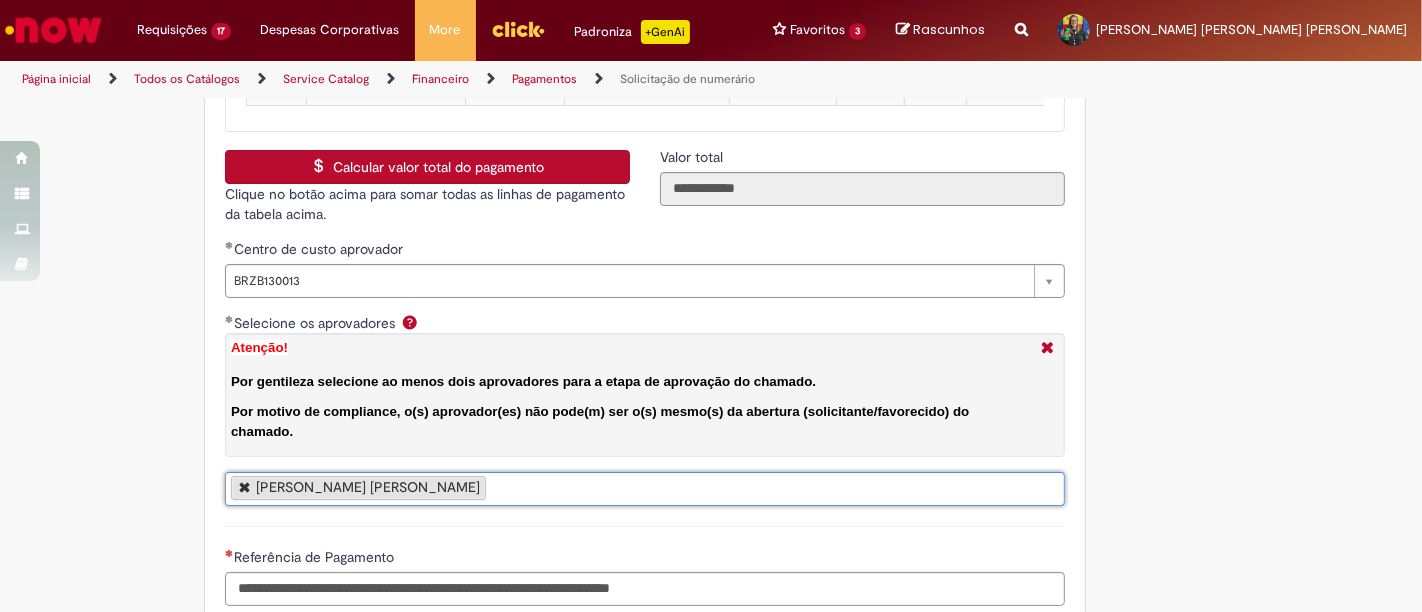 click on "[PERSON_NAME] [PERSON_NAME]" at bounding box center (645, 489) 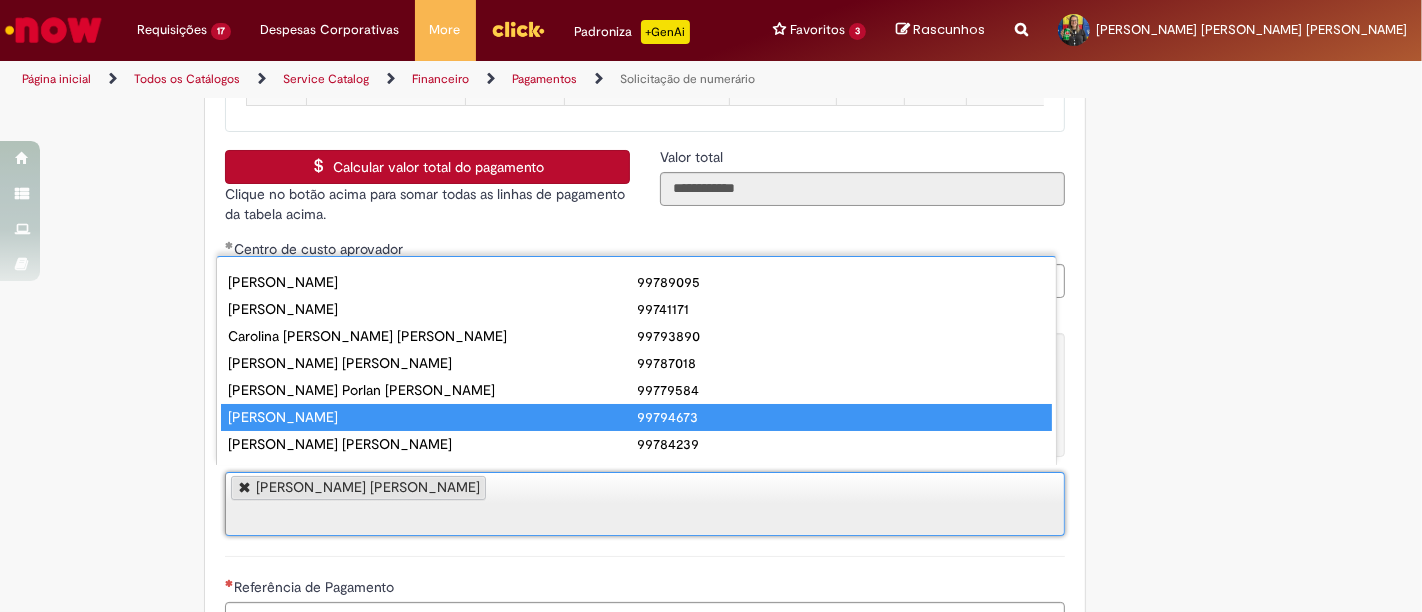 drag, startPoint x: 317, startPoint y: 414, endPoint x: 440, endPoint y: 444, distance: 126.60569 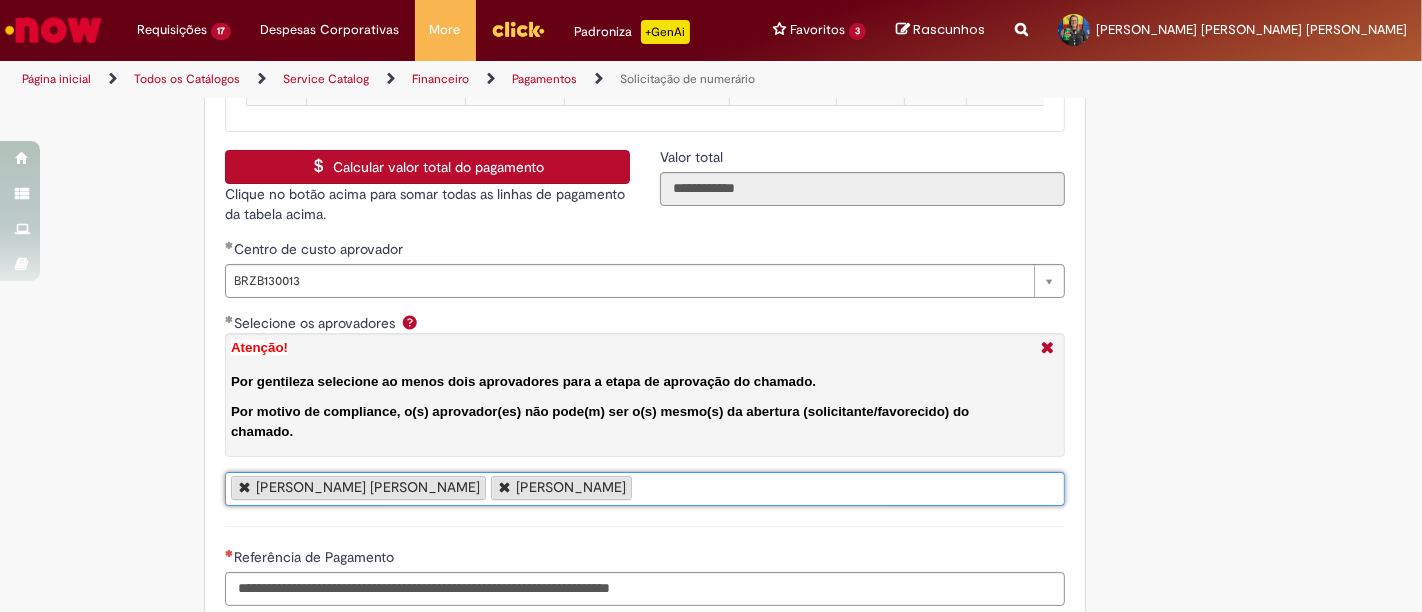 click on "[PERSON_NAME] [PERSON_NAME]           [PERSON_NAME]" at bounding box center (645, 489) 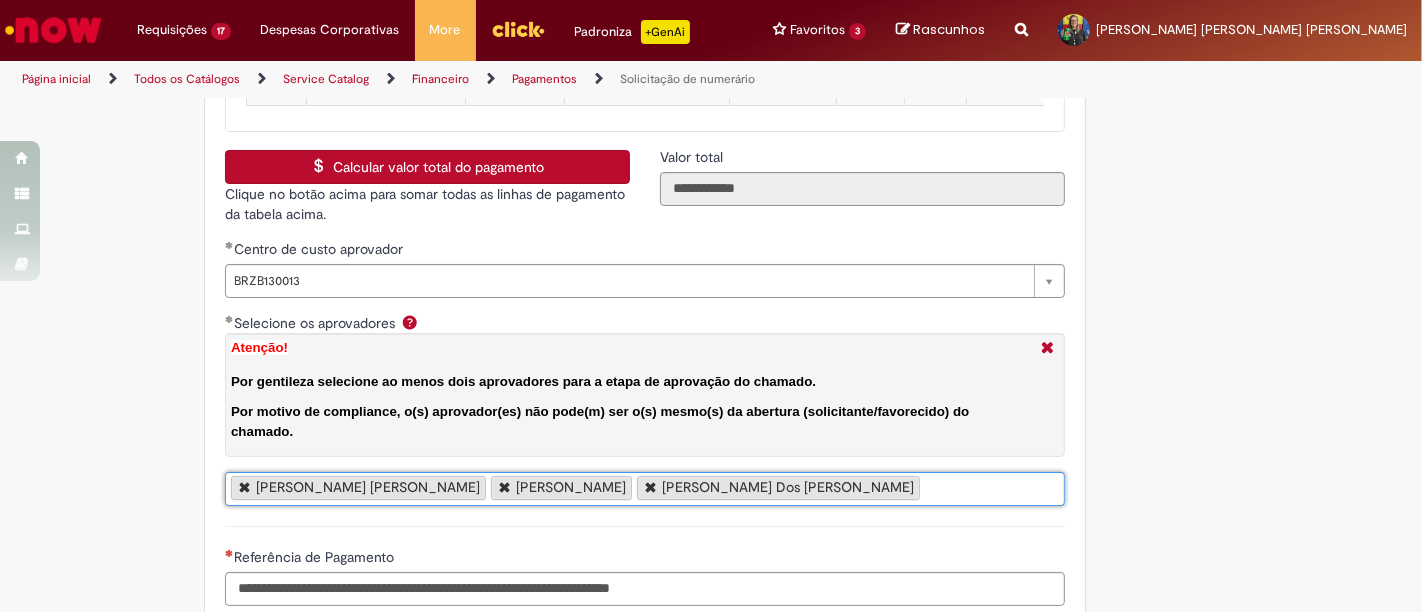 scroll, scrollTop: 0, scrollLeft: 0, axis: both 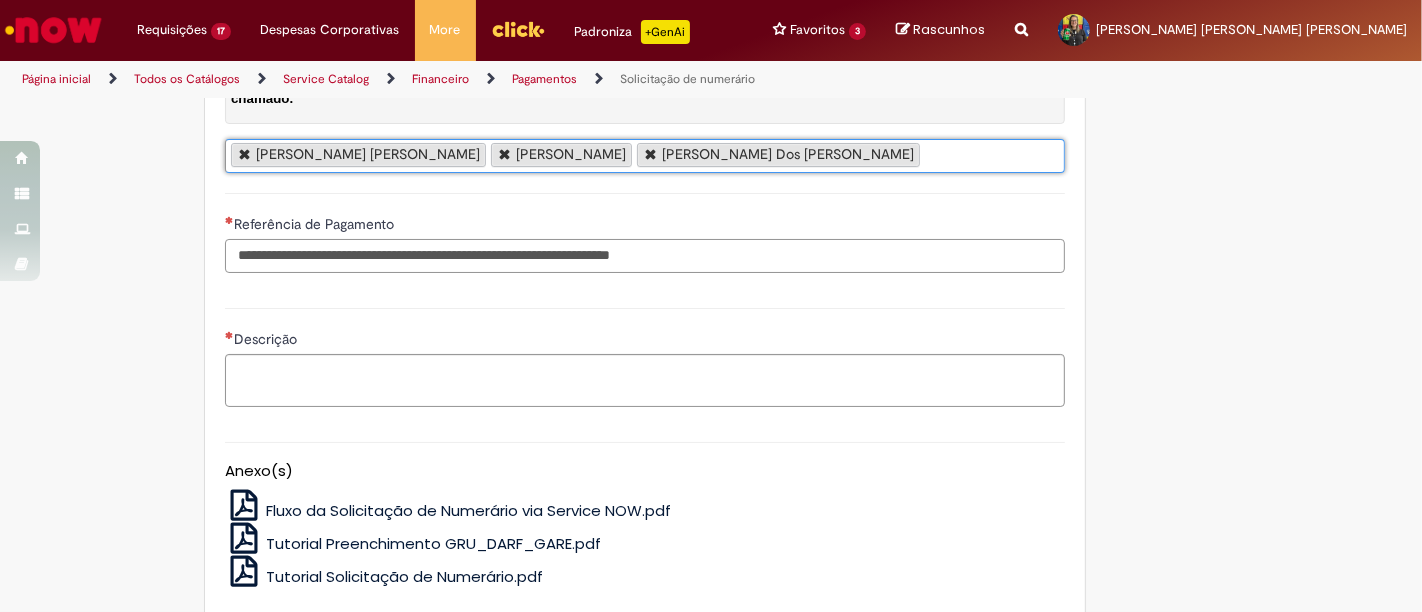 click on "Referência de Pagamento" at bounding box center [645, 256] 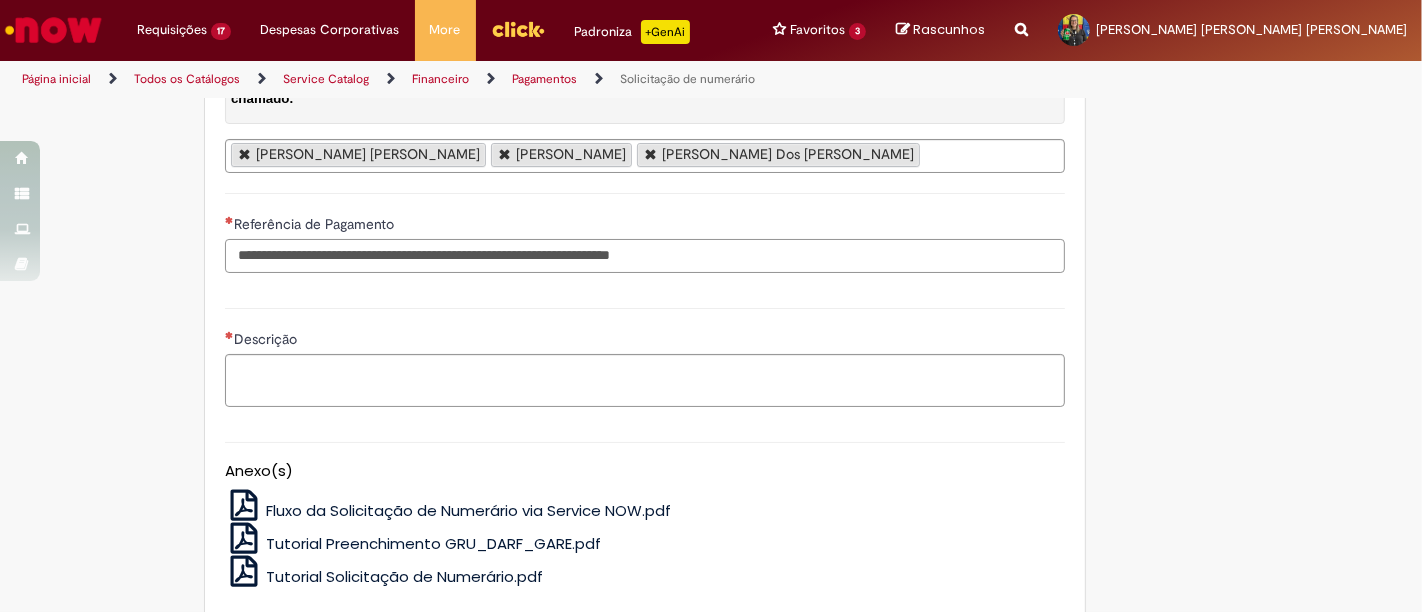paste on "**********" 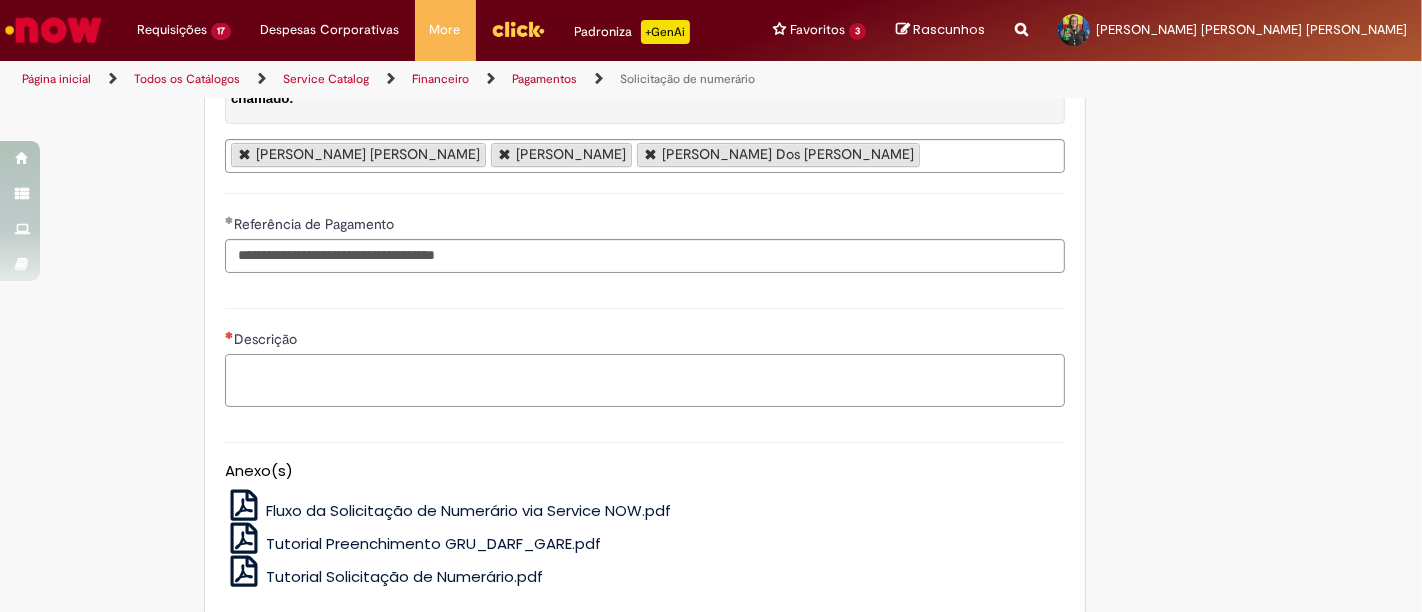 click on "Descrição" at bounding box center (645, 380) 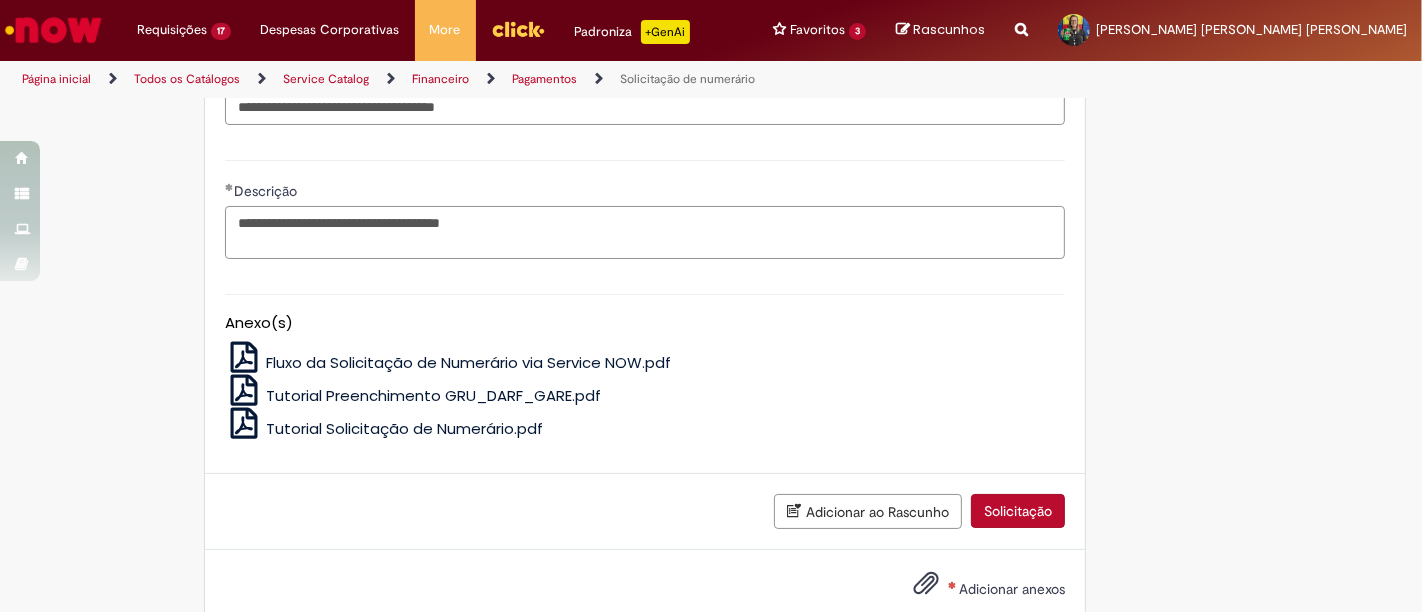 scroll, scrollTop: 3818, scrollLeft: 0, axis: vertical 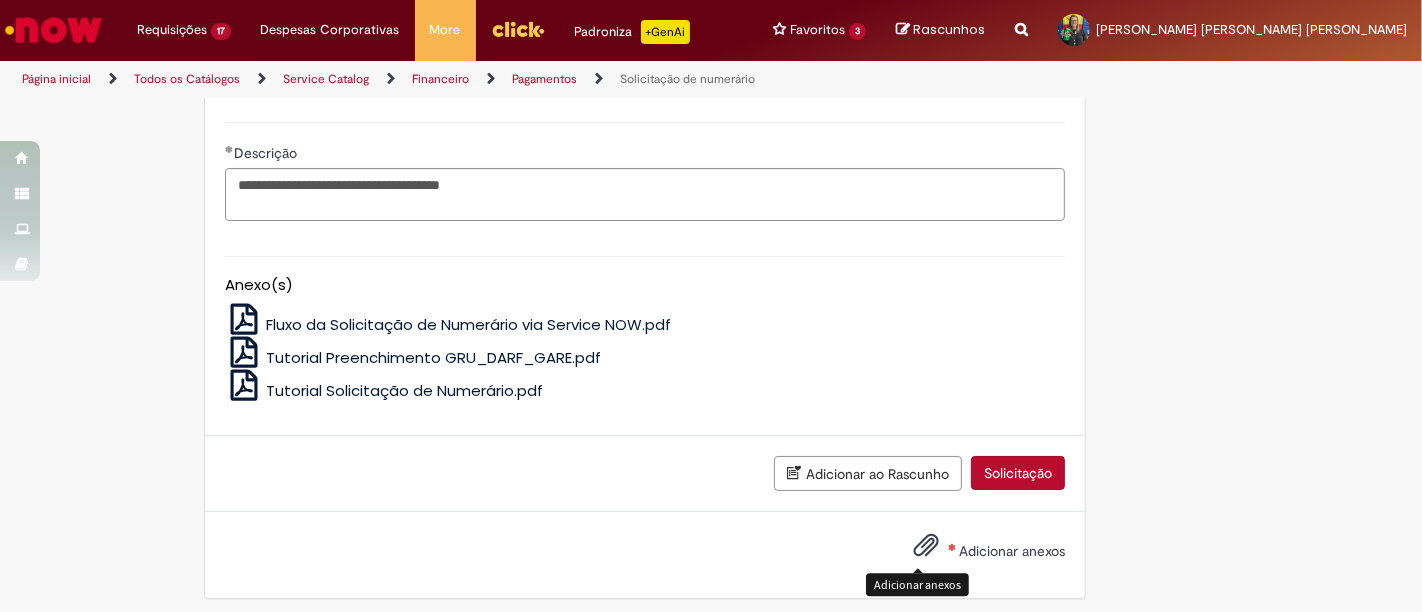 click at bounding box center (926, 546) 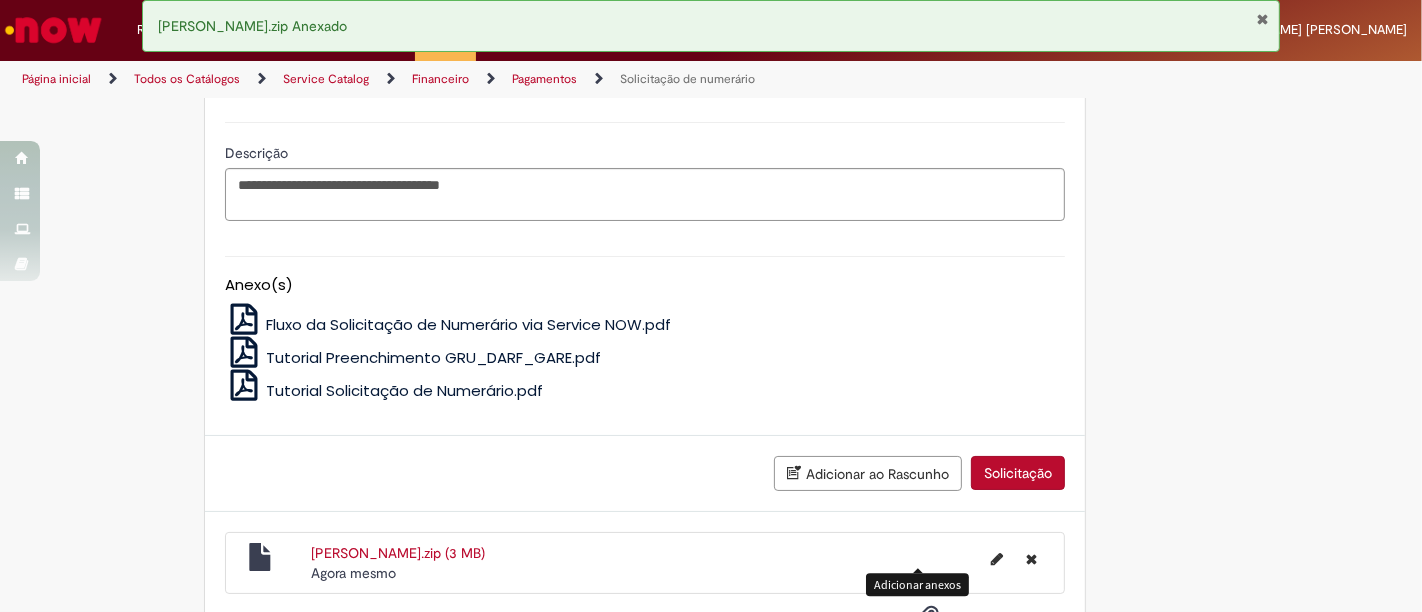 click on "Solicitação" at bounding box center (1018, 473) 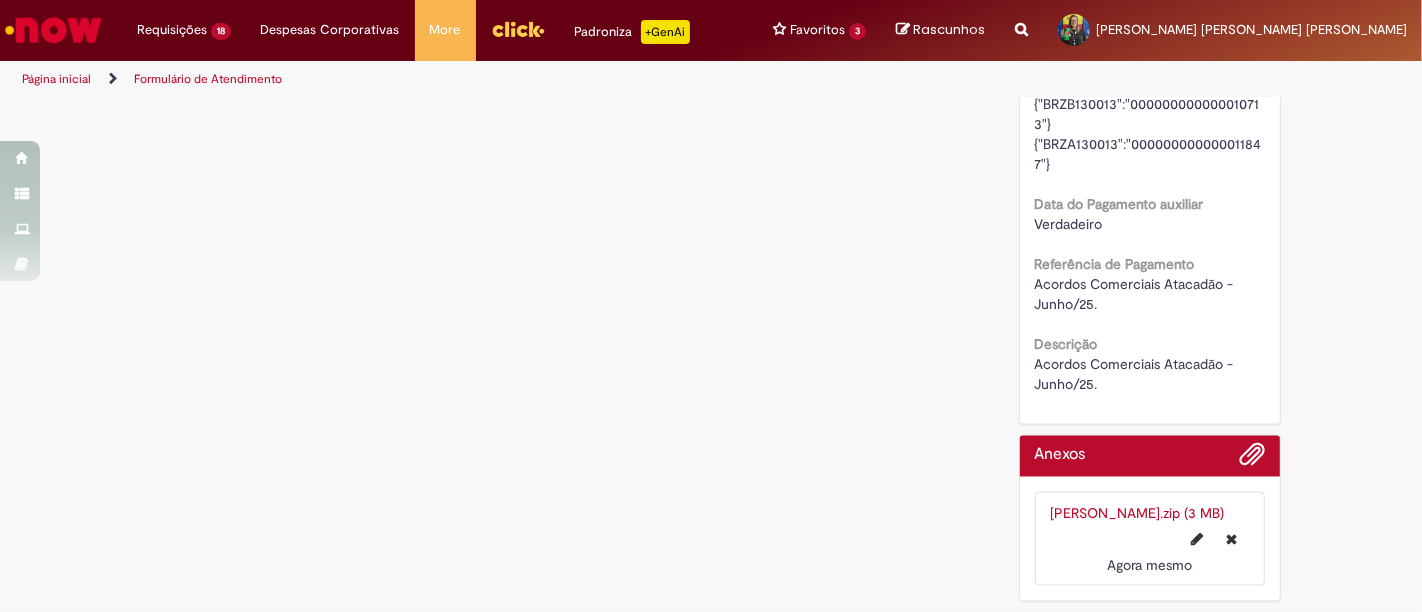 scroll, scrollTop: 0, scrollLeft: 0, axis: both 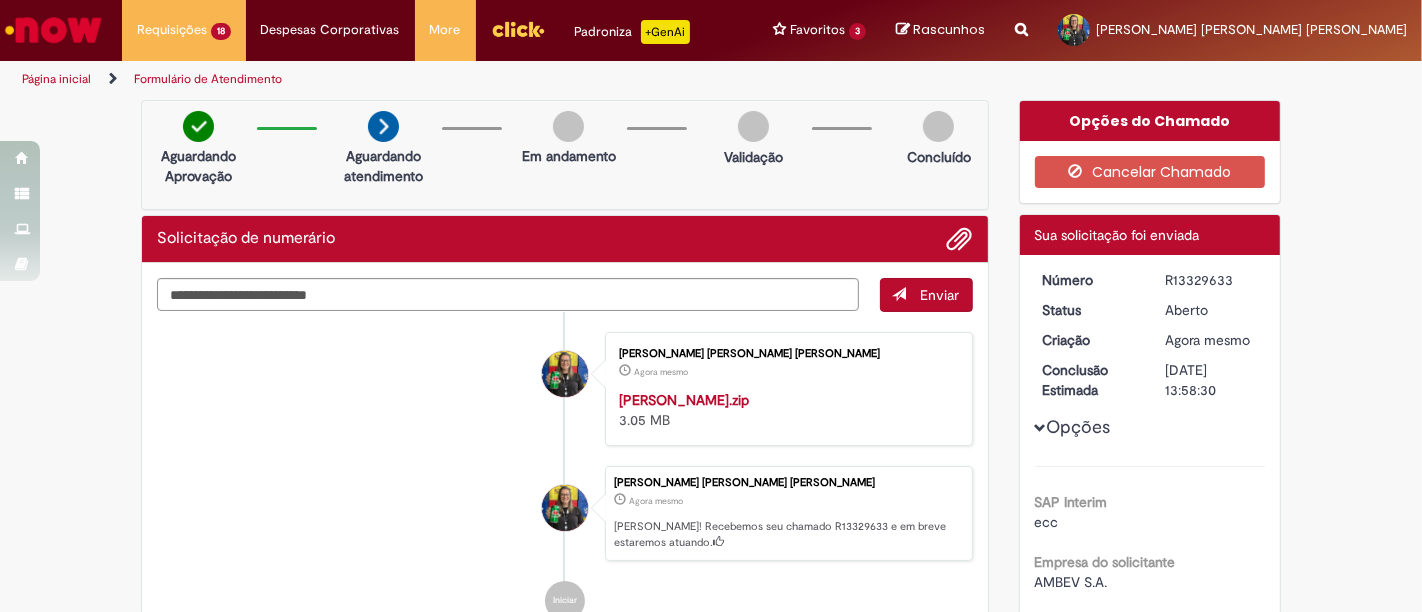 click on "R13329633" at bounding box center [1211, 280] 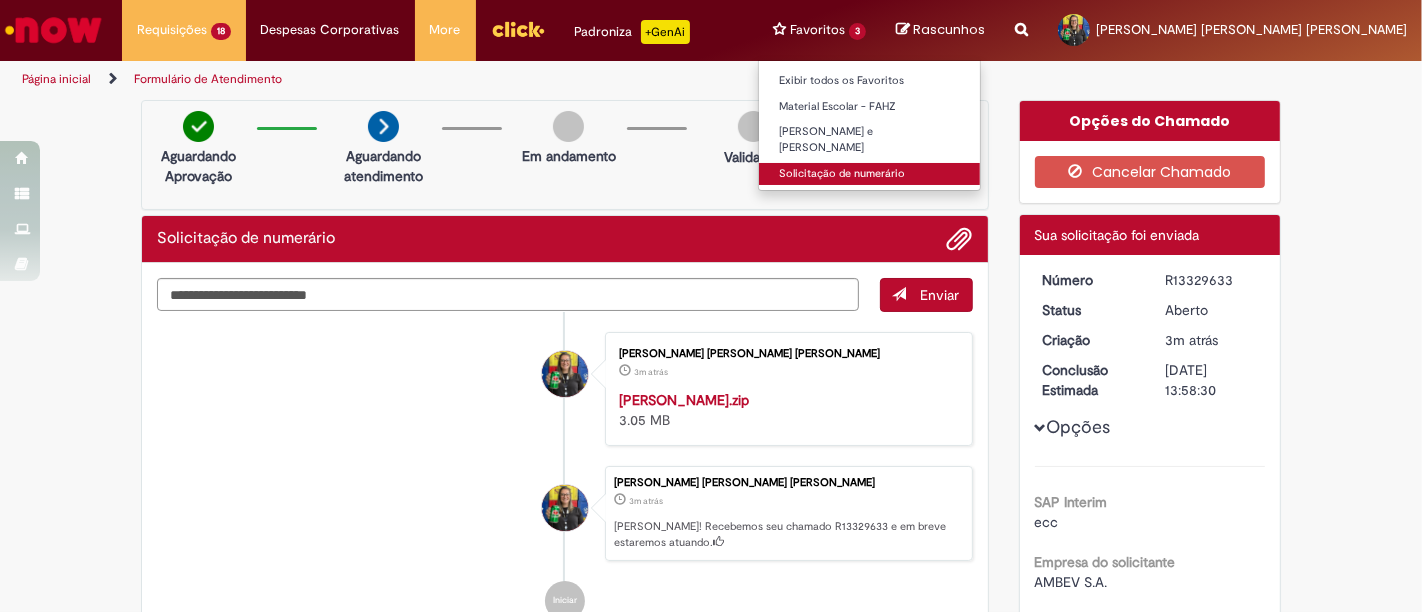 click on "Solicitação de numerário" at bounding box center (869, 174) 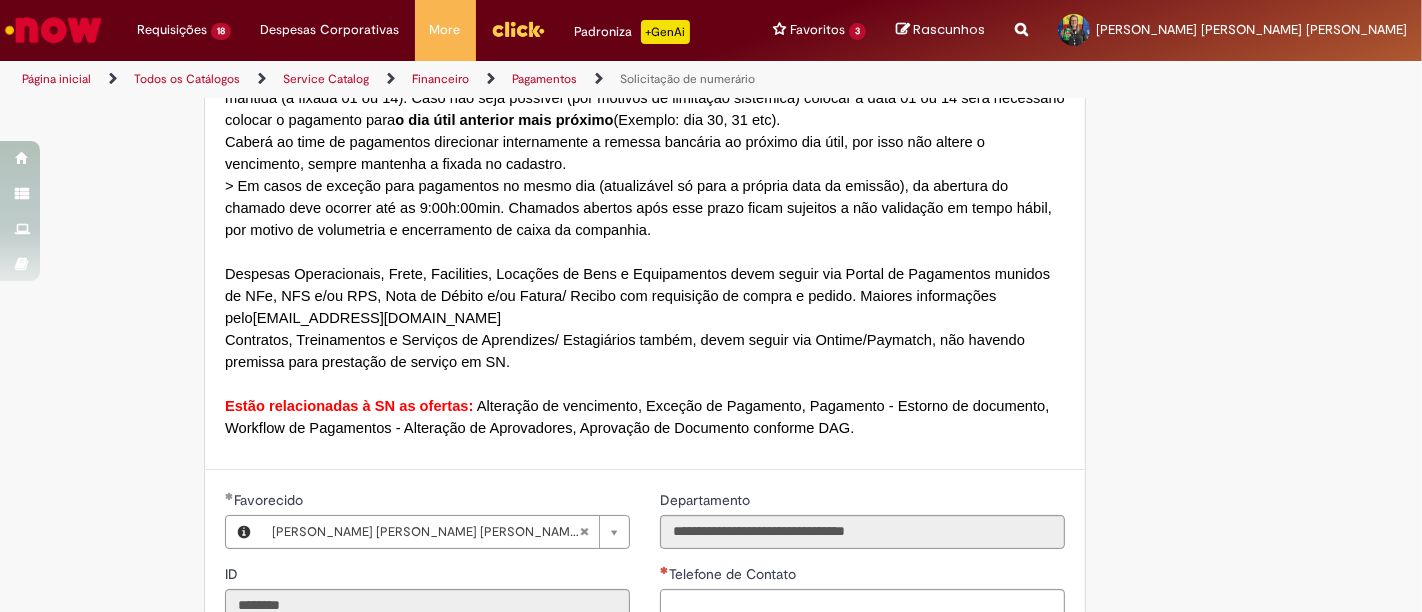 scroll, scrollTop: 1555, scrollLeft: 0, axis: vertical 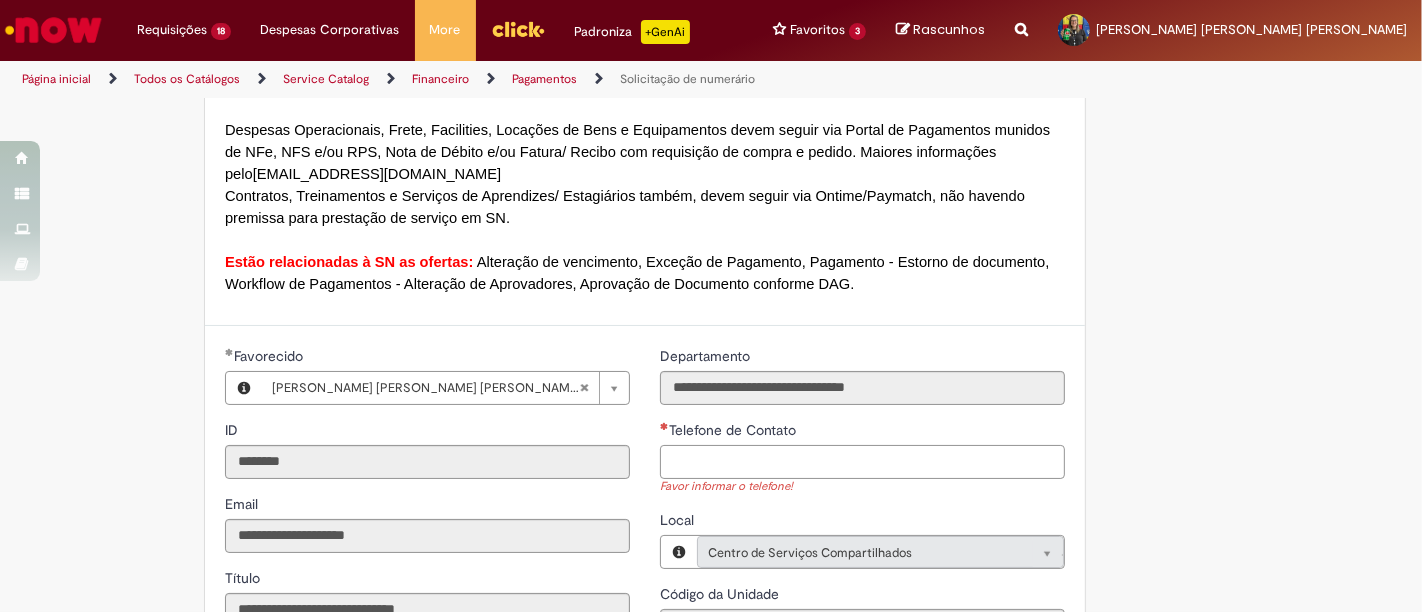 click on "Telefone de Contato" at bounding box center (862, 462) 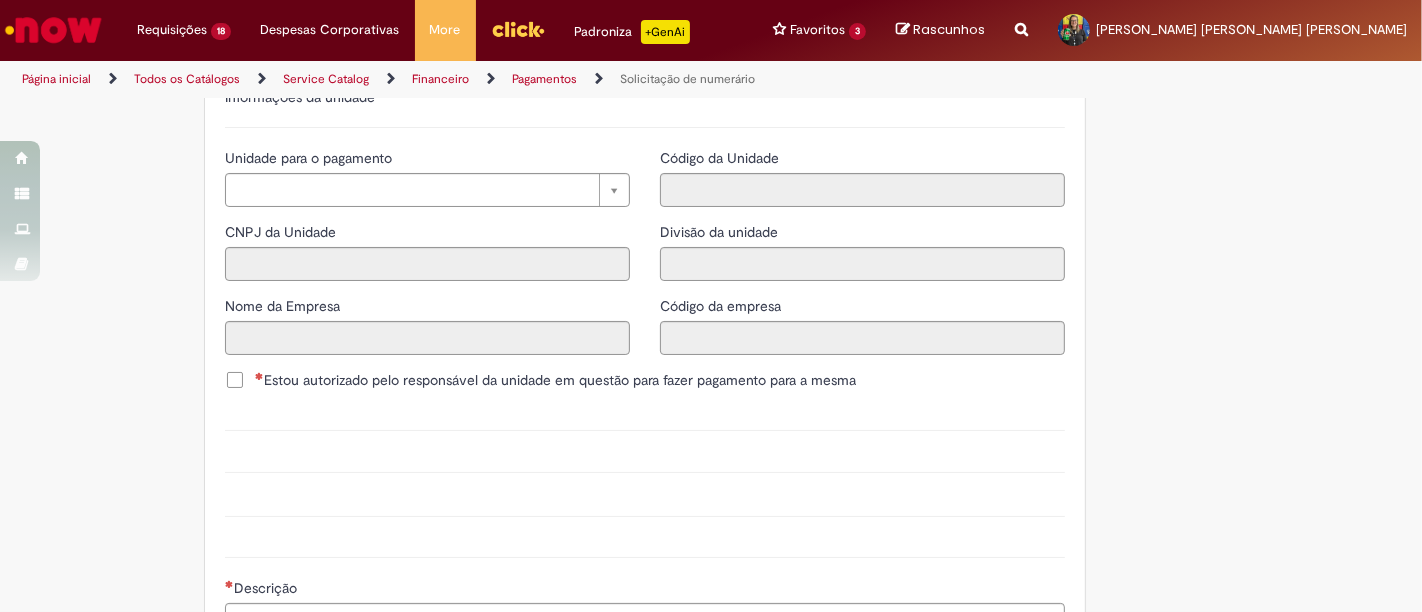 scroll, scrollTop: 2000, scrollLeft: 0, axis: vertical 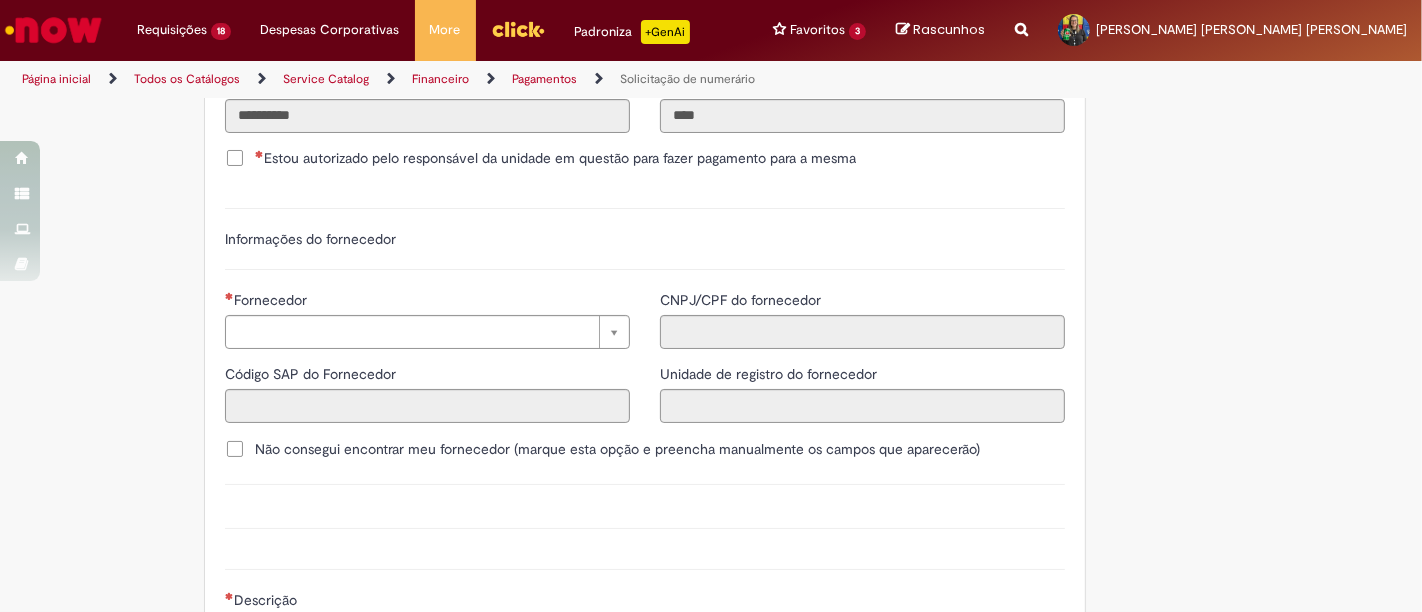 click at bounding box center (259, 154) 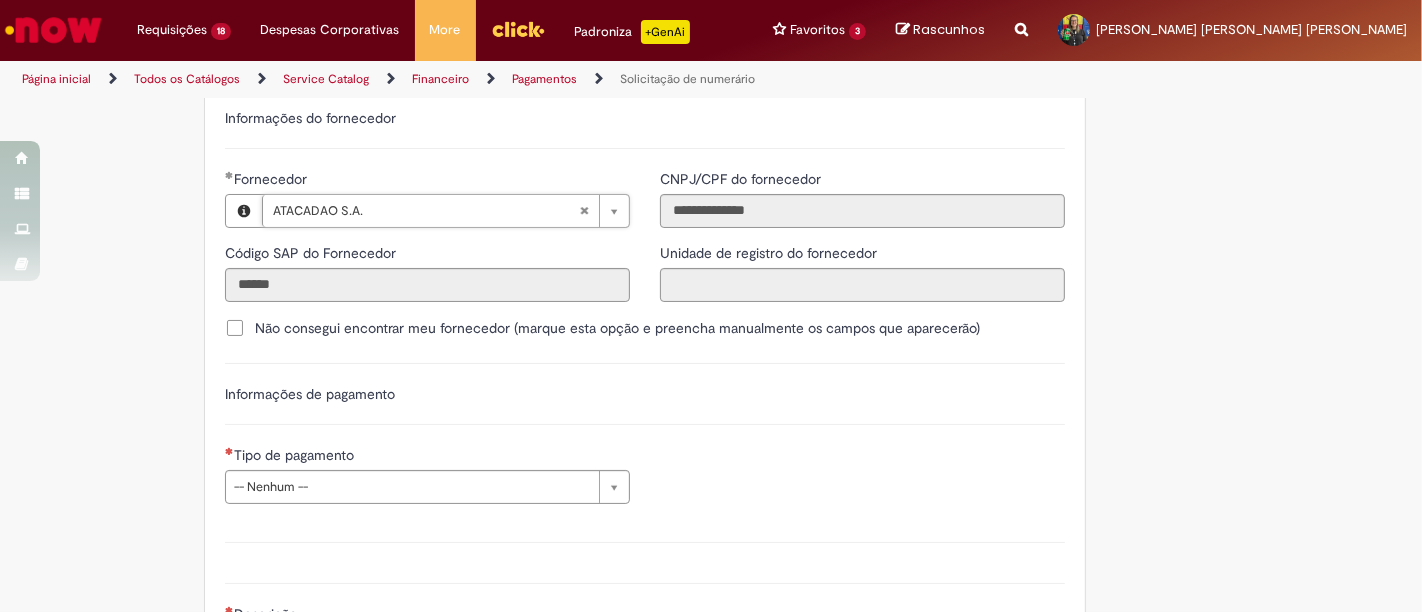 scroll, scrollTop: 2555, scrollLeft: 0, axis: vertical 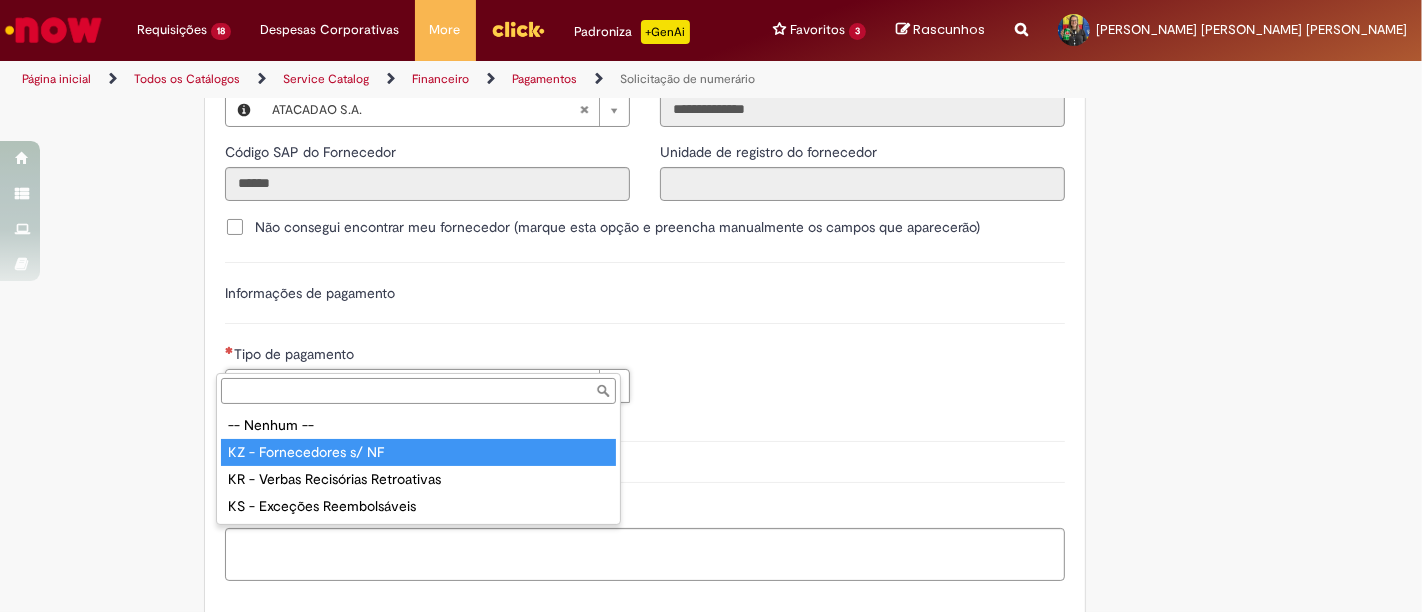 drag, startPoint x: 328, startPoint y: 447, endPoint x: 436, endPoint y: 449, distance: 108.01852 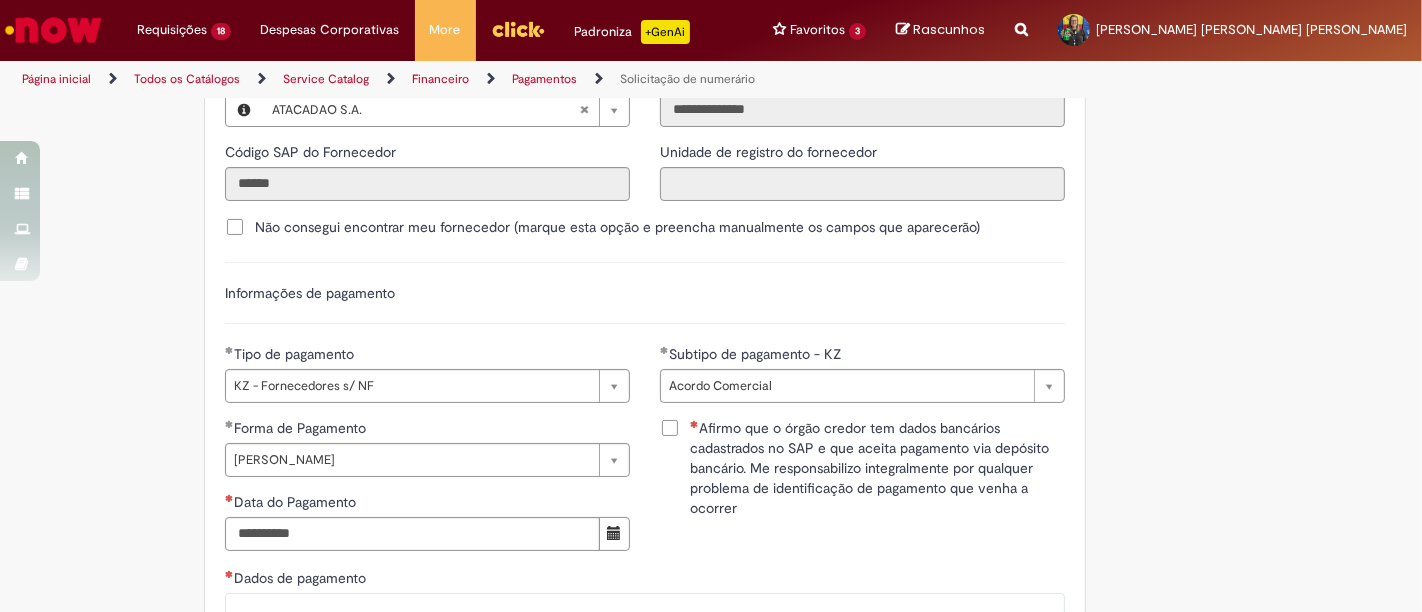 click on "Afirmo que o órgão credor tem dados bancários cadastrados no SAP e que aceita pagamento via depósito bancário. Me responsabilizo integralmente por qualquer problema de identificação de pagamento que venha a ocorrer" at bounding box center [862, 468] 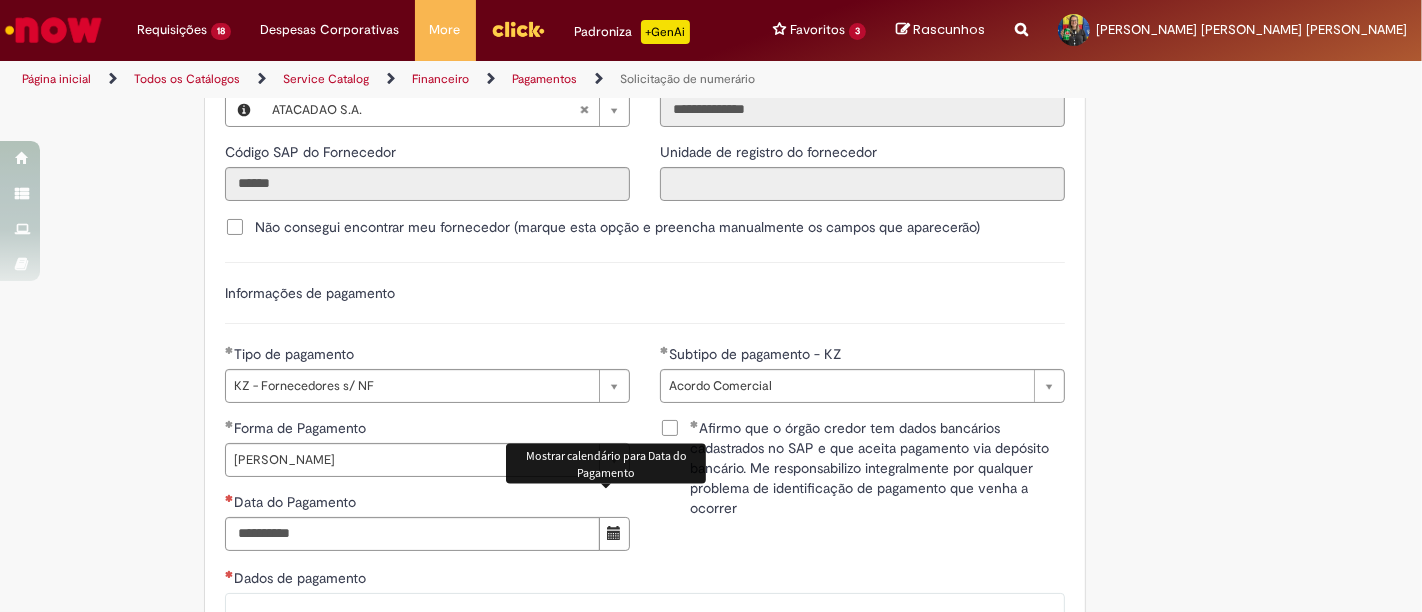 click at bounding box center [614, 533] 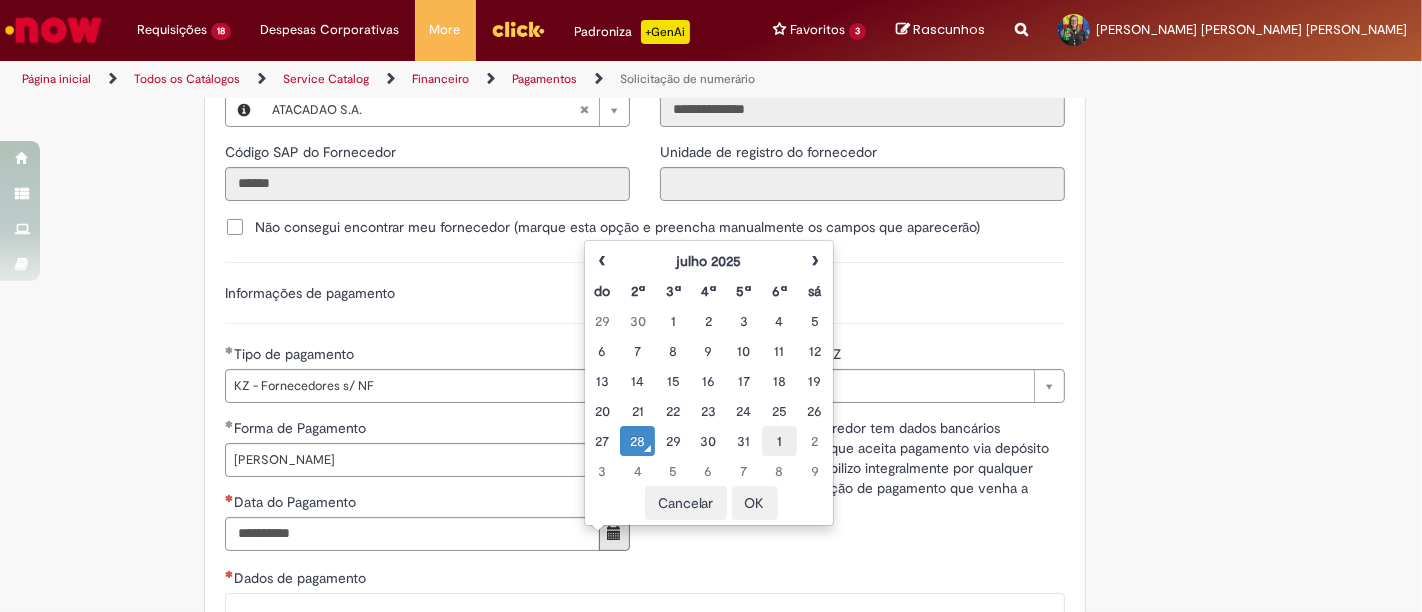 click on "1" at bounding box center [779, 441] 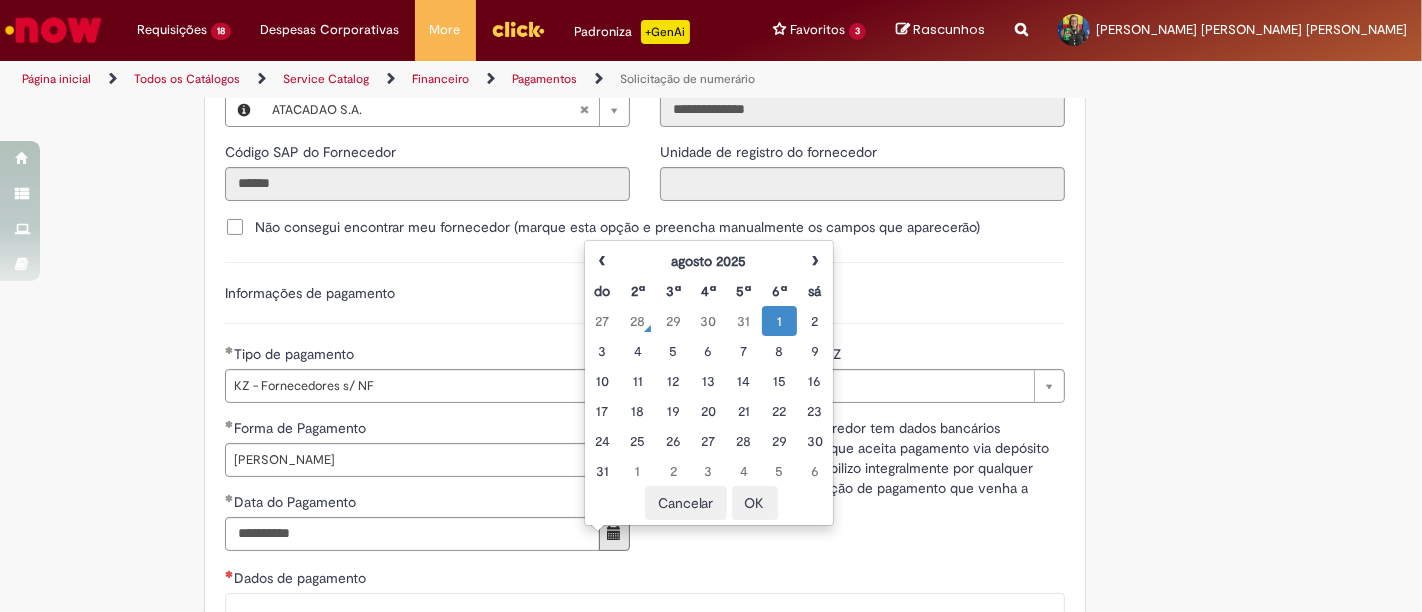 click on "OK" at bounding box center (755, 503) 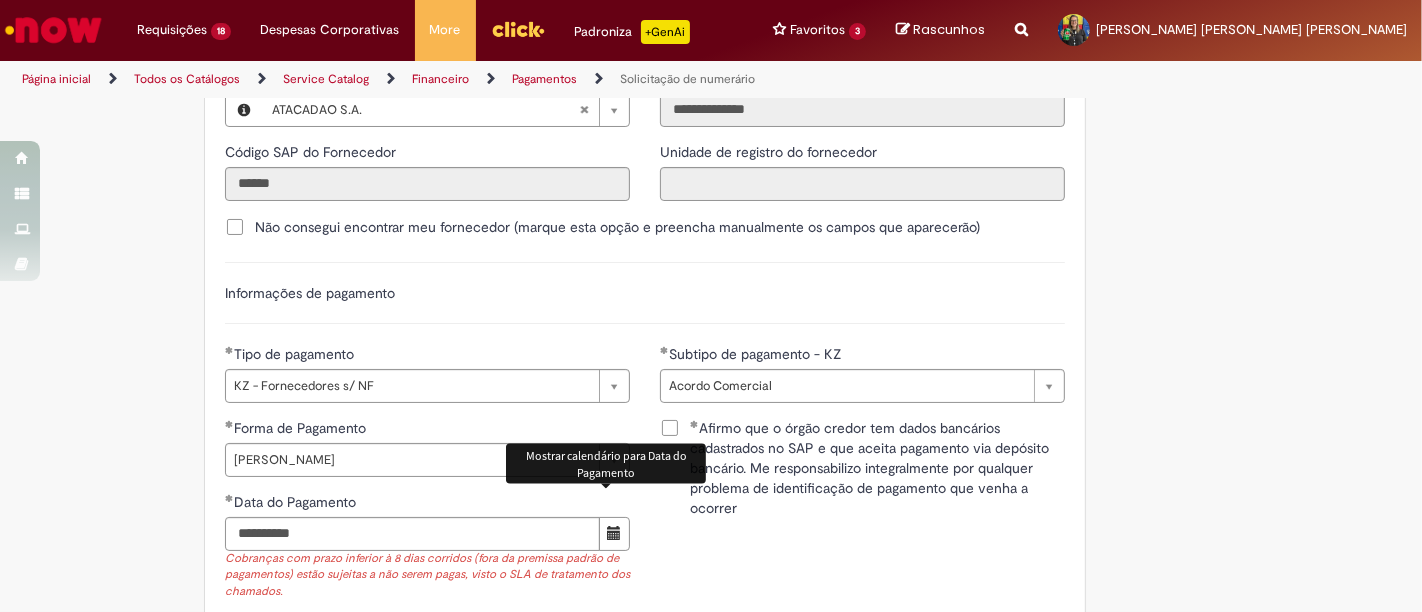 scroll, scrollTop: 2888, scrollLeft: 0, axis: vertical 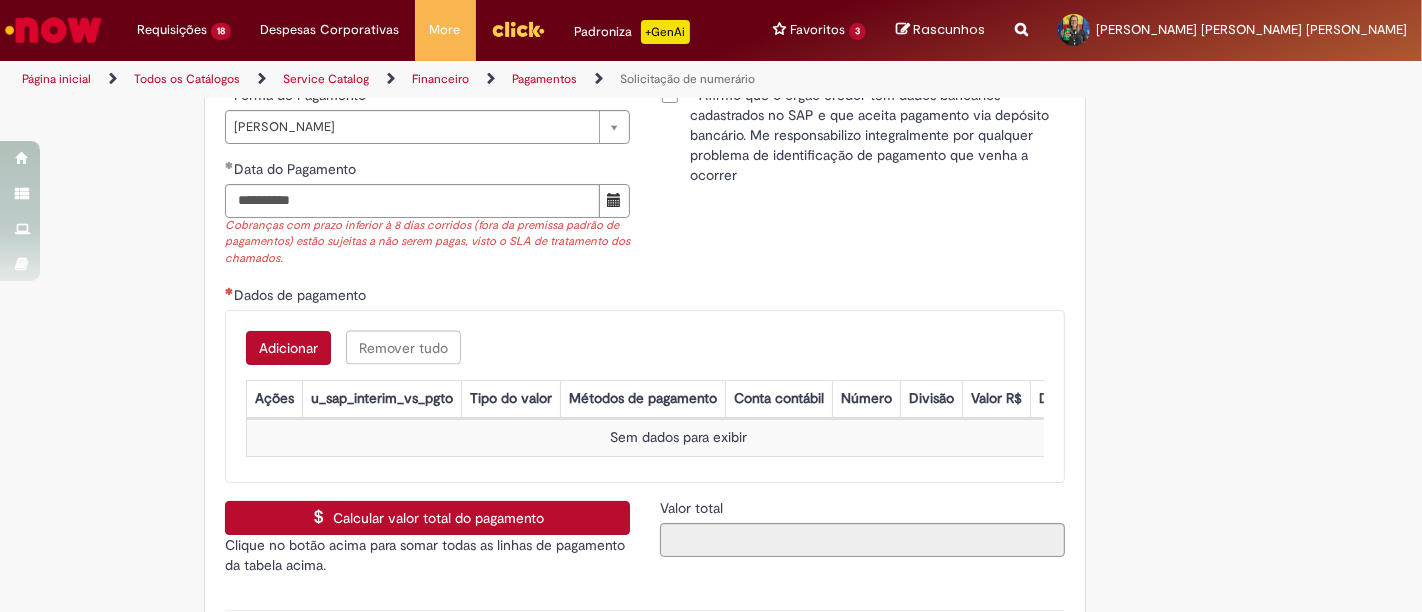 click on "Adicionar" at bounding box center (288, 348) 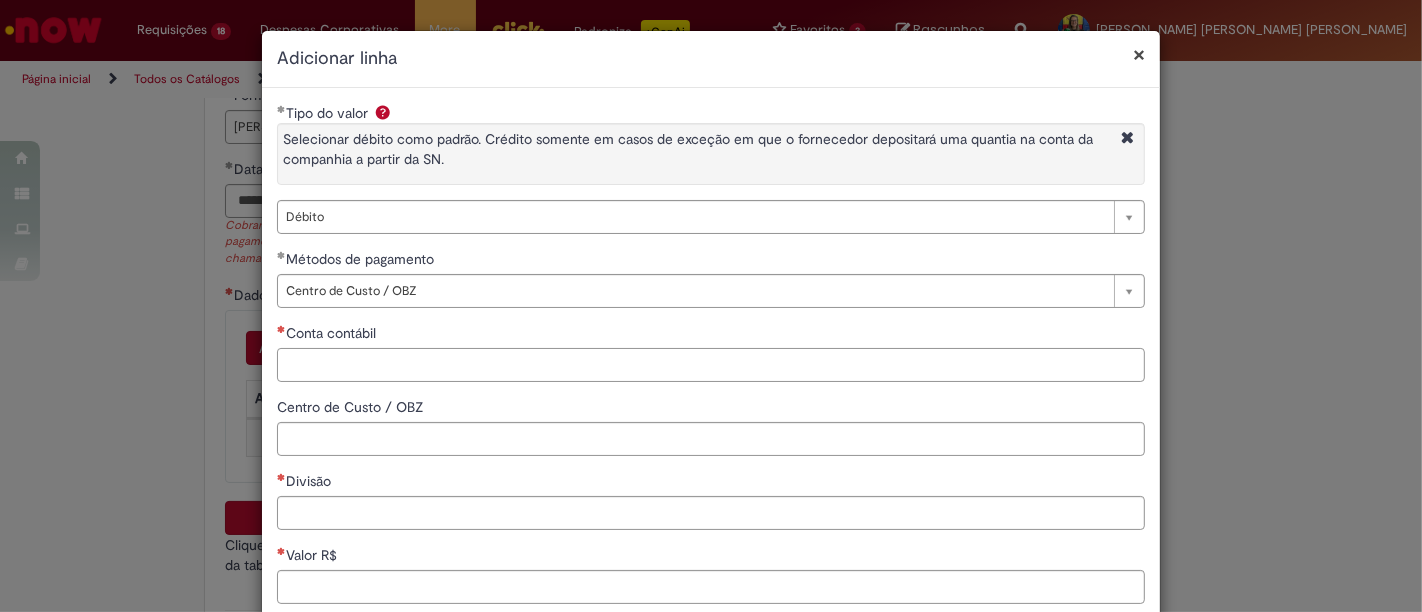 click on "Conta contábil" at bounding box center (711, 365) 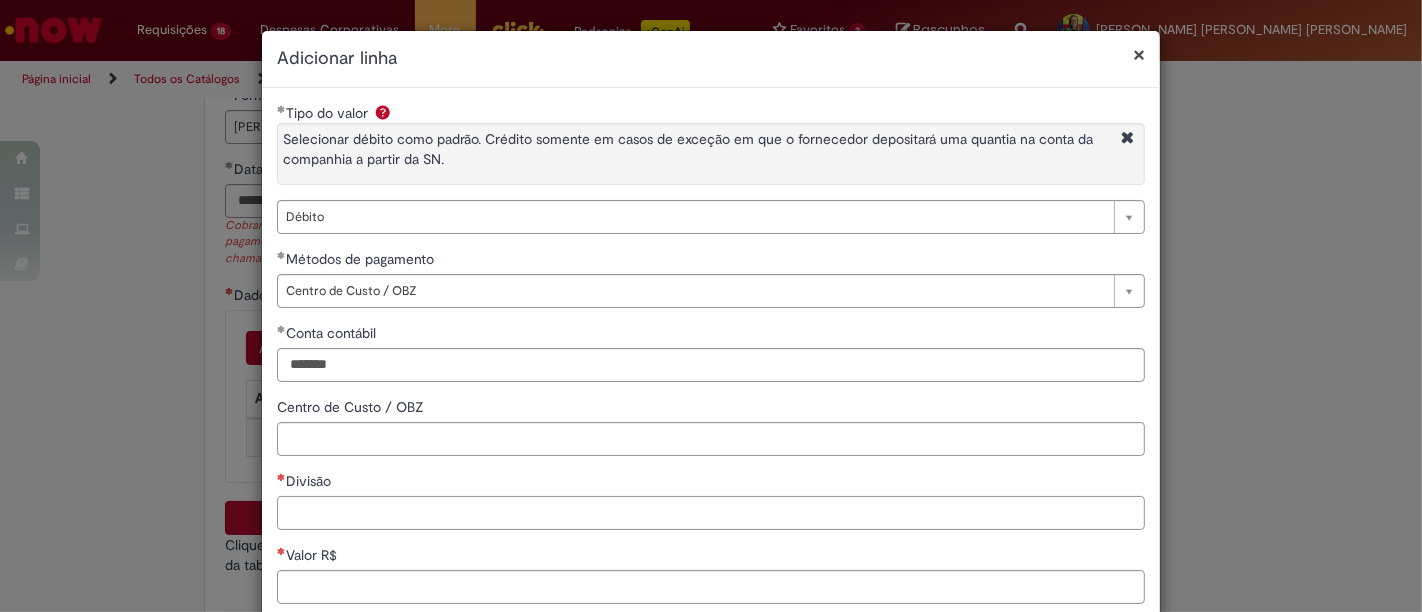 click on "Divisão" at bounding box center (711, 513) 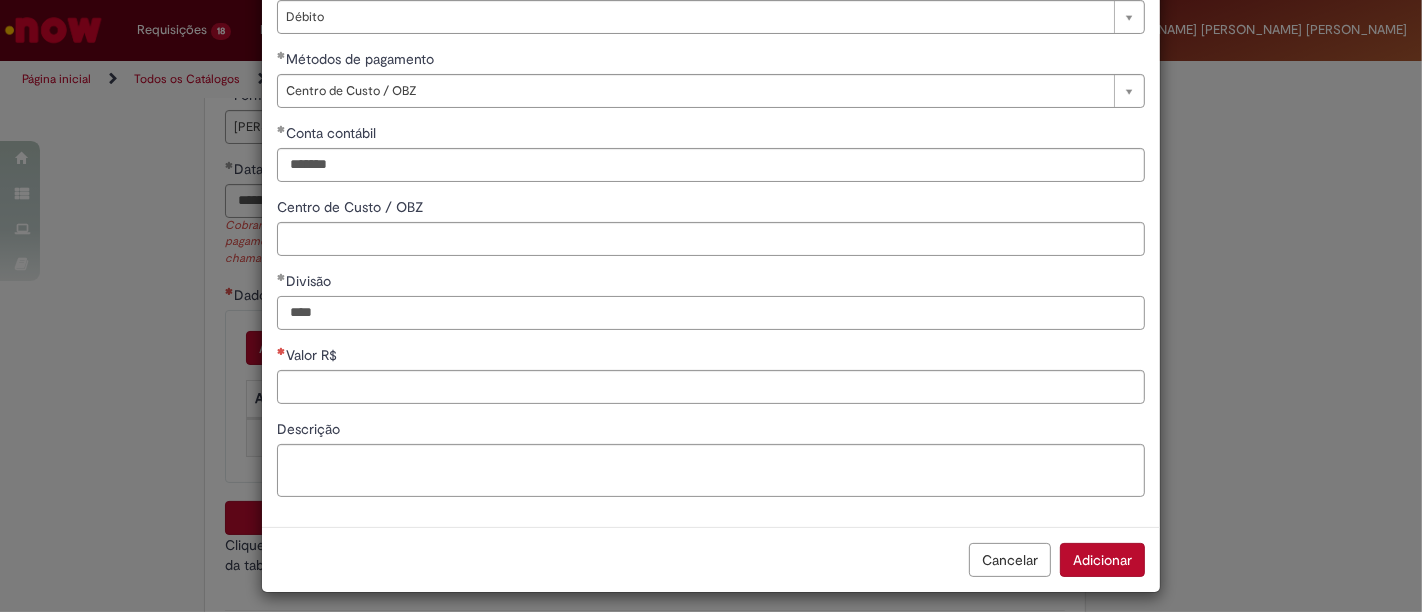 scroll, scrollTop: 208, scrollLeft: 0, axis: vertical 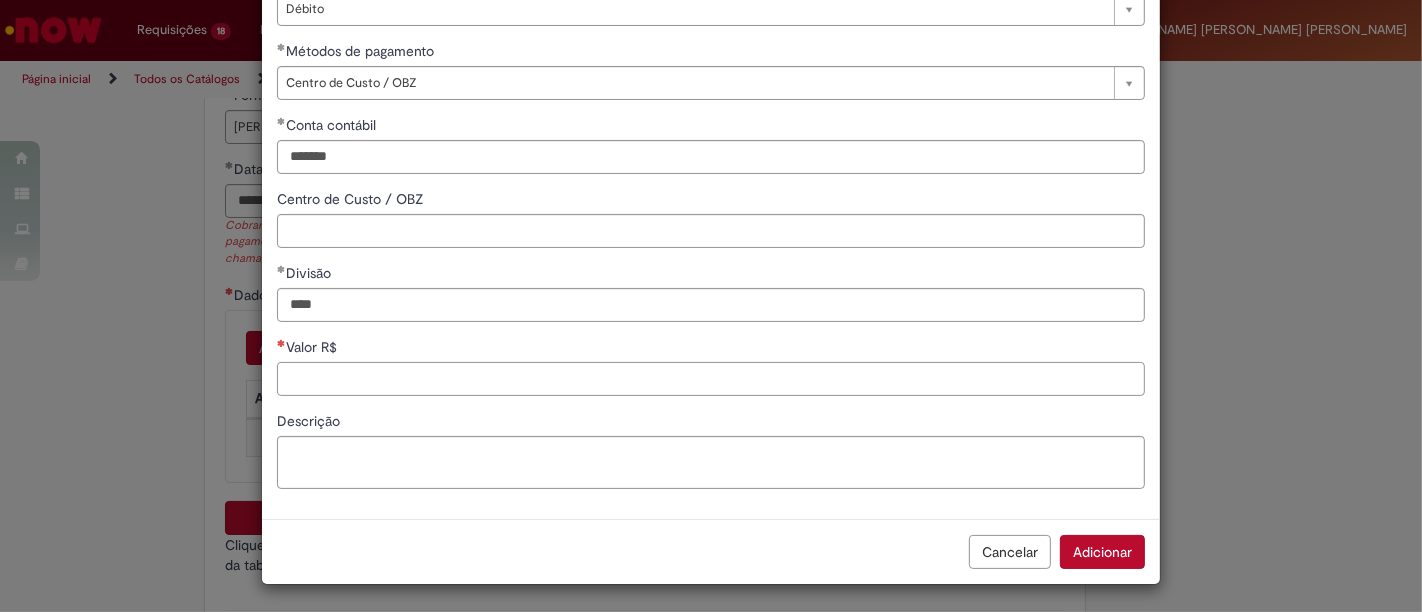 click on "Valor R$" at bounding box center (711, 379) 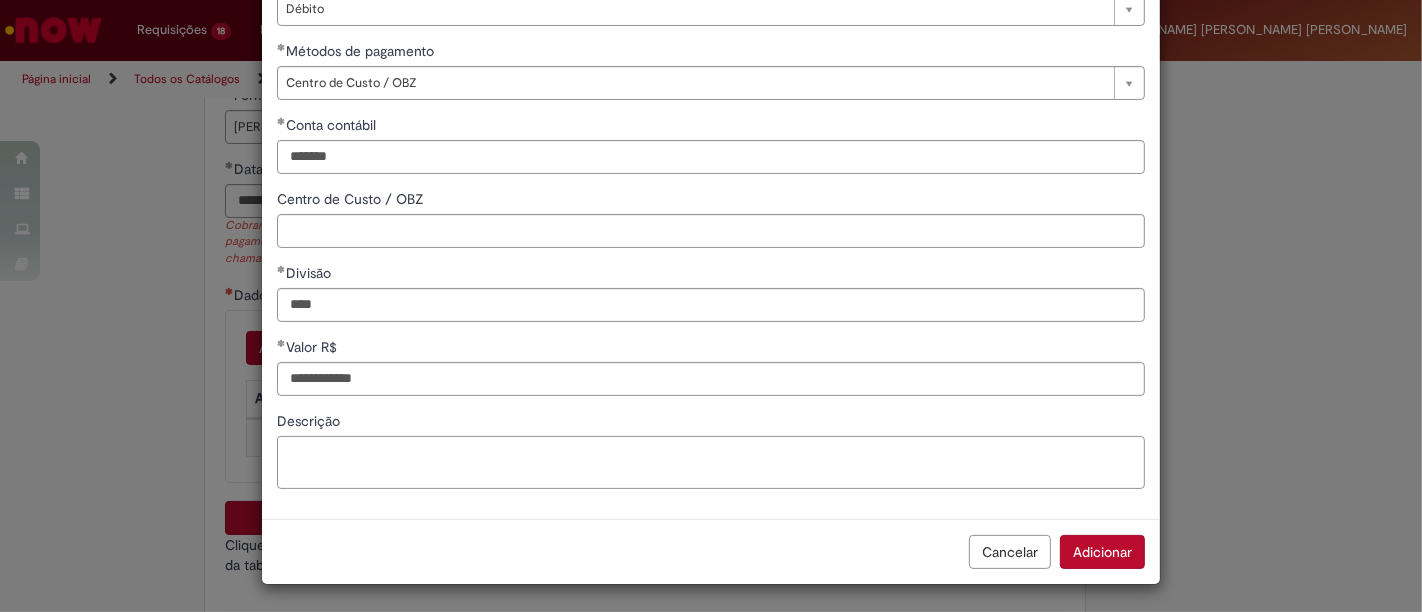 paste on "**********" 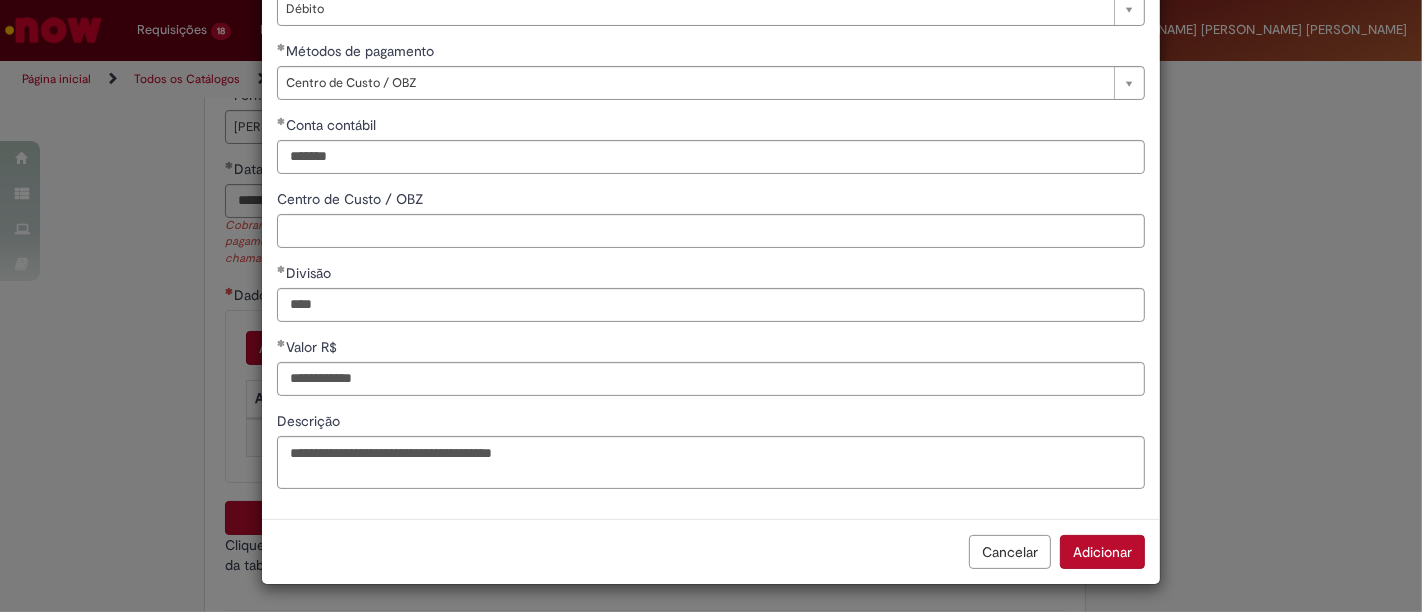 click on "Adicionar" at bounding box center (1102, 552) 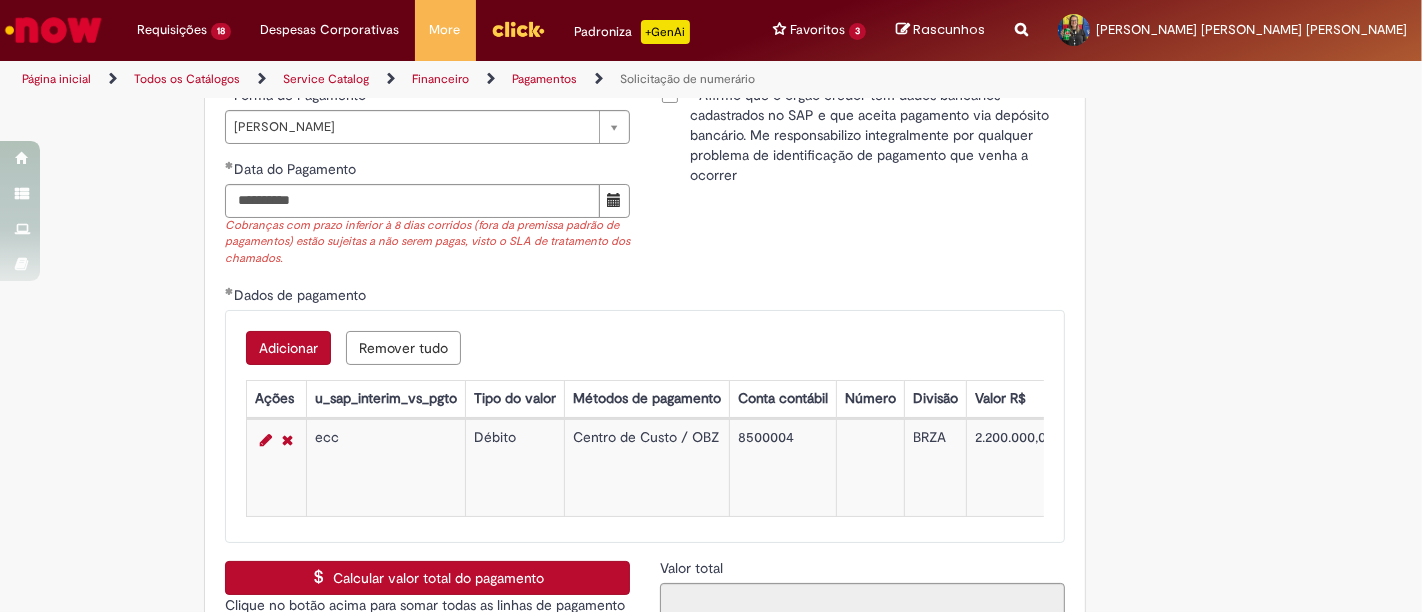 click on "Calcular valor total do pagamento" at bounding box center (427, 578) 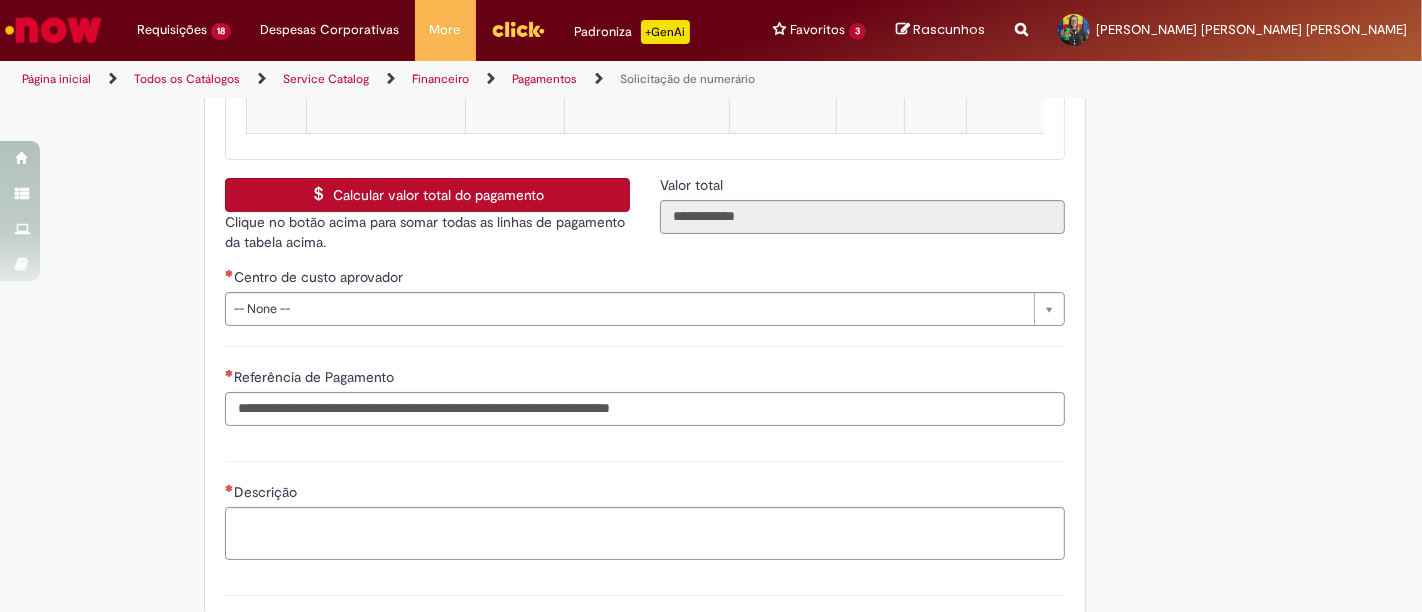 scroll, scrollTop: 3333, scrollLeft: 0, axis: vertical 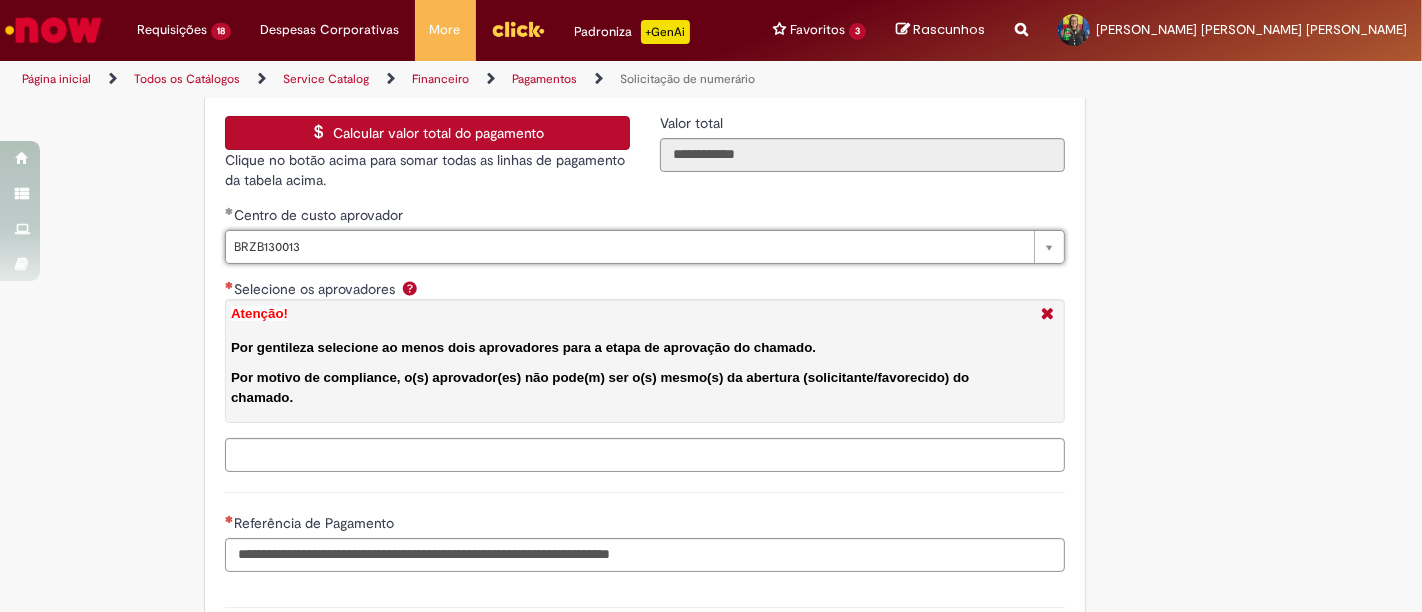 click on "Selecione os aprovadores Atenção!
Por gentileza selecione ao menos dois aprovadores para a etapa de aprovação do chamado.
Por motivo de compliance, o(s) aprovador(es) não pode(m) ser o(s) mesmo(s) da abertura (solicitante/favorecido) do chamado." at bounding box center [687, 455] 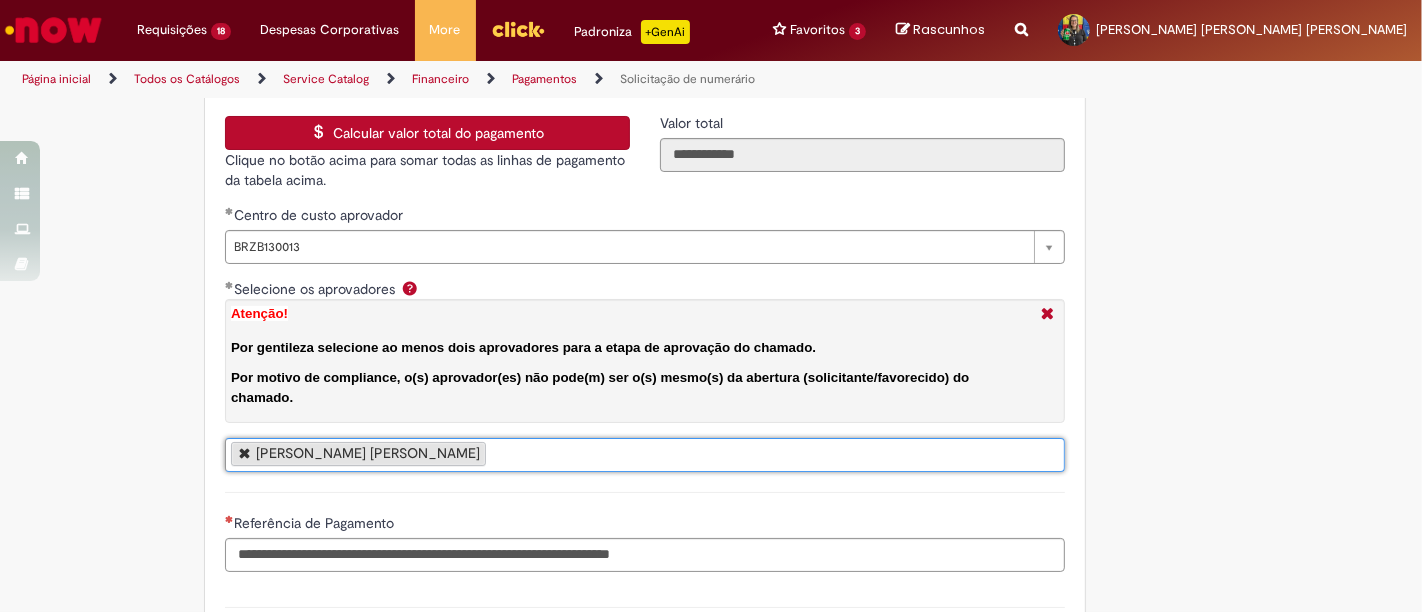 scroll, scrollTop: 0, scrollLeft: 0, axis: both 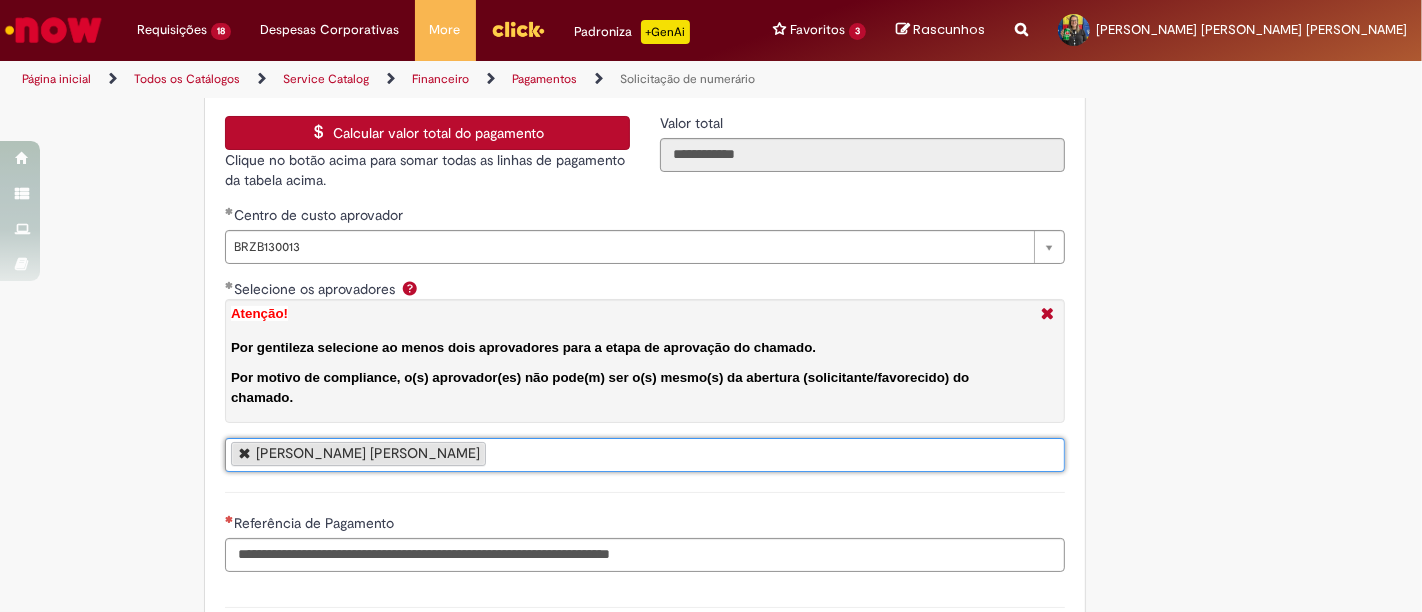 click on "[PERSON_NAME] [PERSON_NAME]" at bounding box center (645, 455) 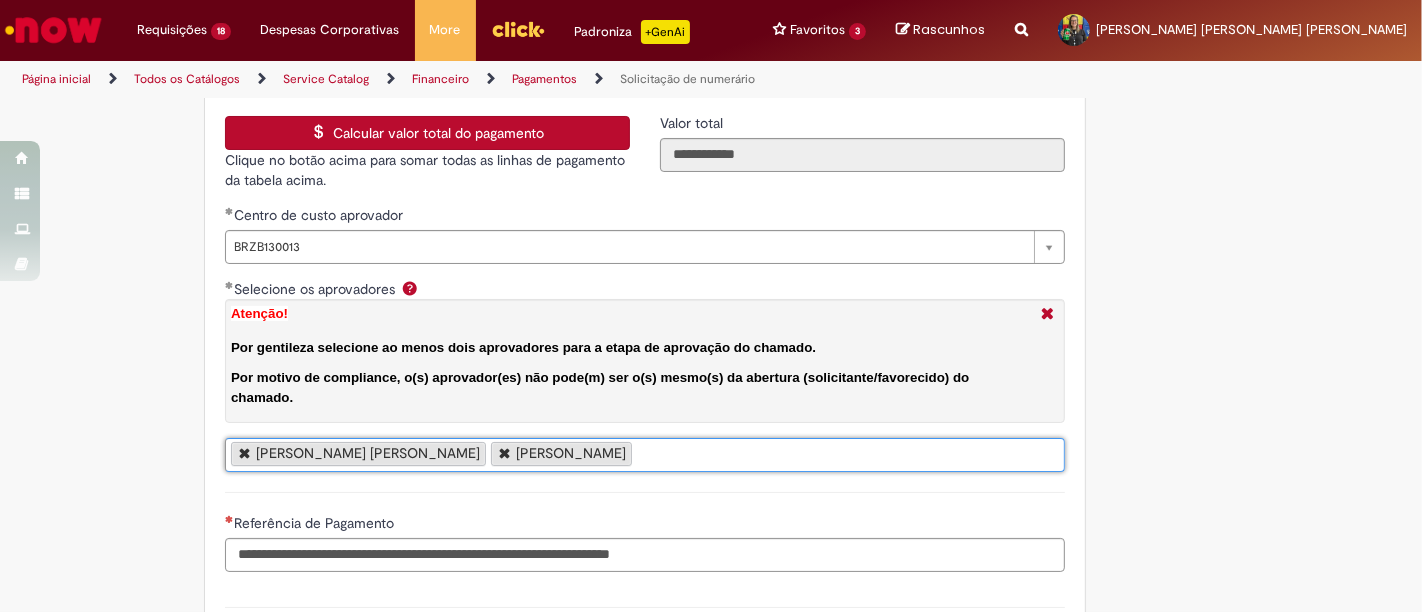 scroll, scrollTop: 0, scrollLeft: 0, axis: both 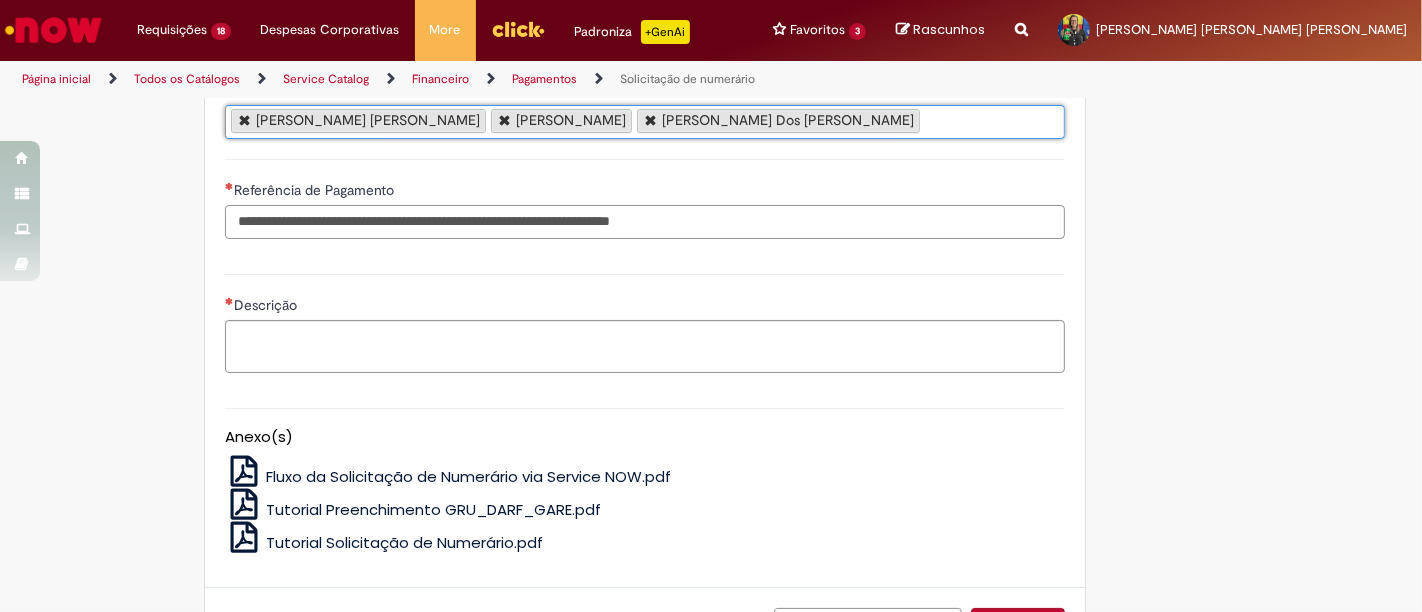 click on "Referência de Pagamento" at bounding box center (645, 222) 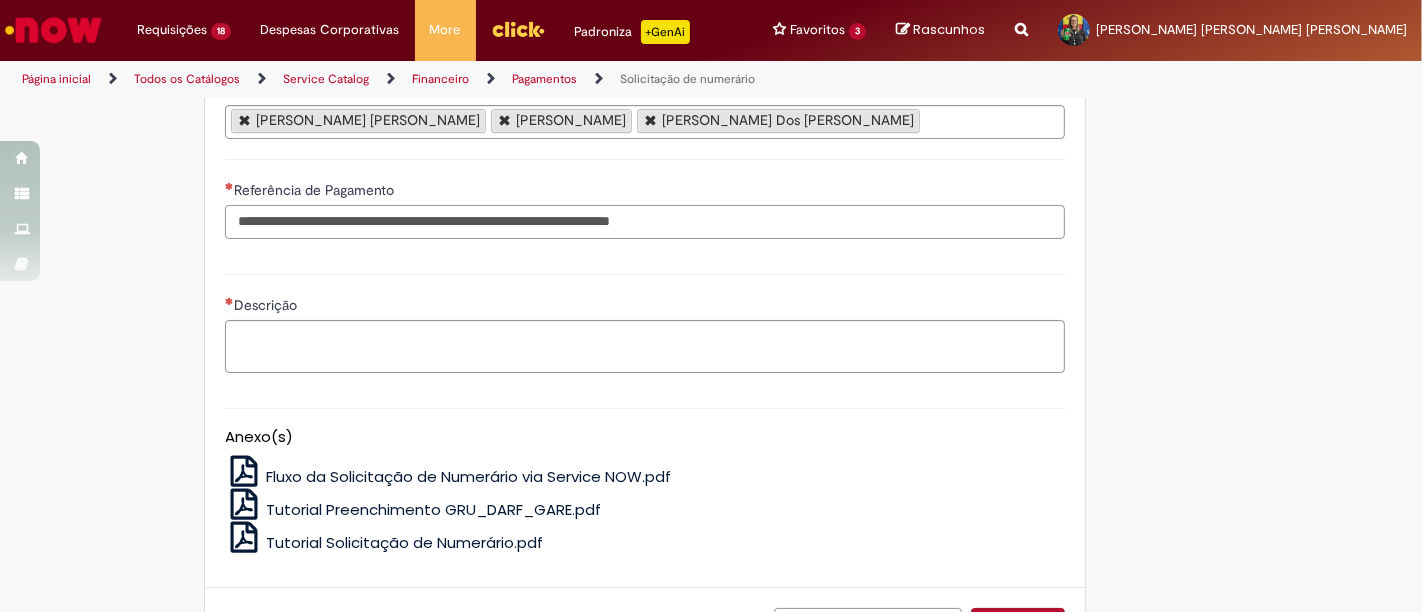 paste on "**********" 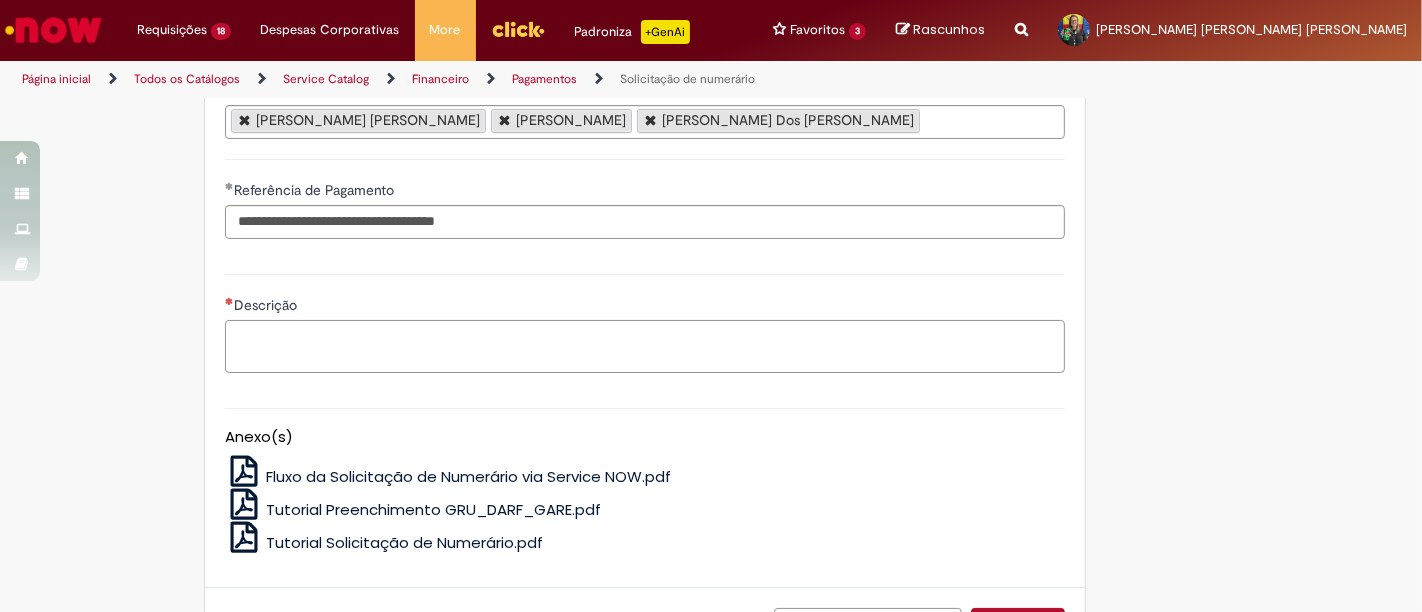 click on "Descrição" at bounding box center (645, 346) 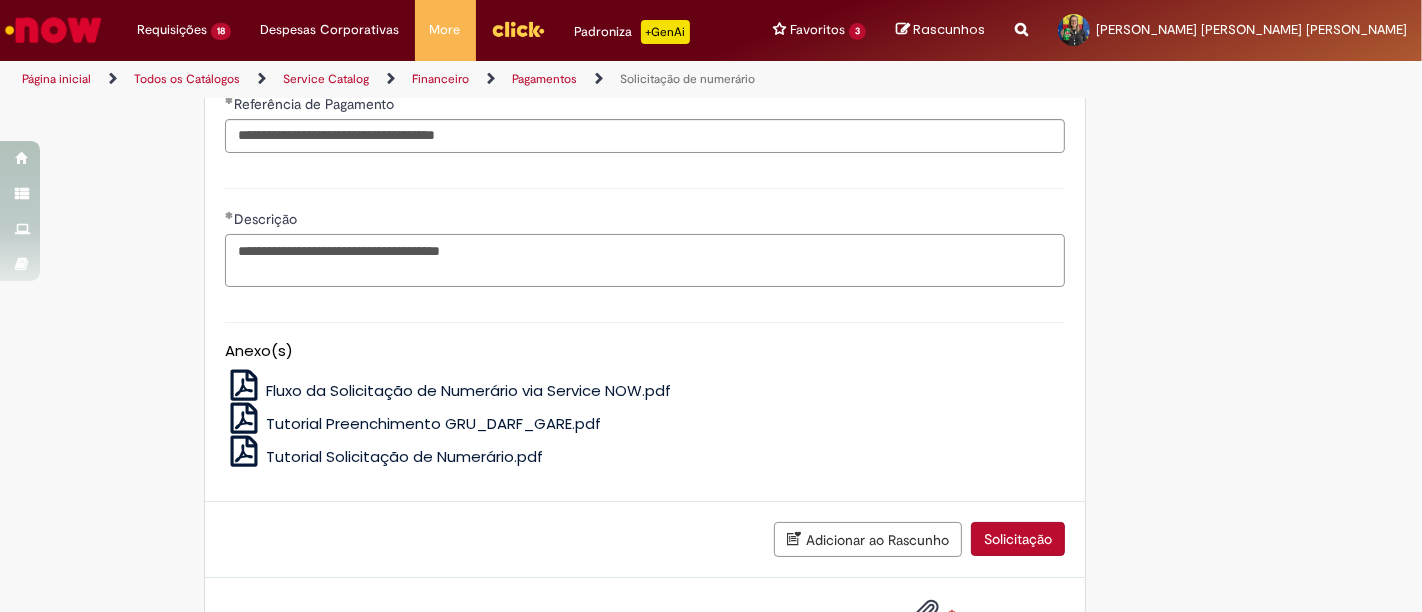 scroll, scrollTop: 3818, scrollLeft: 0, axis: vertical 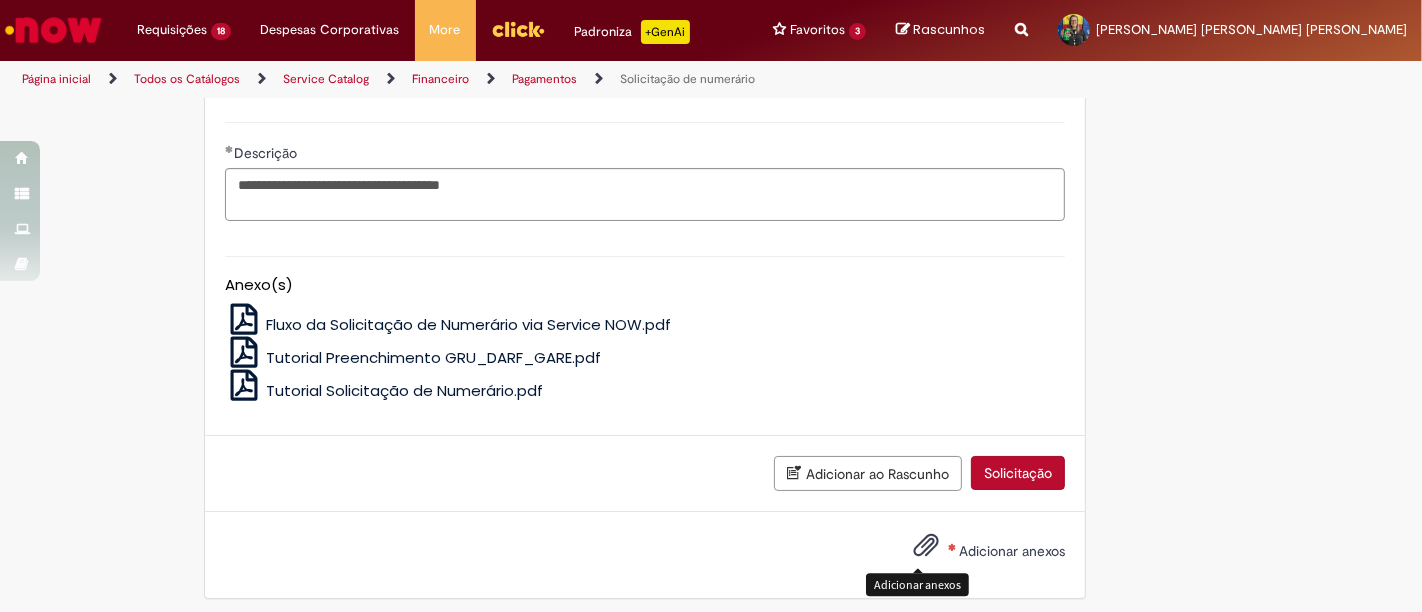 click at bounding box center [926, 546] 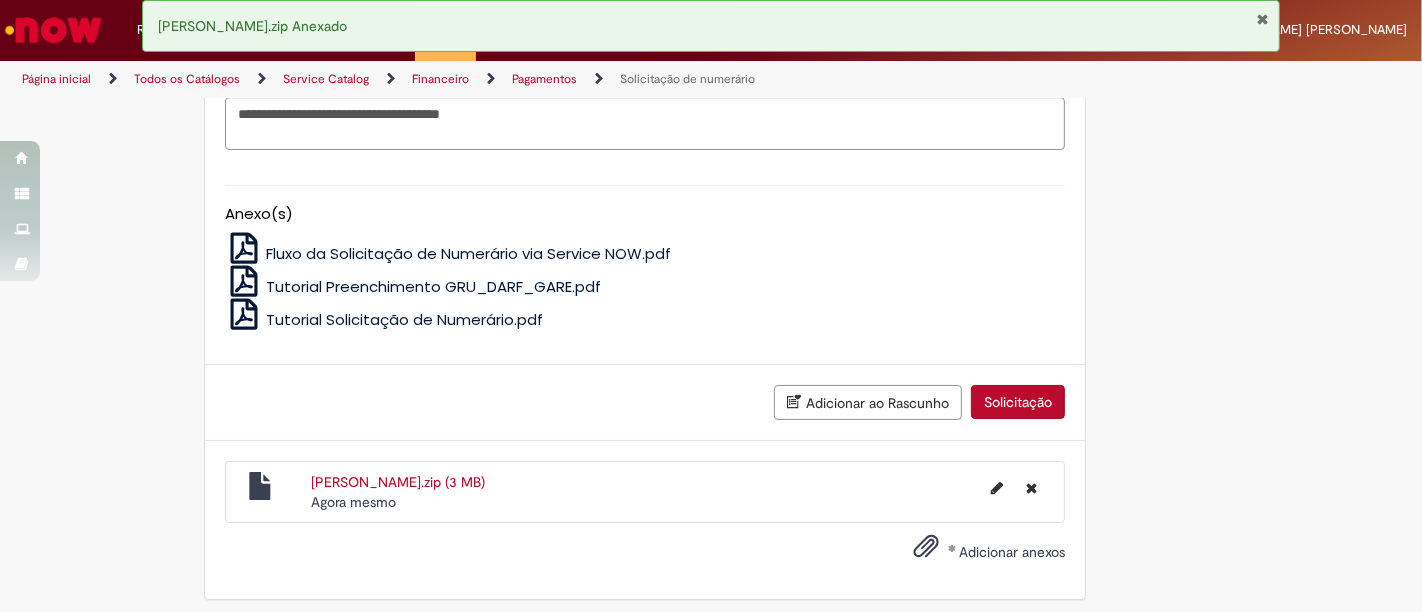 click on "Solicitação" at bounding box center (1018, 402) 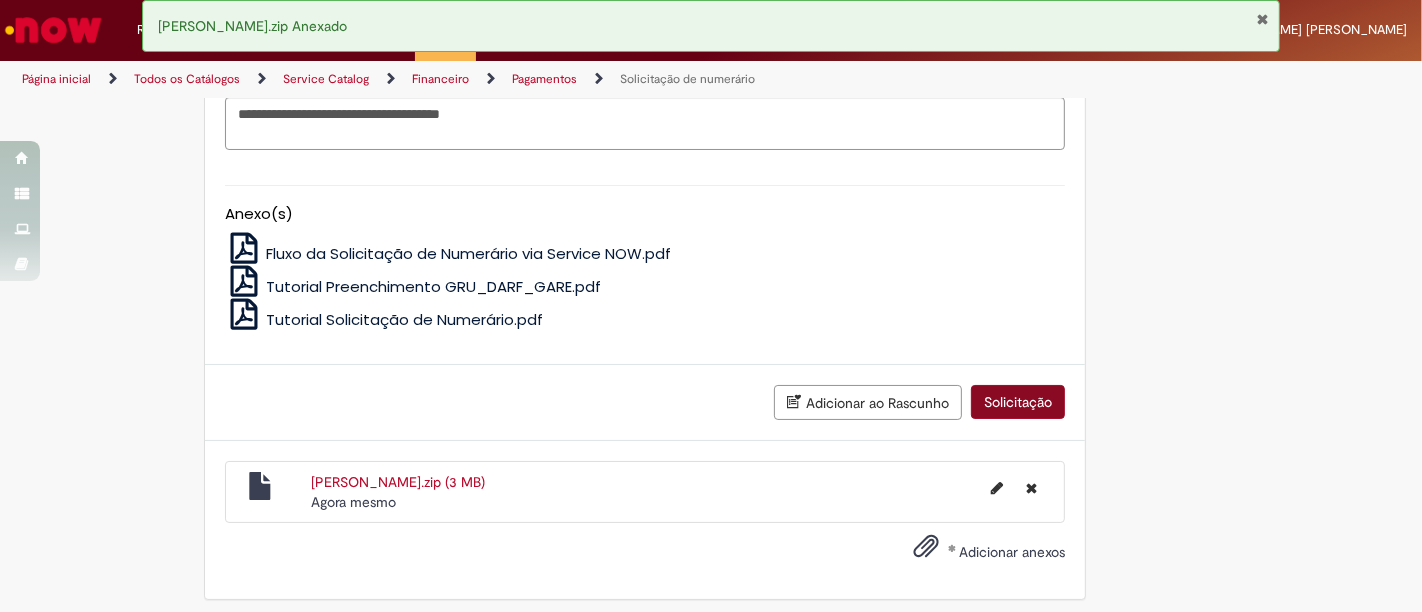 scroll, scrollTop: 3844, scrollLeft: 0, axis: vertical 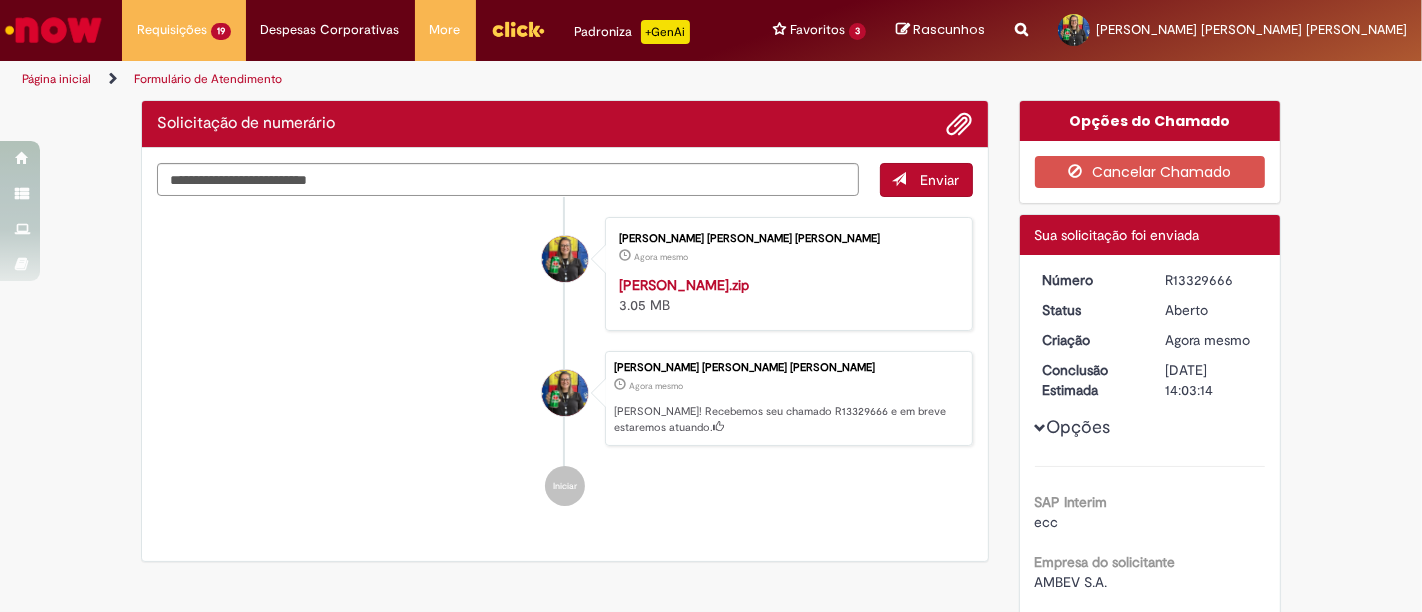 click on "R13329666" at bounding box center (1211, 280) 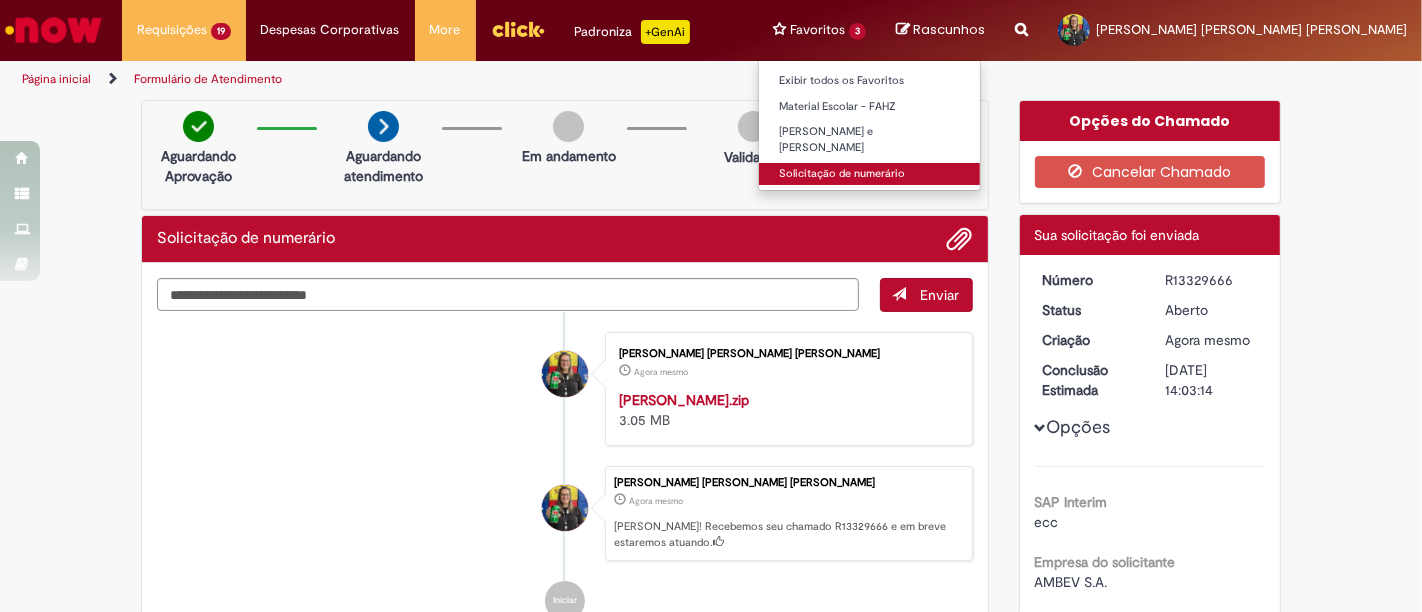 click on "Solicitação de numerário" at bounding box center [869, 174] 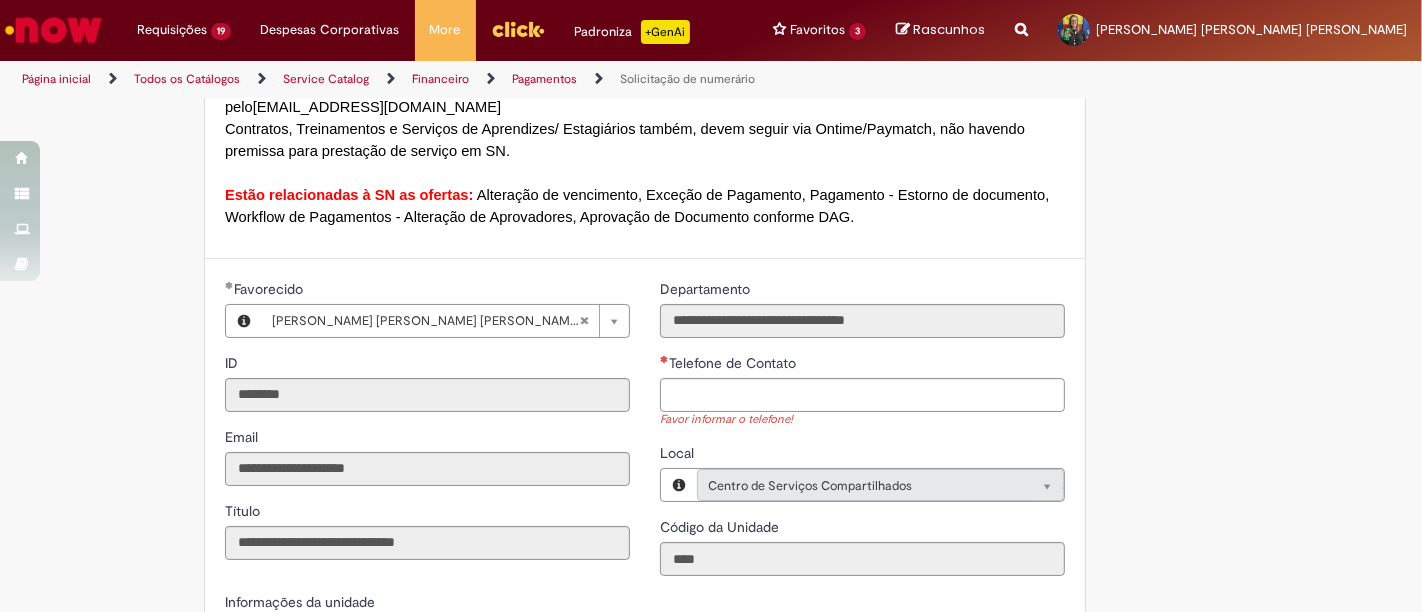 scroll, scrollTop: 1777, scrollLeft: 0, axis: vertical 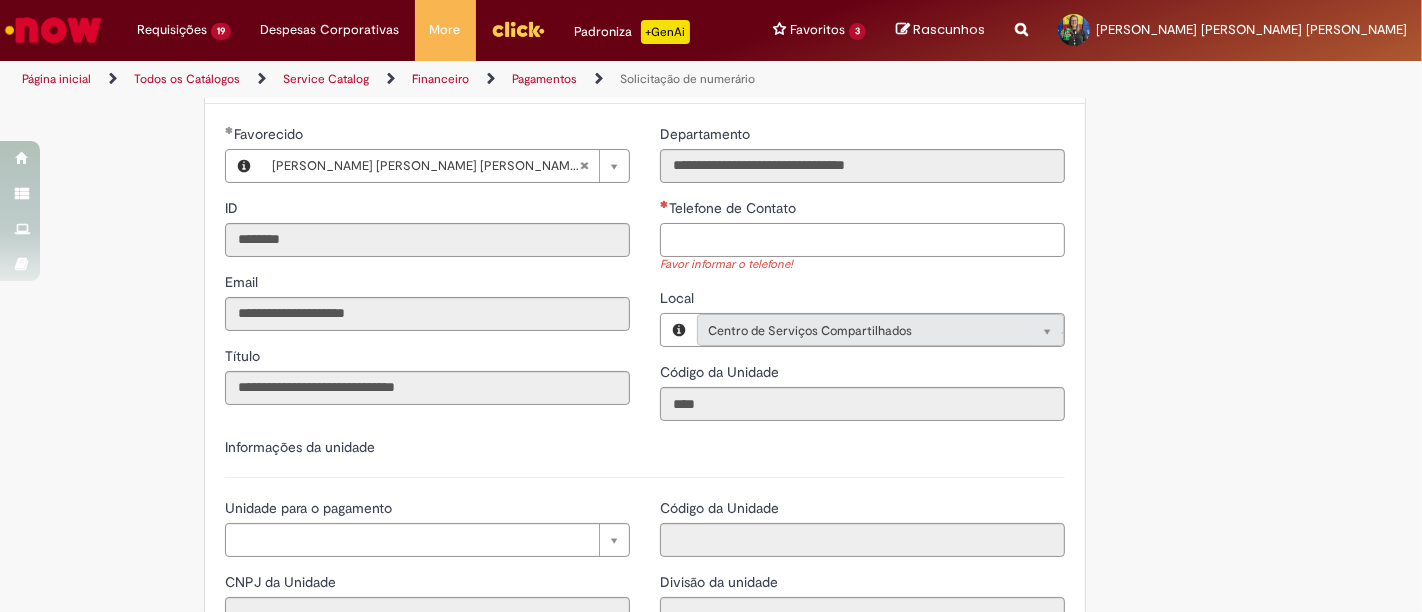 click on "Telefone de Contato" at bounding box center (862, 240) 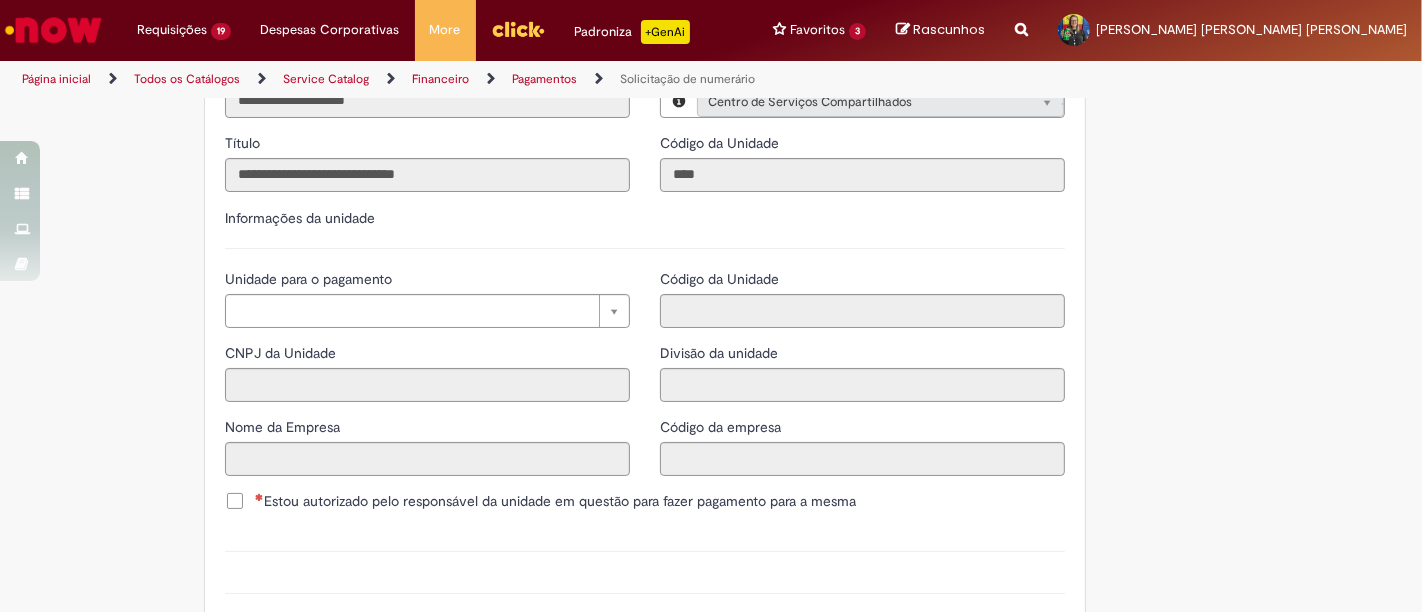 scroll, scrollTop: 2000, scrollLeft: 0, axis: vertical 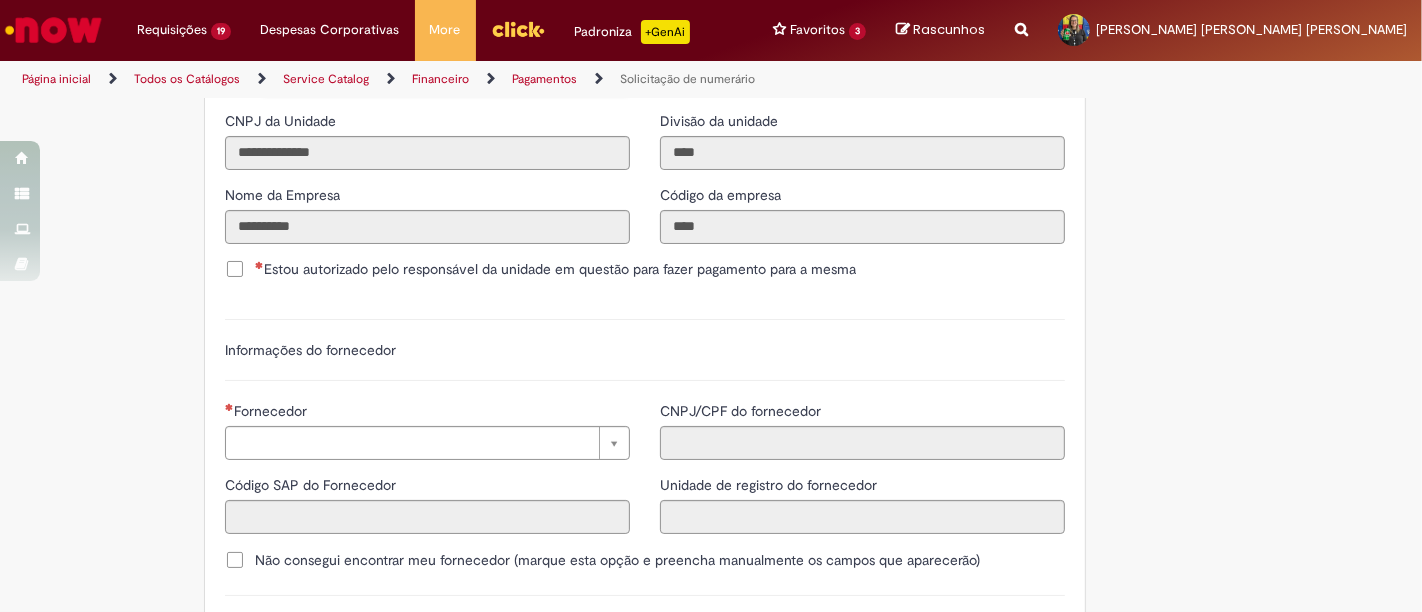 click on "Estou autorizado pelo responsável da unidade em questão para fazer pagamento para a mesma" at bounding box center [555, 269] 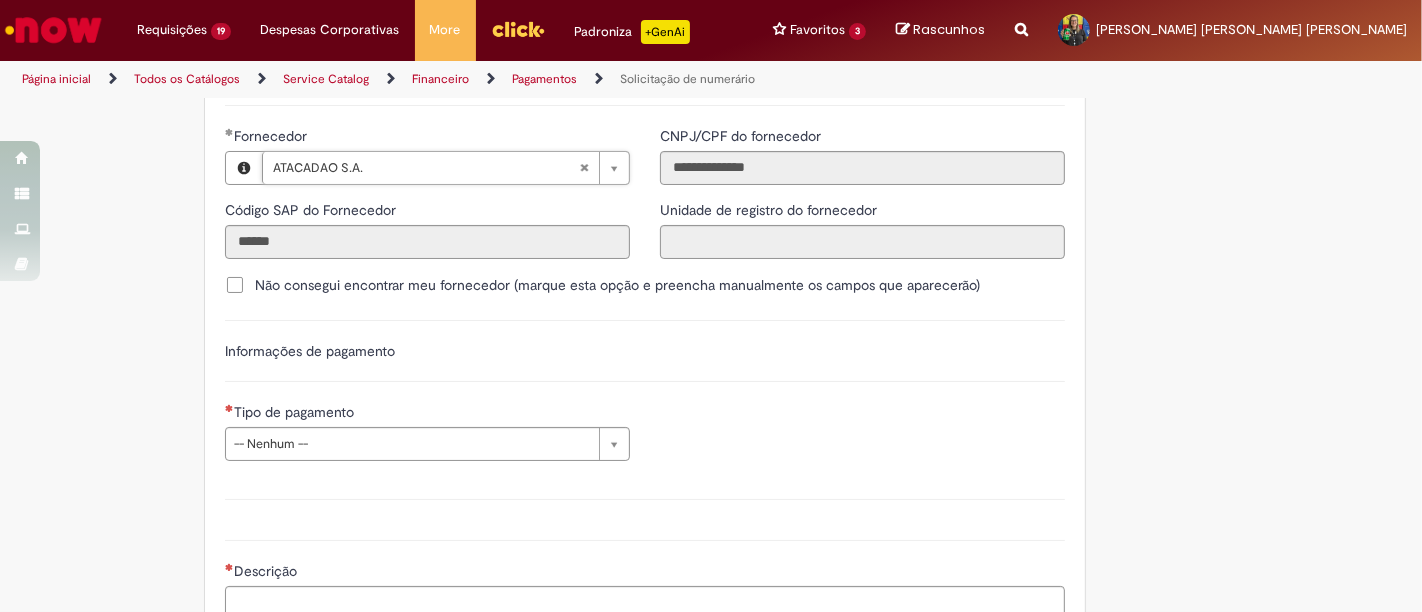 scroll, scrollTop: 2555, scrollLeft: 0, axis: vertical 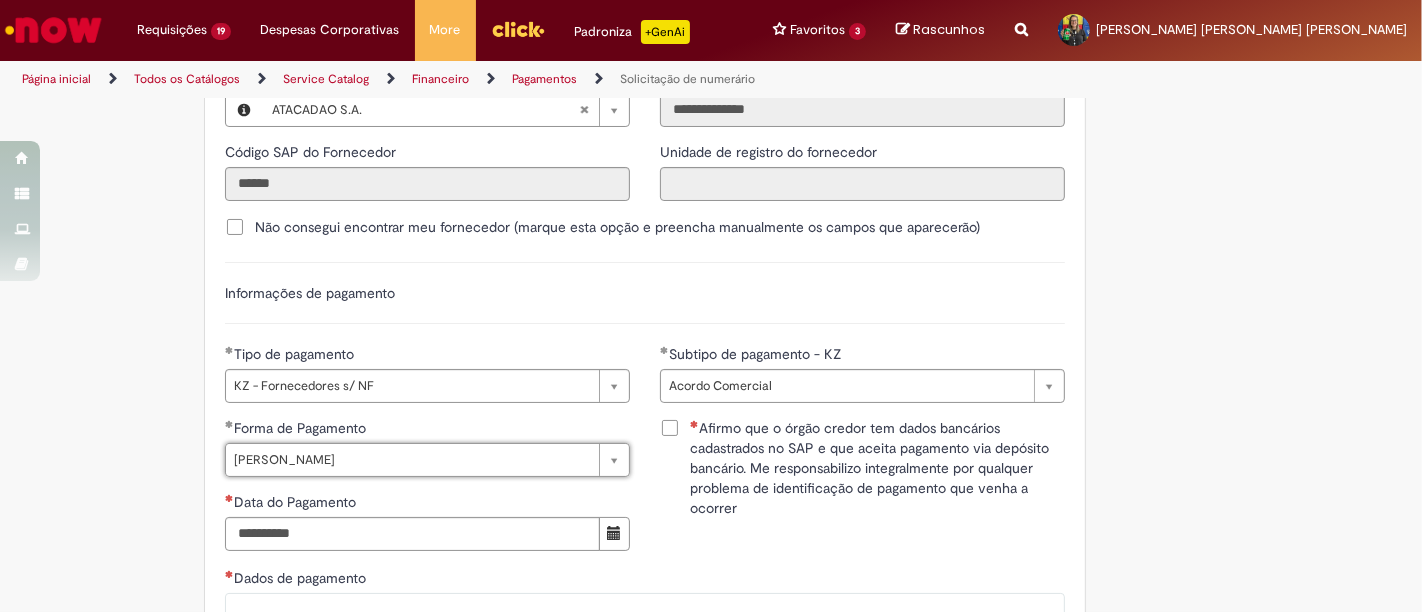 click on "Afirmo que o órgão credor tem dados bancários cadastrados no SAP e que aceita pagamento via depósito bancário. Me responsabilizo integralmente por qualquer problema de identificação de pagamento que venha a ocorrer" at bounding box center (877, 468) 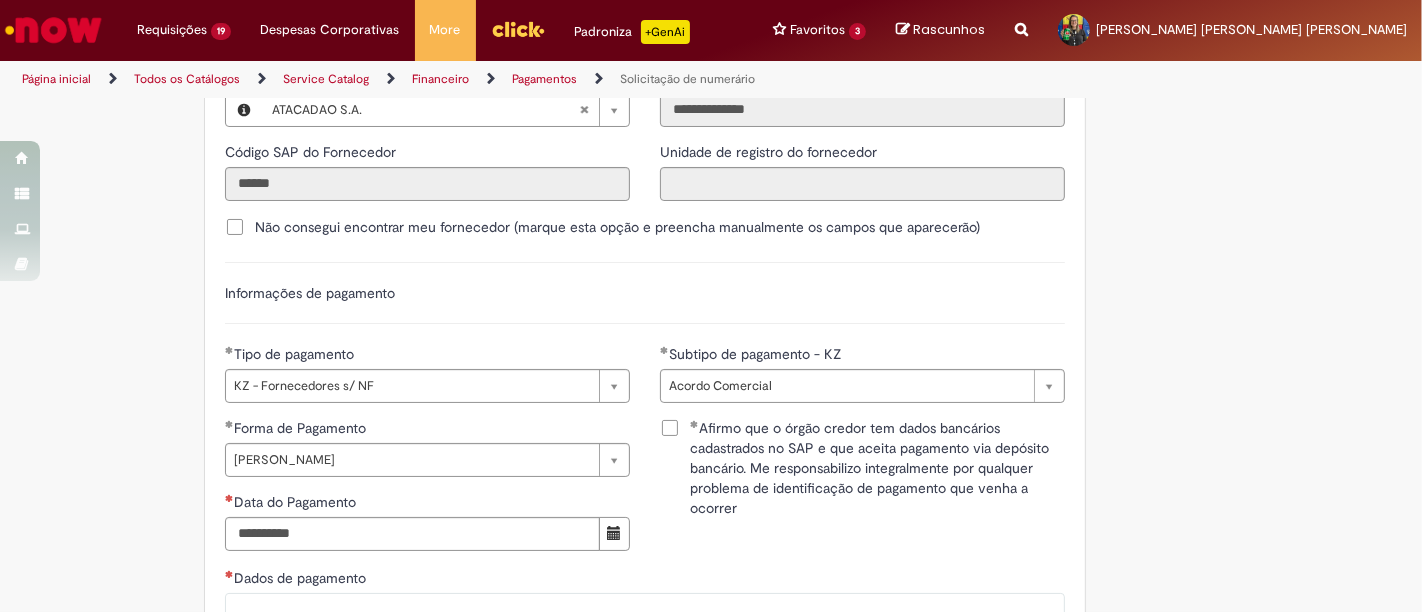 scroll, scrollTop: 2777, scrollLeft: 0, axis: vertical 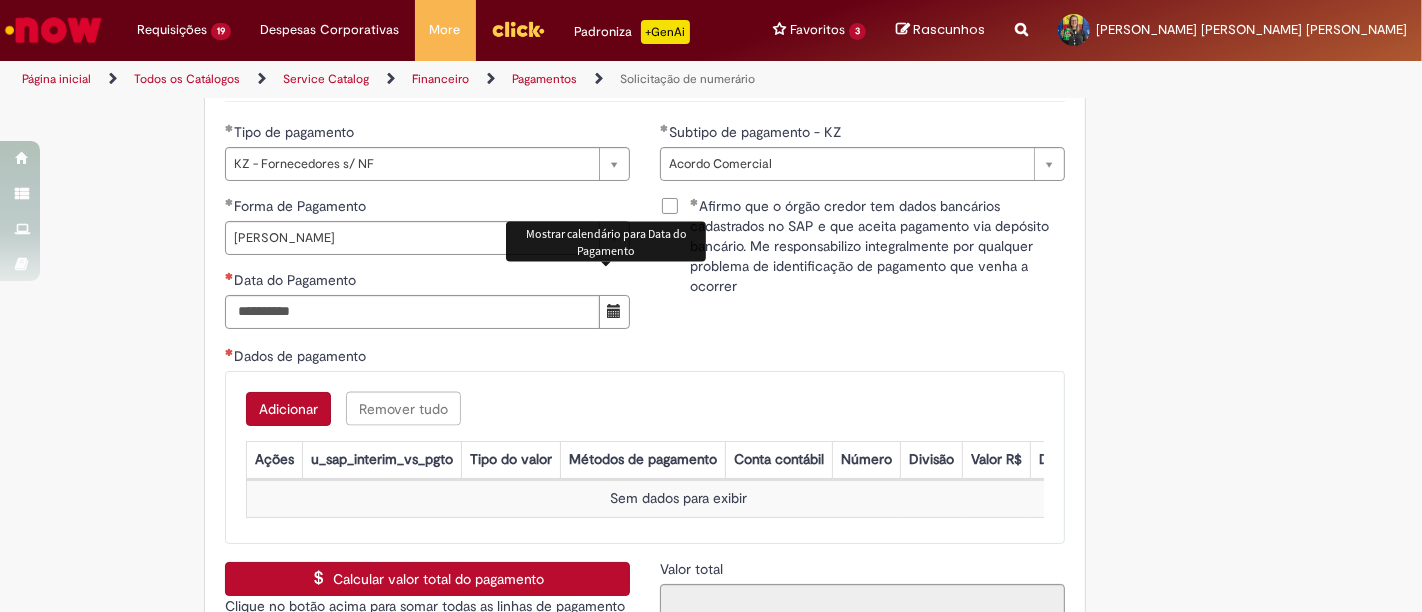 click at bounding box center (614, 312) 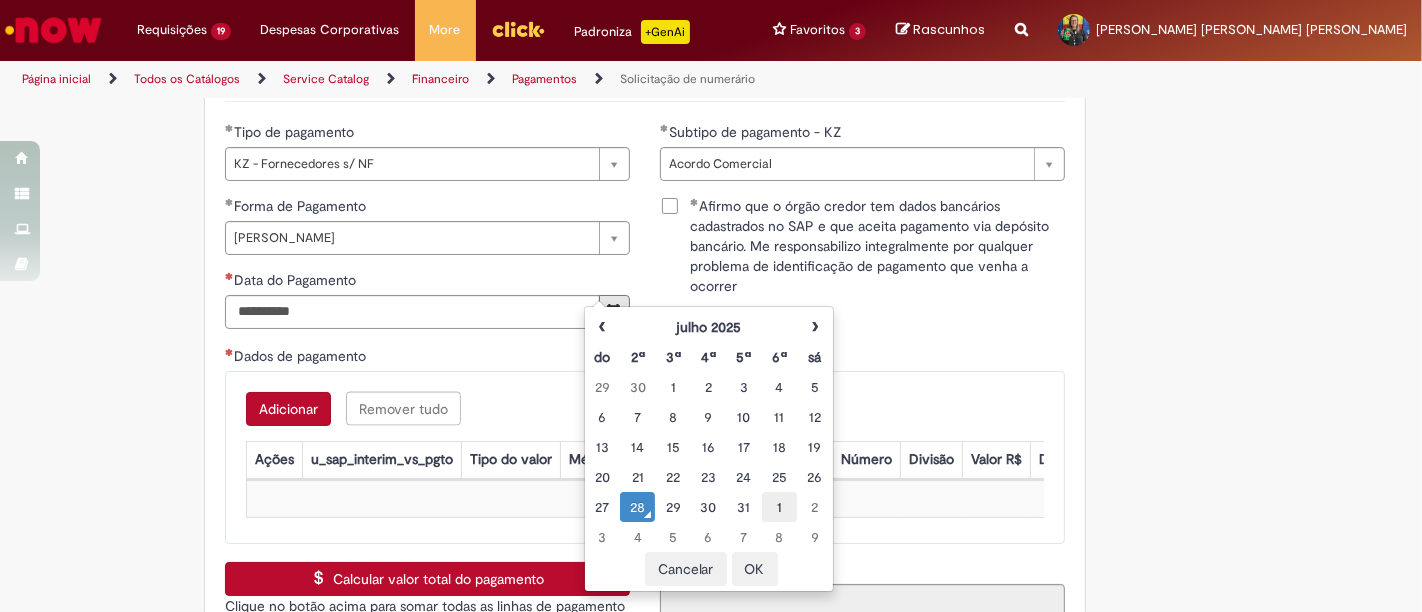 click on "1" at bounding box center [779, 507] 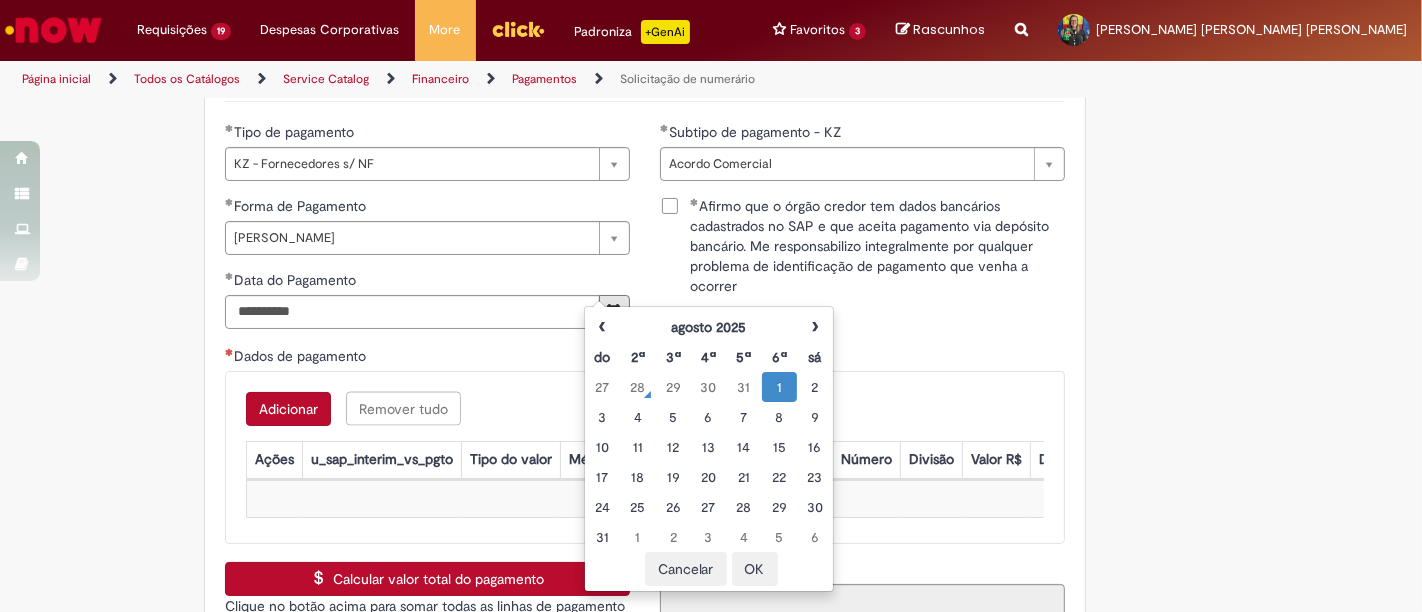 click on "OK" at bounding box center (755, 569) 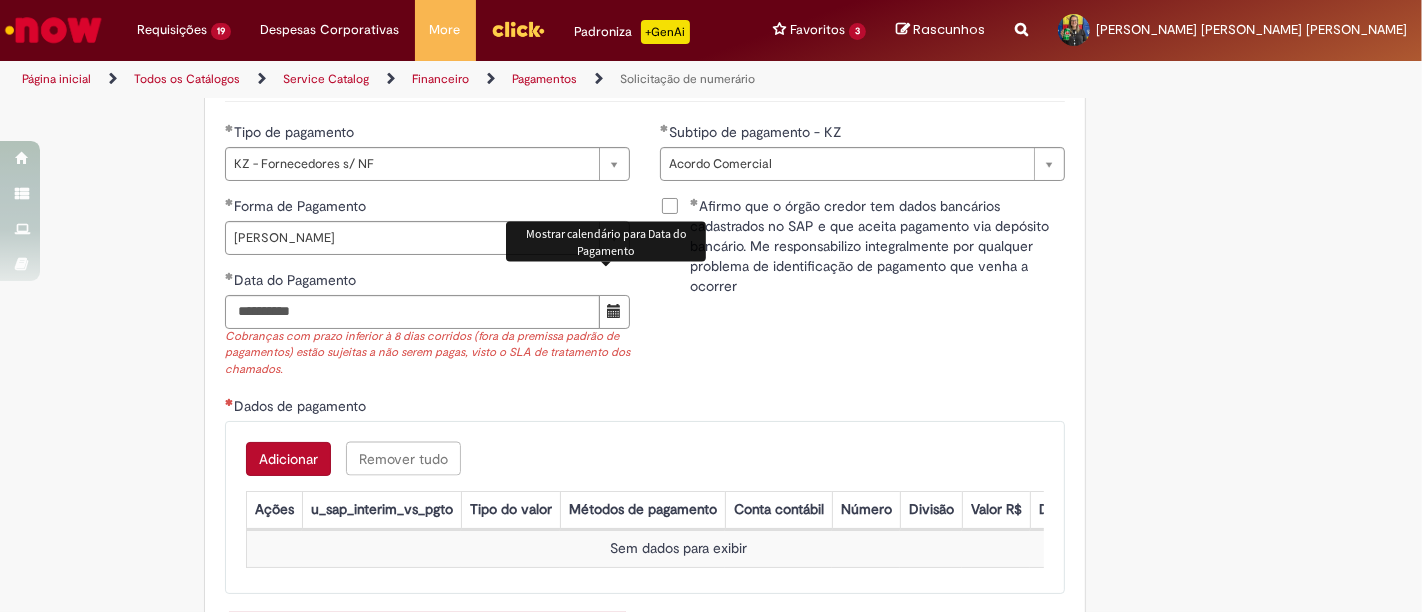 click on "Adicionar" at bounding box center (288, 459) 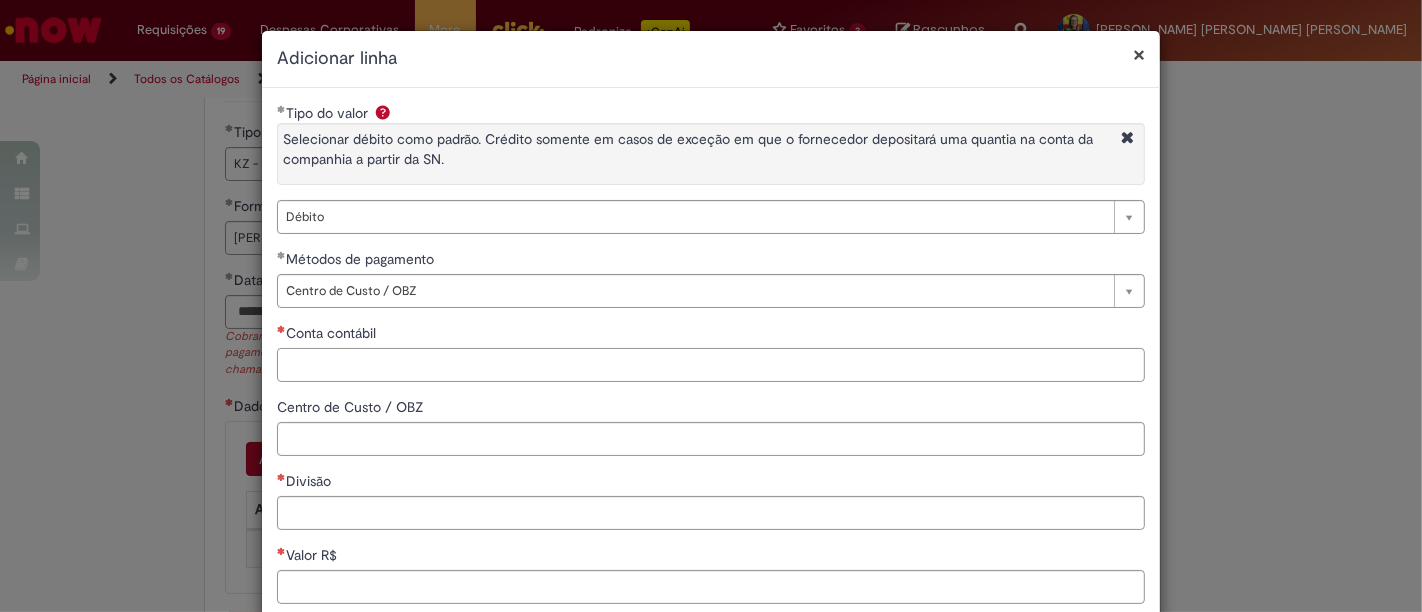 click on "Conta contábil" at bounding box center [711, 365] 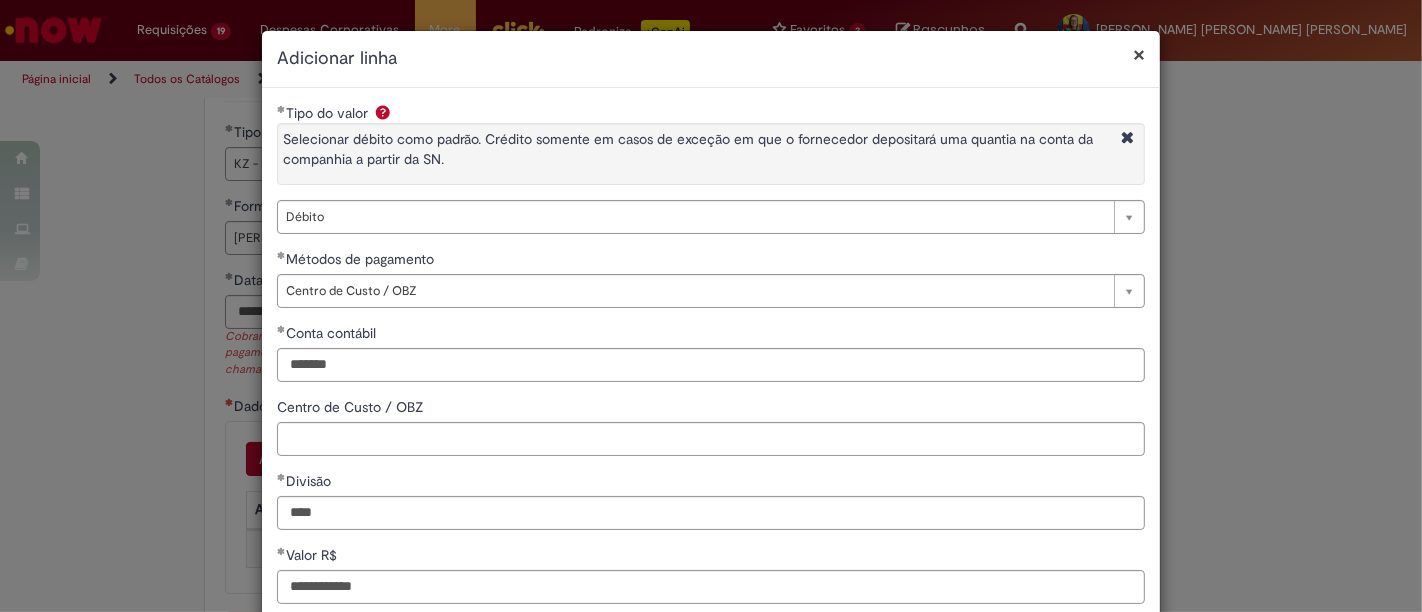 scroll, scrollTop: 208, scrollLeft: 0, axis: vertical 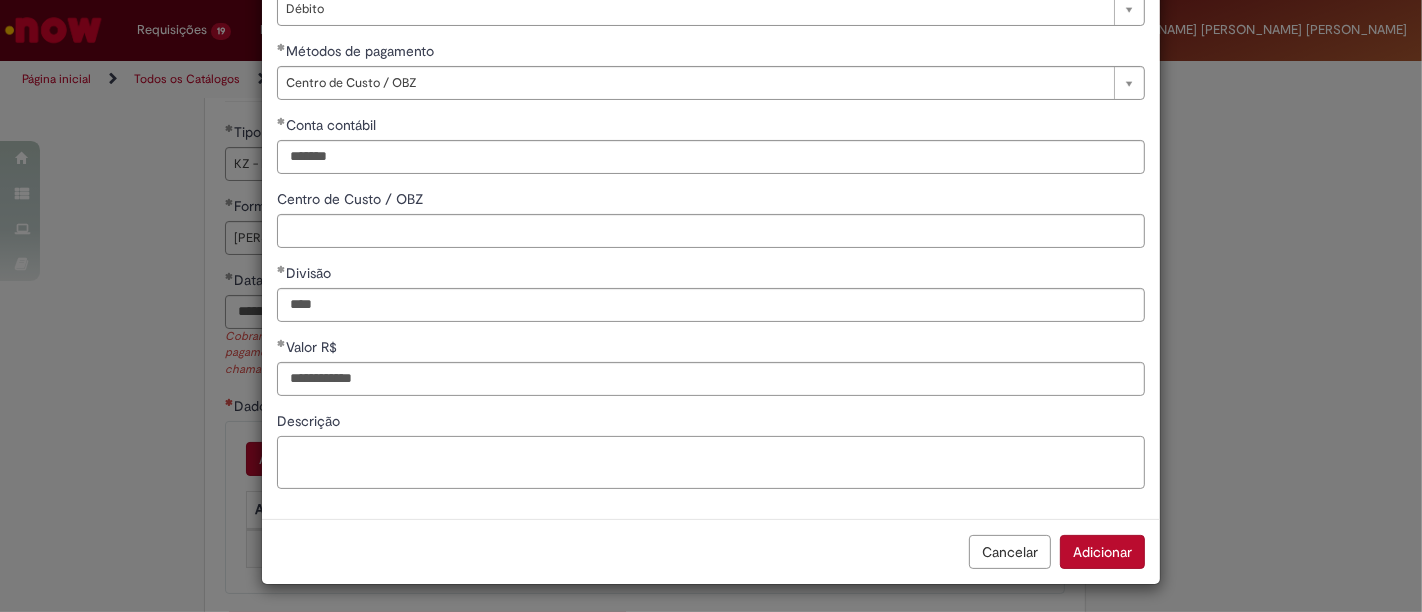 paste on "**********" 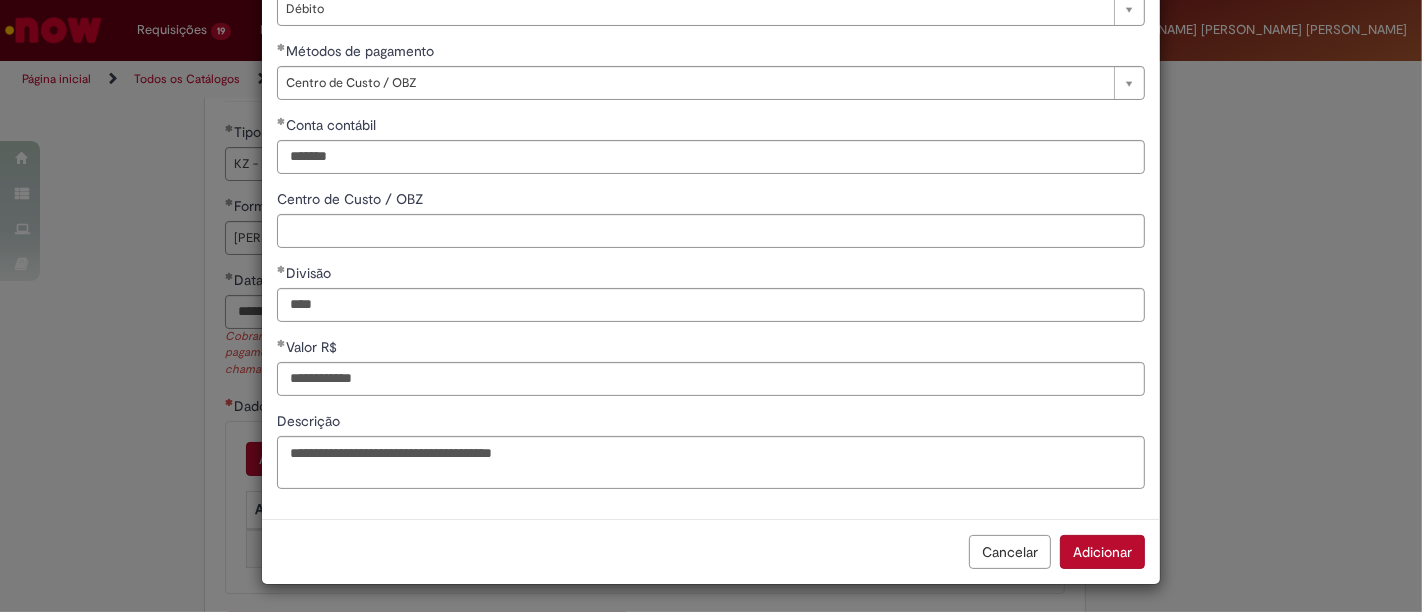 click on "Adicionar" at bounding box center [1102, 552] 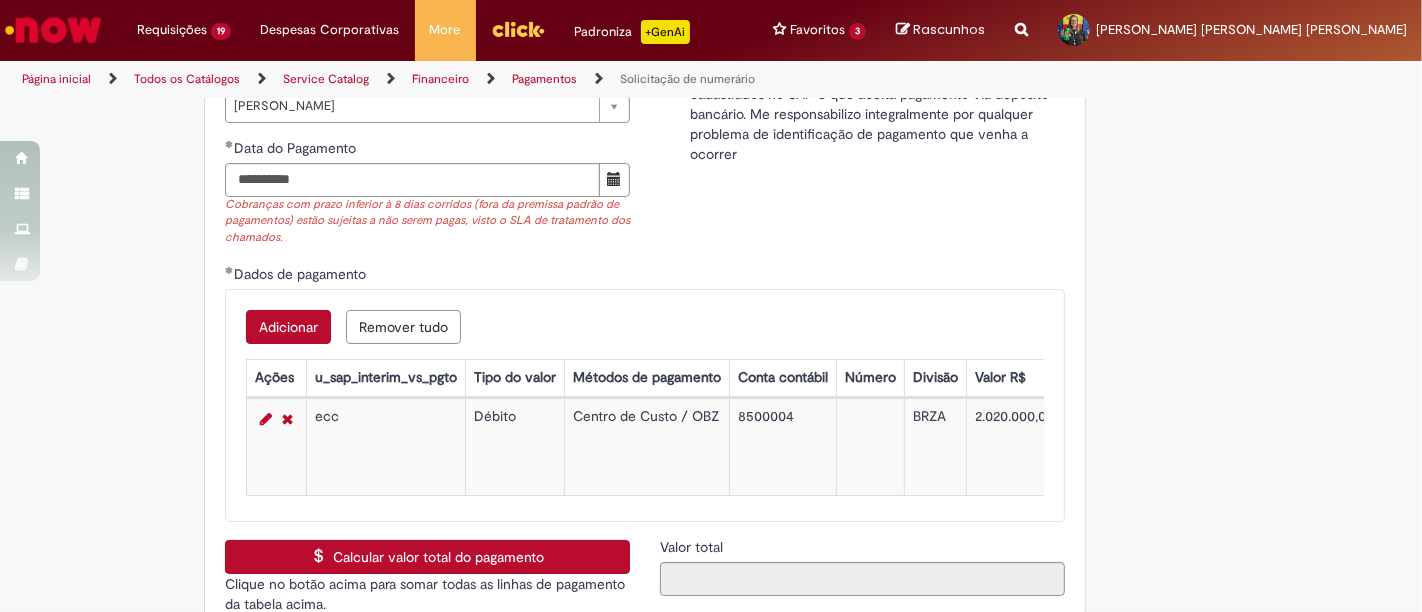 scroll, scrollTop: 3000, scrollLeft: 0, axis: vertical 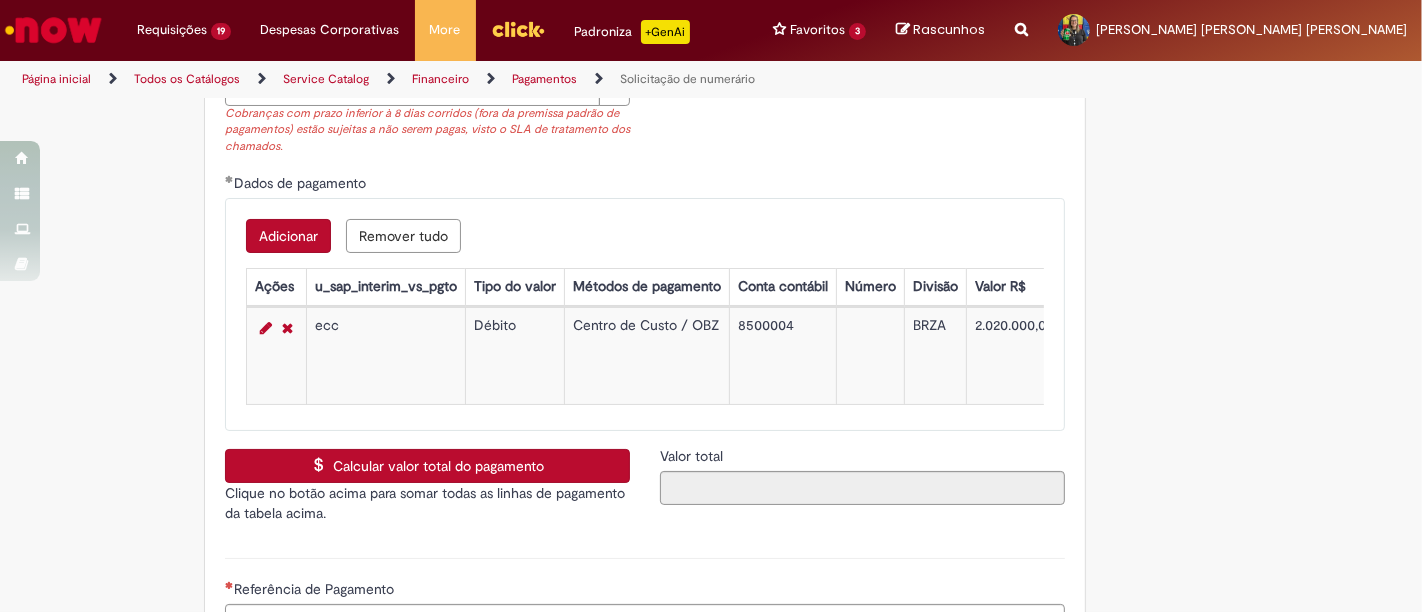 click on "Calcular valor total do pagamento" at bounding box center [427, 466] 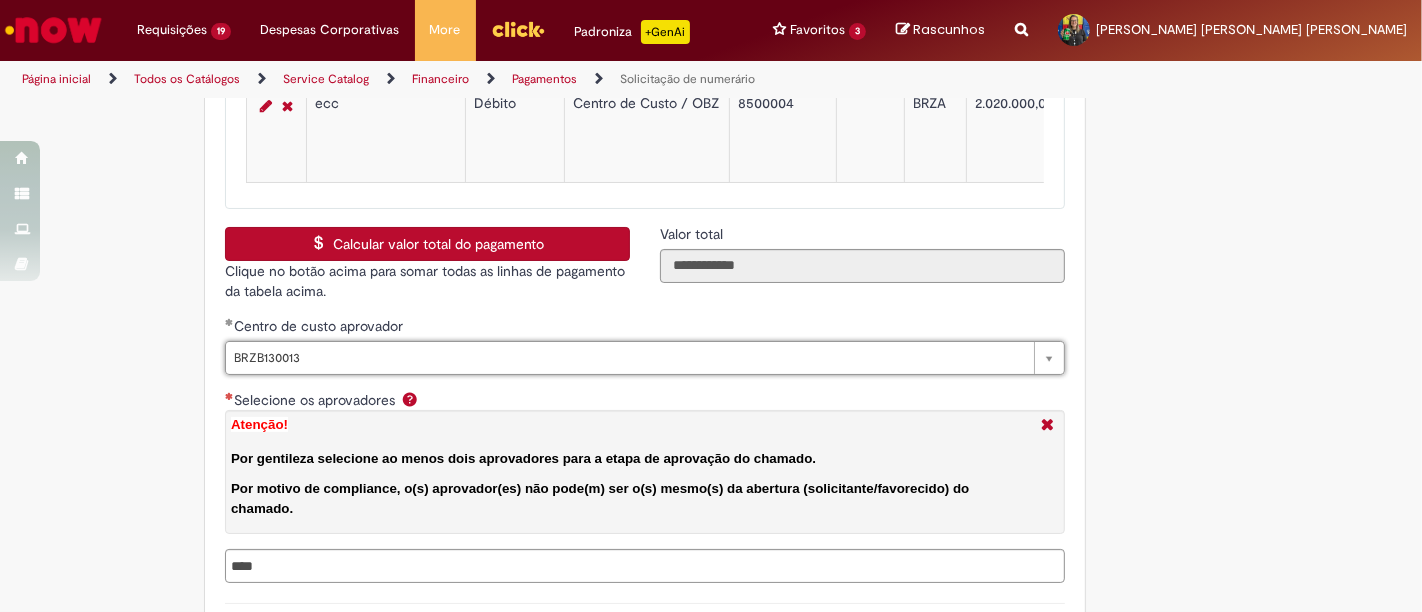 scroll, scrollTop: 3333, scrollLeft: 0, axis: vertical 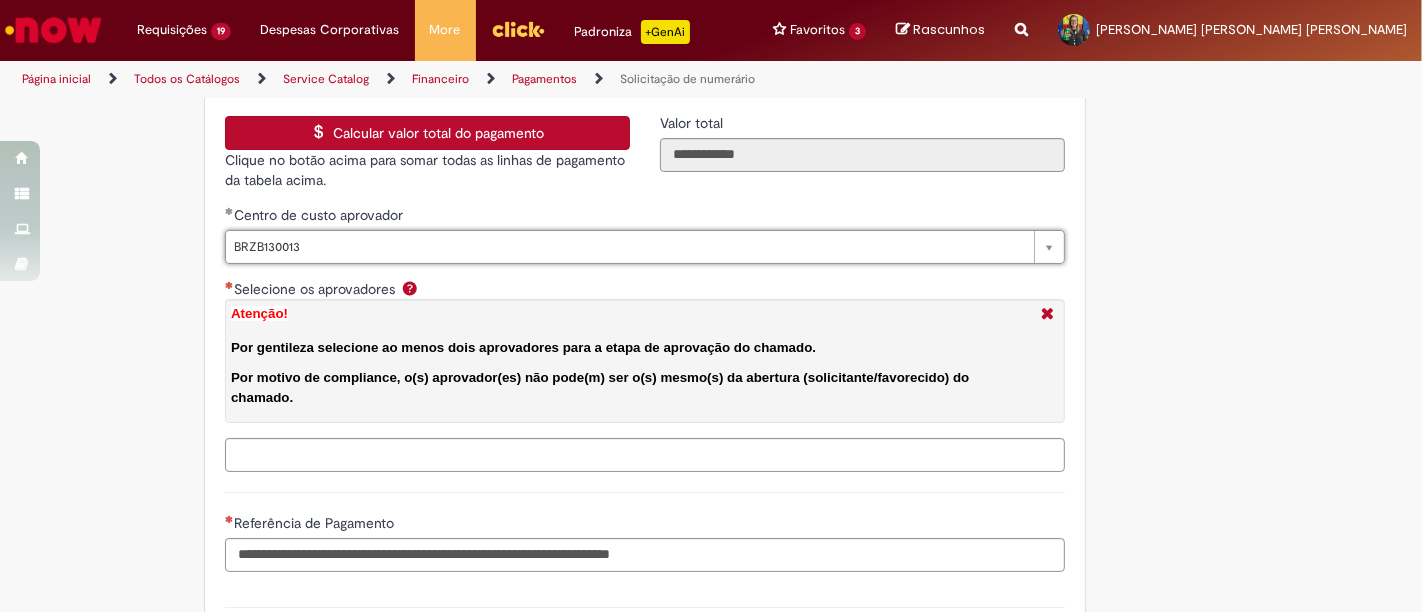 click on "Selecione os aprovadores Atenção!
Por gentileza selecione ao menos dois aprovadores para a etapa de aprovação do chamado.
Por motivo de compliance, o(s) aprovador(es) não pode(m) ser o(s) mesmo(s) da abertura (solicitante/favorecido) do chamado." at bounding box center (687, 455) 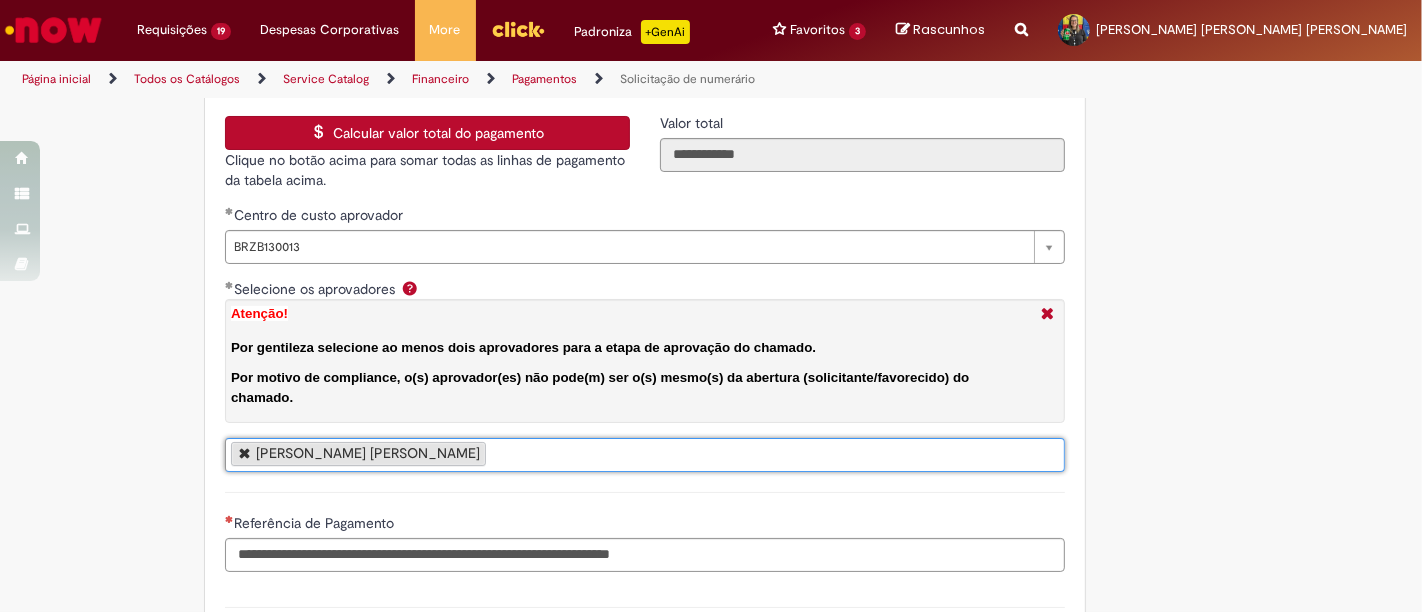 scroll, scrollTop: 0, scrollLeft: 0, axis: both 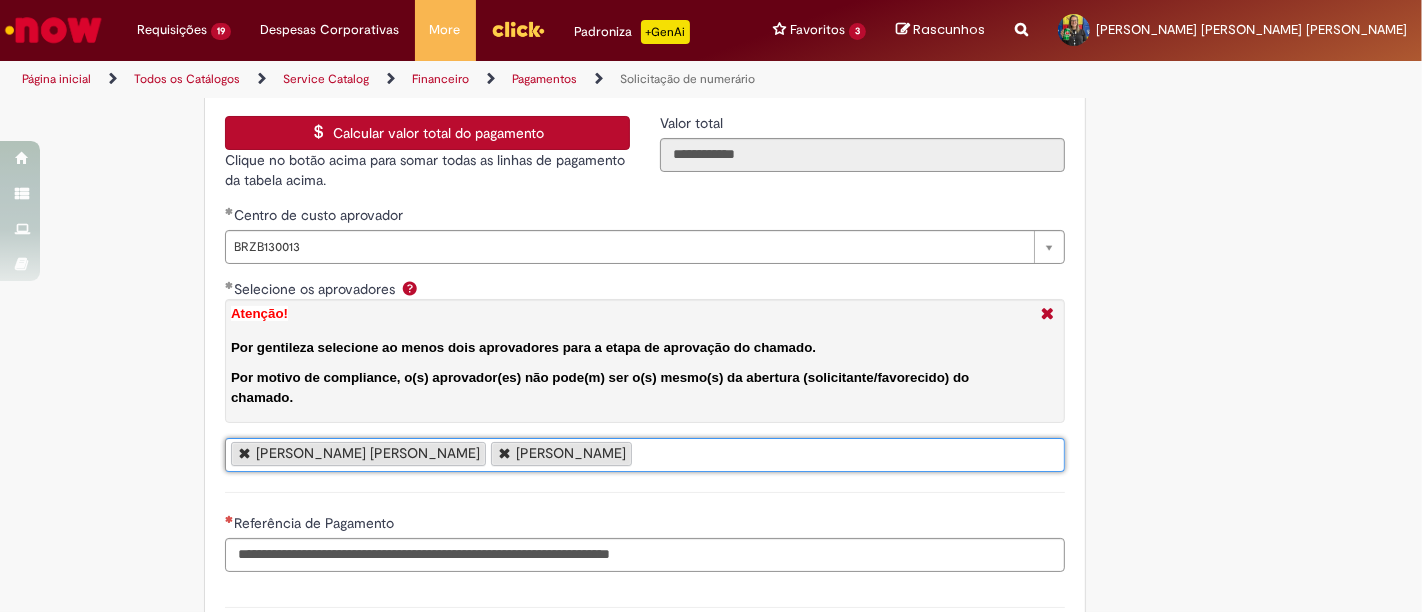 click on "[PERSON_NAME] [PERSON_NAME]           [PERSON_NAME]" at bounding box center [645, 455] 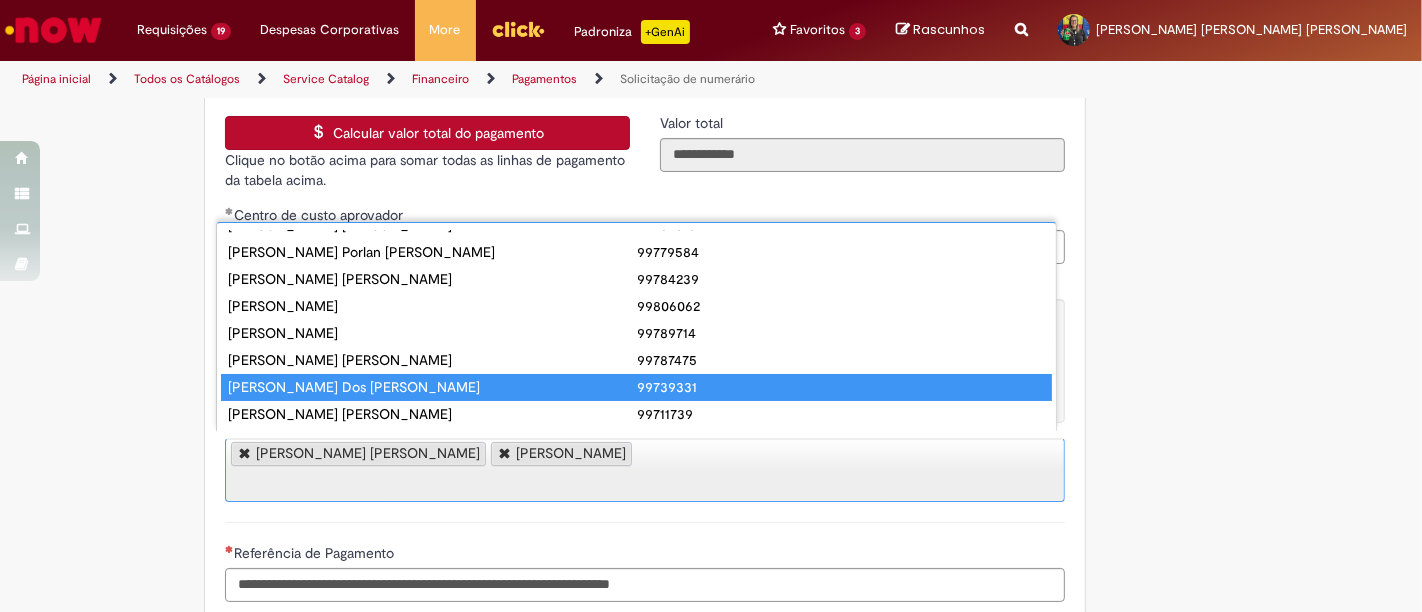 scroll, scrollTop: 0, scrollLeft: 0, axis: both 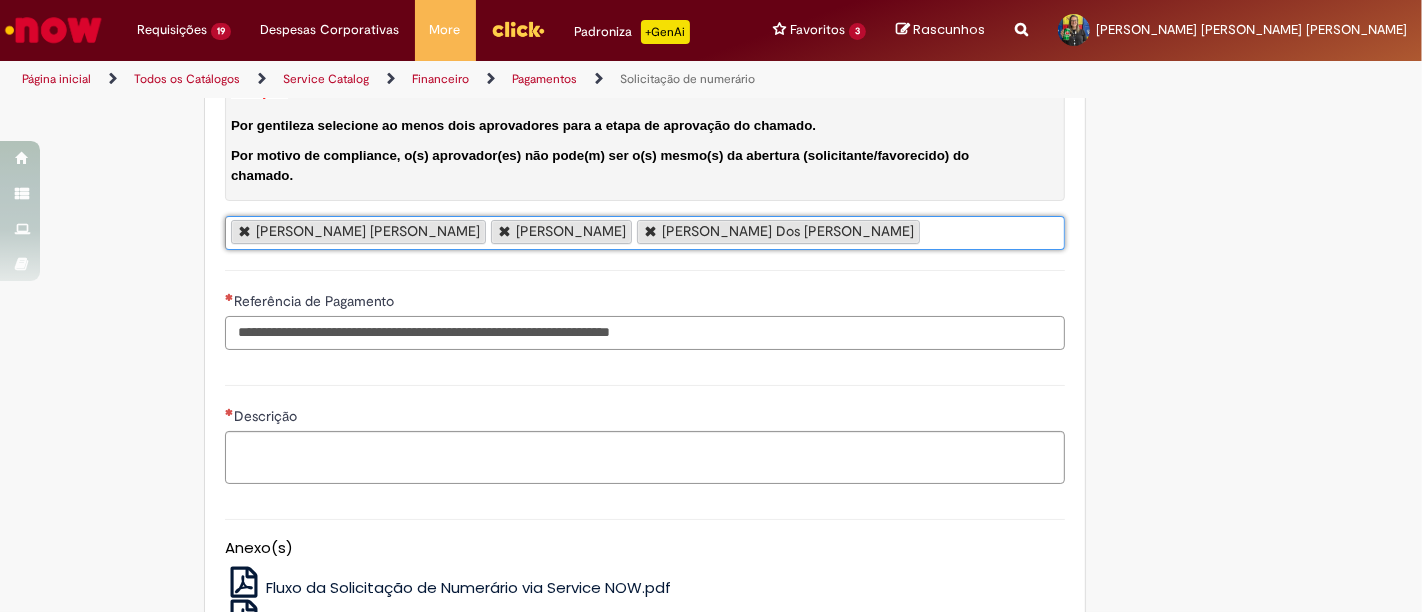 click on "Referência de Pagamento" at bounding box center [645, 333] 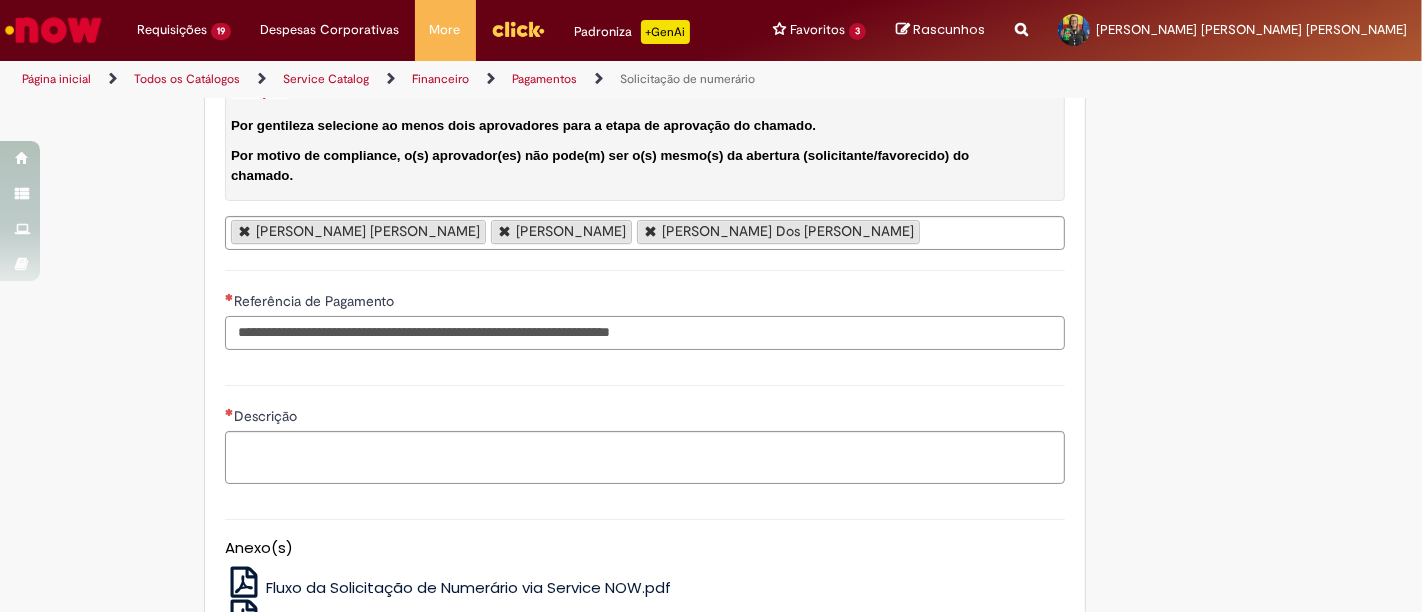 paste on "**********" 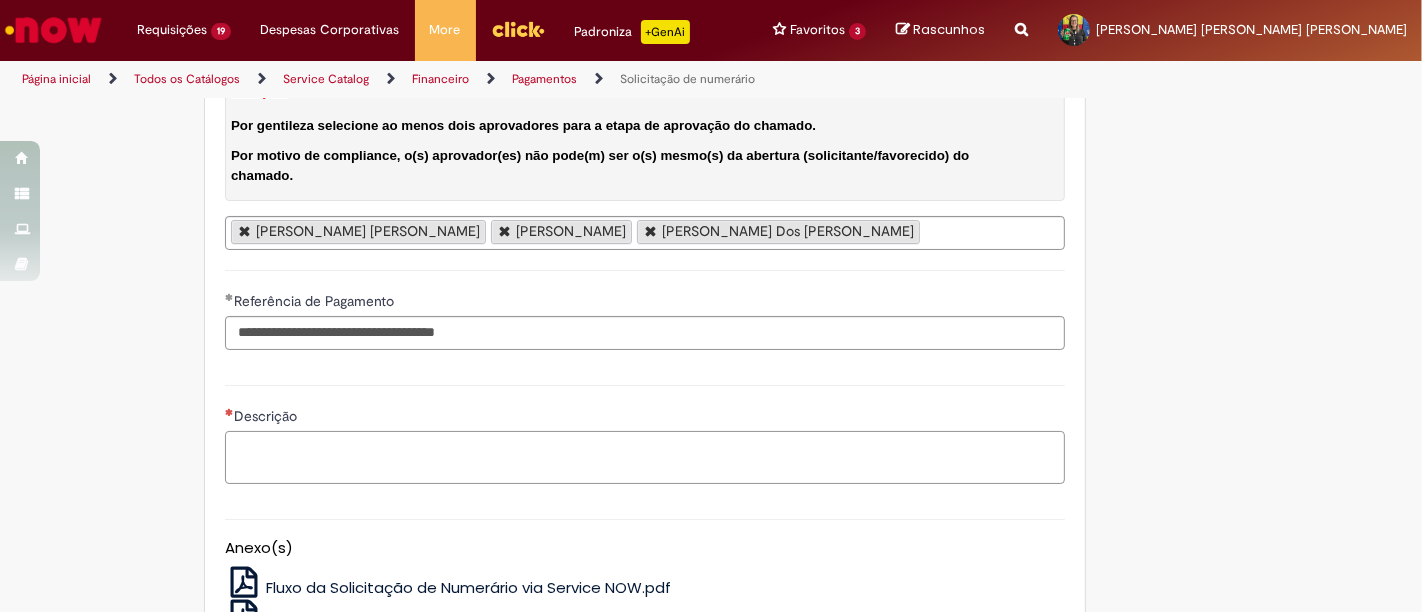 click on "Descrição" at bounding box center [645, 457] 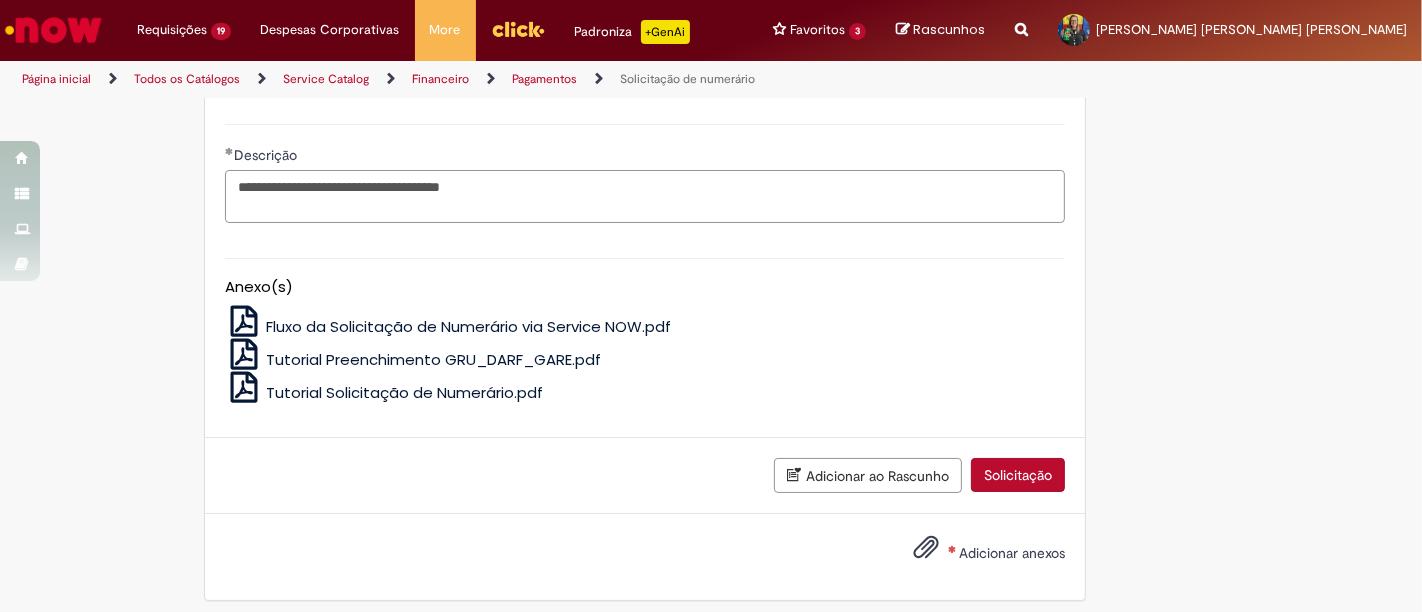 scroll, scrollTop: 3818, scrollLeft: 0, axis: vertical 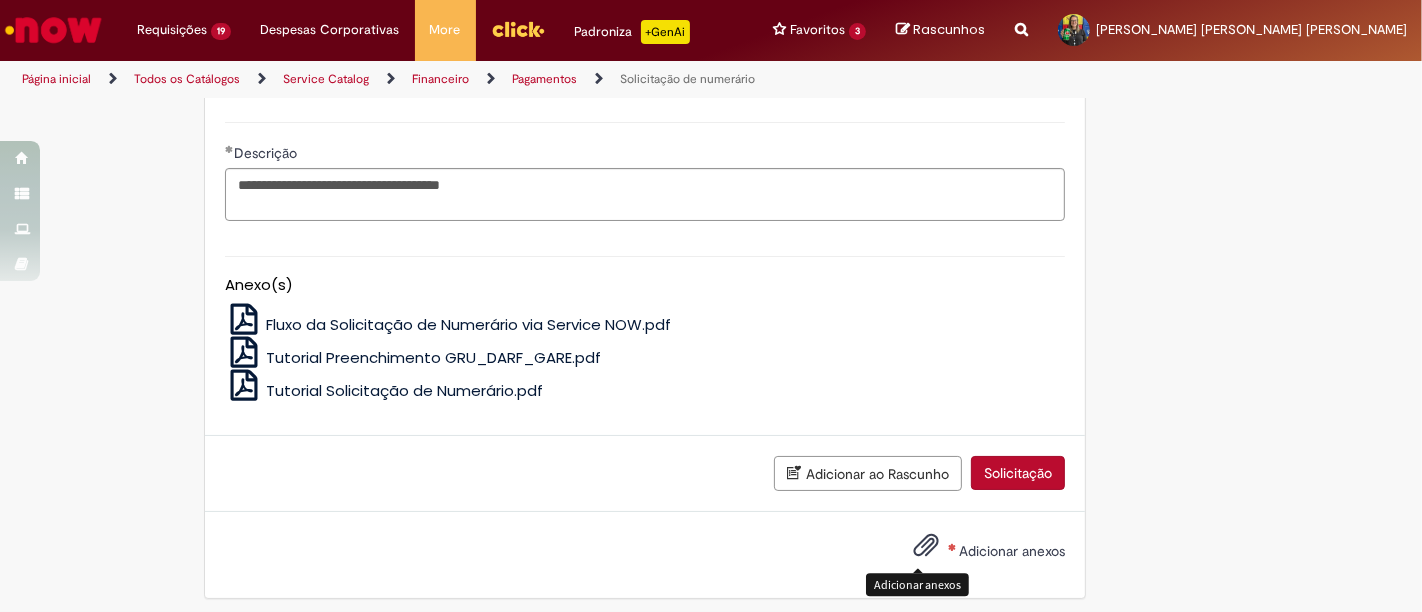 click at bounding box center [926, 546] 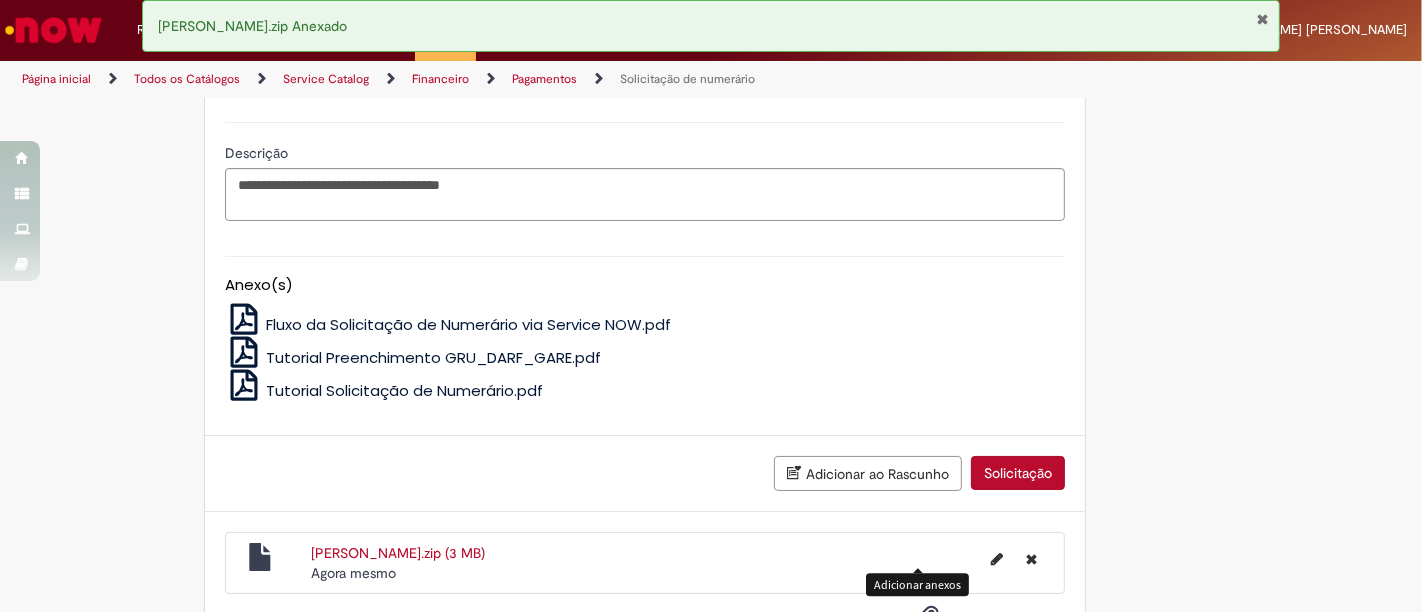 click on "Solicitação" at bounding box center (1018, 473) 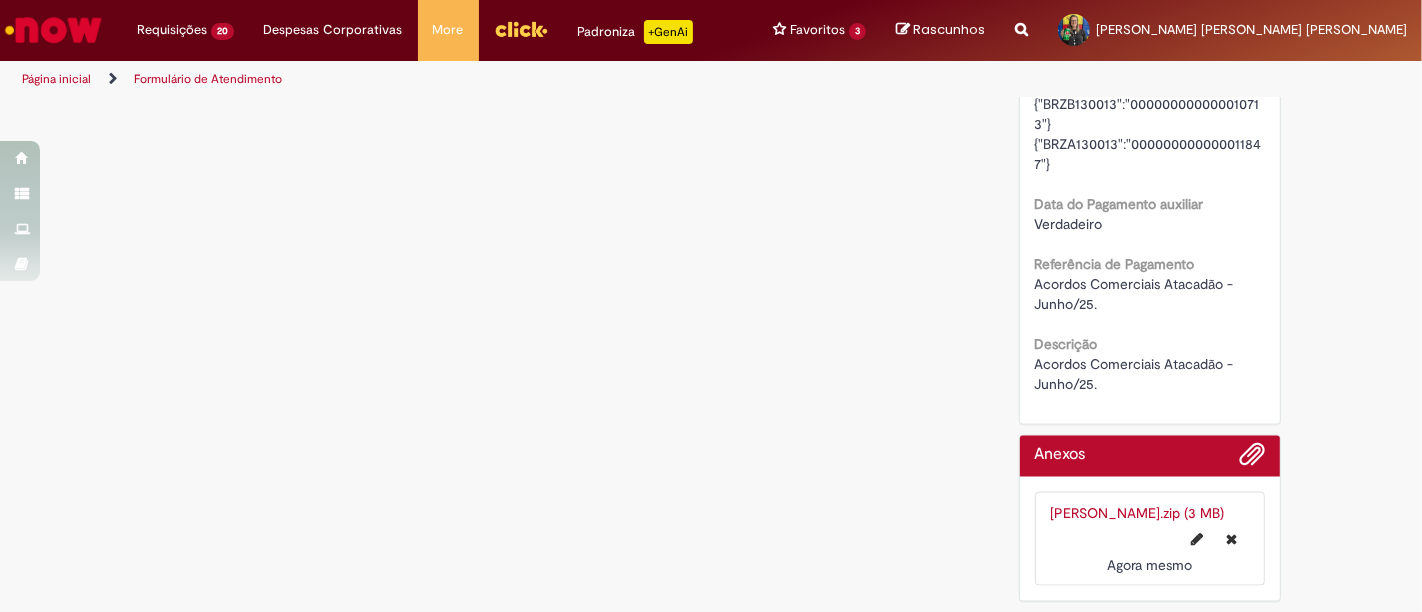 scroll, scrollTop: 0, scrollLeft: 0, axis: both 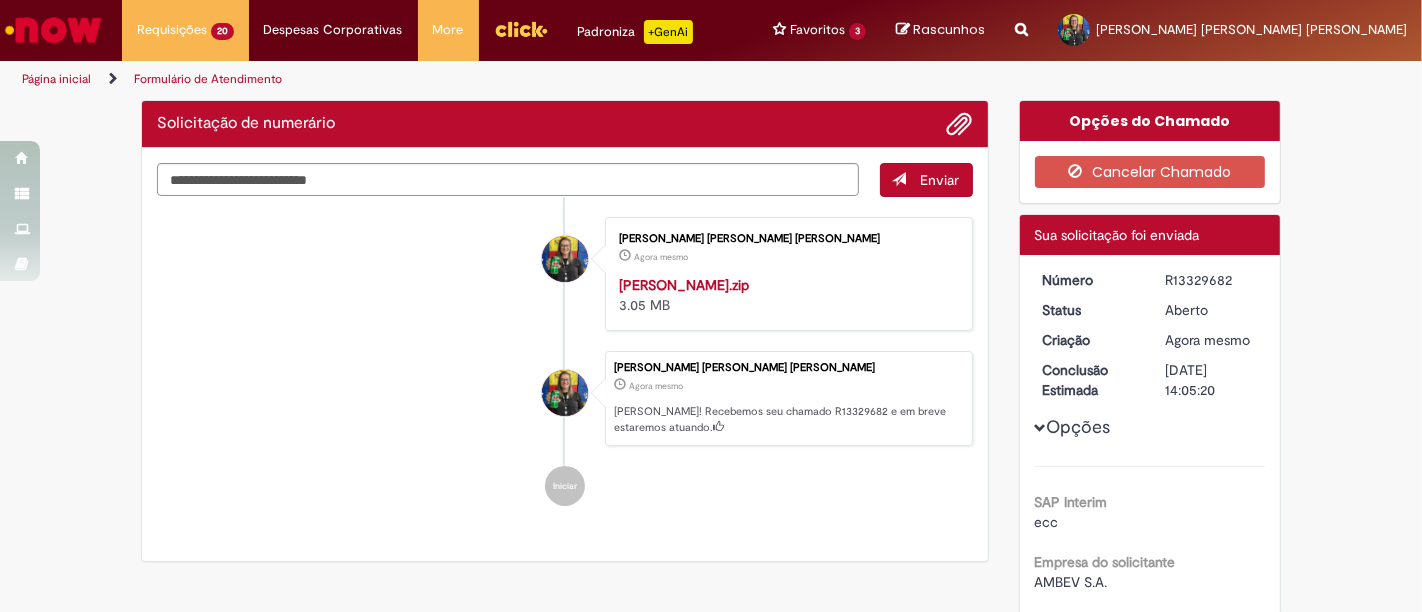 click on "R13329682" at bounding box center (1211, 280) 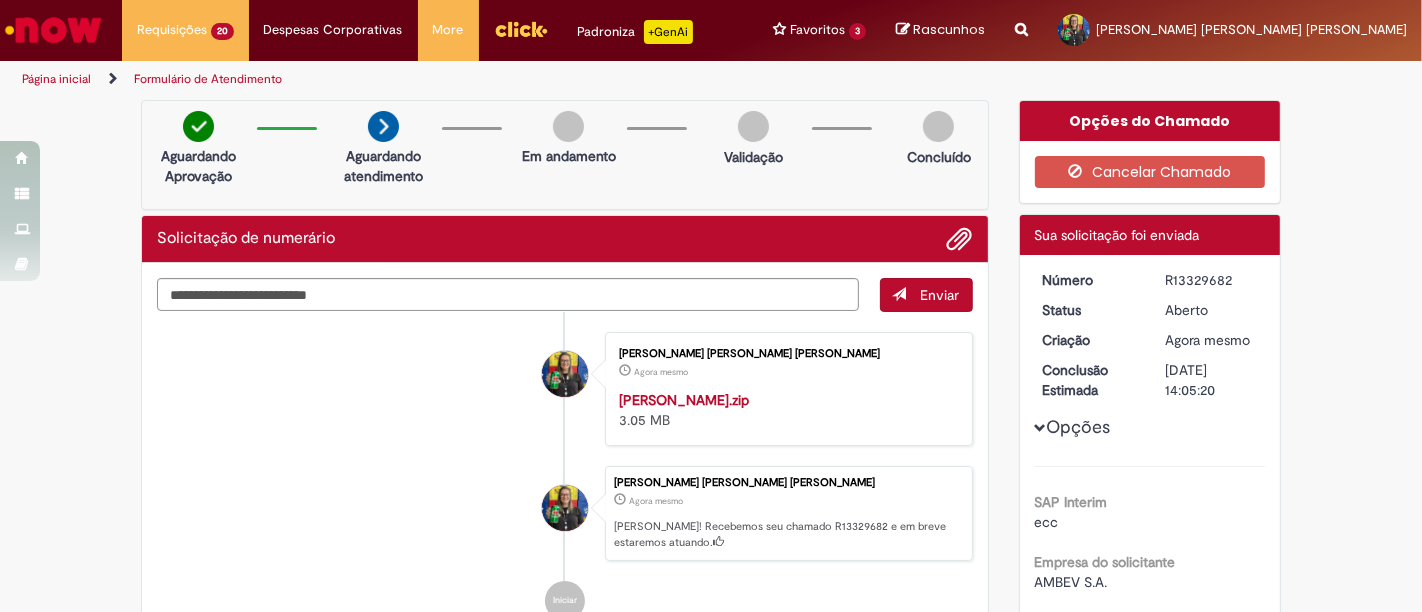 click on "R13329682" at bounding box center [1211, 280] 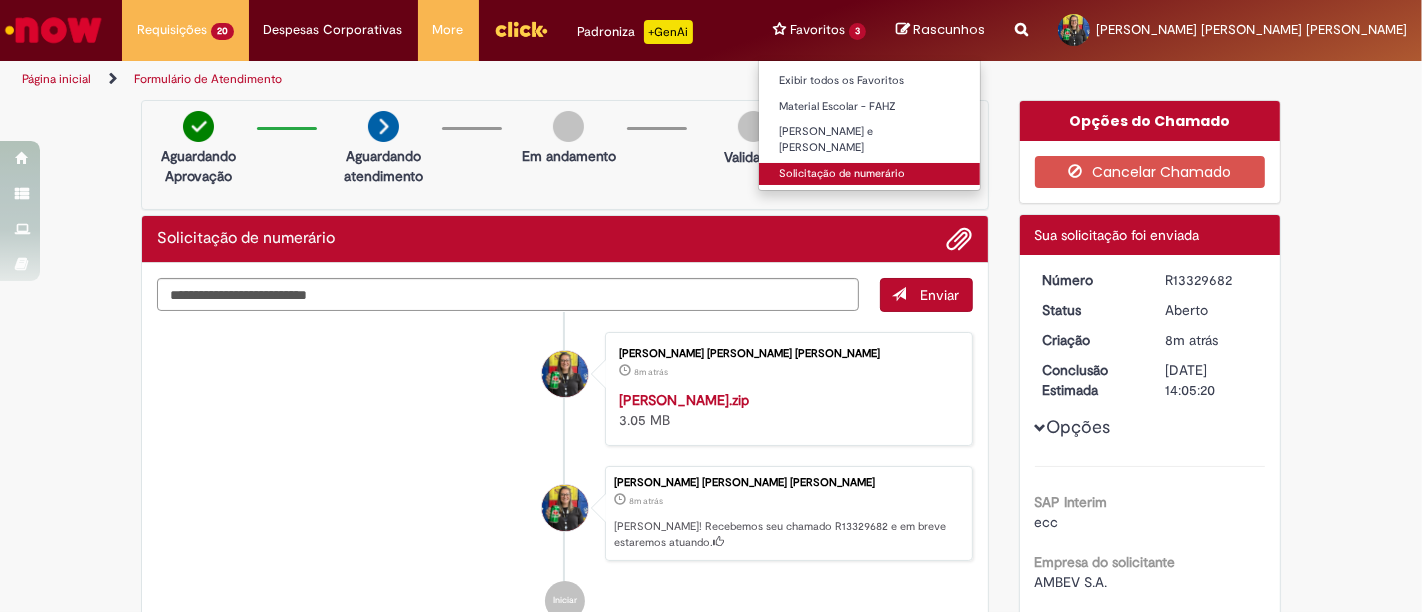 click on "Solicitação de numerário" at bounding box center [869, 174] 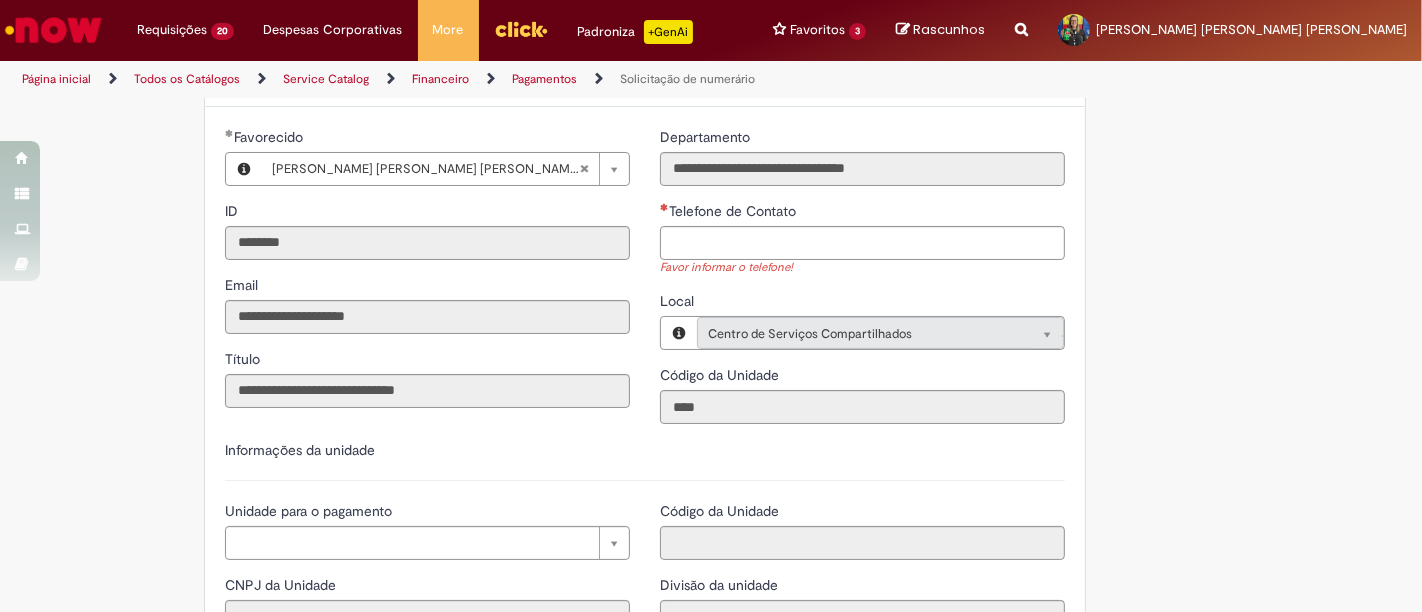 scroll, scrollTop: 1555, scrollLeft: 0, axis: vertical 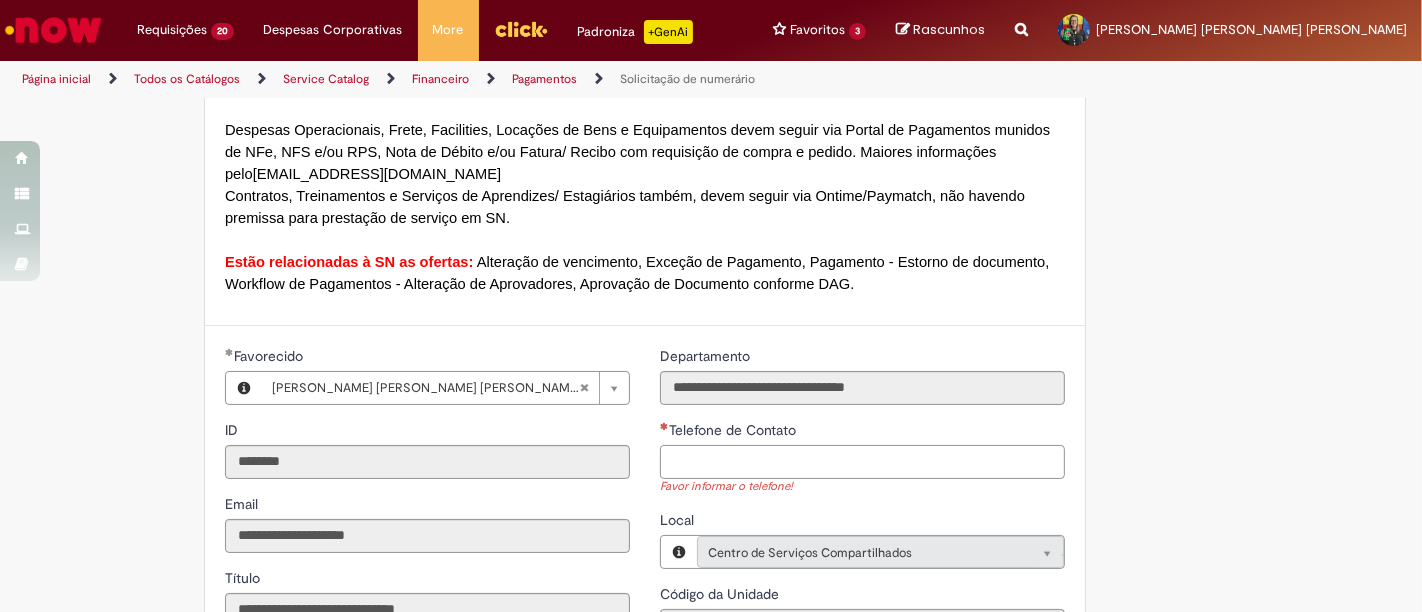 click on "Telefone de Contato" at bounding box center (862, 462) 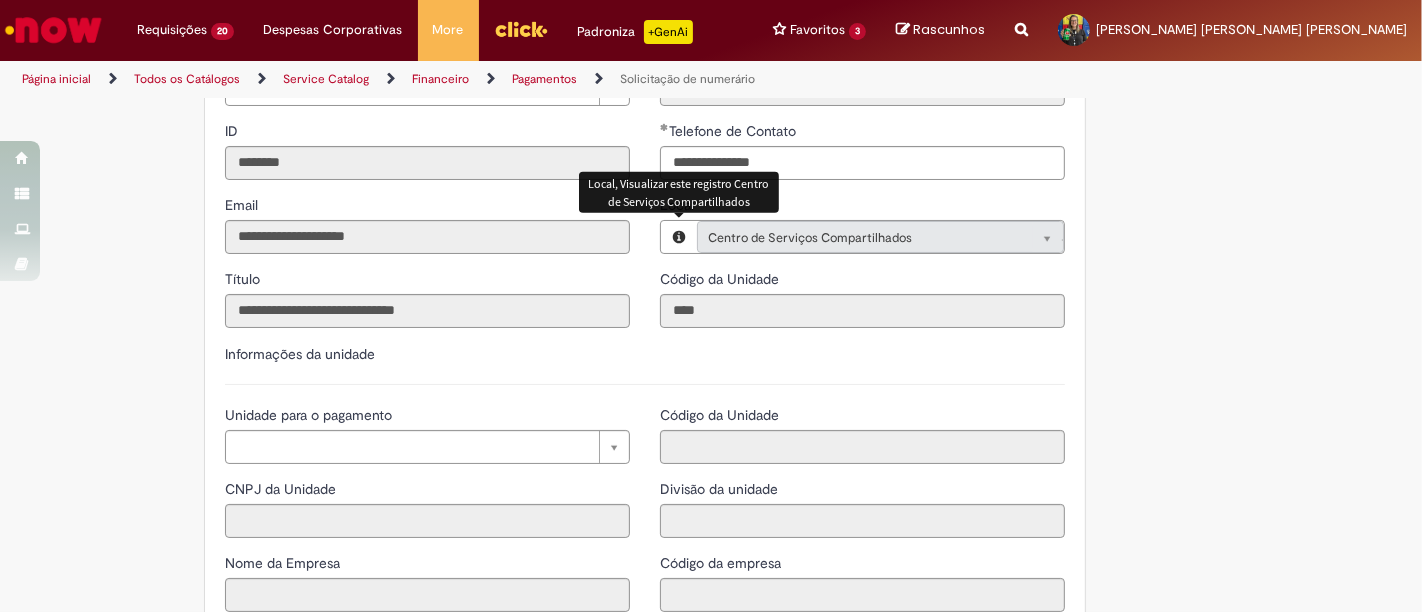 scroll, scrollTop: 1888, scrollLeft: 0, axis: vertical 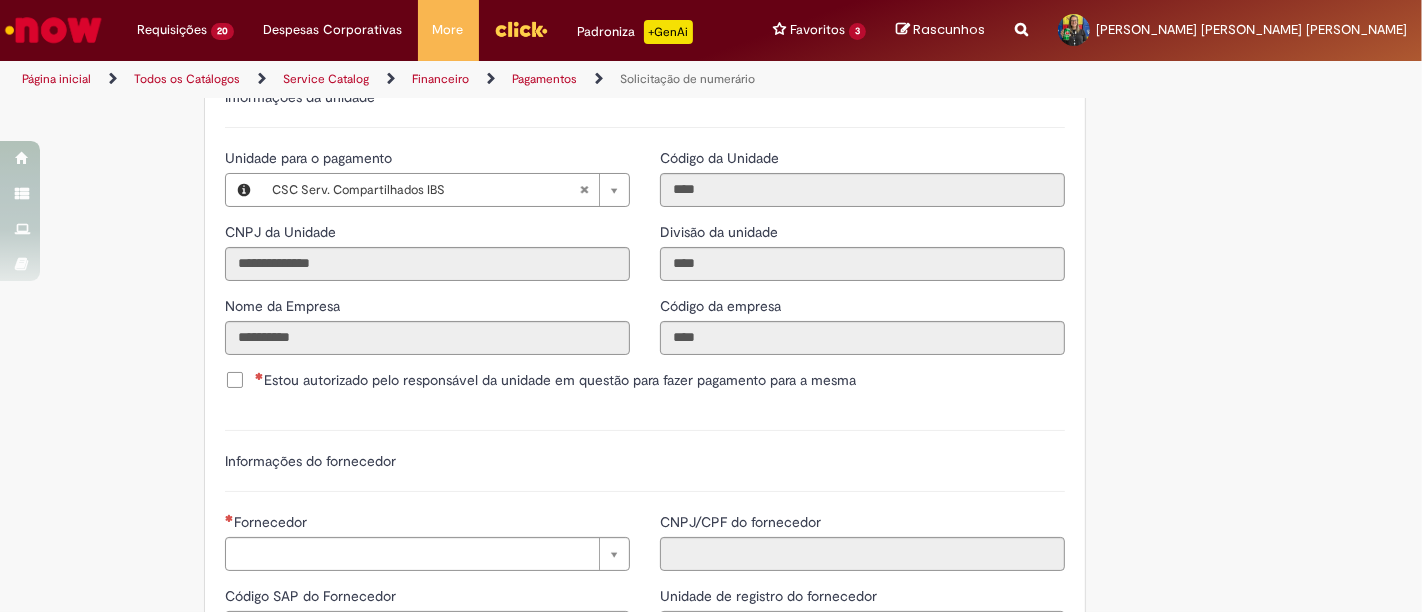click on "Estou autorizado pelo responsável da unidade em questão para fazer pagamento para a mesma" at bounding box center (555, 380) 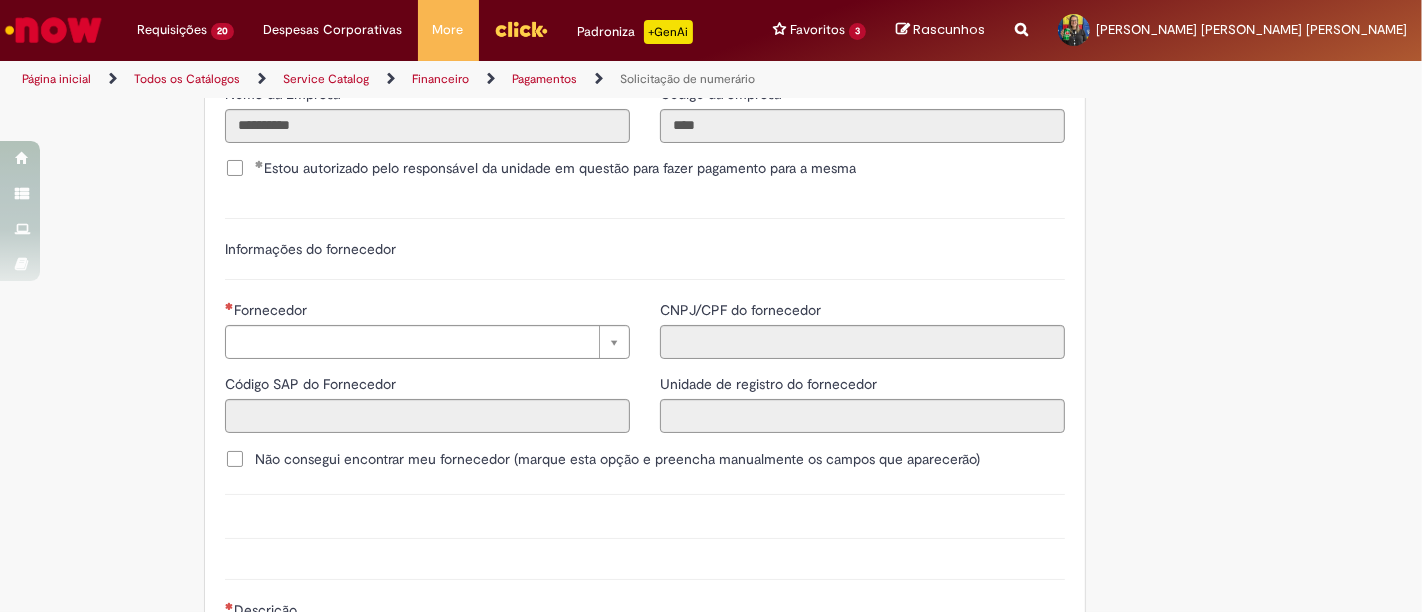 scroll, scrollTop: 2333, scrollLeft: 0, axis: vertical 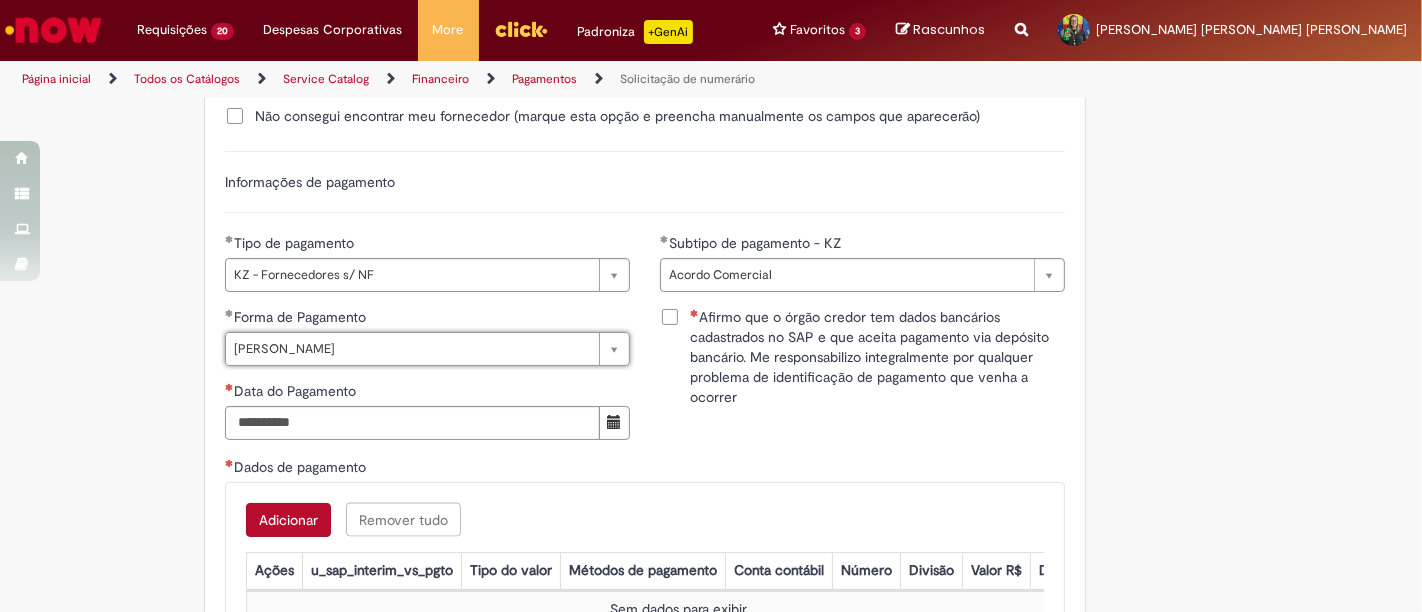 click on "Afirmo que o órgão credor tem dados bancários cadastrados no SAP e que aceita pagamento via depósito bancário. Me responsabilizo integralmente por qualquer problema de identificação de pagamento que venha a ocorrer" at bounding box center [877, 357] 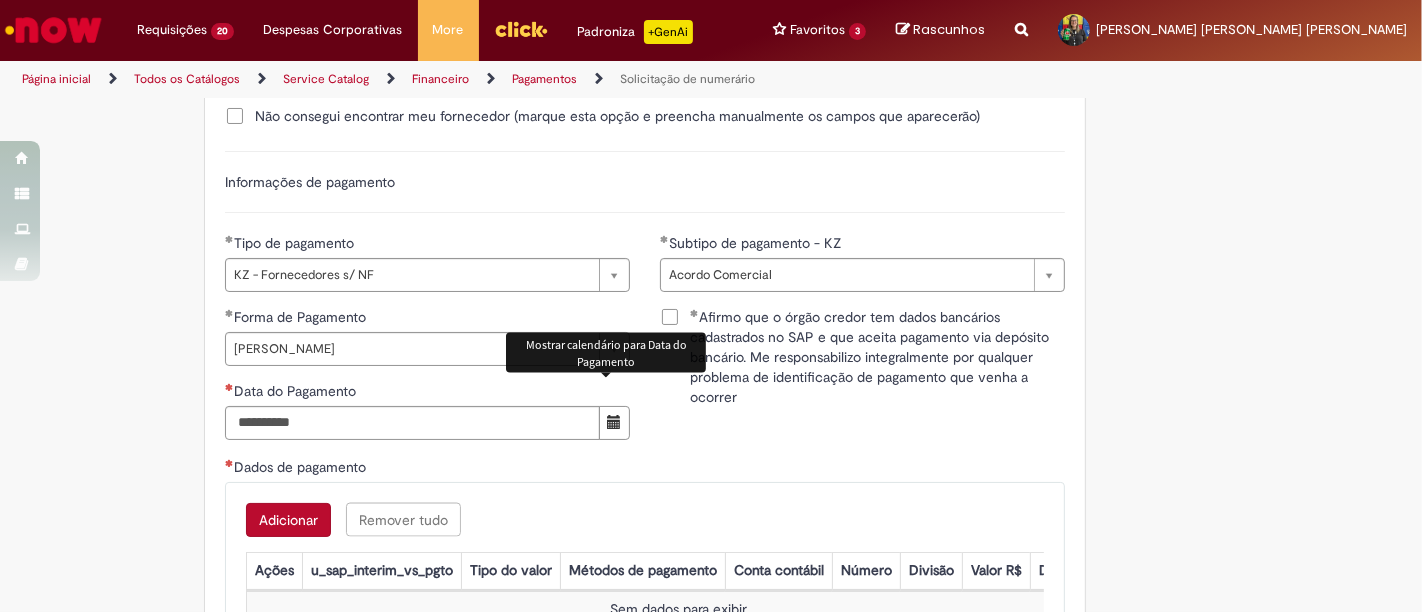 click at bounding box center [614, 423] 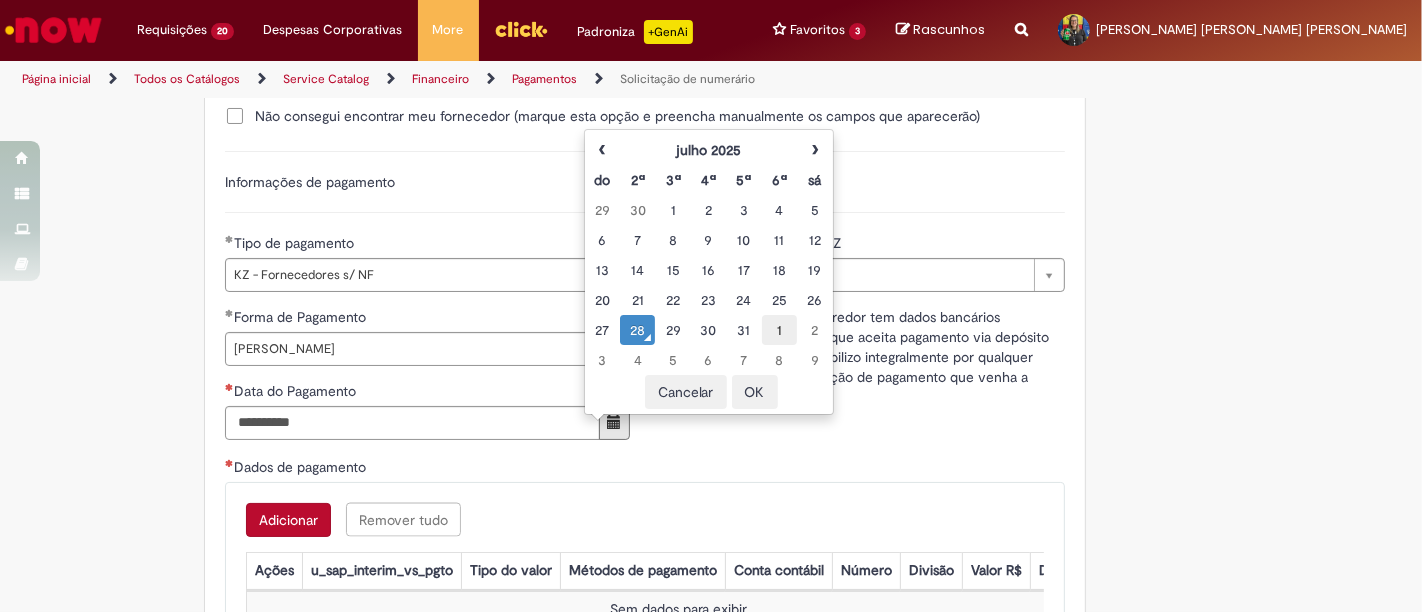 click on "1" at bounding box center [779, 330] 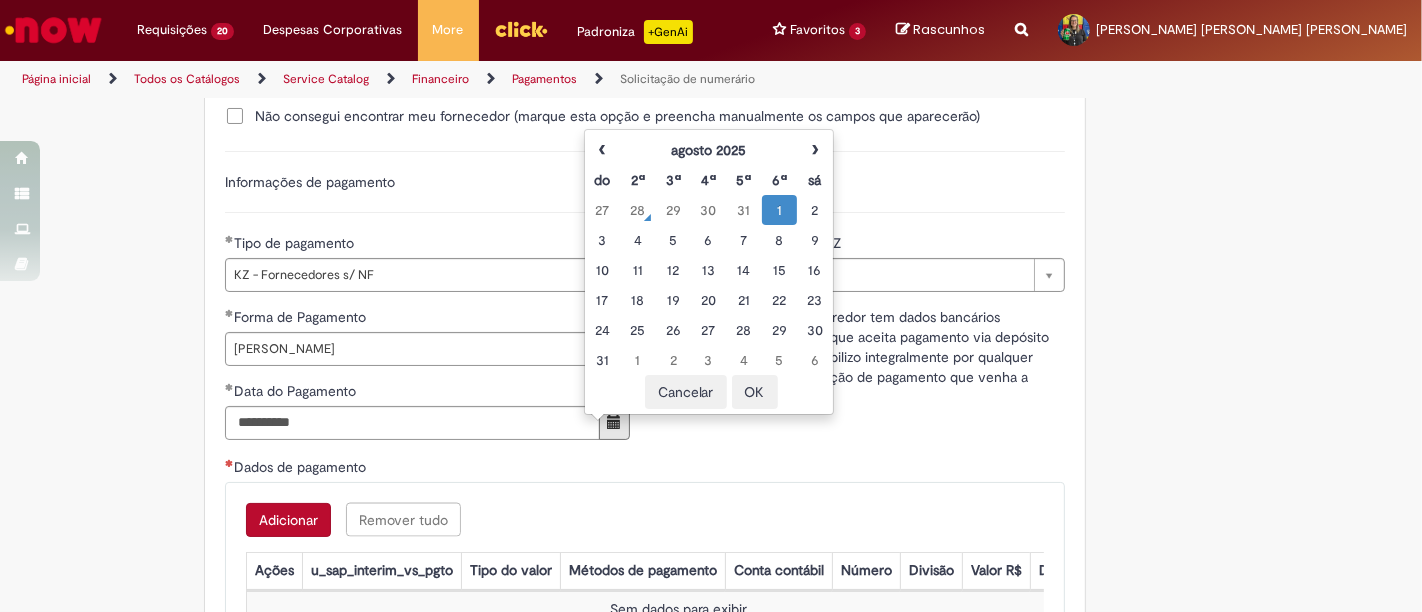 click on "OK" at bounding box center (755, 392) 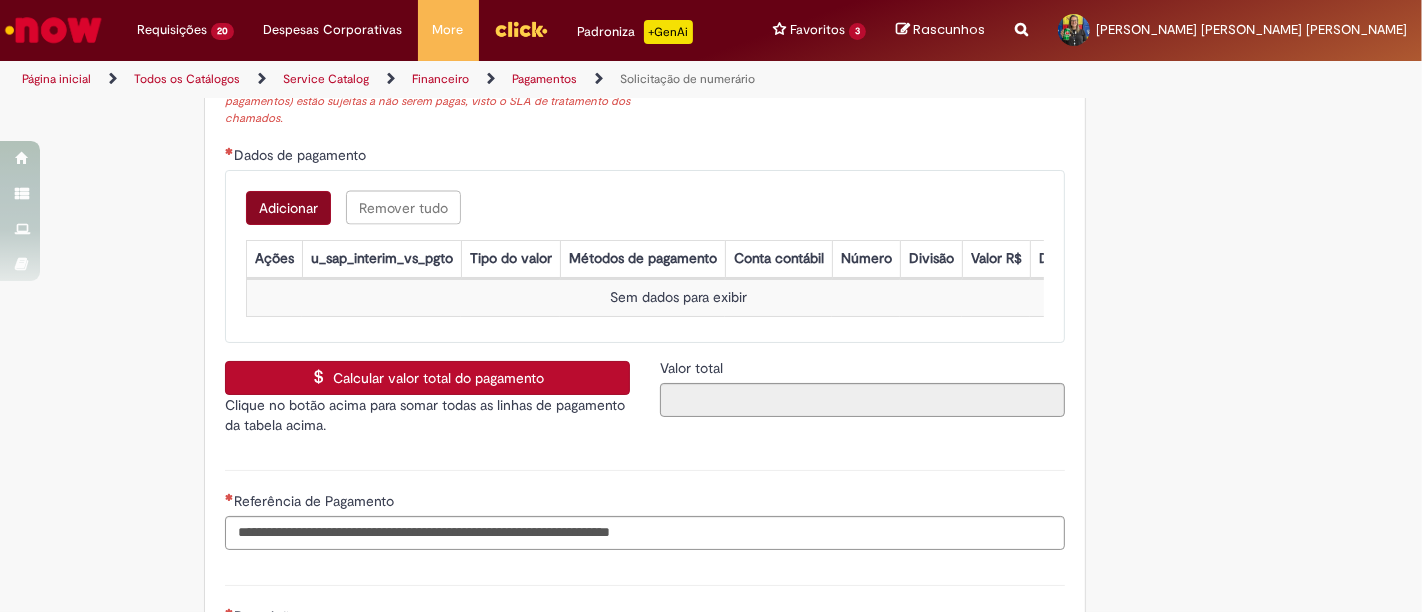 scroll, scrollTop: 3000, scrollLeft: 0, axis: vertical 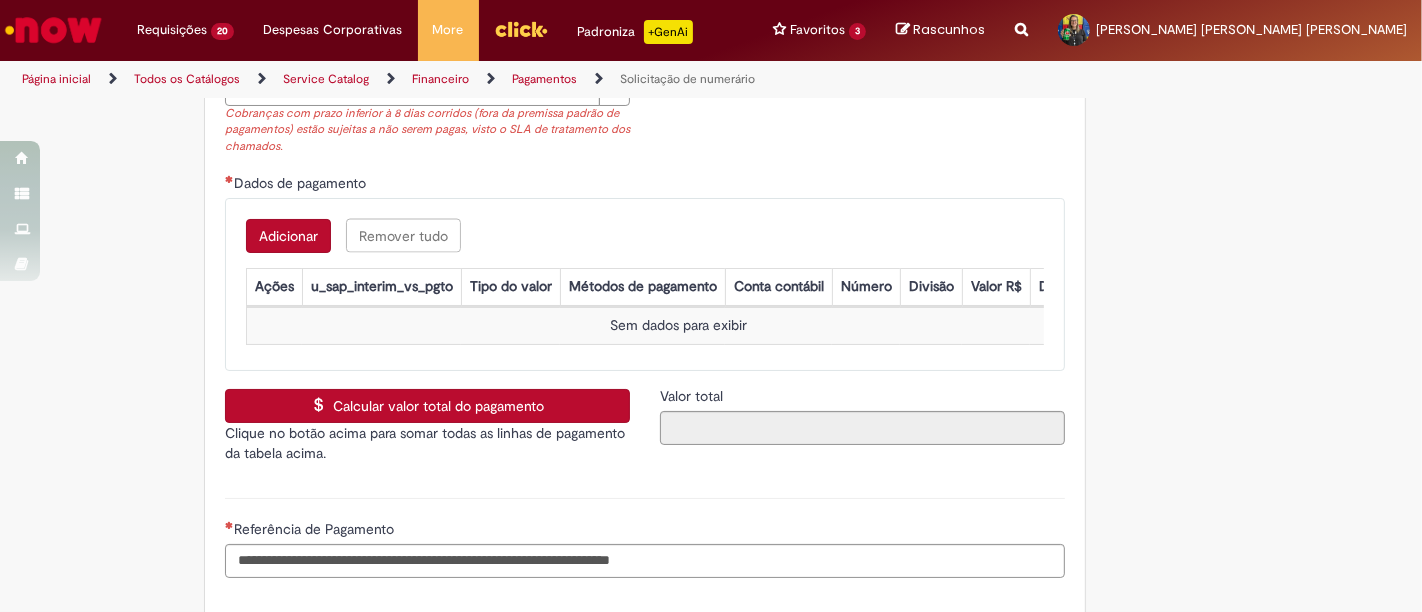 click on "Adicionar" at bounding box center [288, 236] 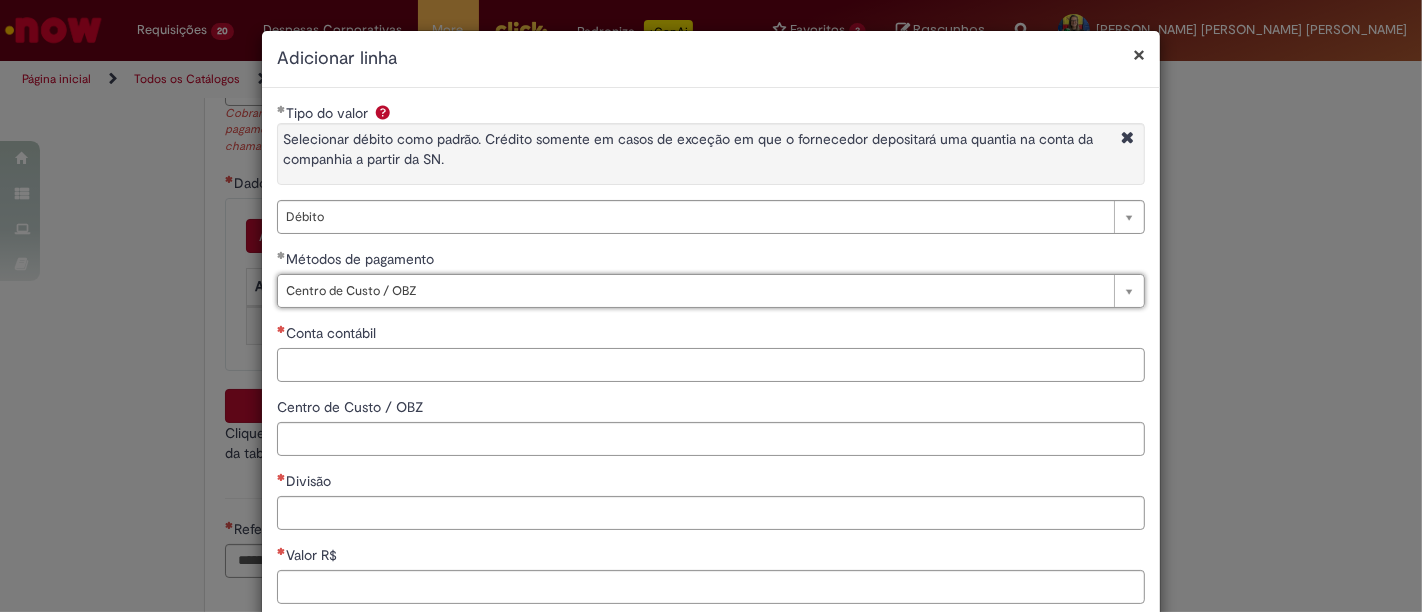 click on "Conta contábil" at bounding box center (711, 365) 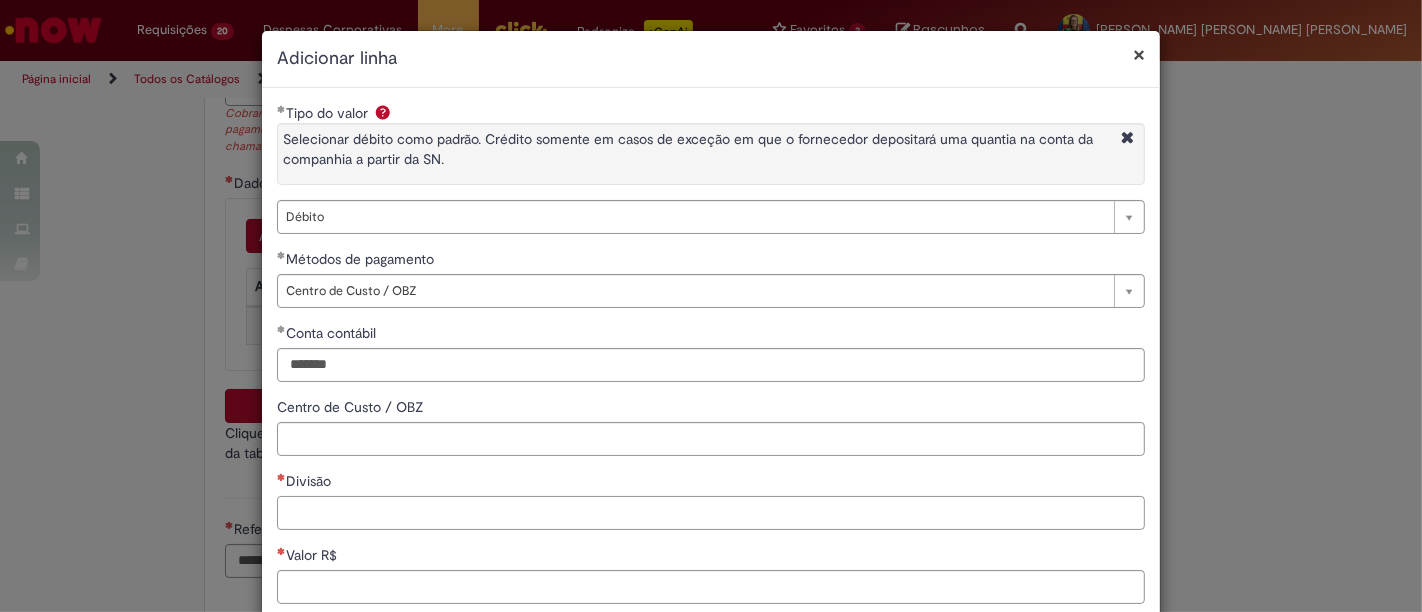 click on "Divisão" at bounding box center (711, 513) 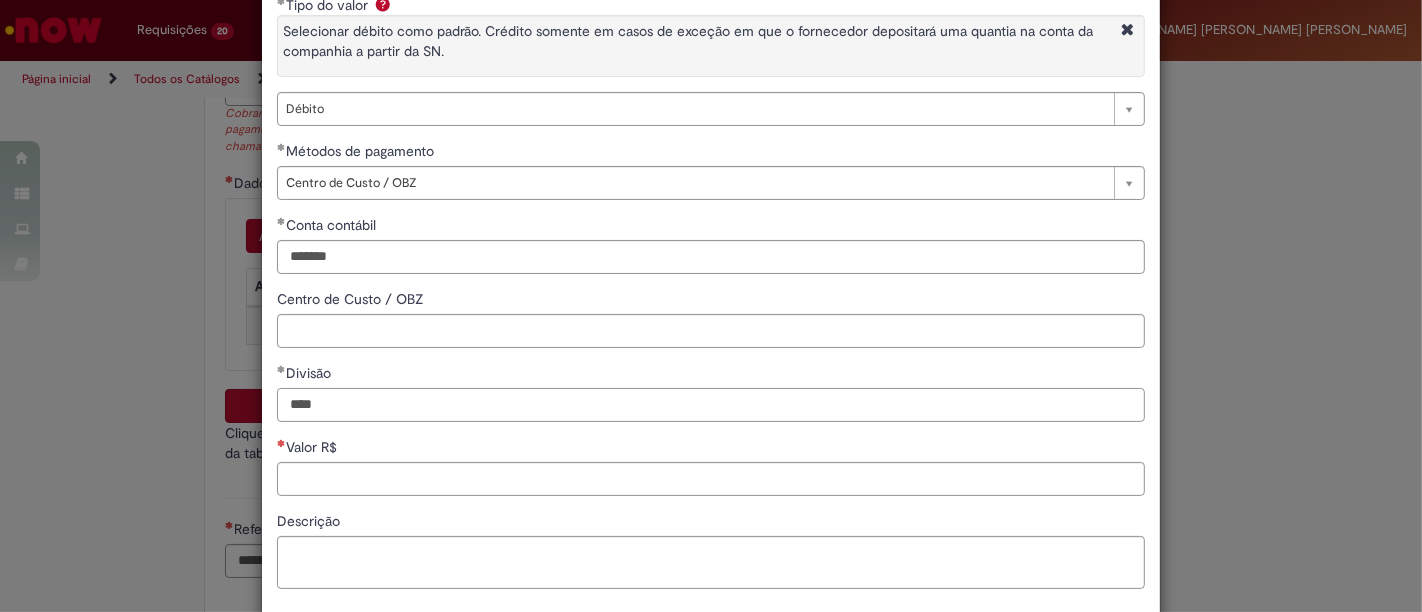 scroll, scrollTop: 208, scrollLeft: 0, axis: vertical 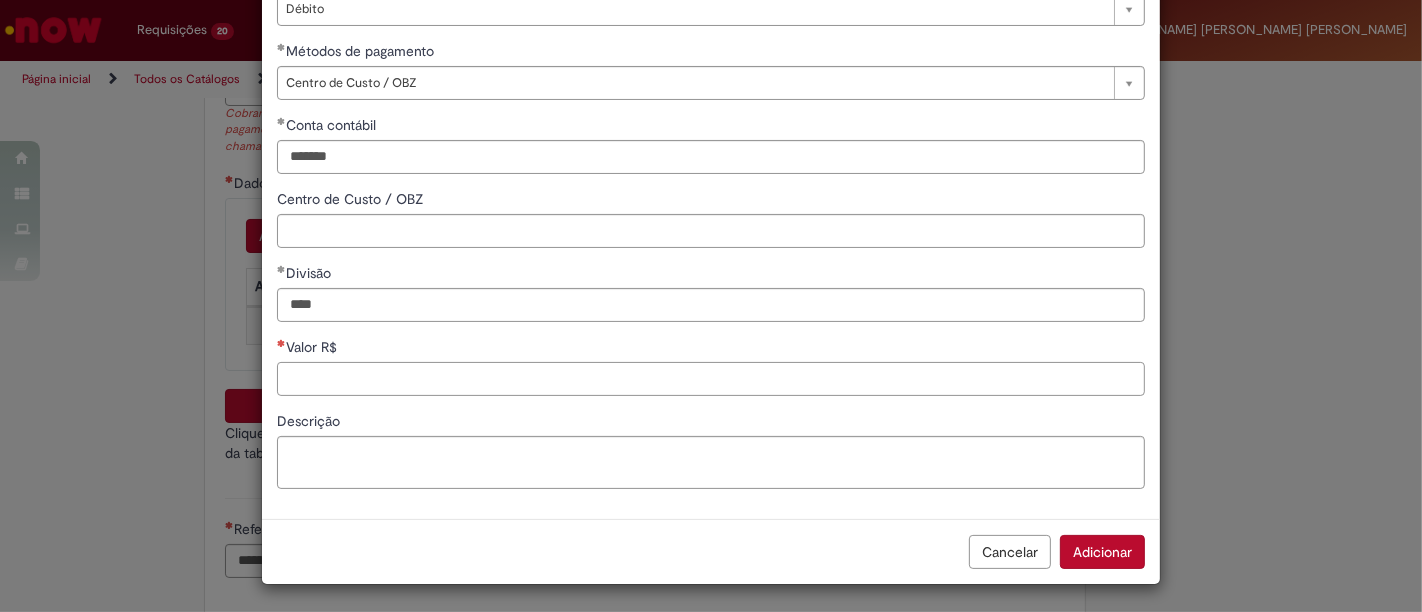 click on "Valor R$" at bounding box center (711, 379) 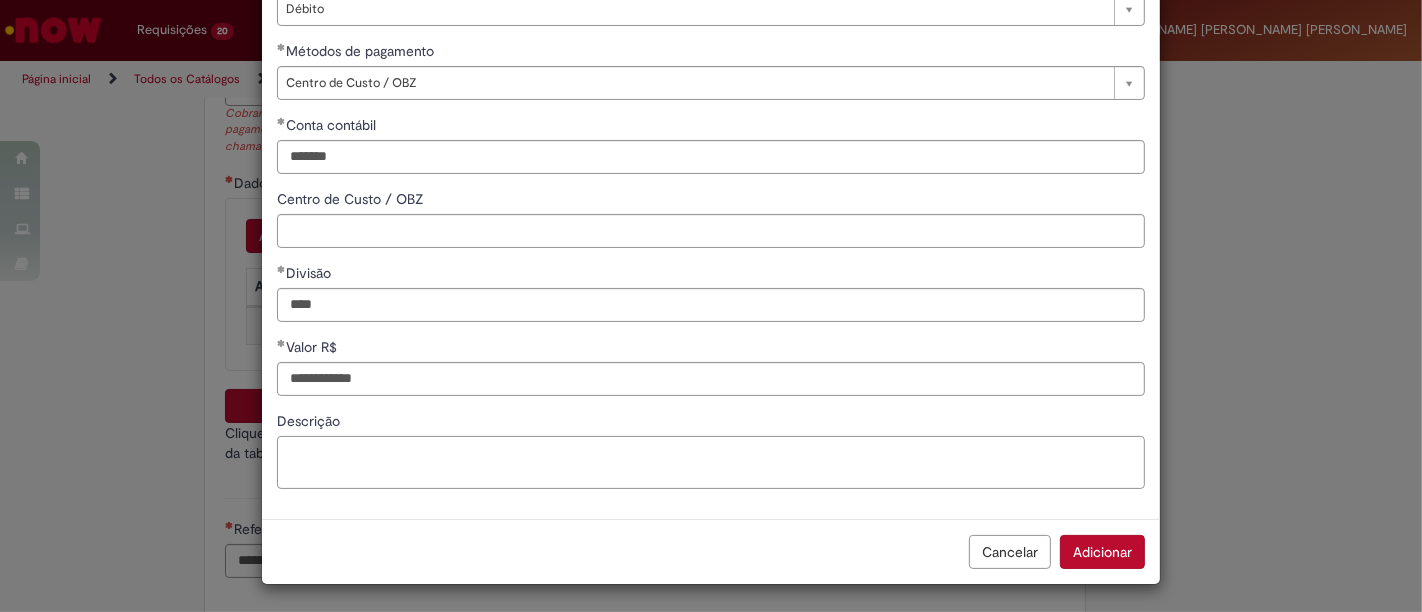 click on "Descrição" at bounding box center (711, 462) 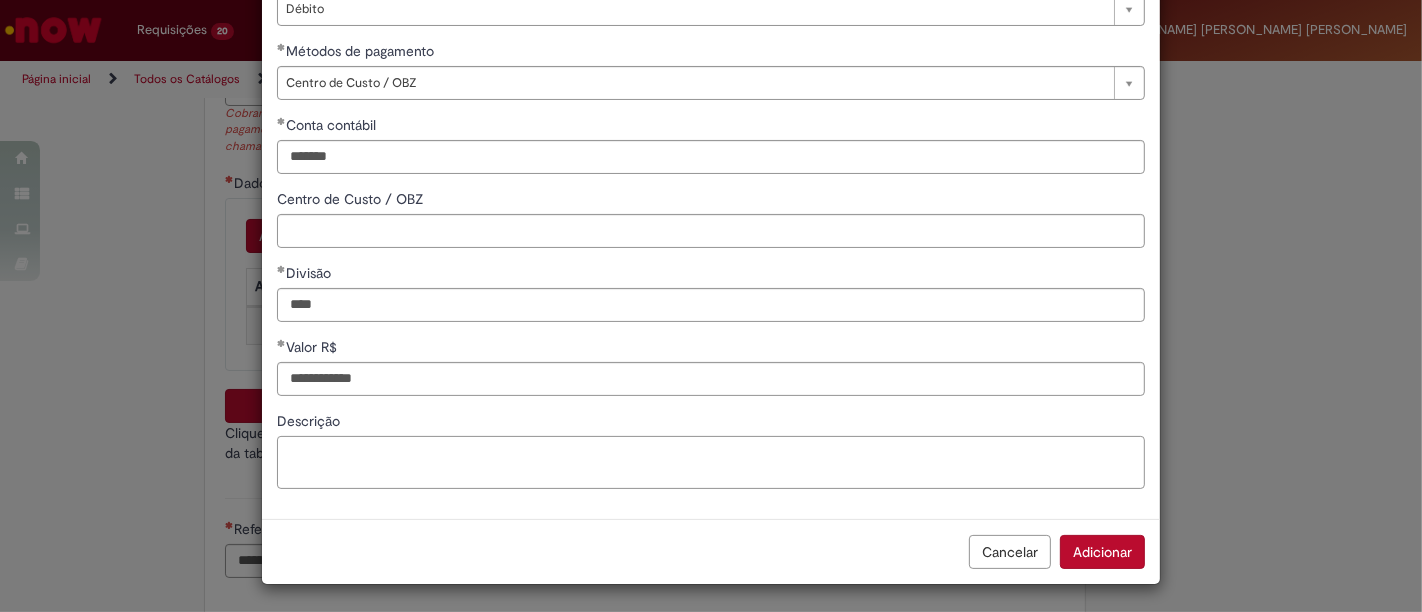 paste on "**********" 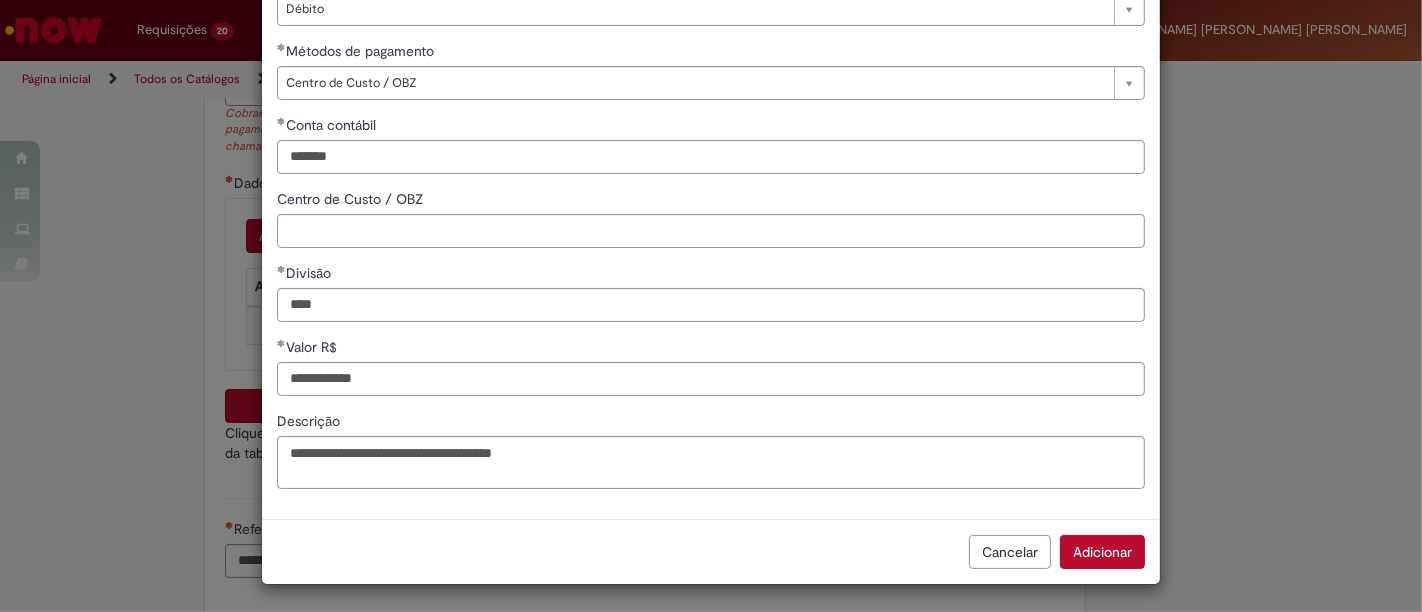 click on "Adicionar" at bounding box center [1102, 552] 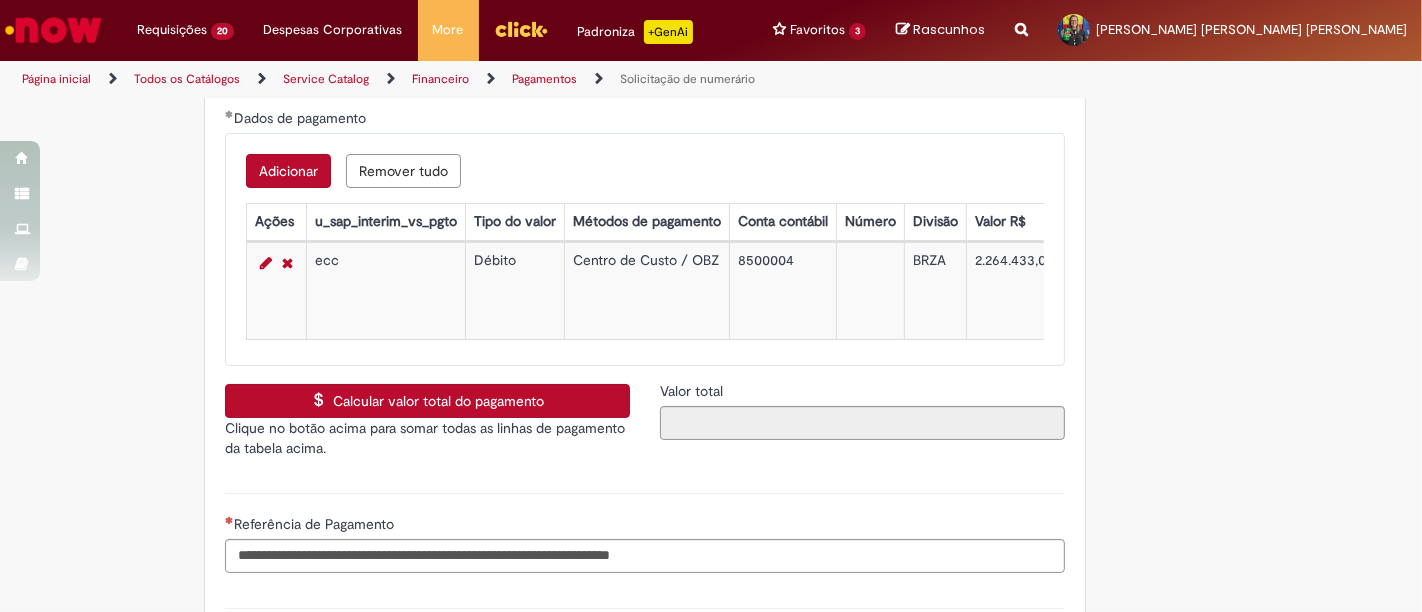 scroll, scrollTop: 3111, scrollLeft: 0, axis: vertical 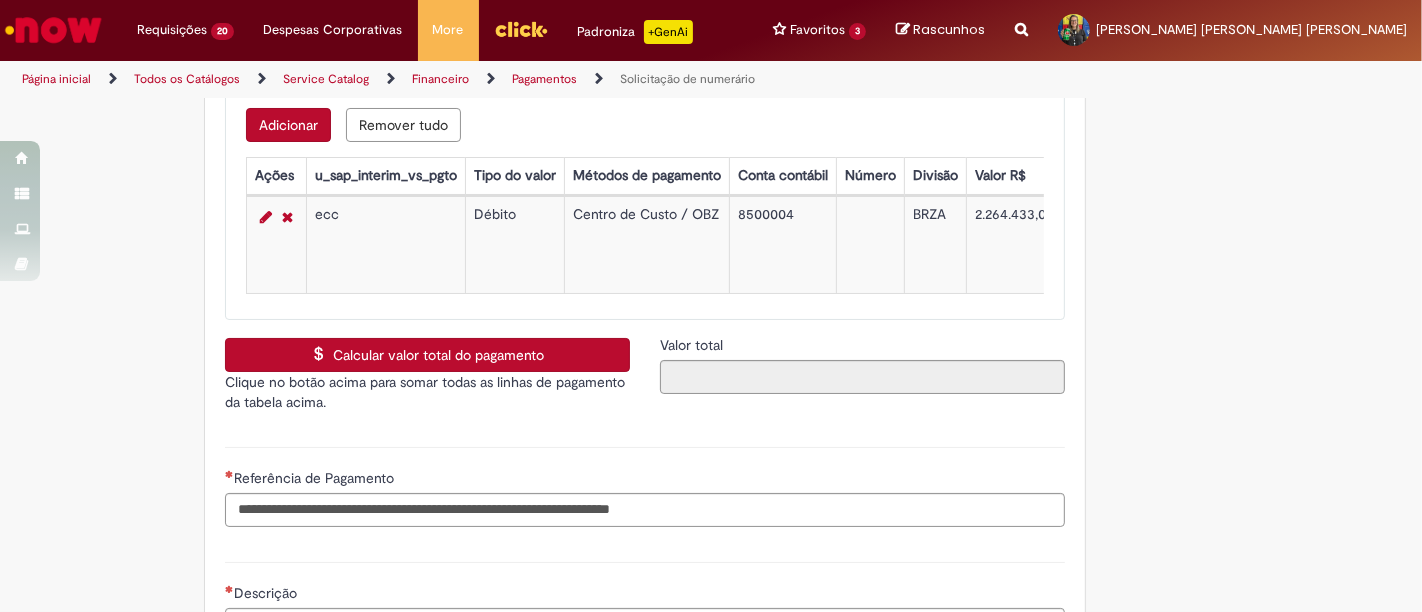 click on "Calcular valor total do pagamento" at bounding box center (427, 355) 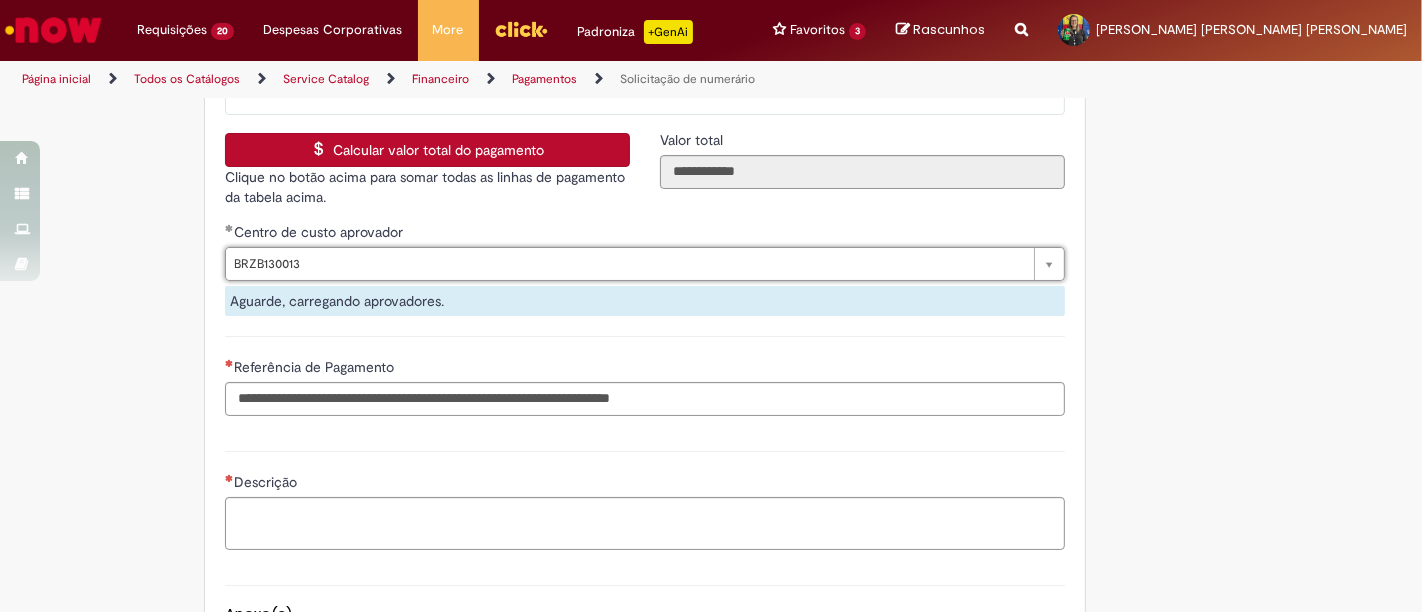 scroll, scrollTop: 3333, scrollLeft: 0, axis: vertical 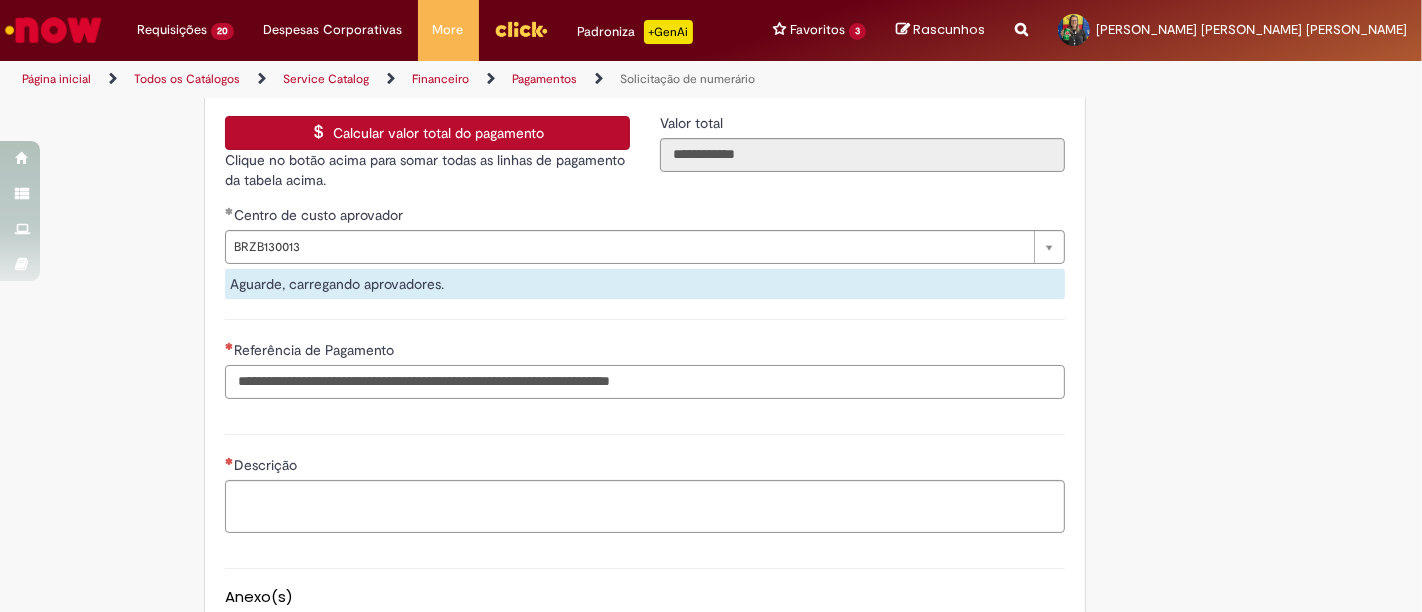 click on "Referência de Pagamento" at bounding box center [645, 382] 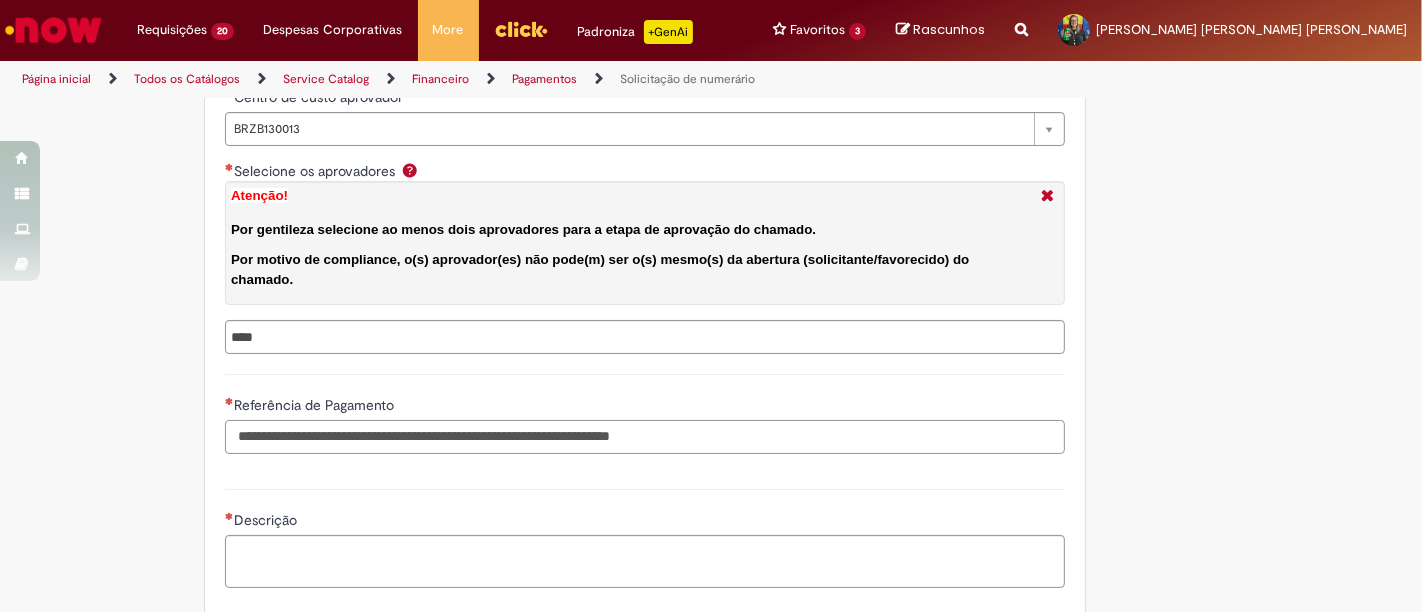 scroll, scrollTop: 3555, scrollLeft: 0, axis: vertical 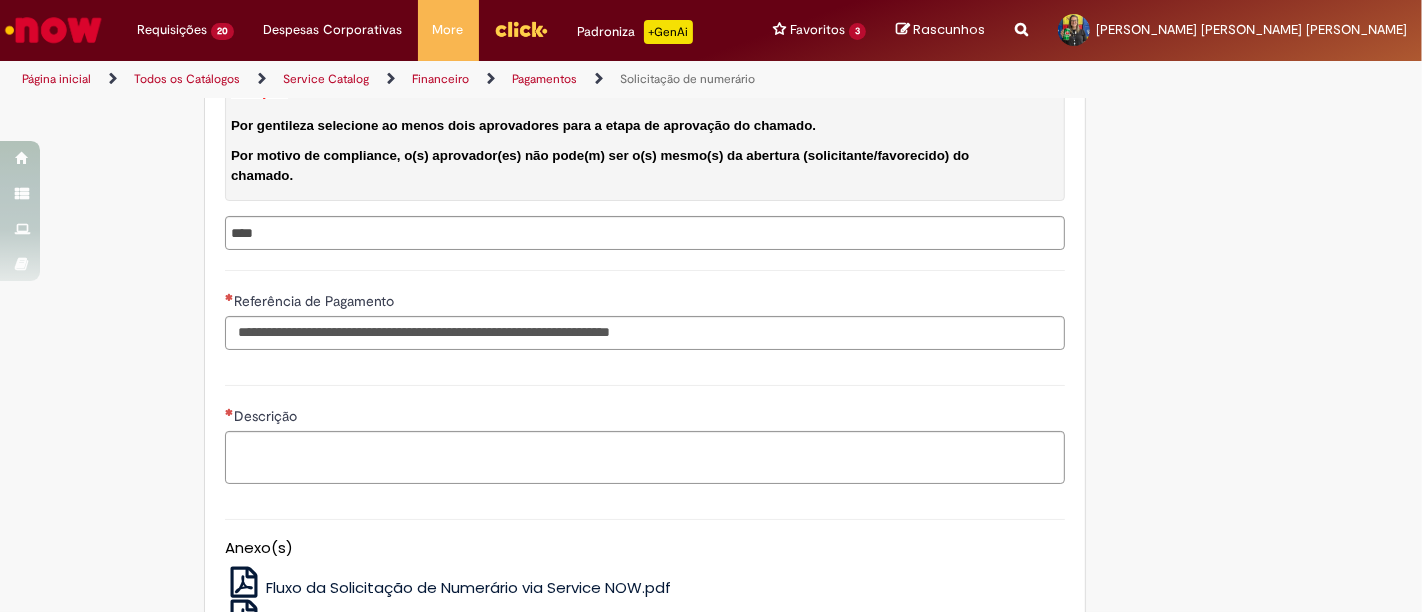 click on "Selecione os aprovadores Atenção!
Por gentileza selecione ao menos dois aprovadores para a etapa de aprovação do chamado.
Por motivo de compliance, o(s) aprovador(es) não pode(m) ser o(s) mesmo(s) da abertura (solicitante/favorecido) do chamado." at bounding box center (687, 233) 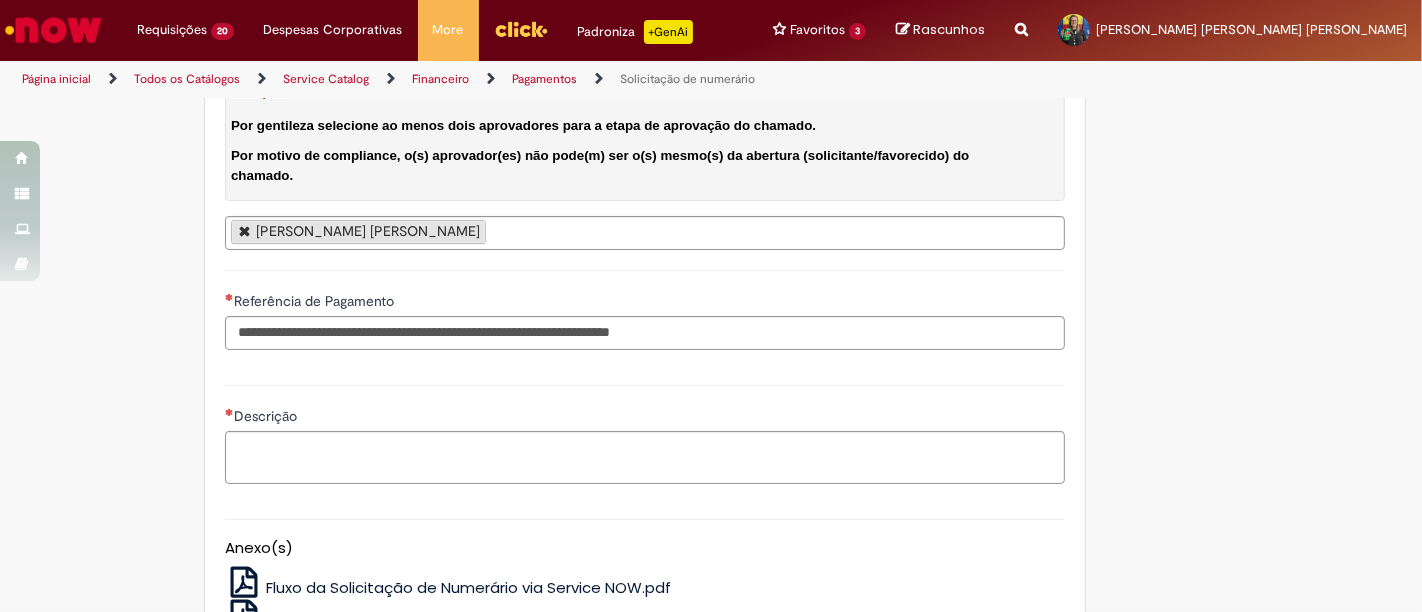 click on "[PERSON_NAME] [PERSON_NAME]" at bounding box center [645, 233] 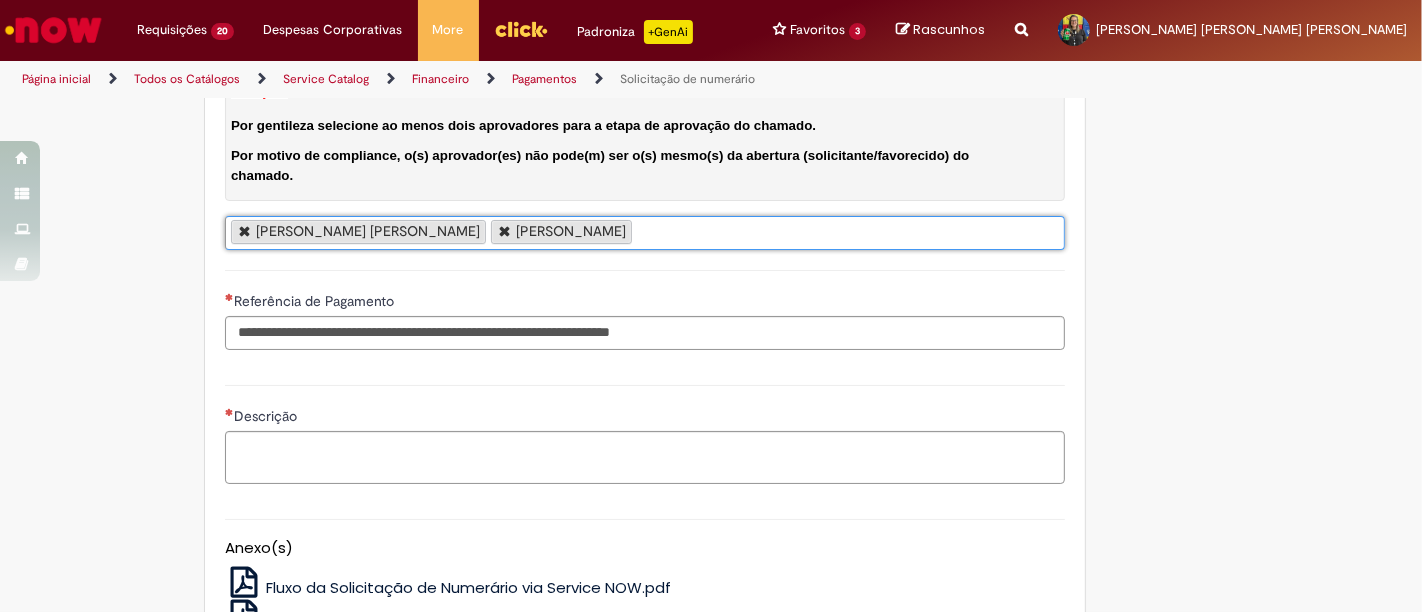 click on "[PERSON_NAME] [PERSON_NAME]           [PERSON_NAME]" at bounding box center (645, 233) 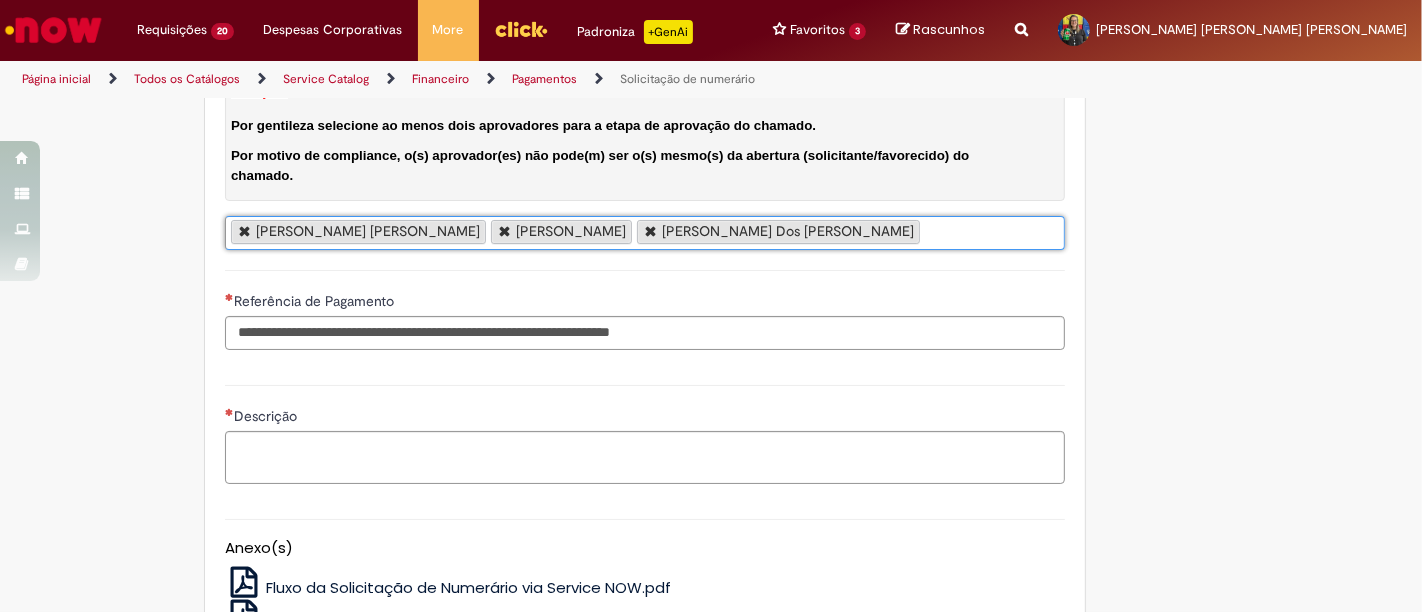 scroll, scrollTop: 0, scrollLeft: 0, axis: both 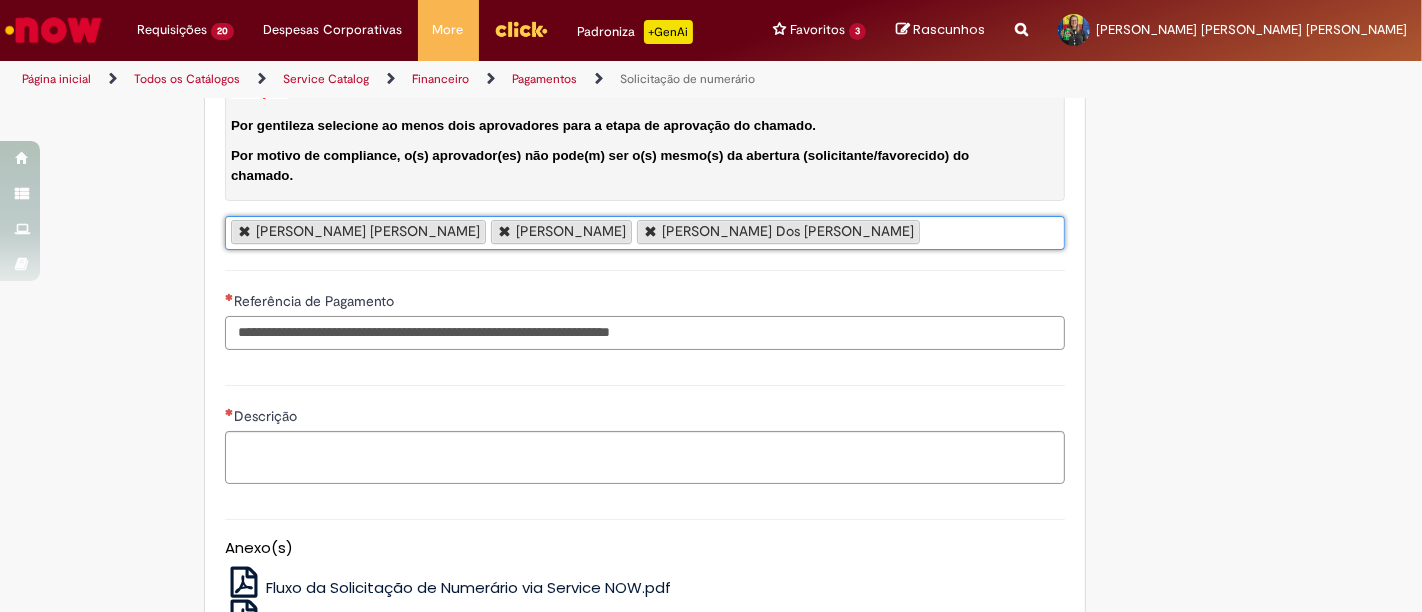 click on "Referência de Pagamento" at bounding box center (645, 333) 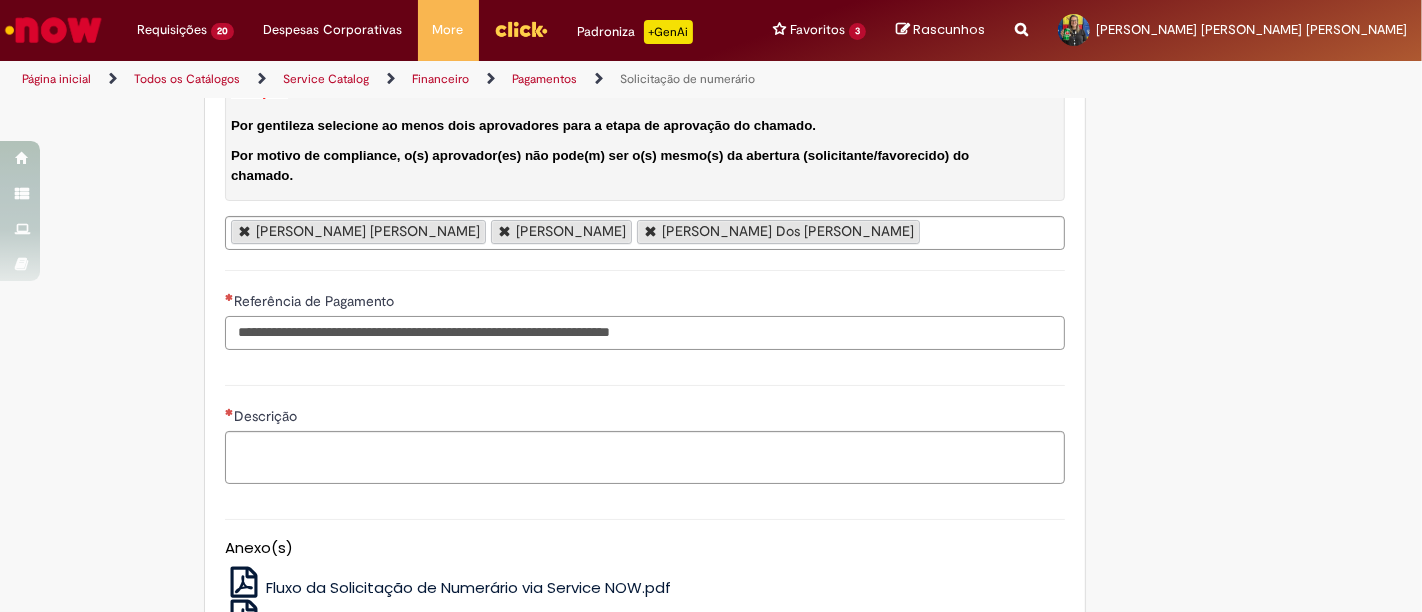 paste on "**********" 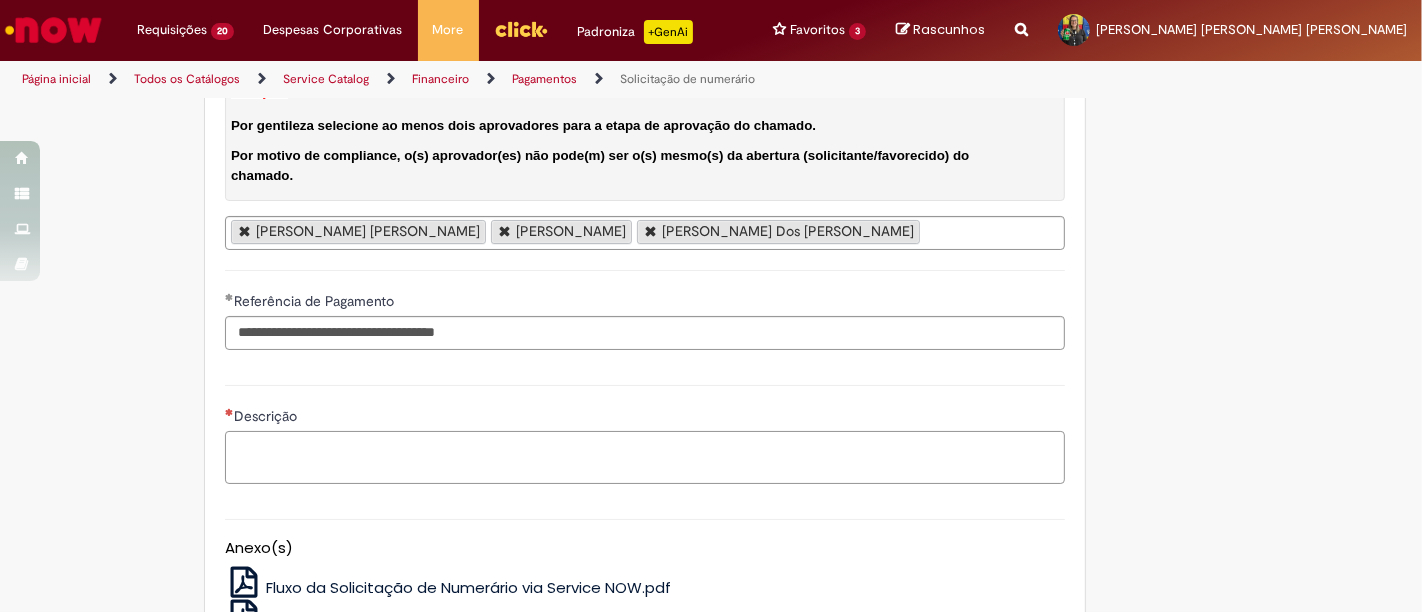 click on "Descrição" at bounding box center [645, 457] 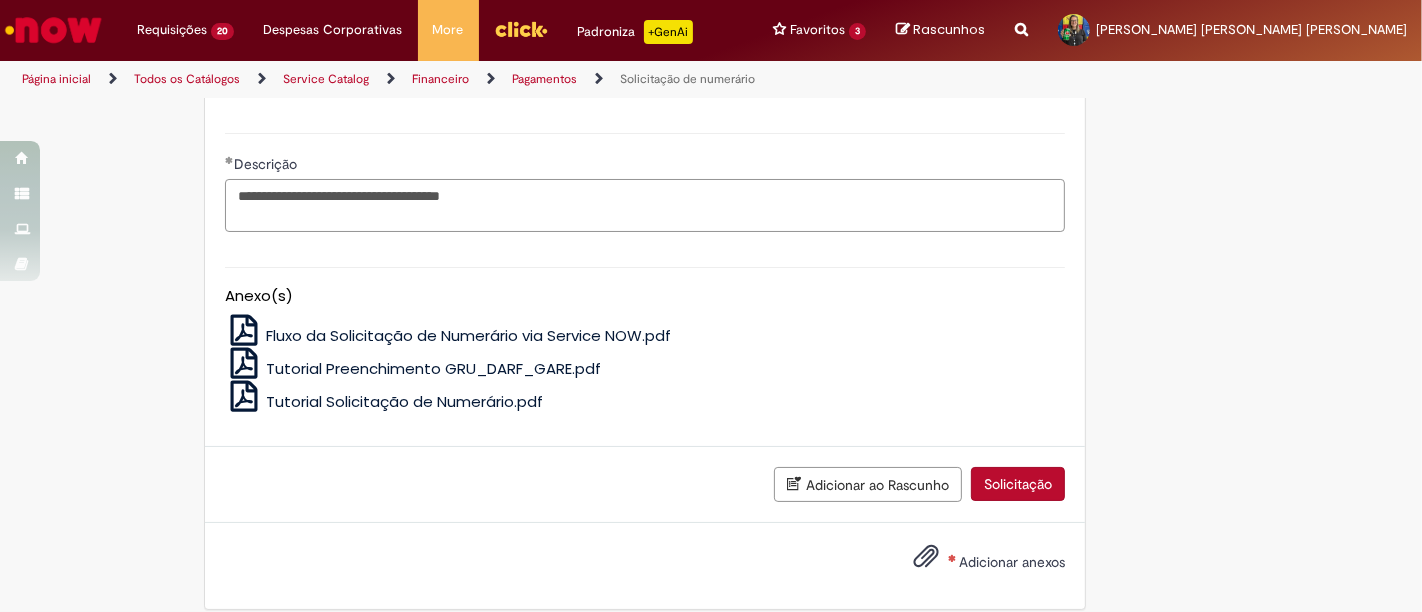 scroll, scrollTop: 3818, scrollLeft: 0, axis: vertical 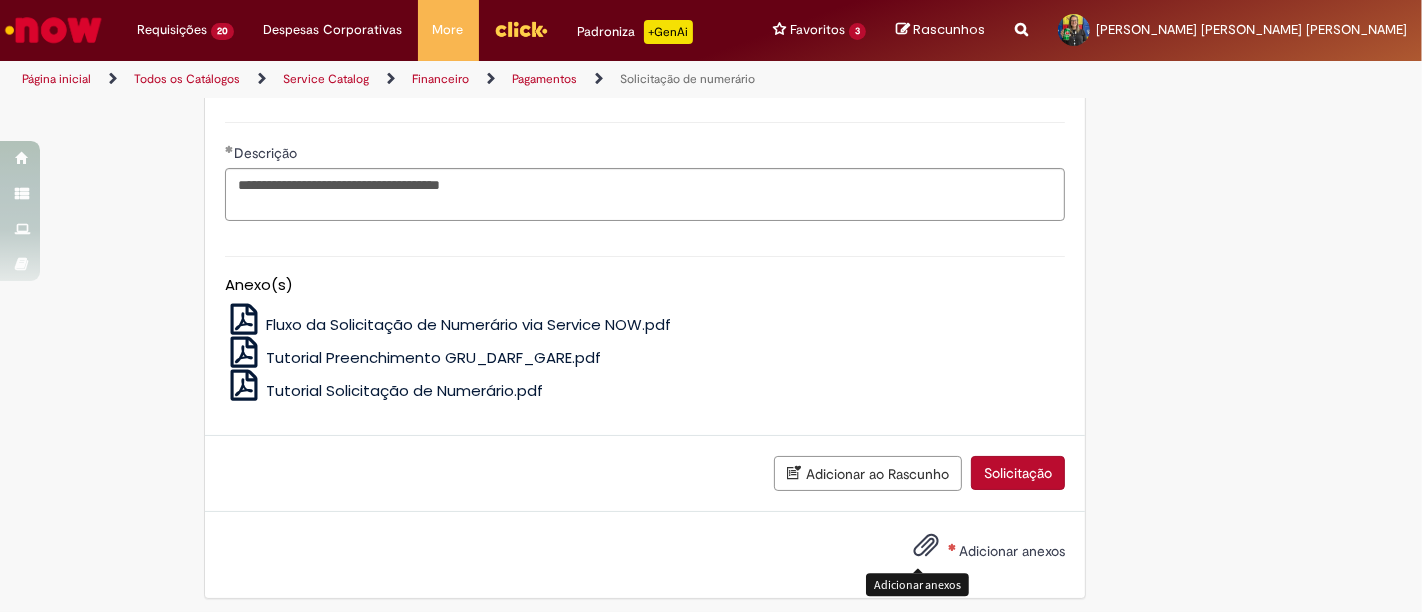 click at bounding box center (926, 546) 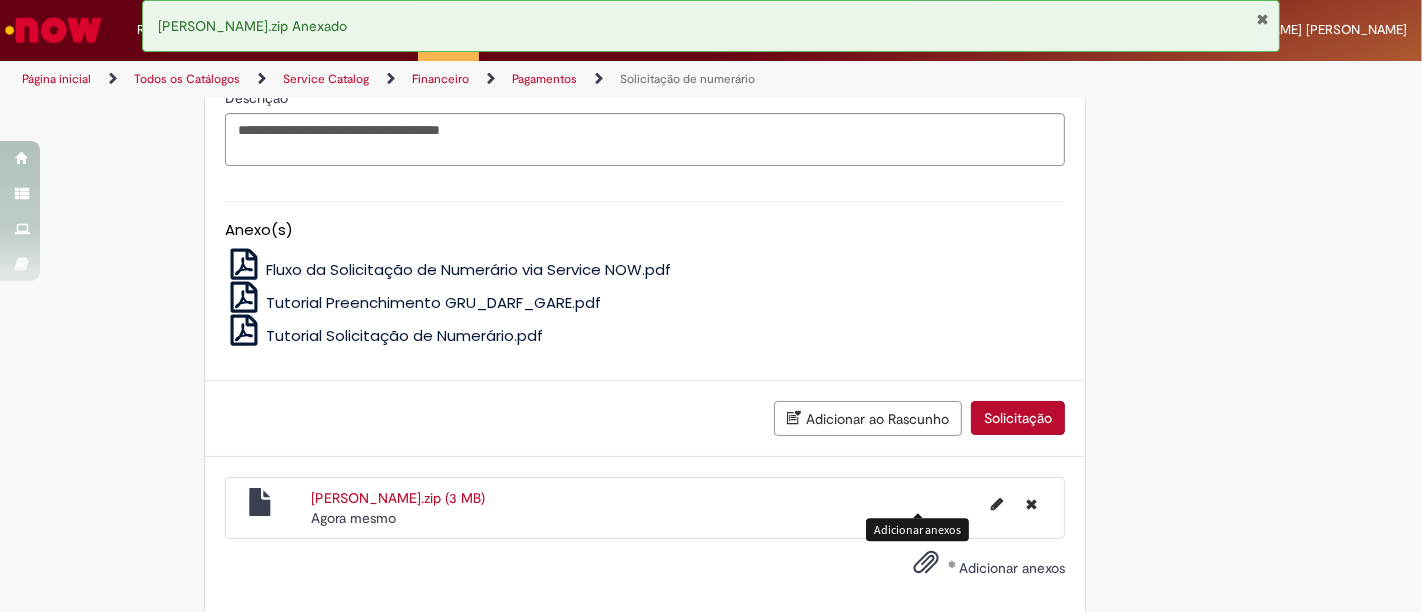scroll, scrollTop: 3889, scrollLeft: 0, axis: vertical 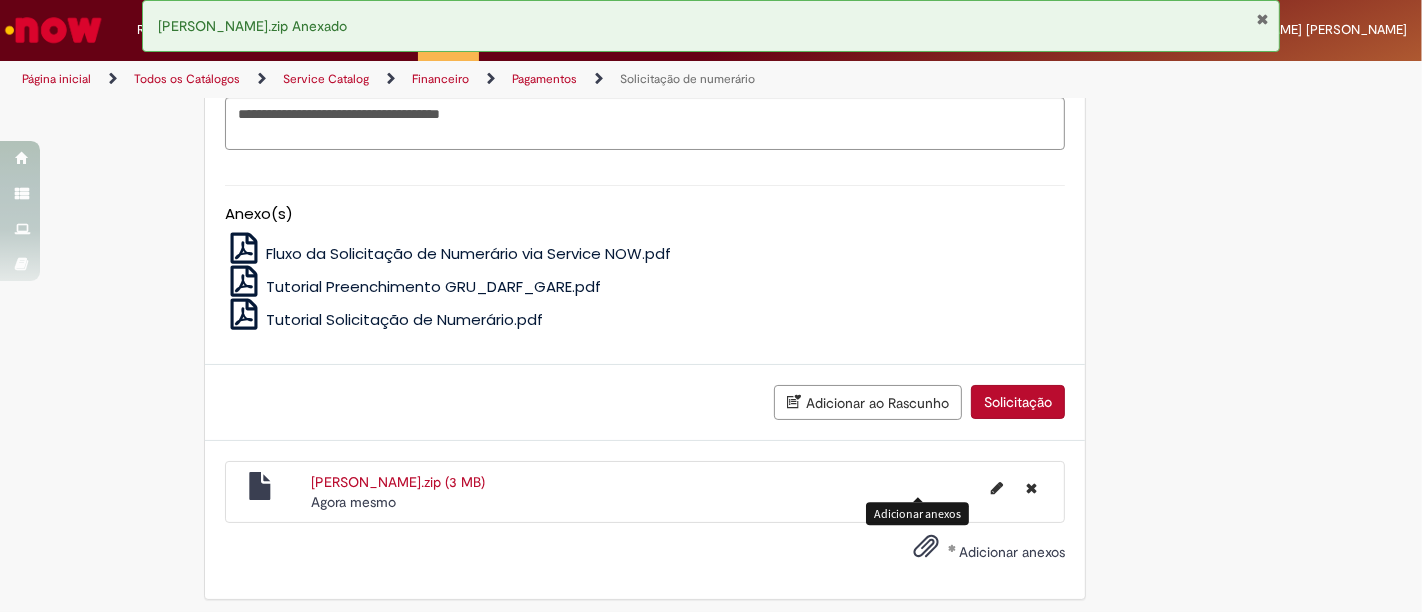click on "Solicitação" at bounding box center (1018, 402) 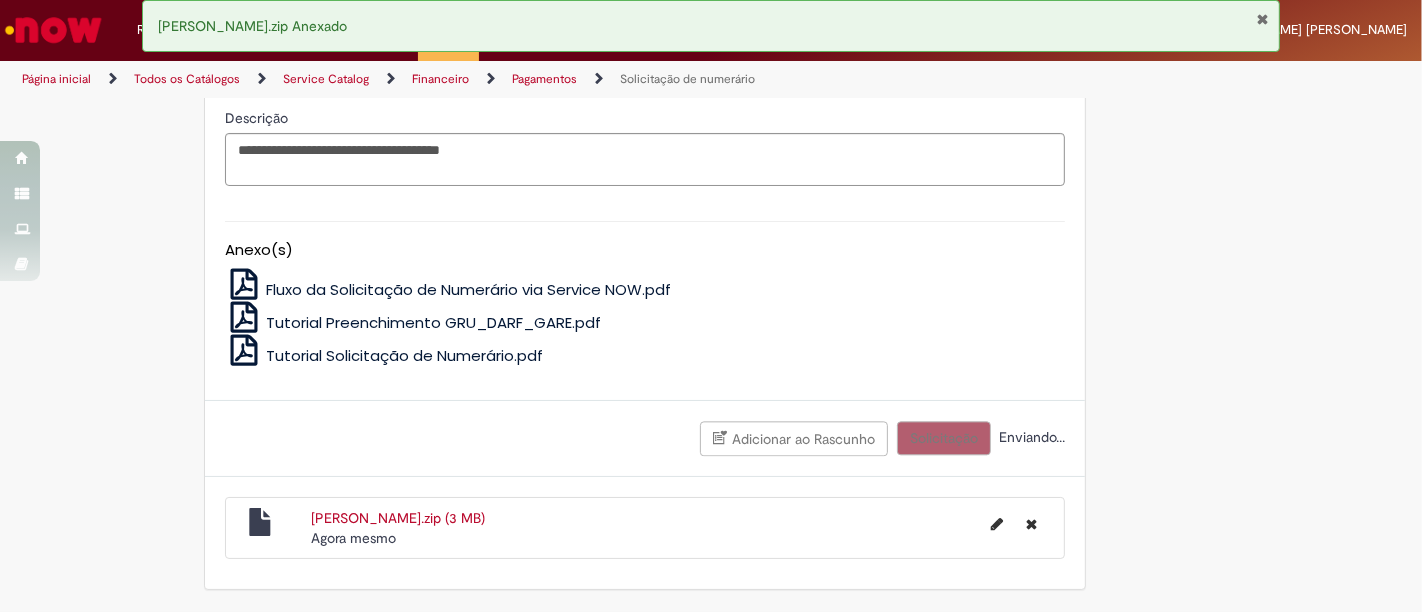 scroll, scrollTop: 3844, scrollLeft: 0, axis: vertical 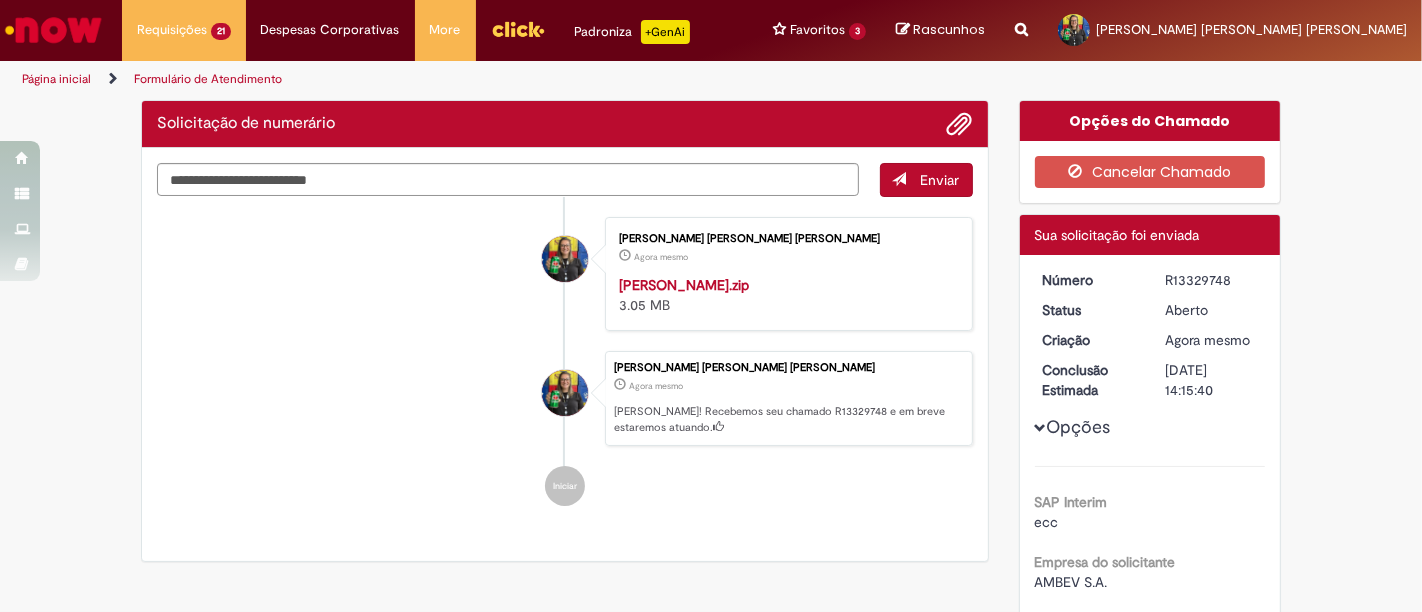 click on "R13329748" at bounding box center [1211, 280] 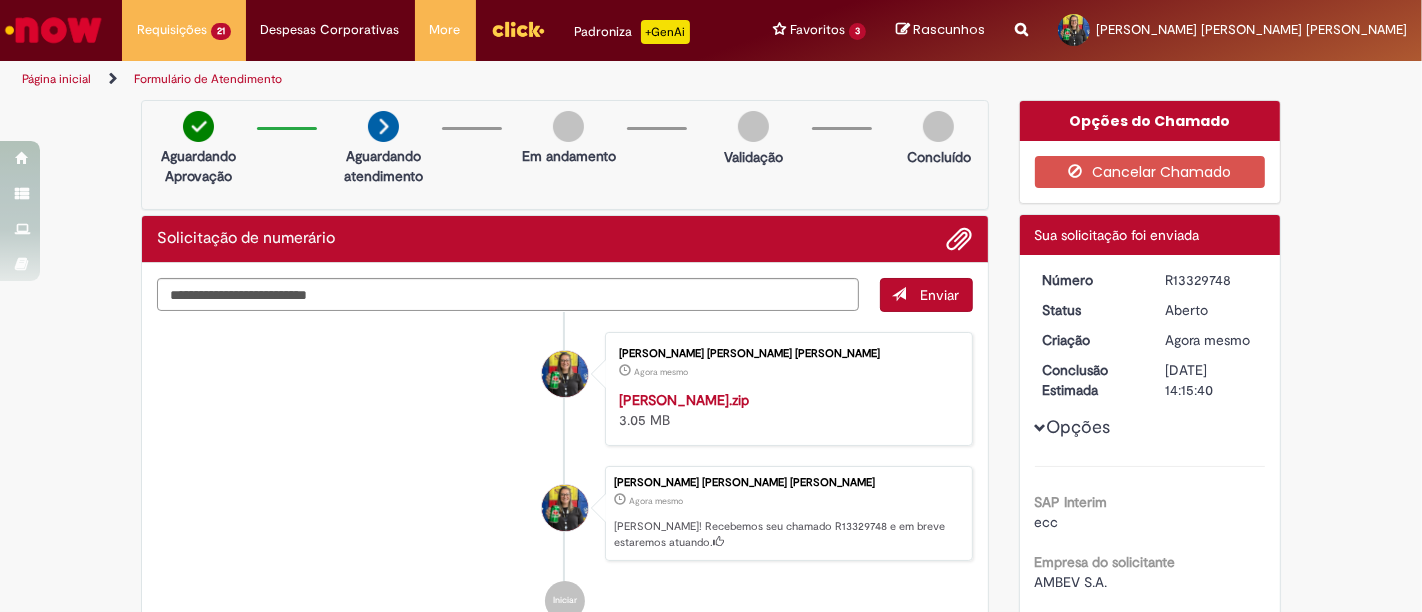 copy on "R13329748" 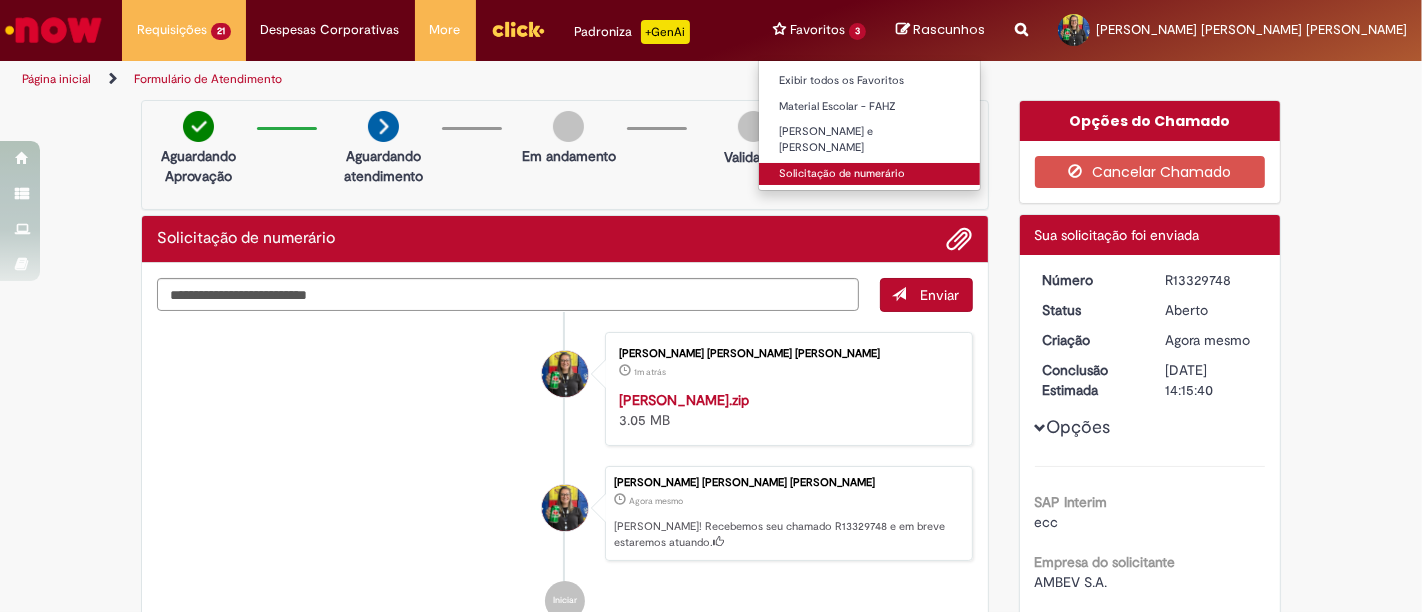 click on "Solicitação de numerário" at bounding box center (869, 174) 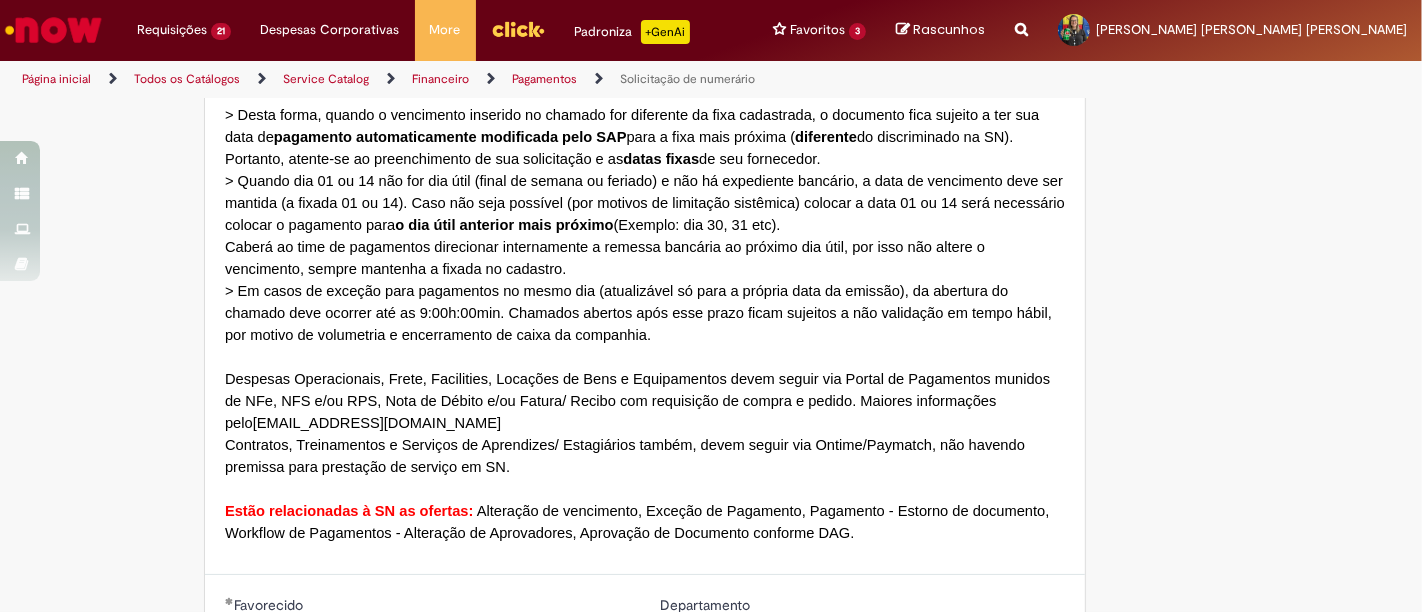 scroll, scrollTop: 1666, scrollLeft: 0, axis: vertical 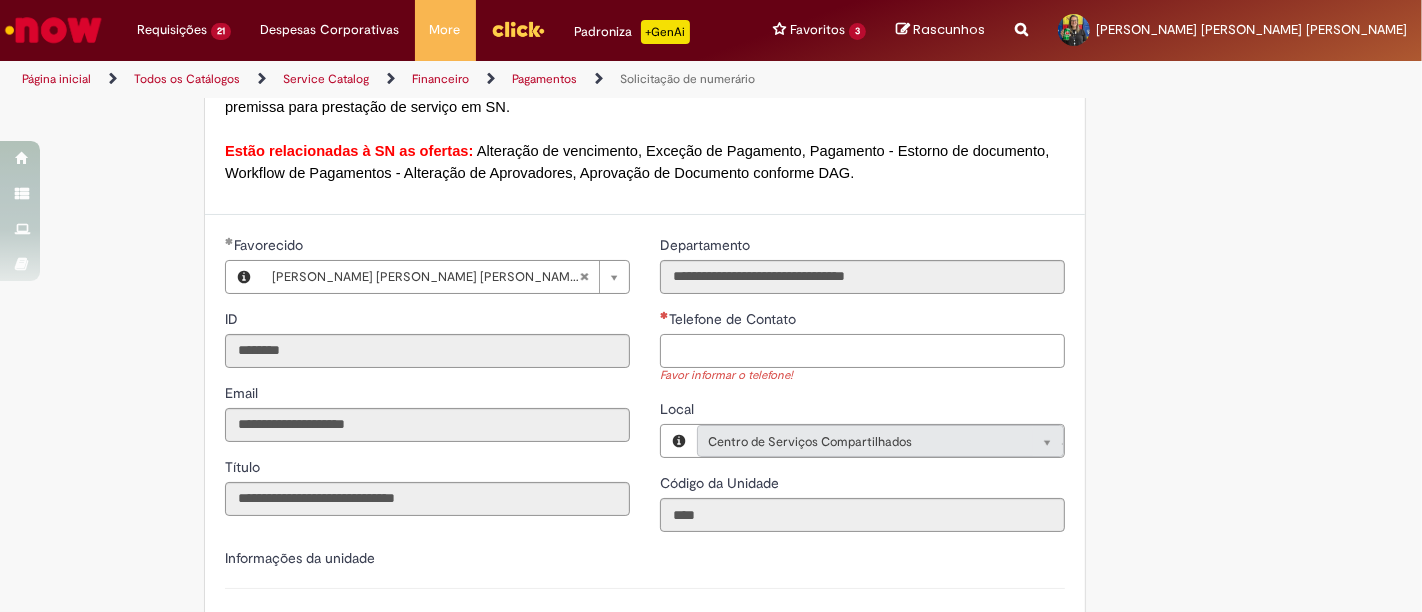click on "Telefone de Contato" at bounding box center (862, 351) 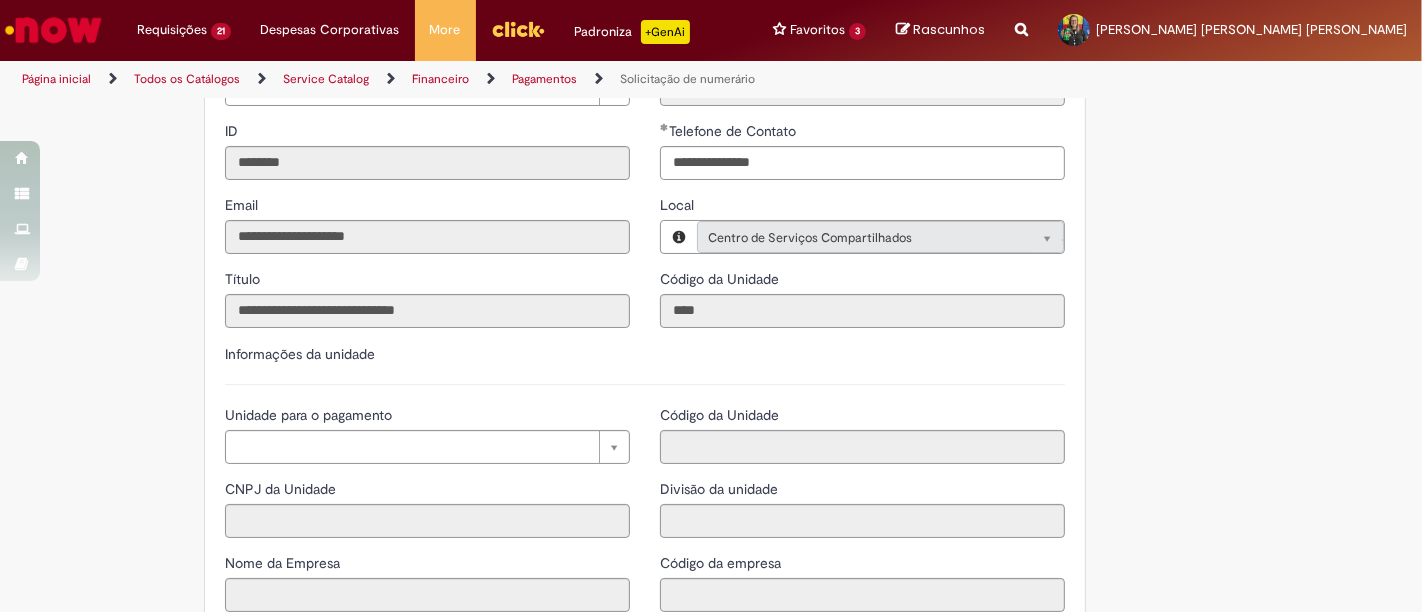 scroll, scrollTop: 2000, scrollLeft: 0, axis: vertical 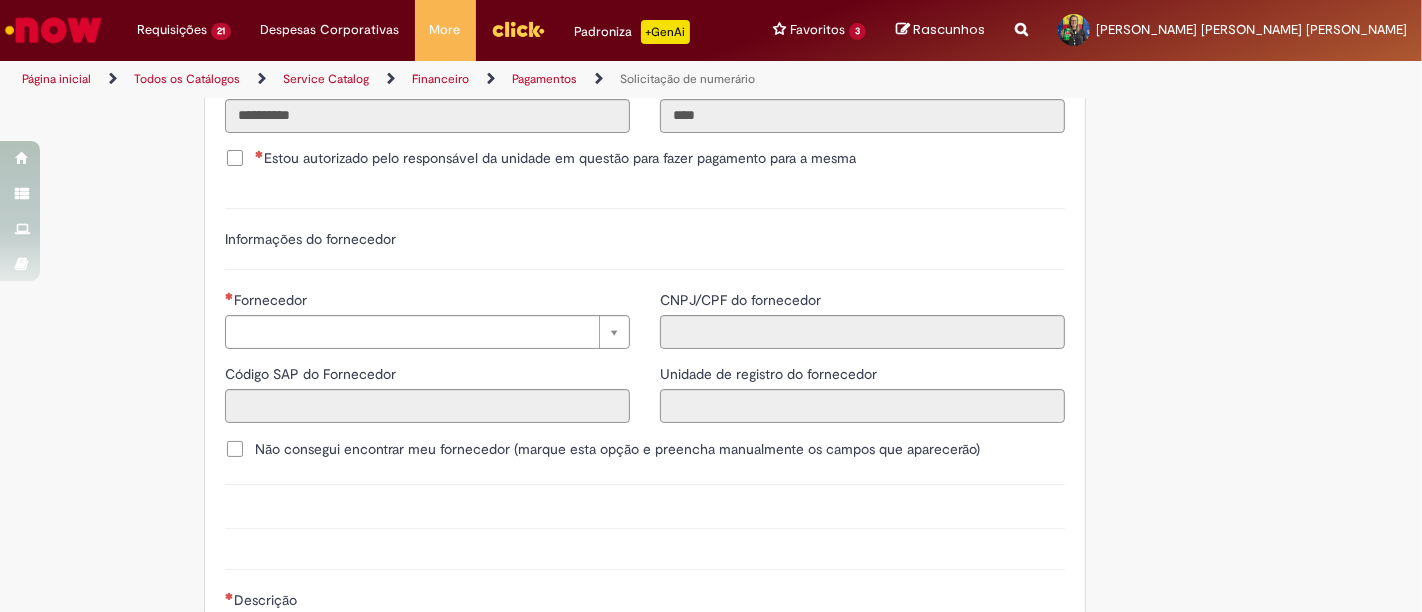 click on "Estou autorizado pelo responsável da unidade em questão para fazer pagamento para a mesma" at bounding box center (540, 158) 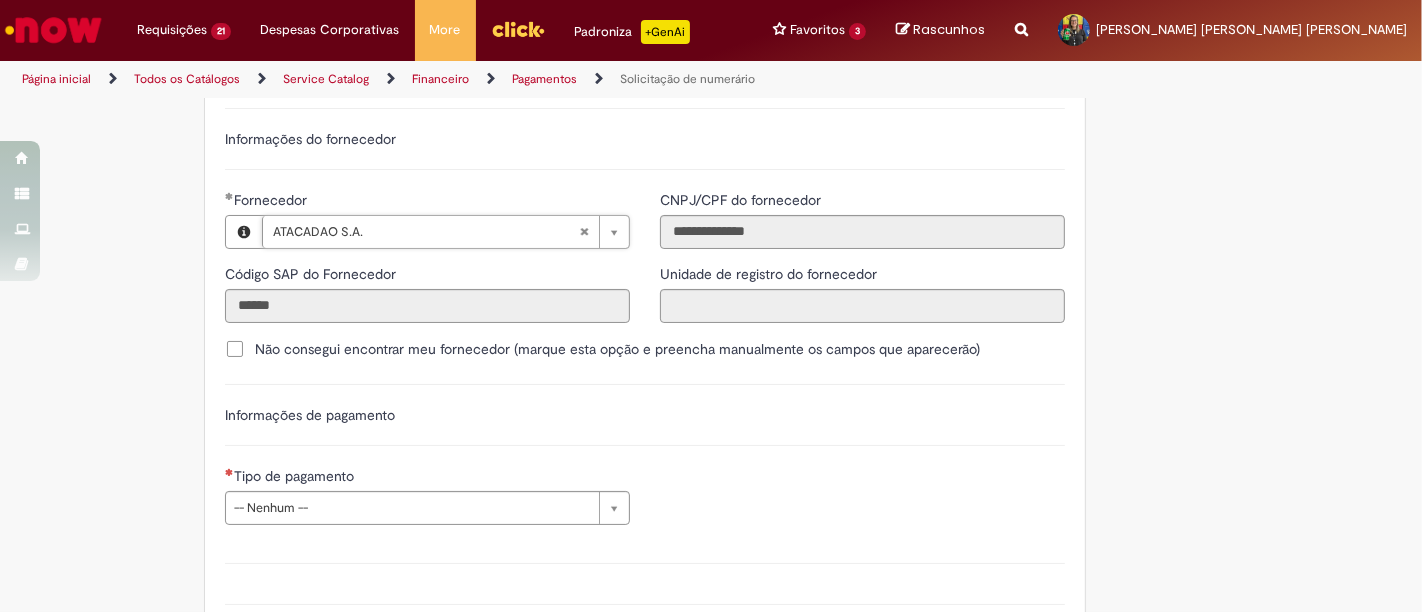 scroll, scrollTop: 2555, scrollLeft: 0, axis: vertical 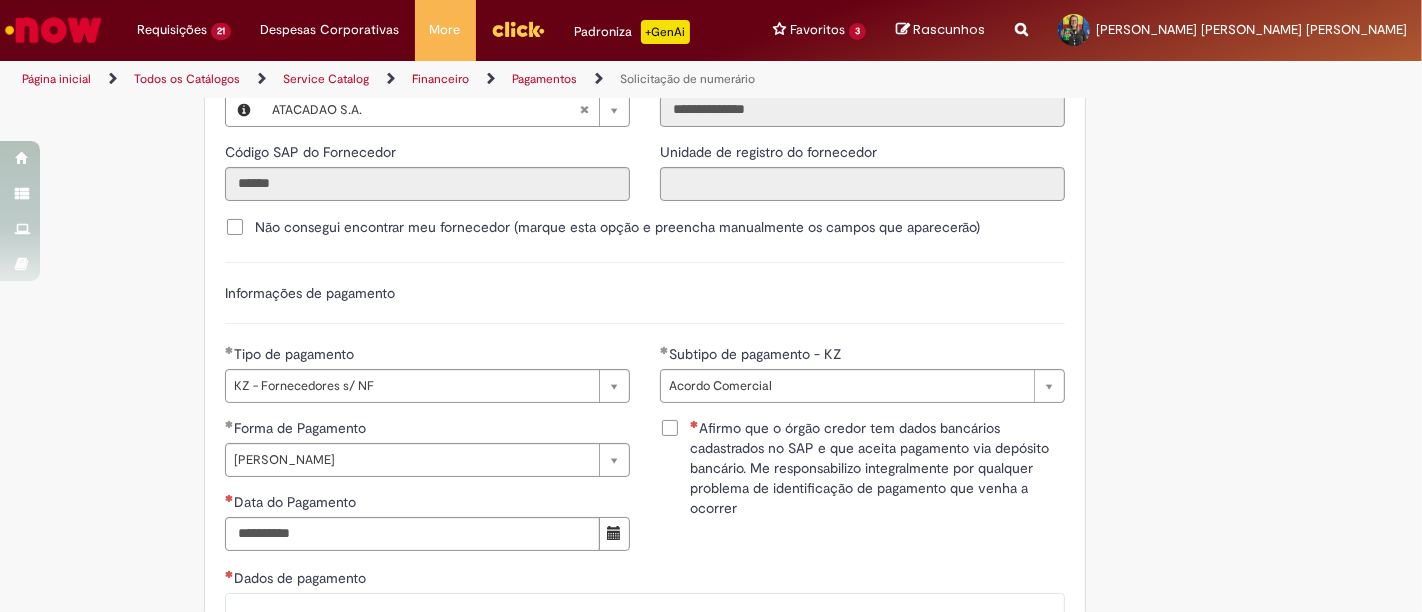 click on "Afirmo que o órgão credor tem dados bancários cadastrados no SAP e que aceita pagamento via depósito bancário. Me responsabilizo integralmente por qualquer problema de identificação de pagamento que venha a ocorrer" at bounding box center (862, 468) 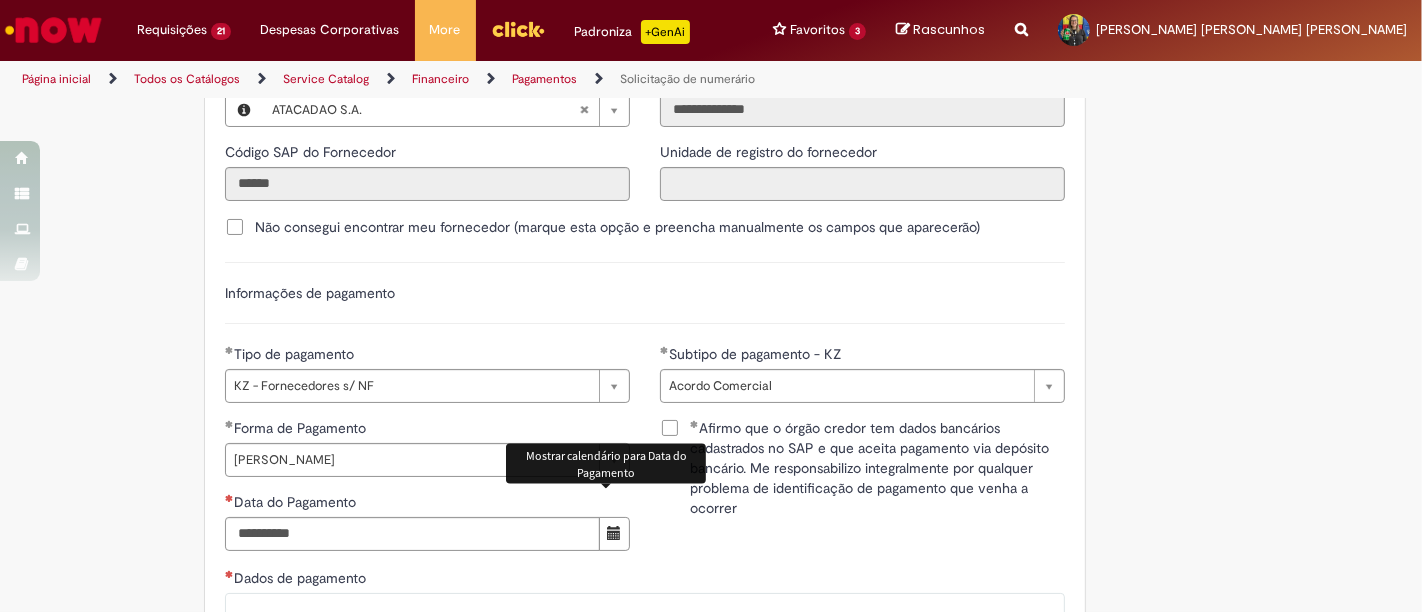 click at bounding box center (614, 533) 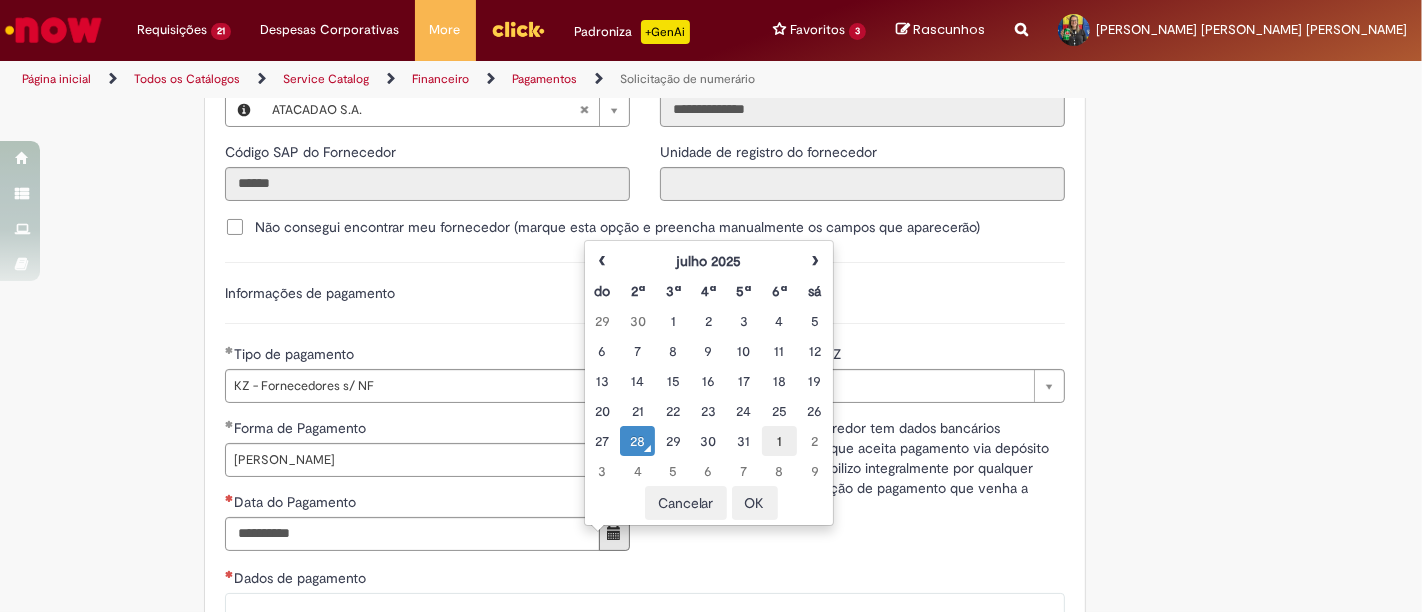 click on "1" at bounding box center (779, 441) 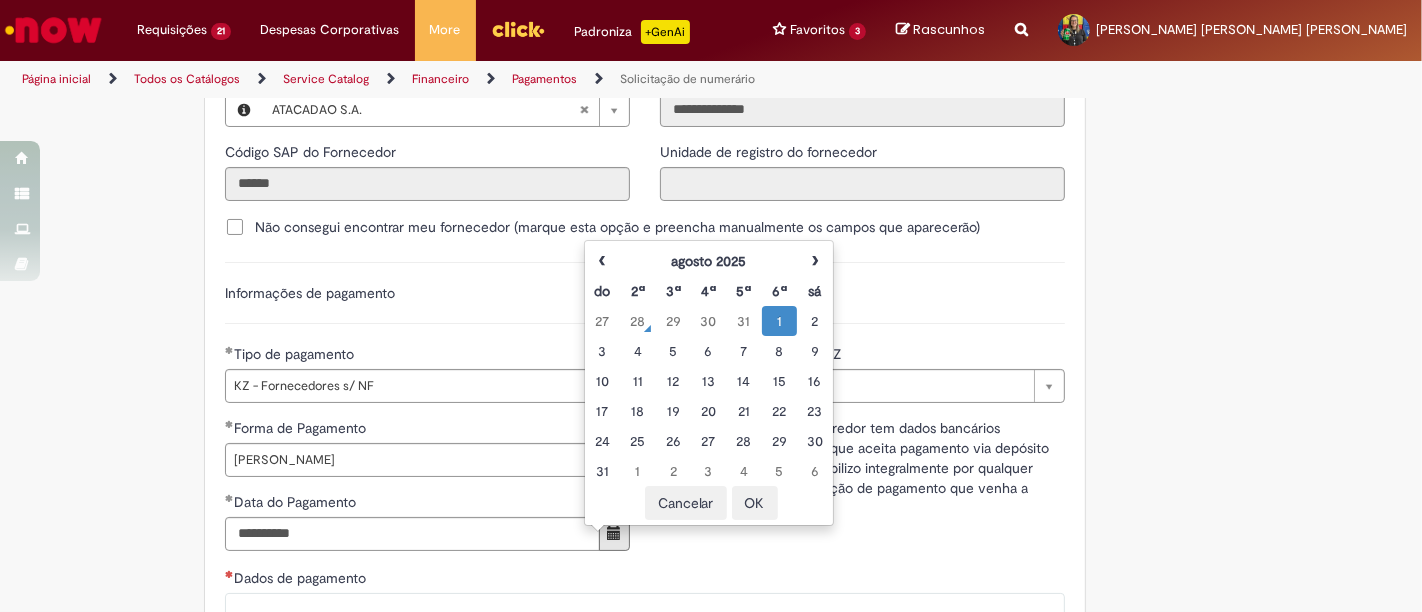 click on "OK" at bounding box center (755, 503) 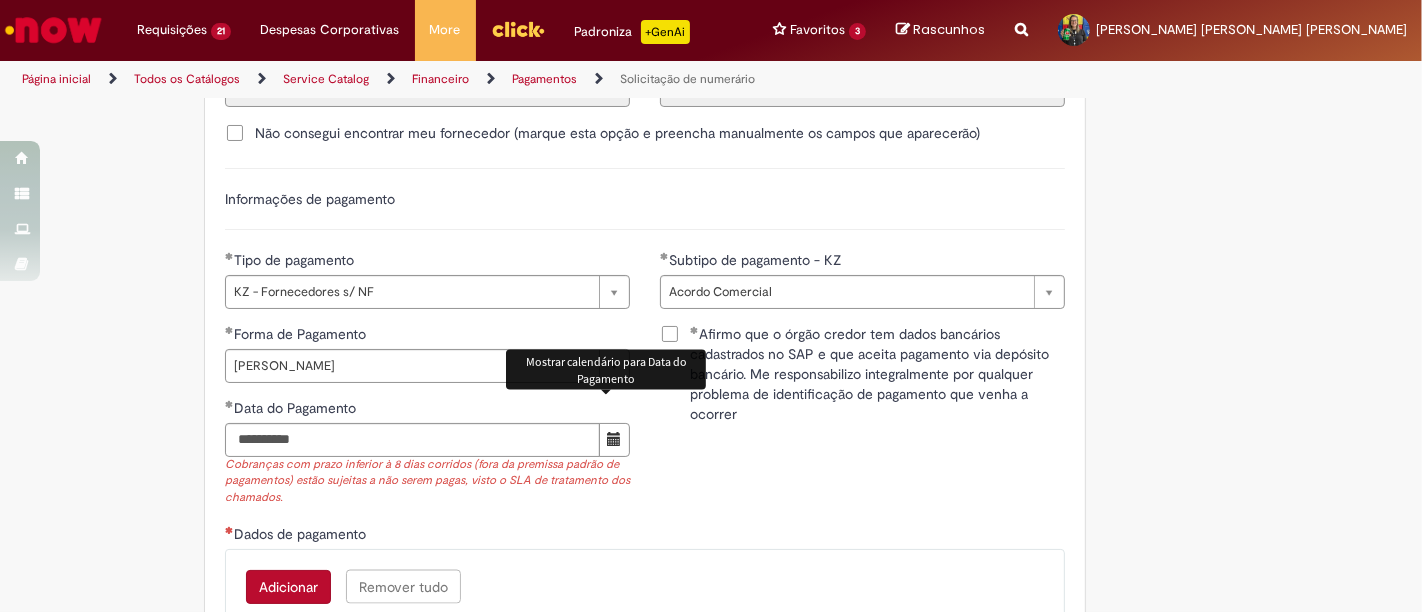 scroll, scrollTop: 2777, scrollLeft: 0, axis: vertical 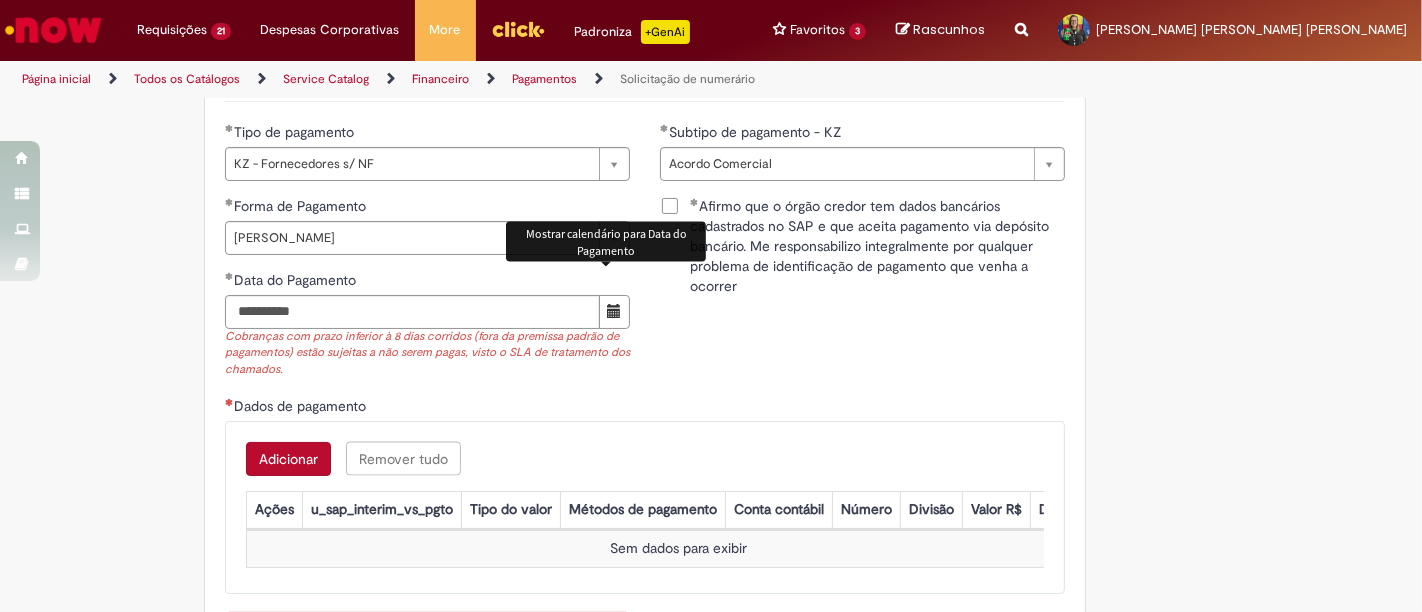 click on "Adicionar" at bounding box center [288, 459] 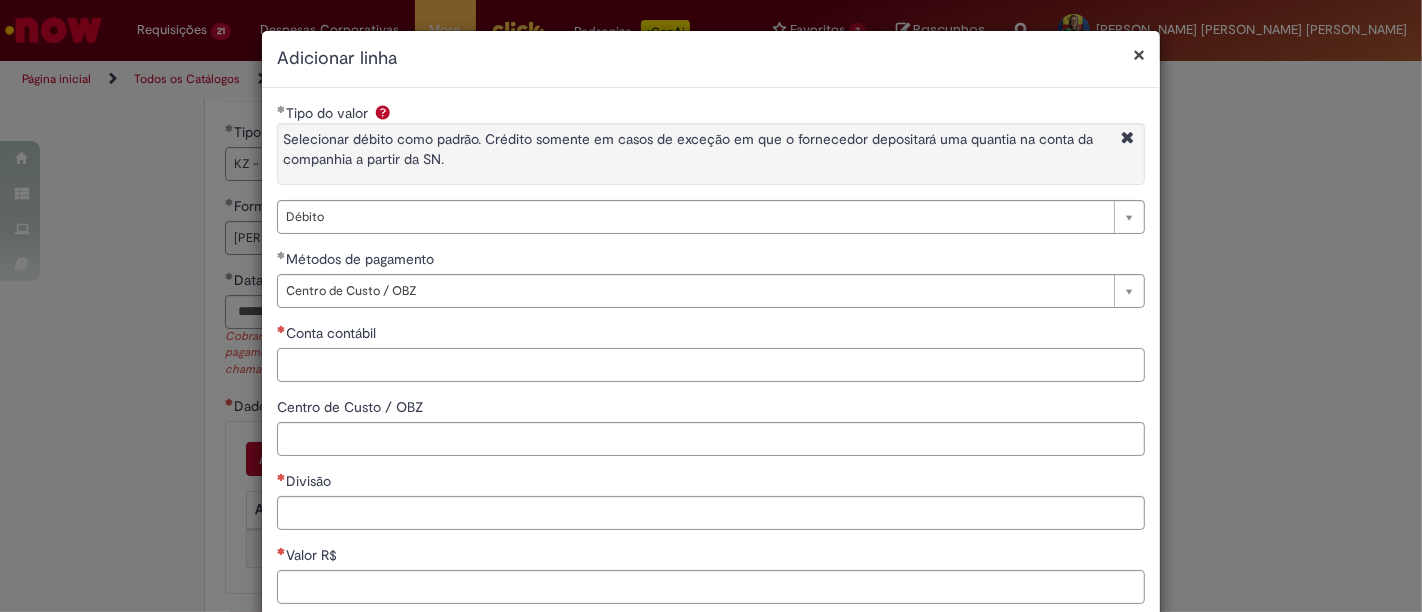 click on "Conta contábil" at bounding box center (711, 365) 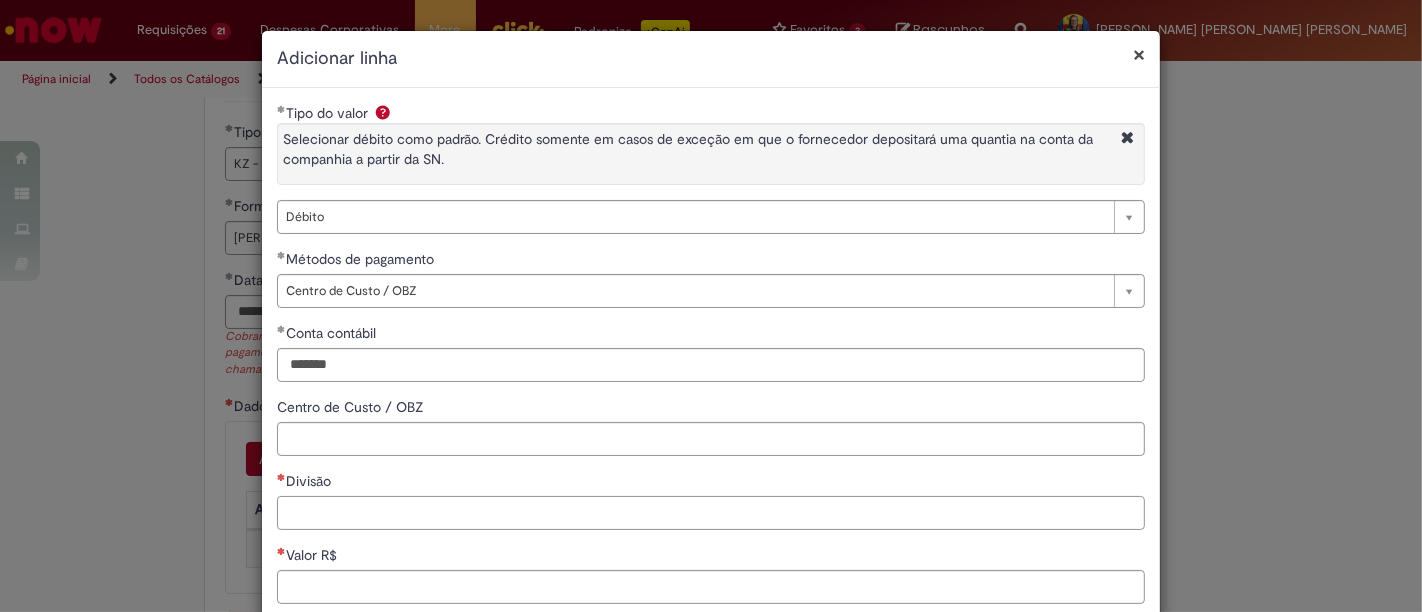 click on "Divisão" at bounding box center [711, 513] 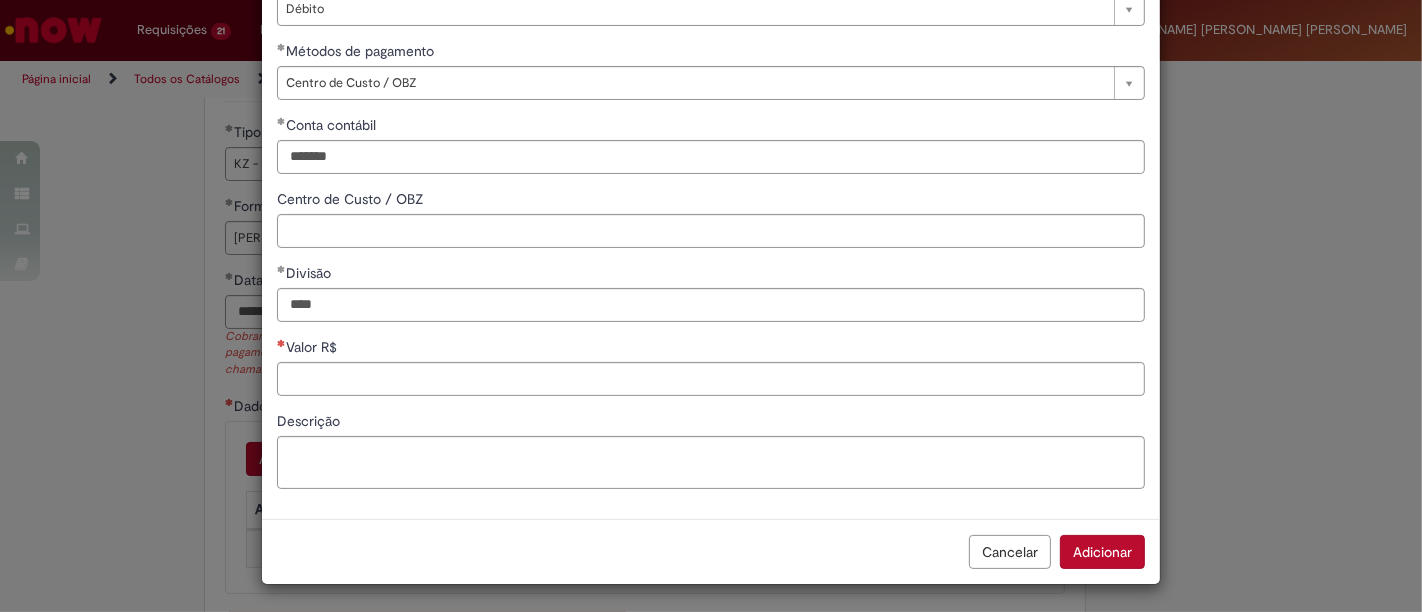 click on "**********" at bounding box center (711, 199) 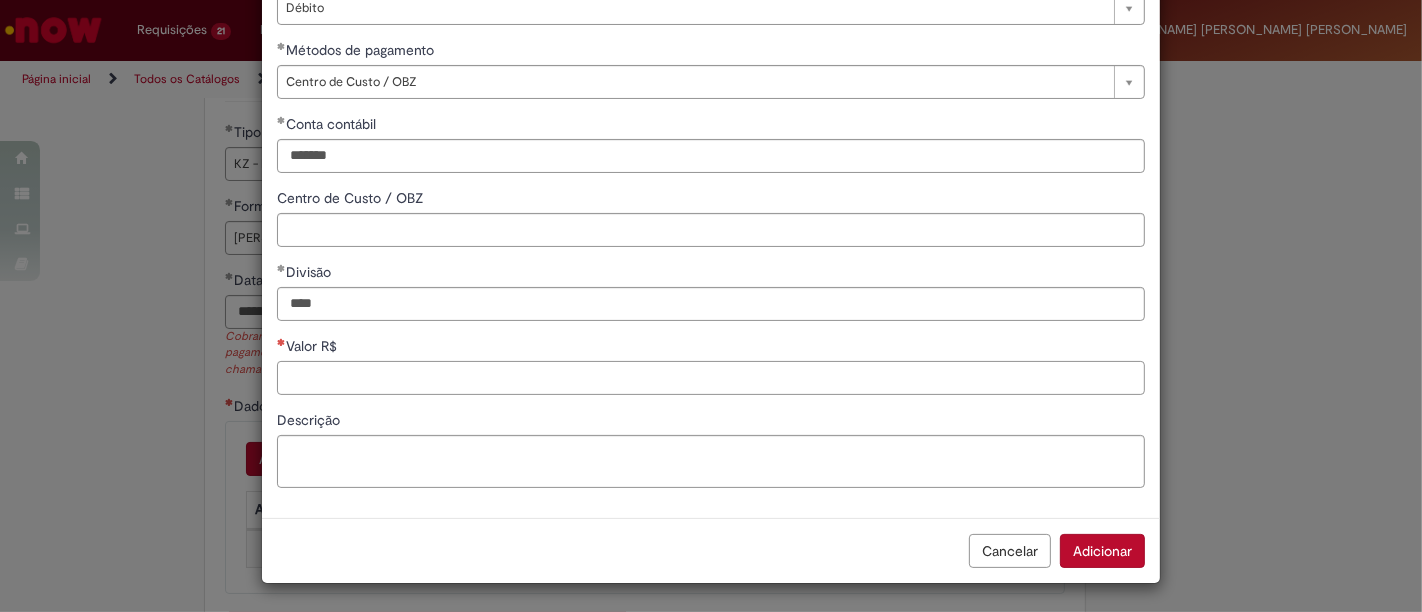 click on "Valor R$" at bounding box center [711, 378] 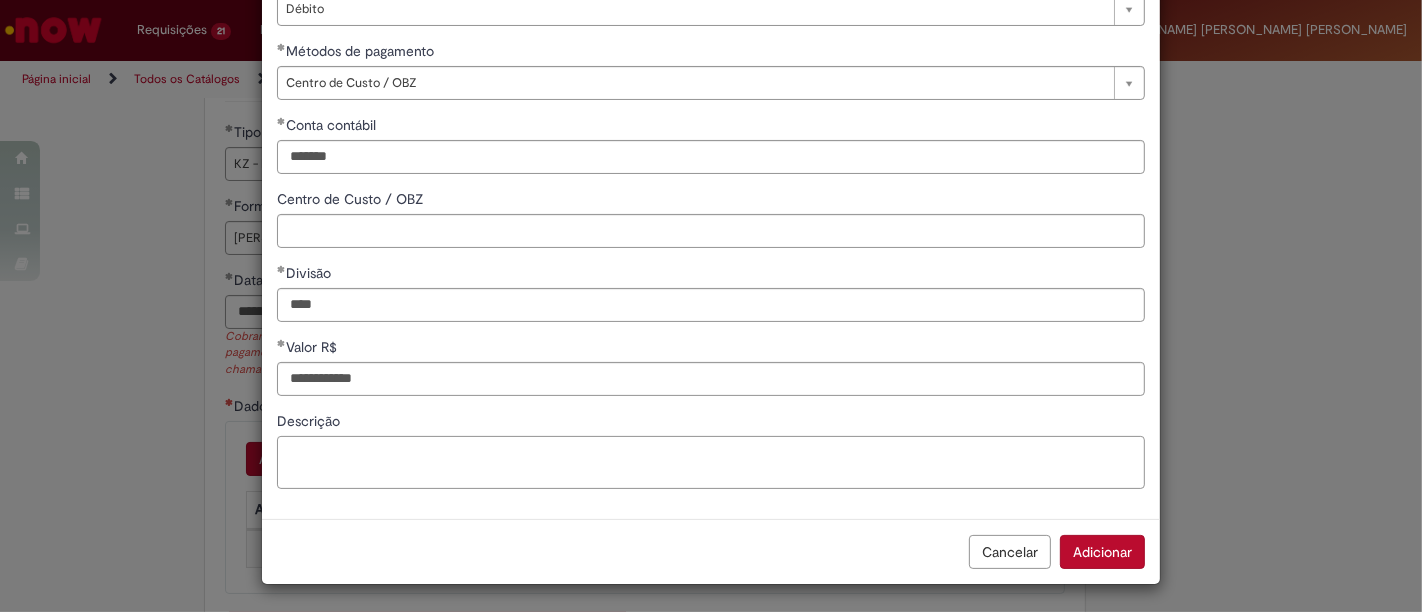 click on "Descrição" at bounding box center [711, 462] 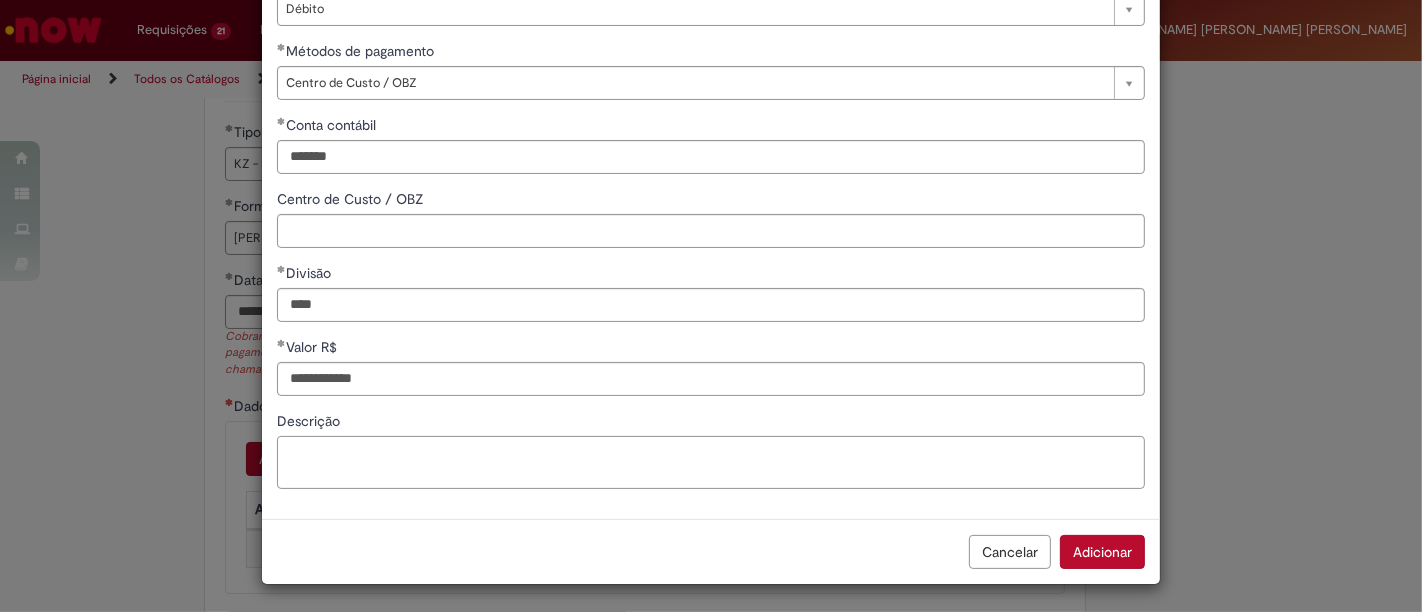 paste on "**********" 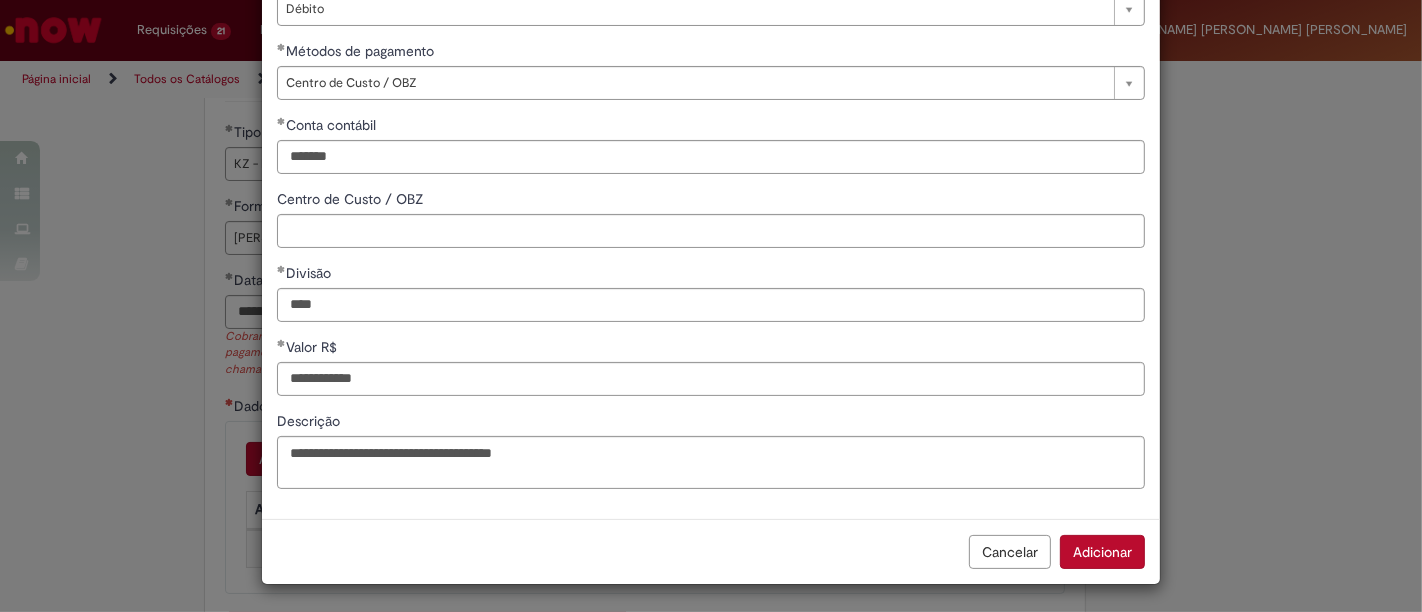 click on "Adicionar" at bounding box center [1102, 552] 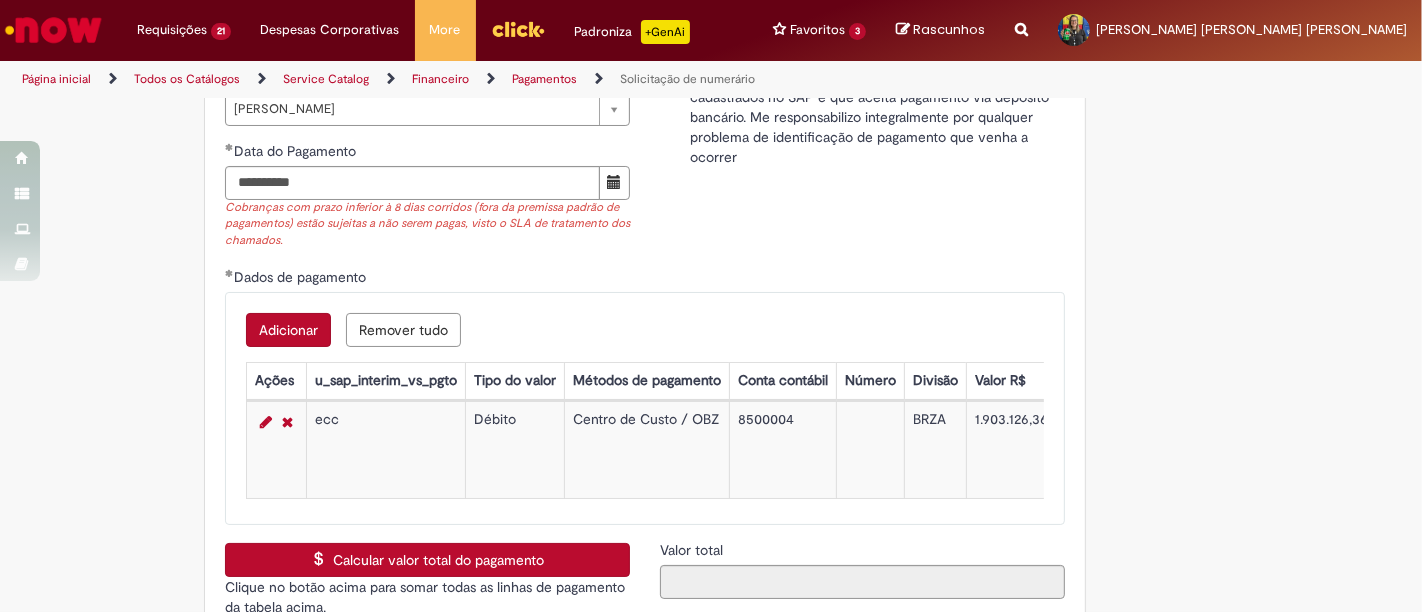 scroll, scrollTop: 3000, scrollLeft: 0, axis: vertical 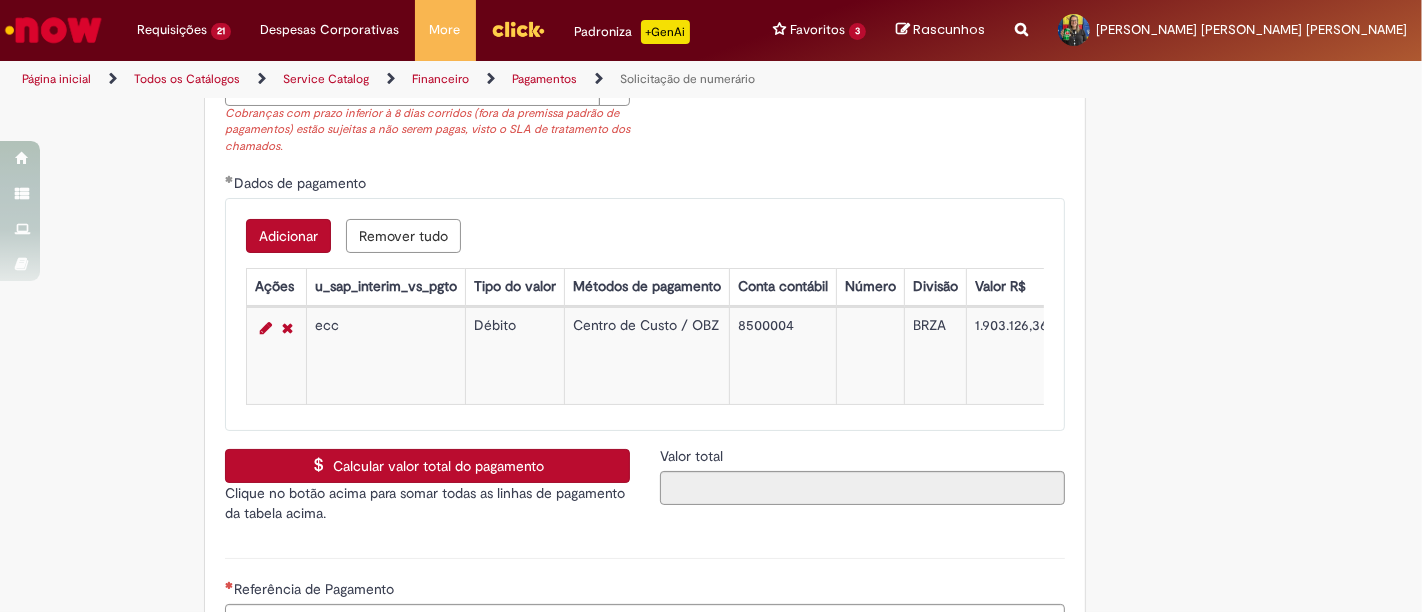 click on "Calcular valor total do pagamento" at bounding box center [427, 466] 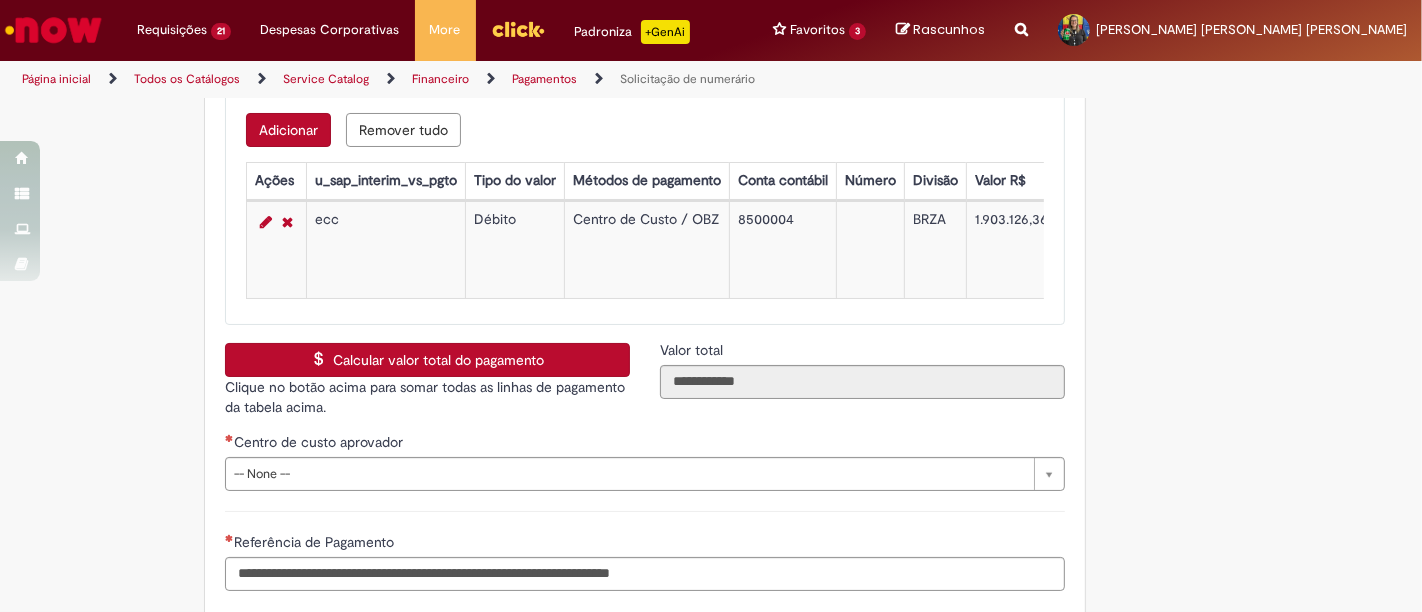 scroll, scrollTop: 3333, scrollLeft: 0, axis: vertical 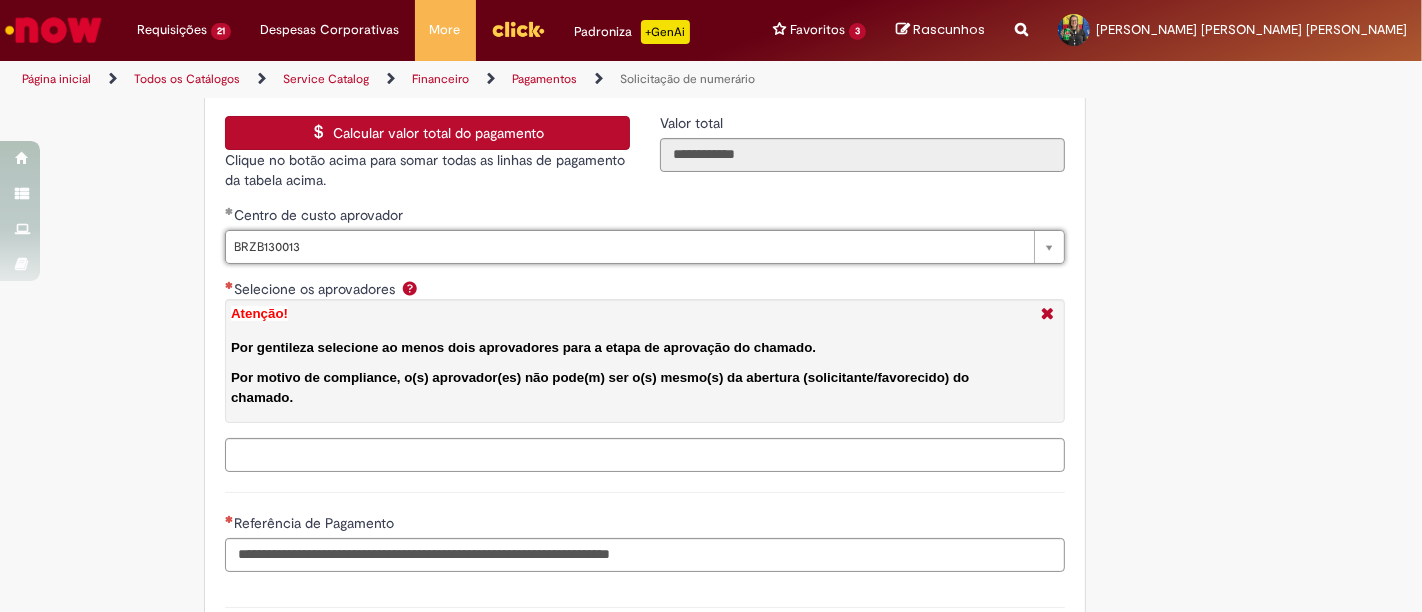 click on "Selecione os aprovadores Atenção!
Por gentileza selecione ao menos dois aprovadores para a etapa de aprovação do chamado.
Por motivo de compliance, o(s) aprovador(es) não pode(m) ser o(s) mesmo(s) da abertura (solicitante/favorecido) do chamado." at bounding box center [687, 455] 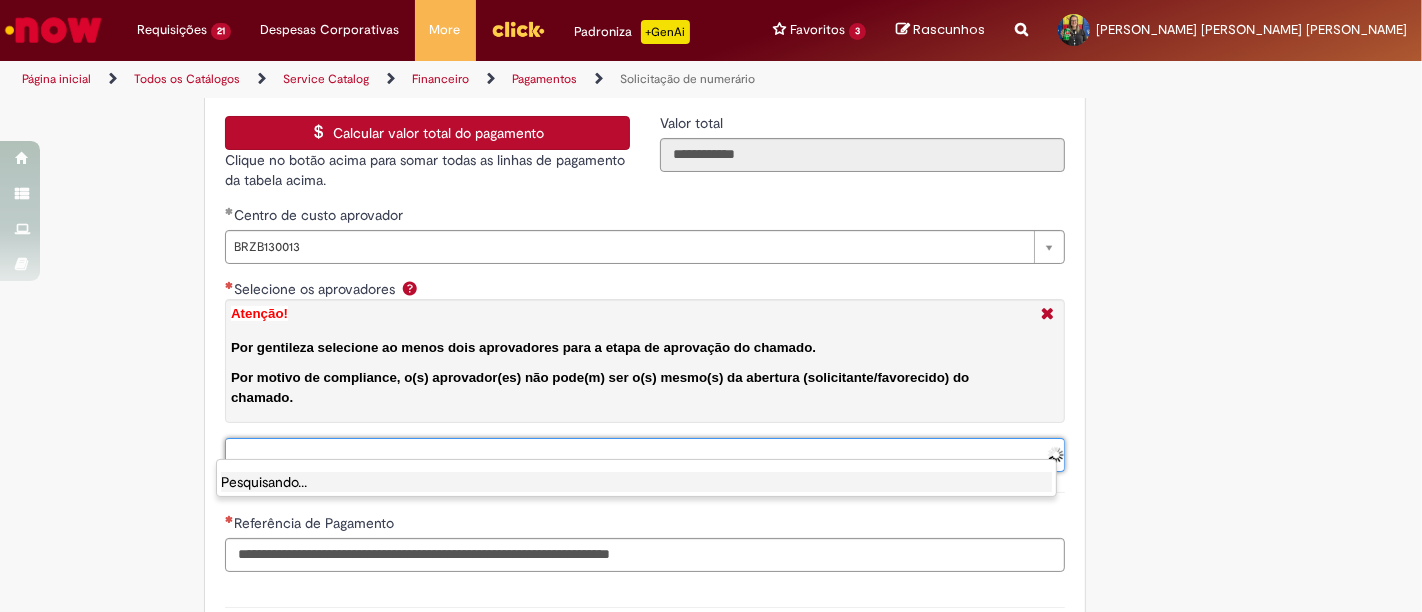 scroll, scrollTop: 0, scrollLeft: 0, axis: both 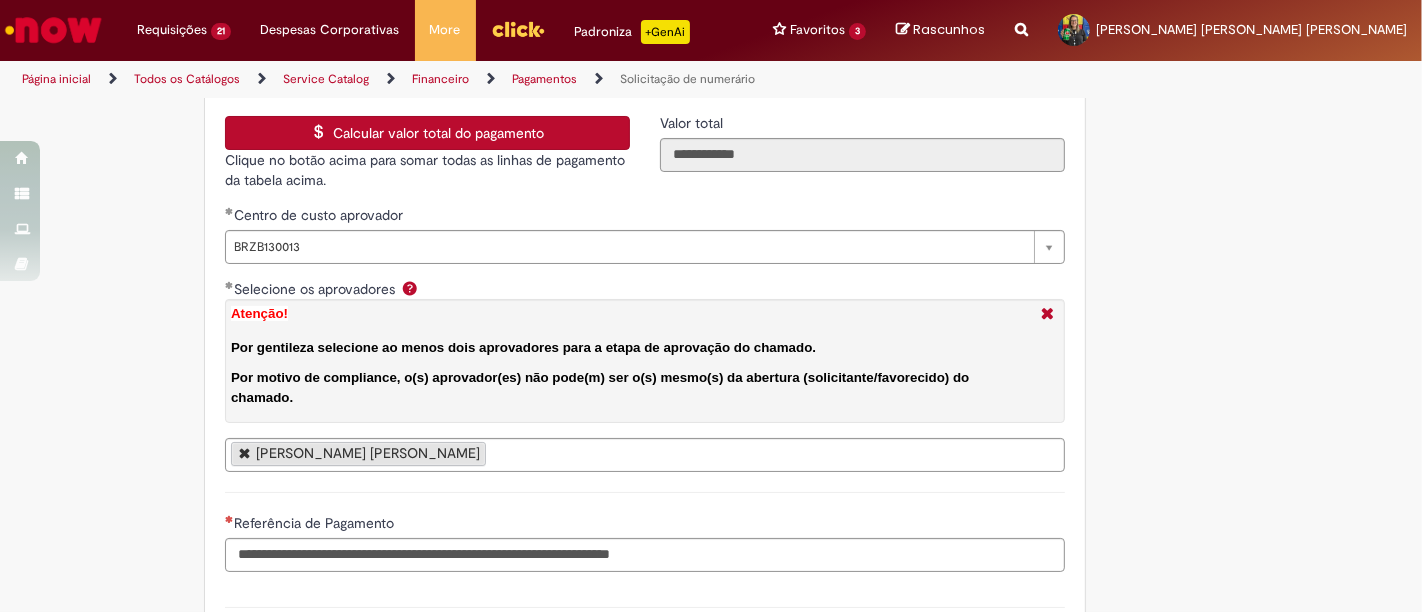 click on "**********" at bounding box center [645, 396] 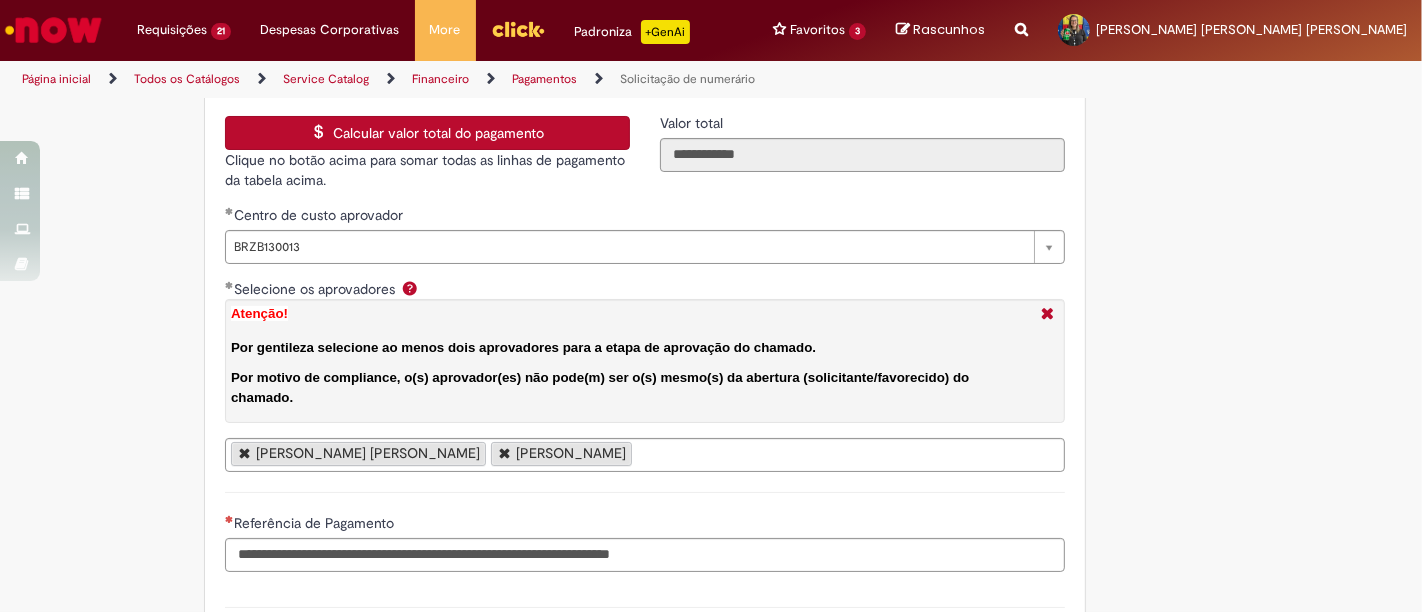 click on "[PERSON_NAME] [PERSON_NAME]           [PERSON_NAME]" at bounding box center [645, 455] 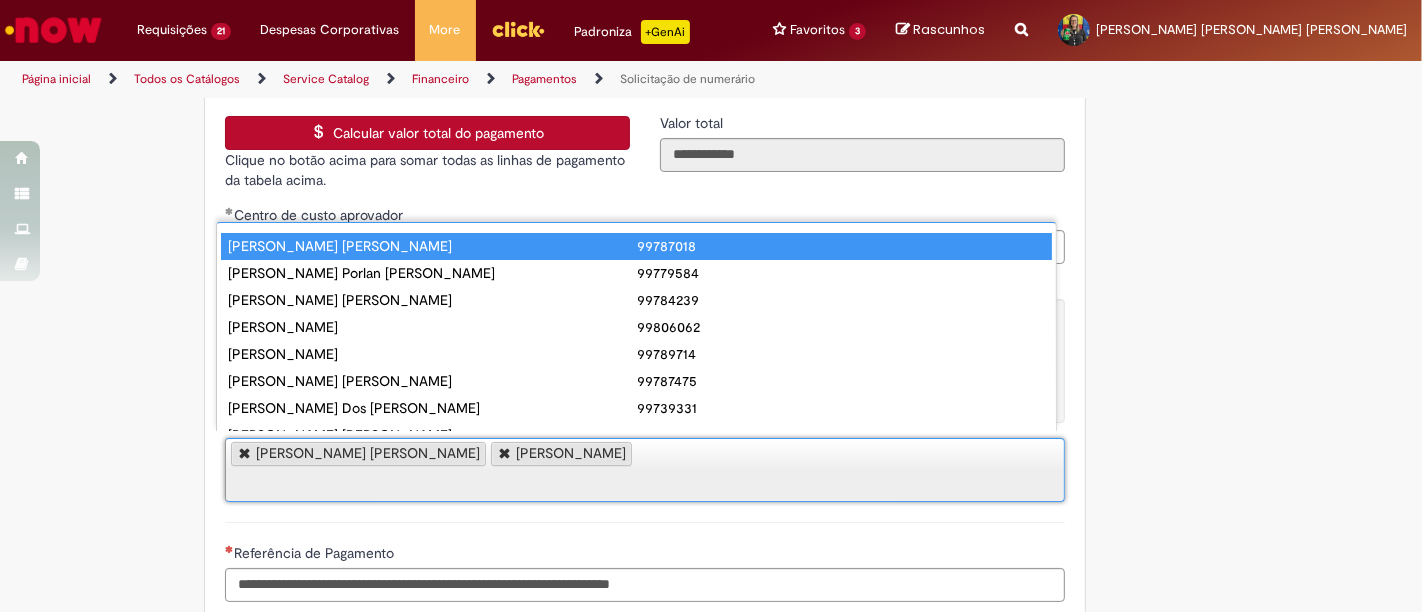 scroll, scrollTop: 104, scrollLeft: 0, axis: vertical 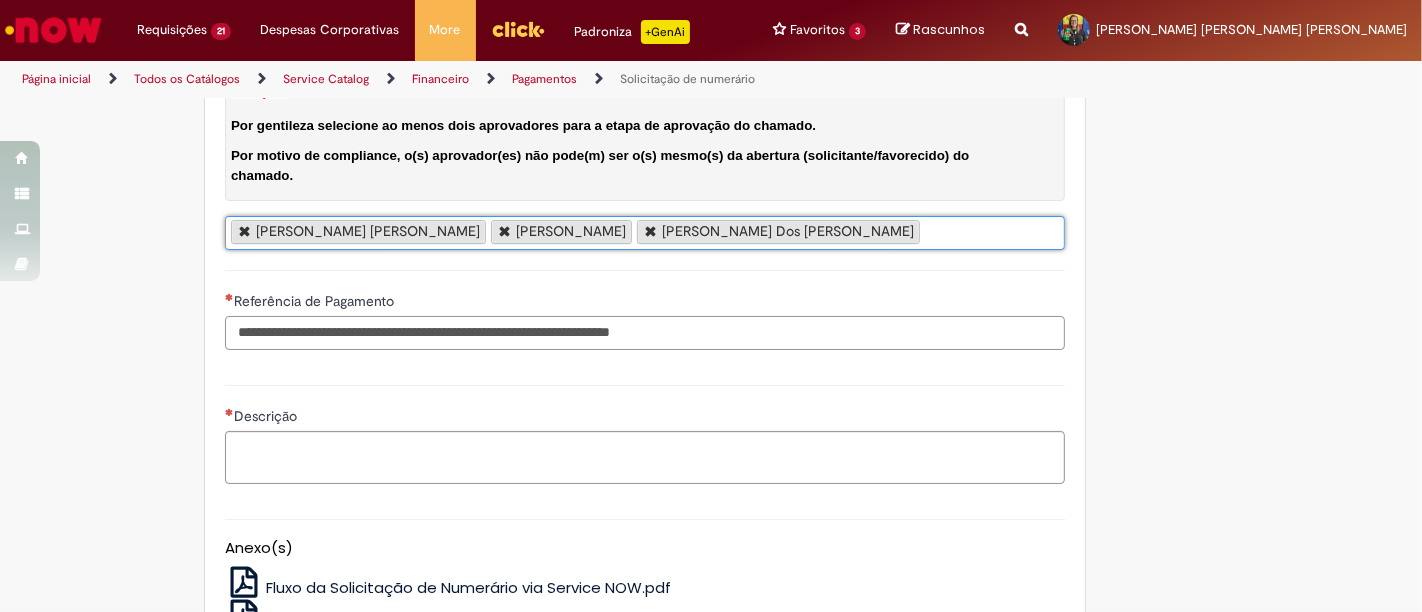 click on "Referência de Pagamento" at bounding box center [645, 333] 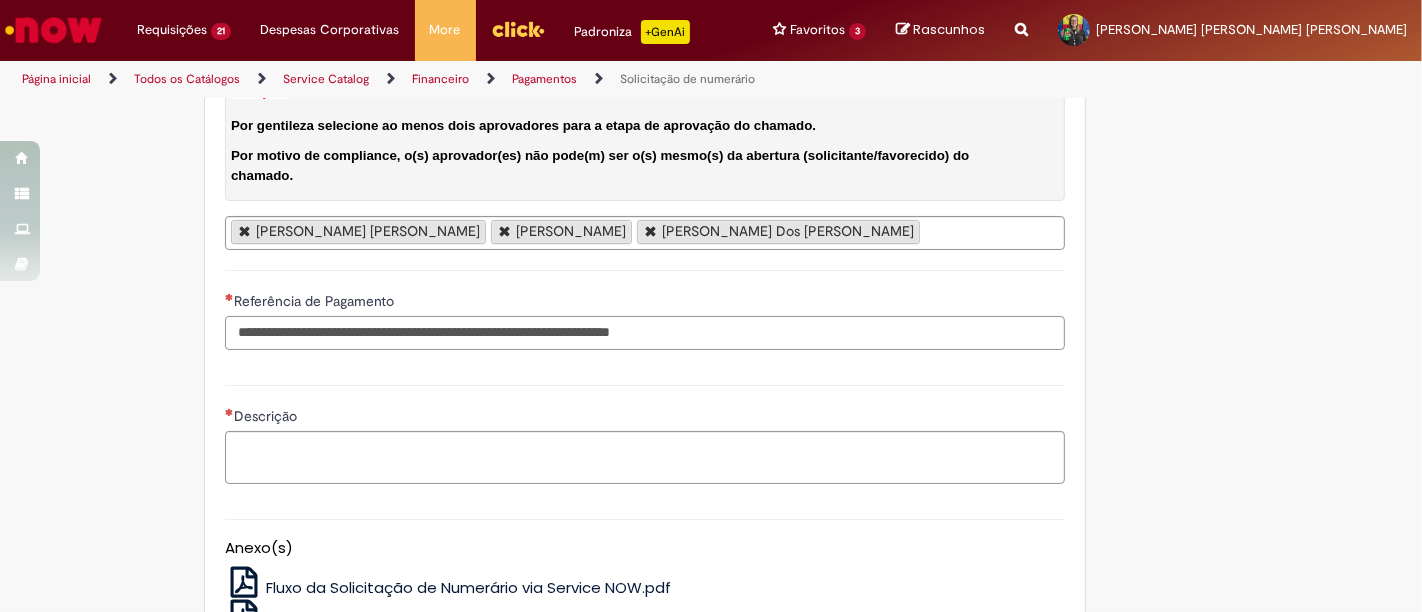 paste on "**********" 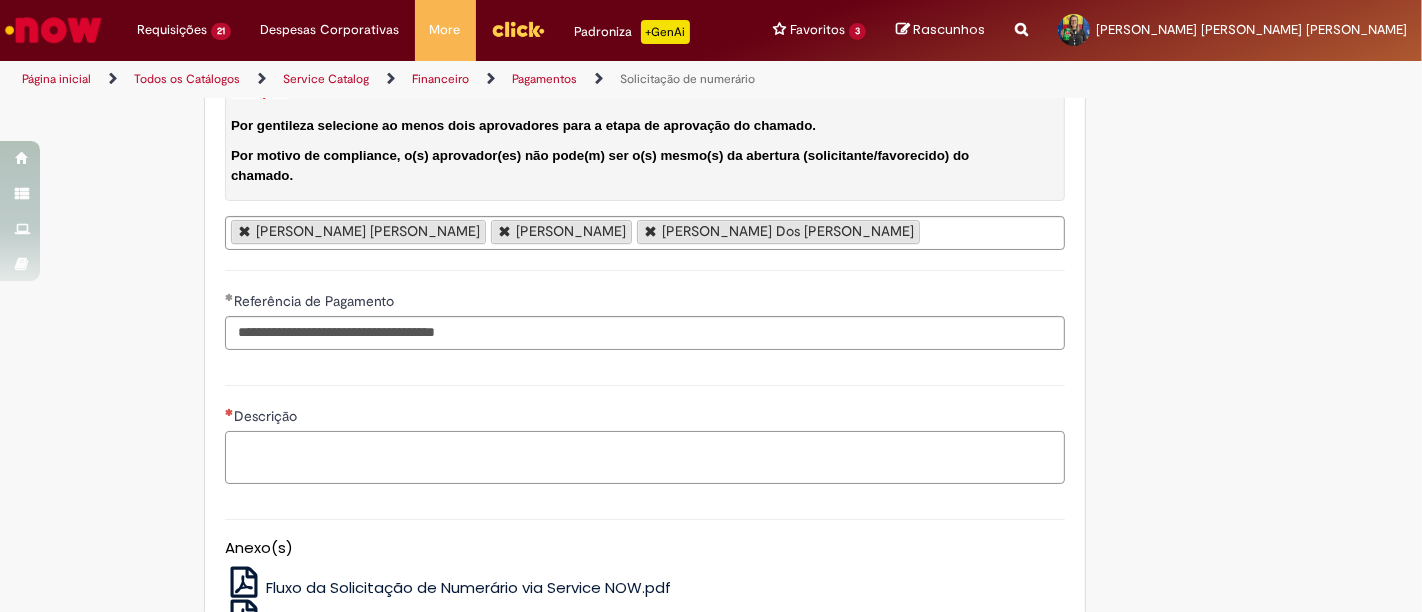 click on "Descrição" at bounding box center [645, 457] 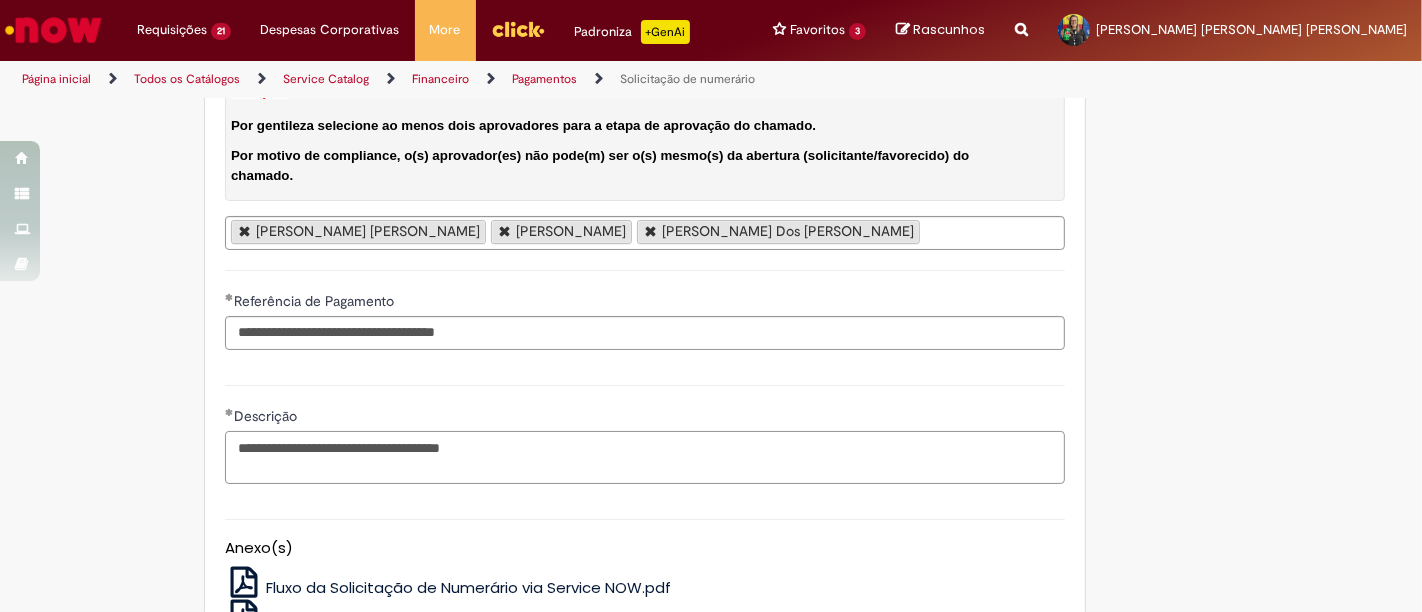 scroll, scrollTop: 3818, scrollLeft: 0, axis: vertical 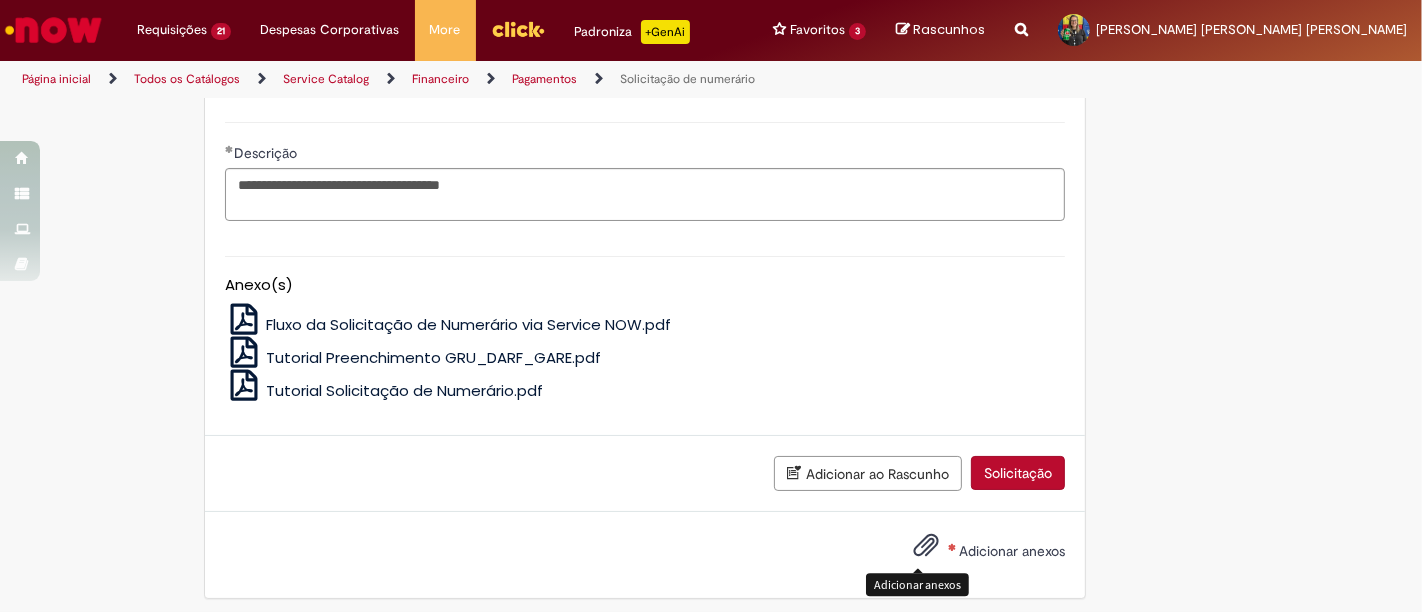 click on "Adicionar anexos" at bounding box center (926, 550) 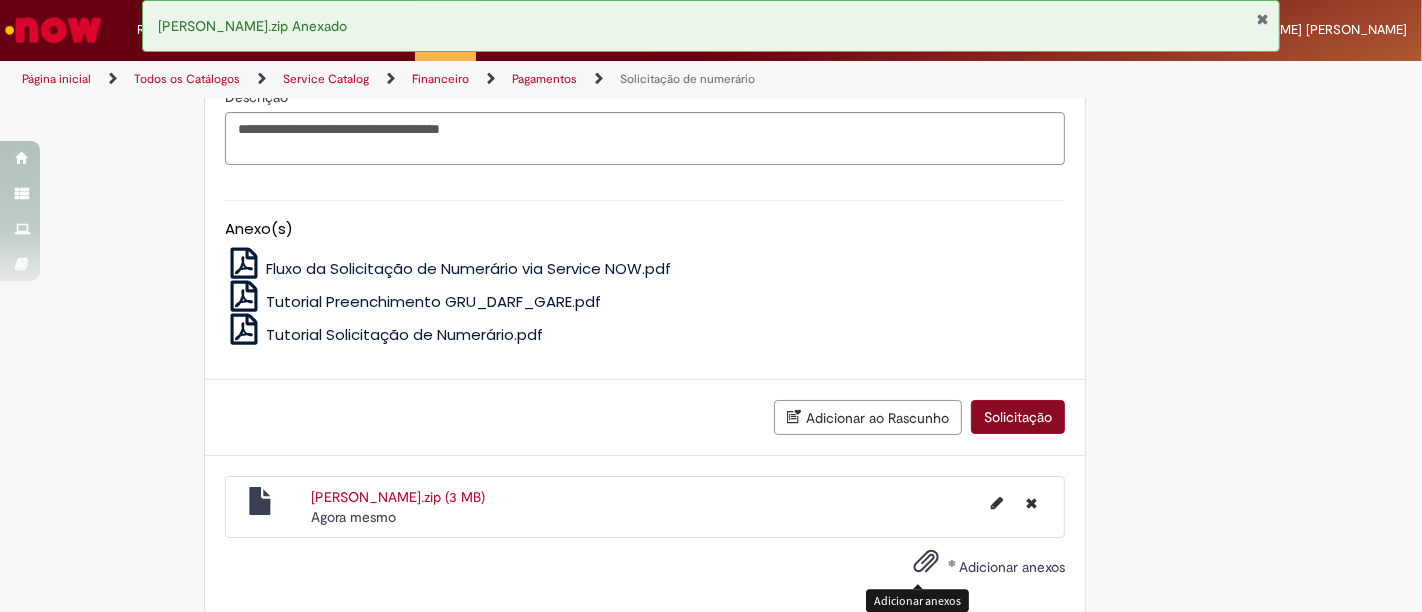 scroll, scrollTop: 3889, scrollLeft: 0, axis: vertical 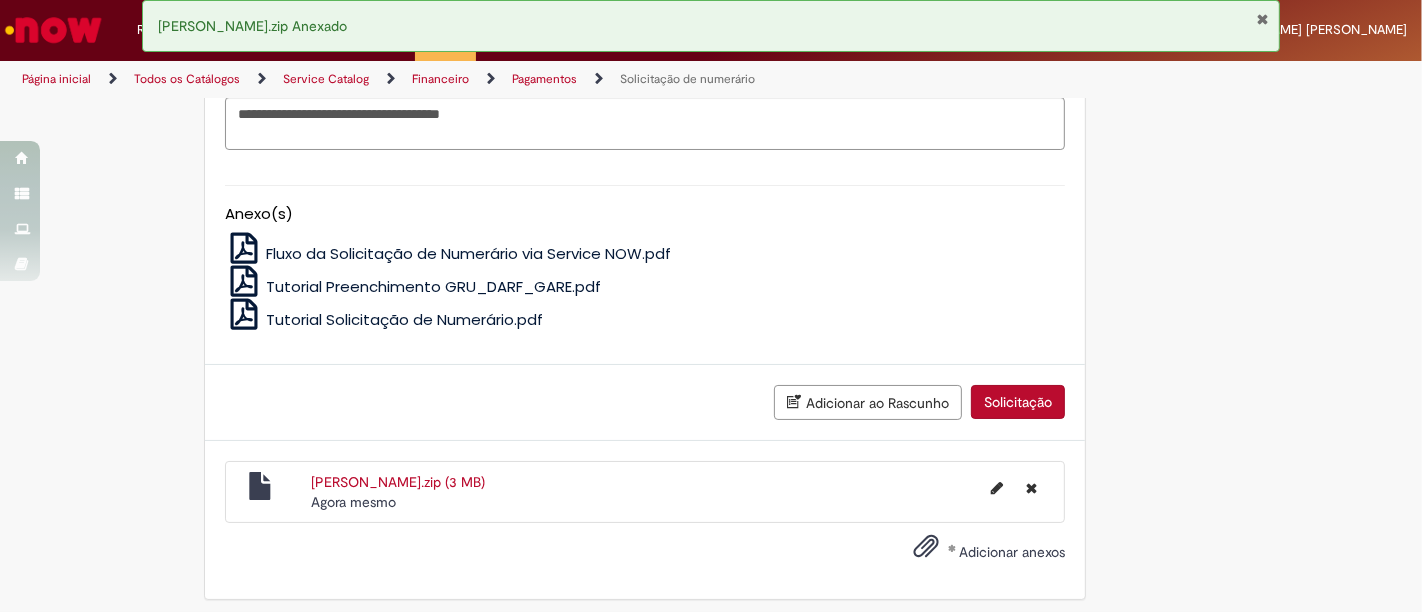 click on "Solicitação" at bounding box center (1018, 402) 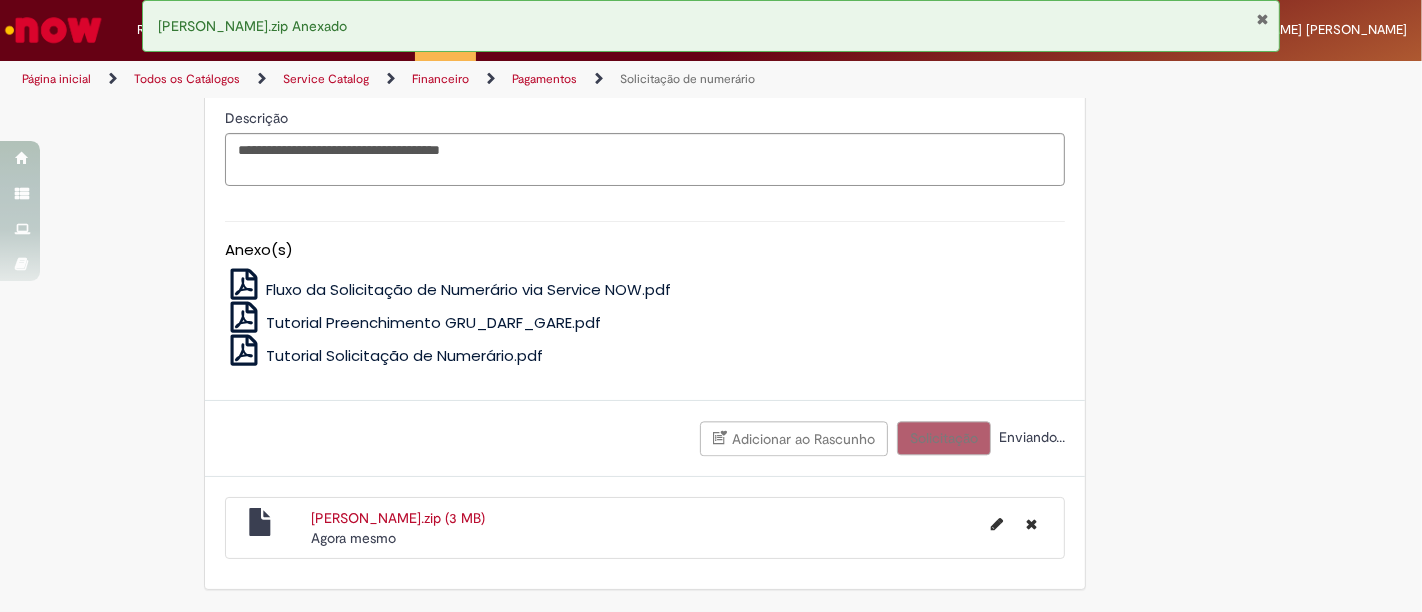 scroll, scrollTop: 3844, scrollLeft: 0, axis: vertical 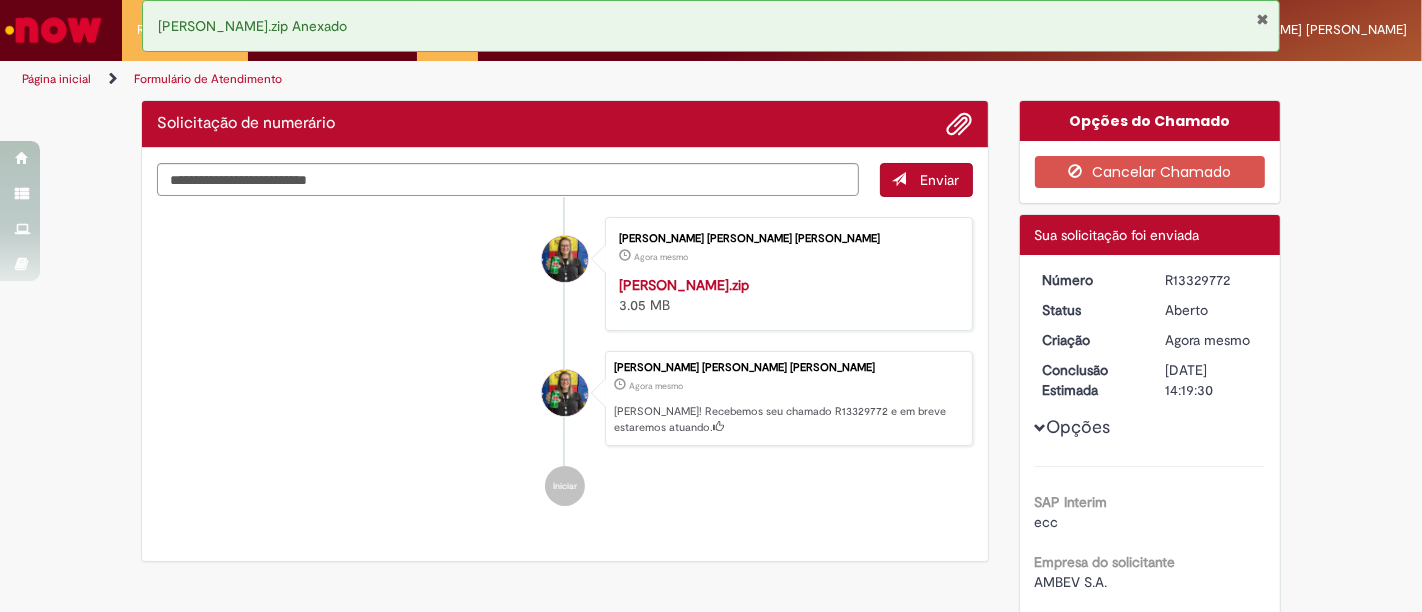 click on "R13329772" at bounding box center [1211, 280] 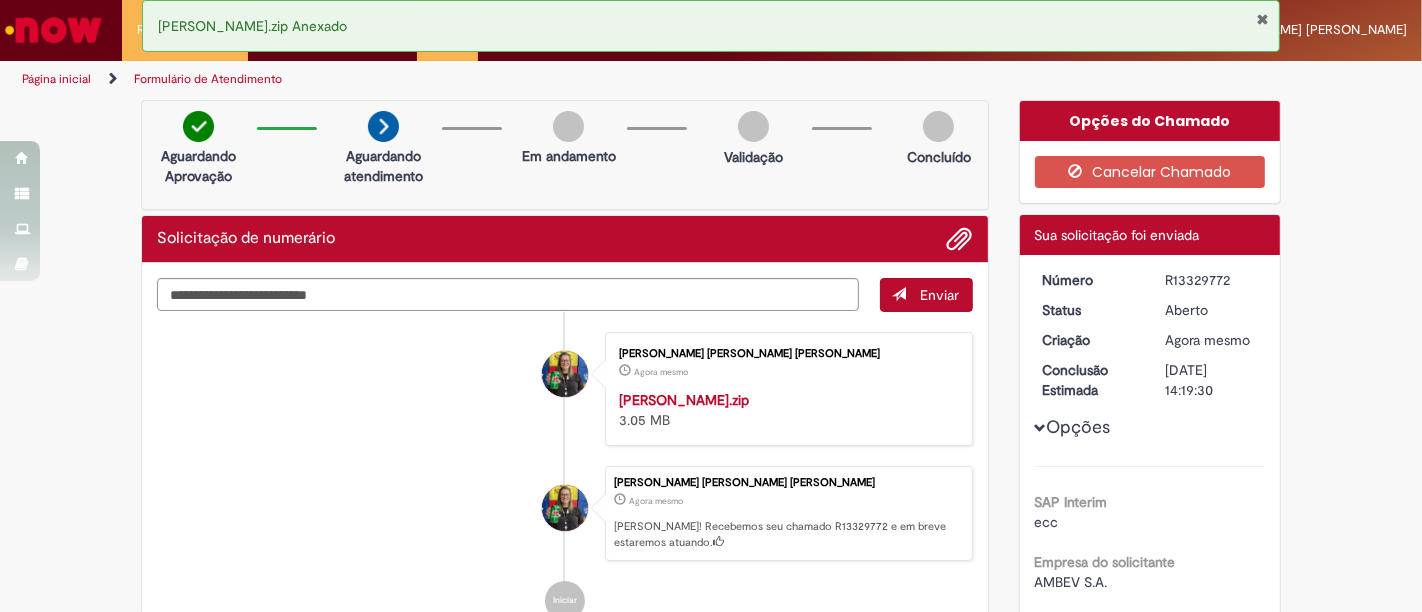 copy on "R13329772" 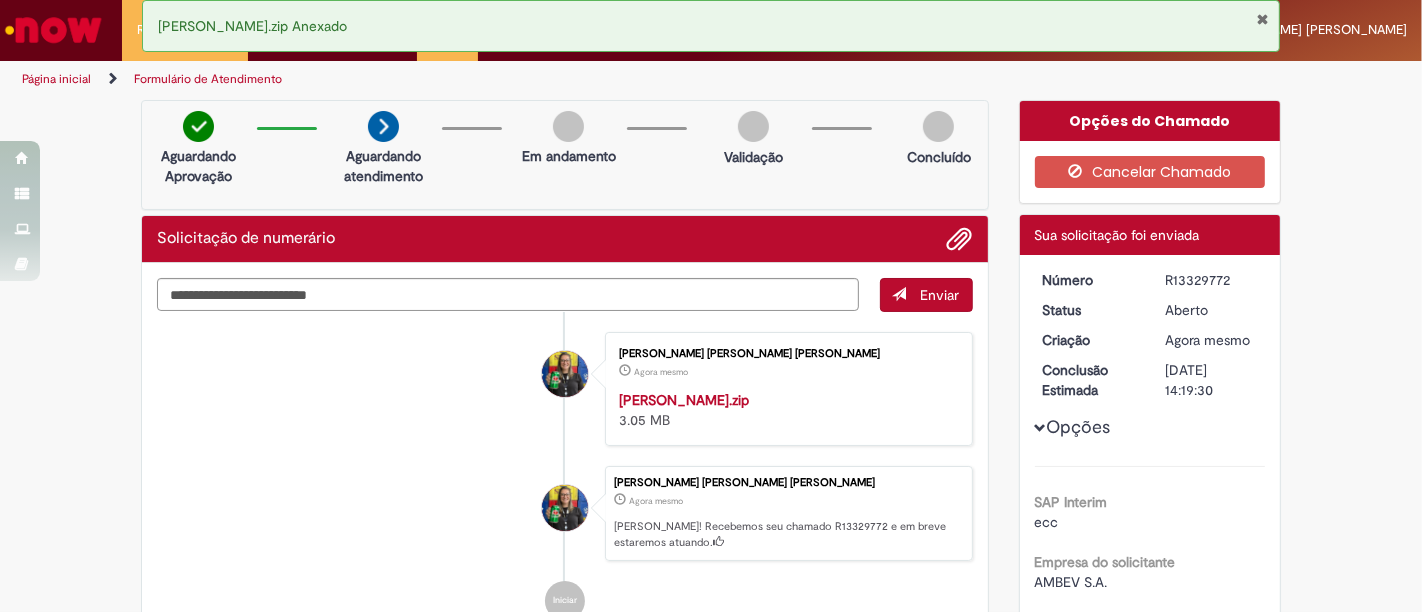 click at bounding box center (1262, 19) 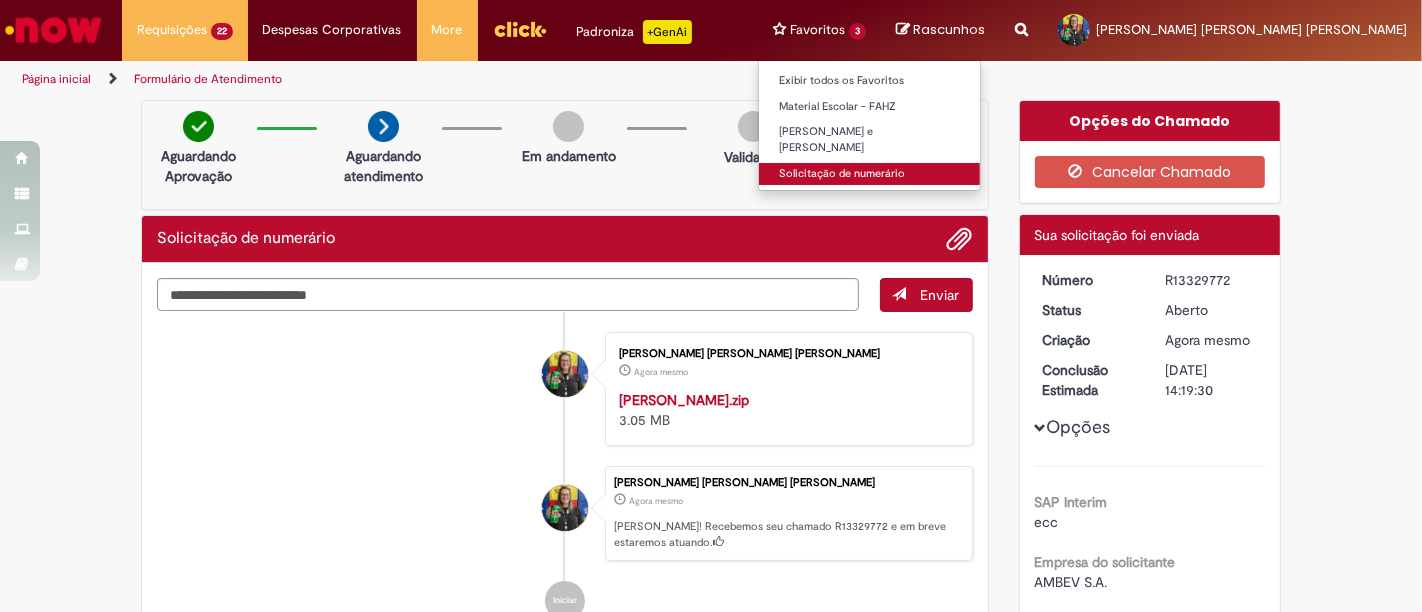 click on "Solicitação de numerário" at bounding box center [869, 174] 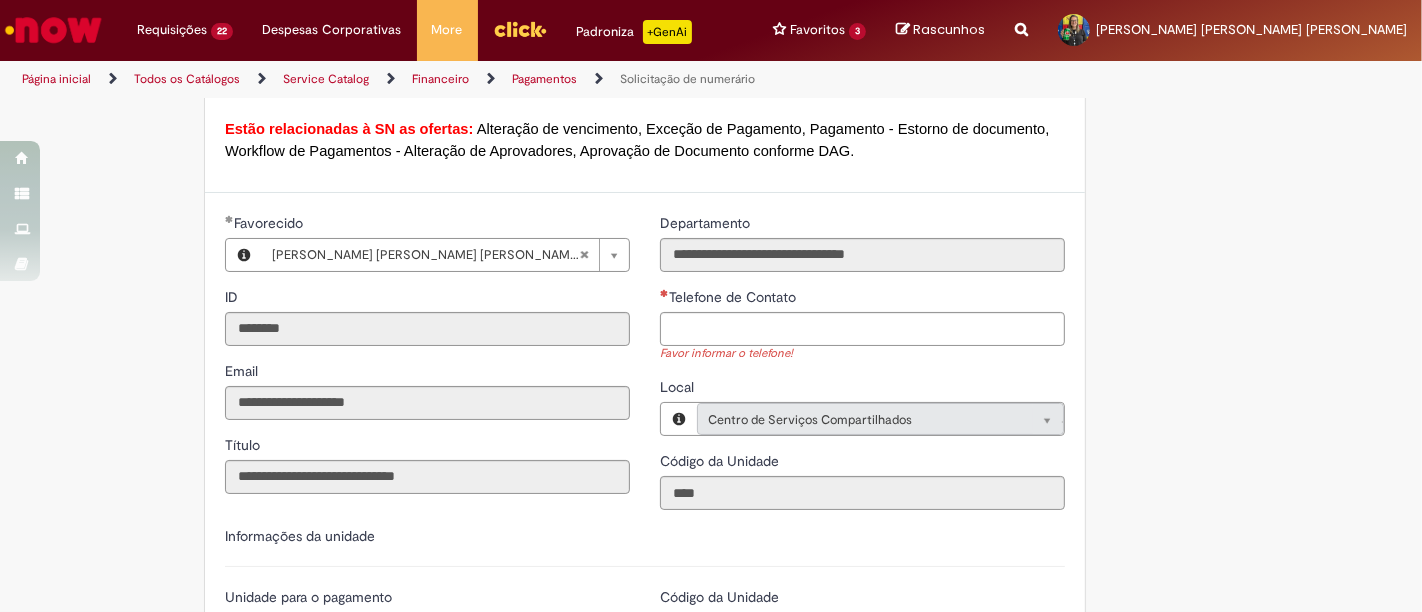 scroll, scrollTop: 1666, scrollLeft: 0, axis: vertical 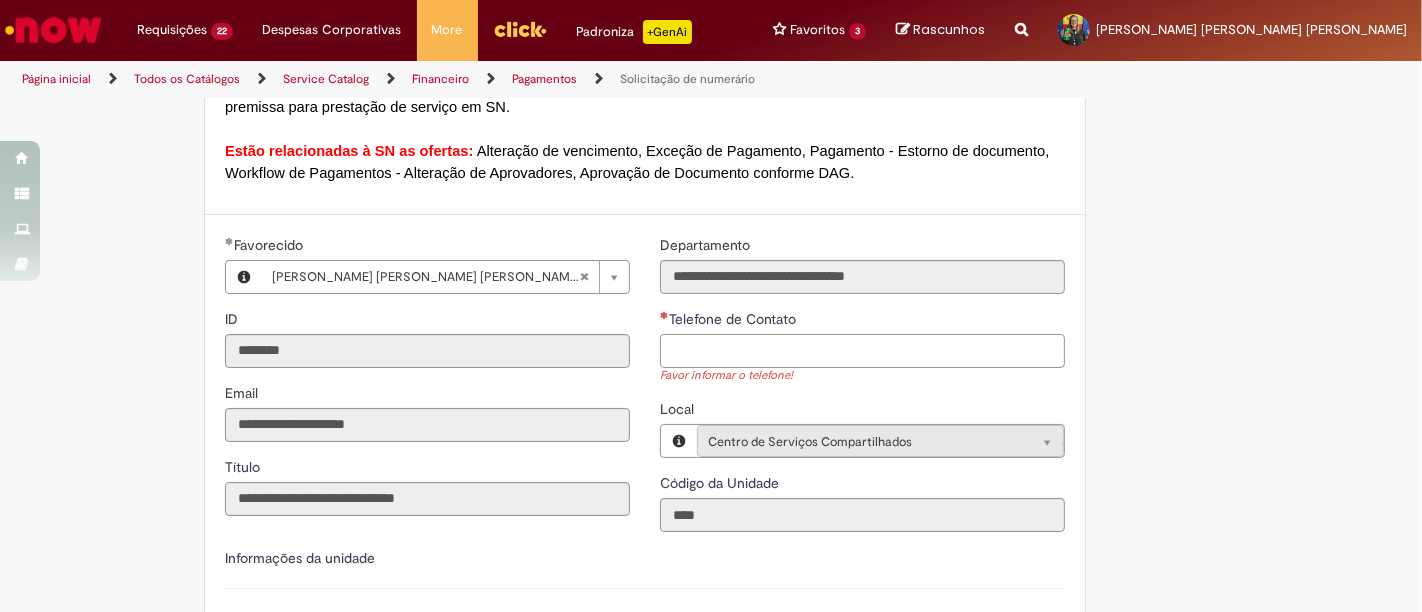 click on "Telefone de Contato" at bounding box center [862, 351] 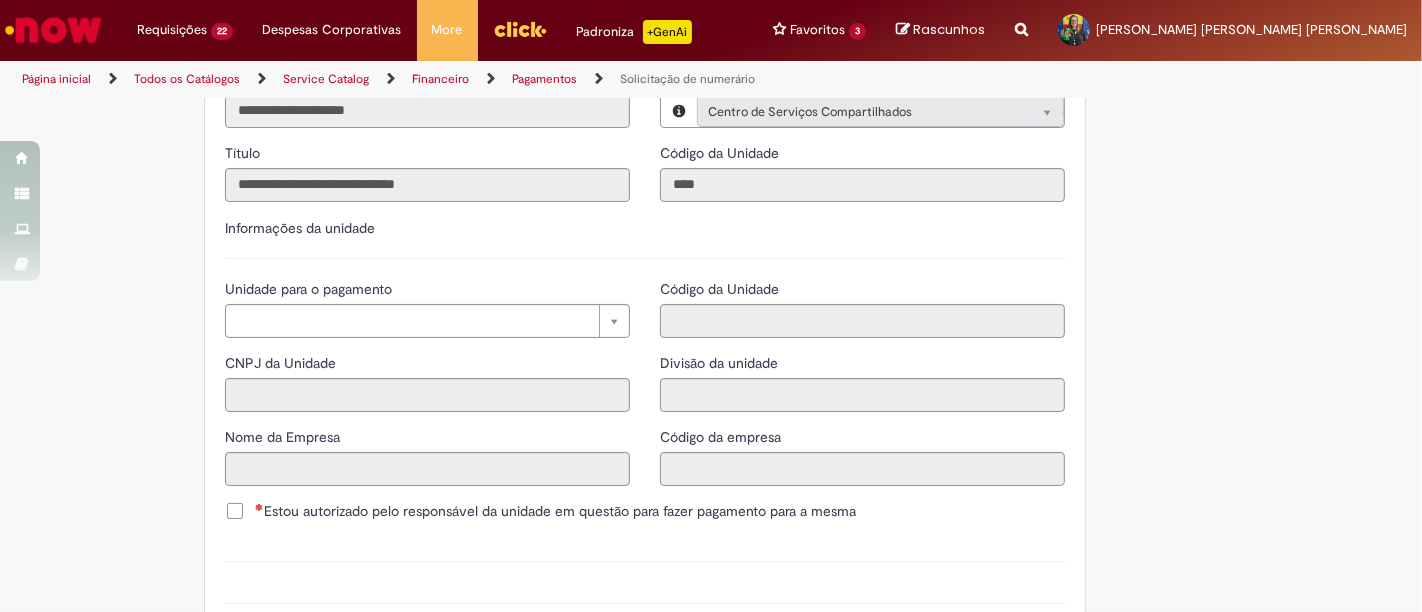 scroll, scrollTop: 2000, scrollLeft: 0, axis: vertical 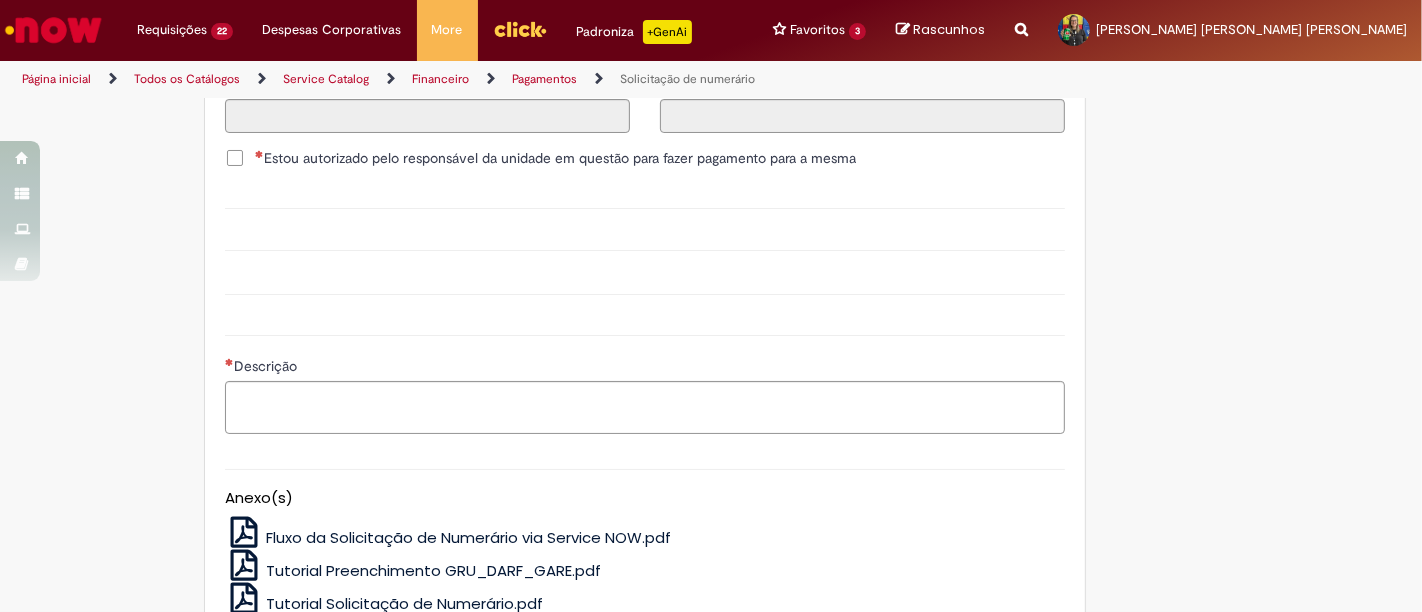 click on "Estou autorizado pelo responsável da unidade em questão para fazer pagamento para a mesma" at bounding box center [555, 158] 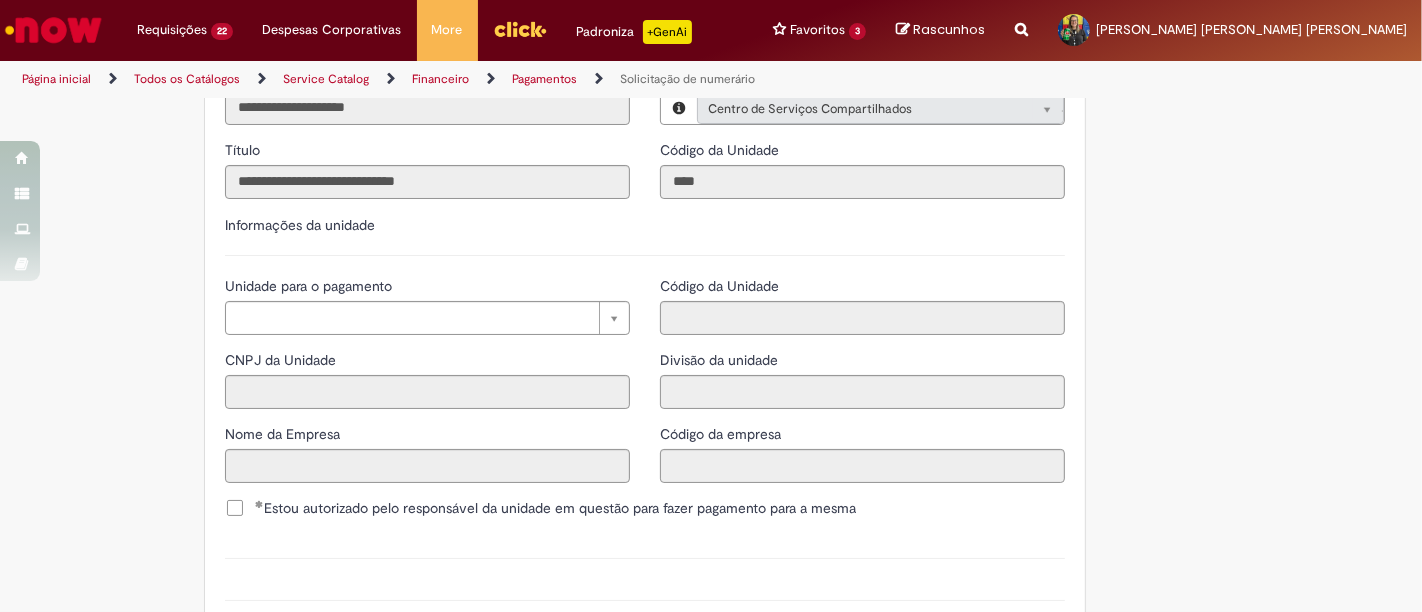 scroll, scrollTop: 2000, scrollLeft: 0, axis: vertical 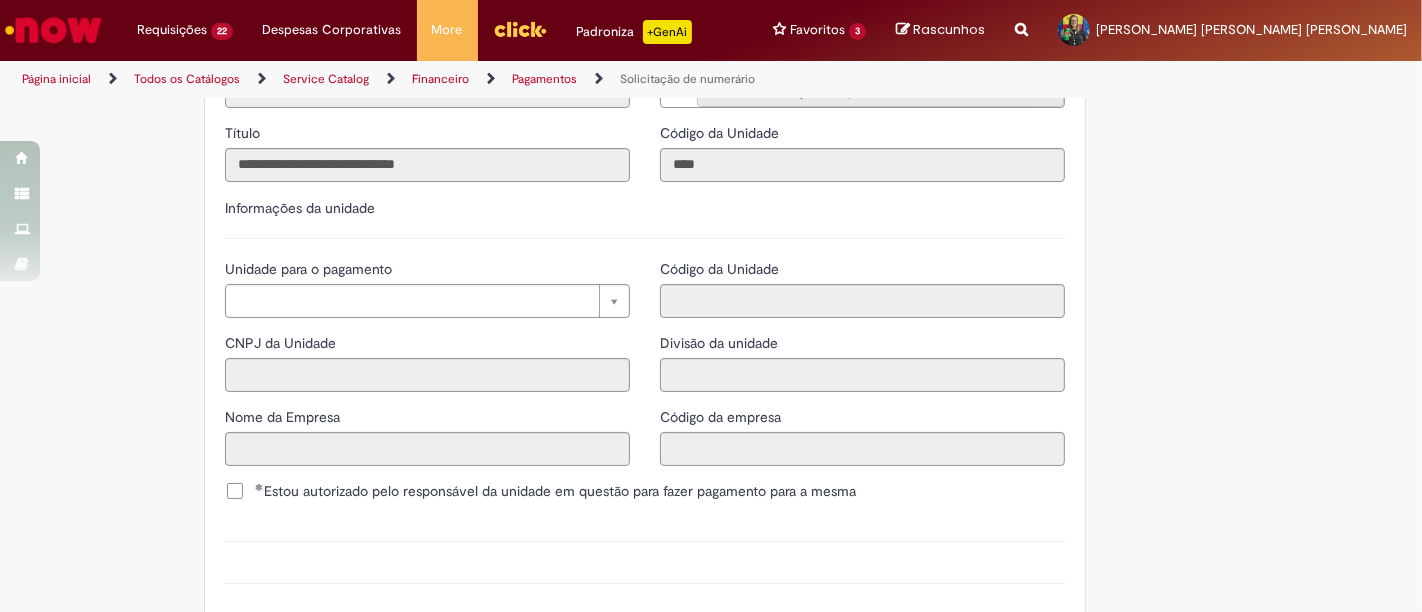 click on "Unidade para o pagamento" at bounding box center (427, 271) 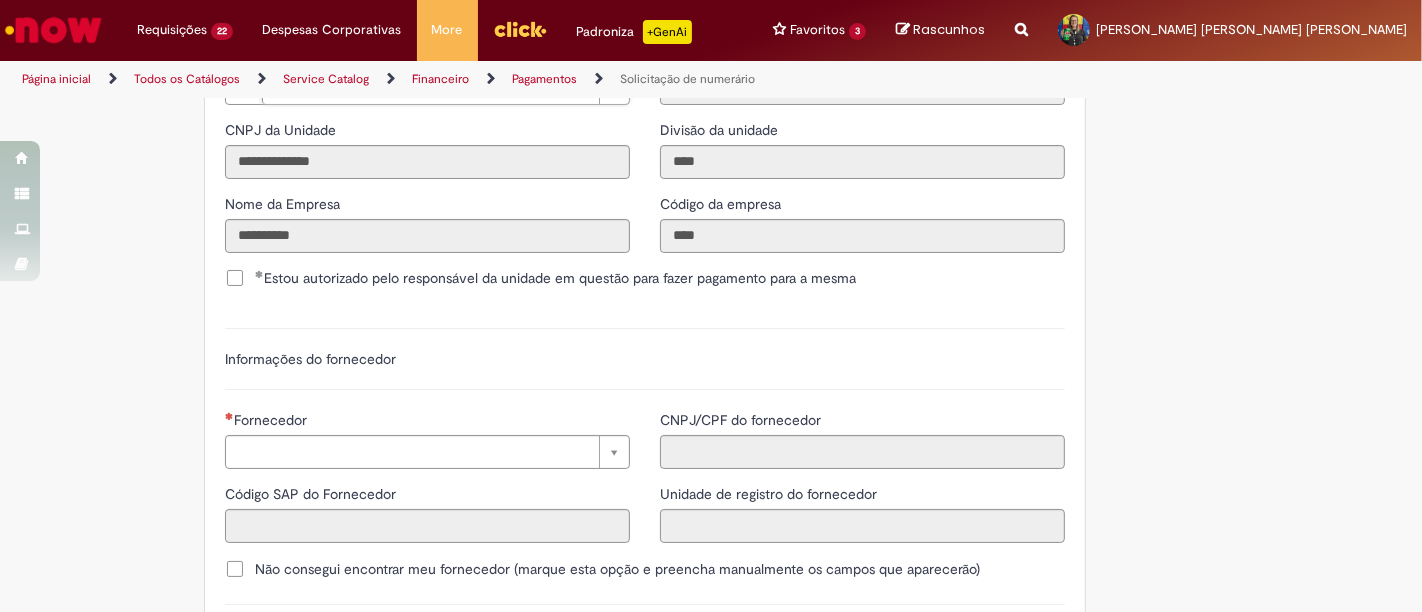 scroll, scrollTop: 2222, scrollLeft: 0, axis: vertical 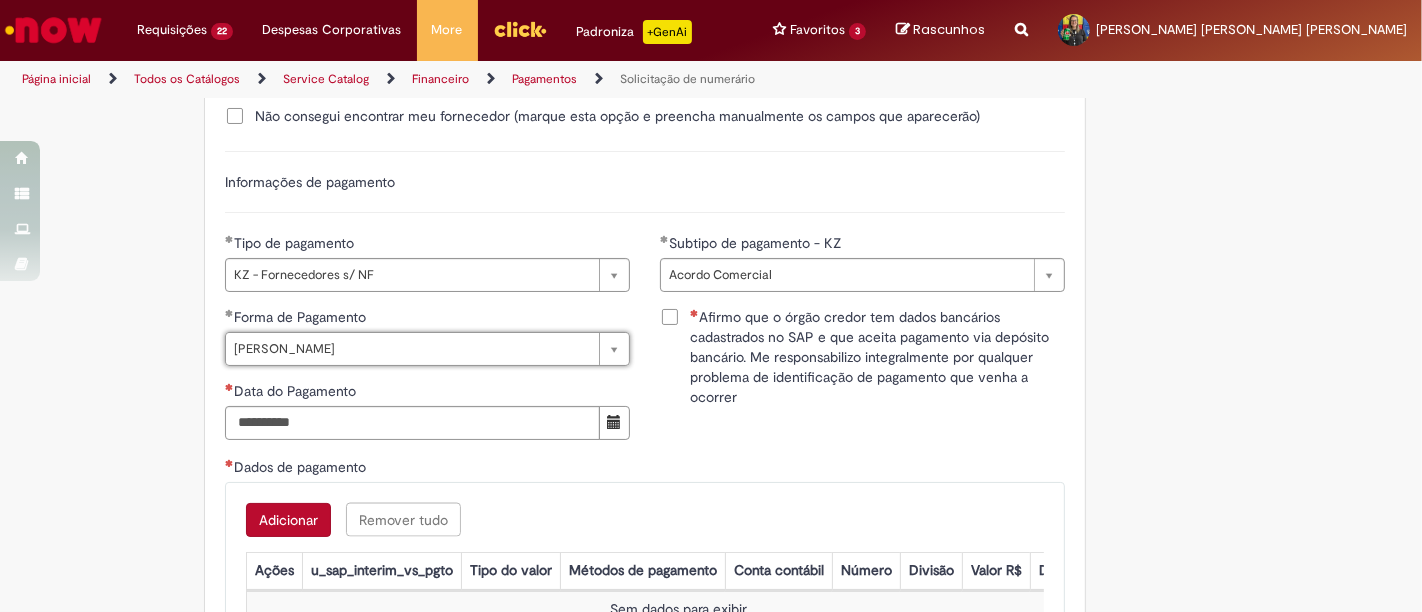 click on "Afirmo que o órgão credor tem dados bancários cadastrados no SAP e que aceita pagamento via depósito bancário. Me responsabilizo integralmente por qualquer problema de identificação de pagamento que venha a ocorrer" at bounding box center (862, 359) 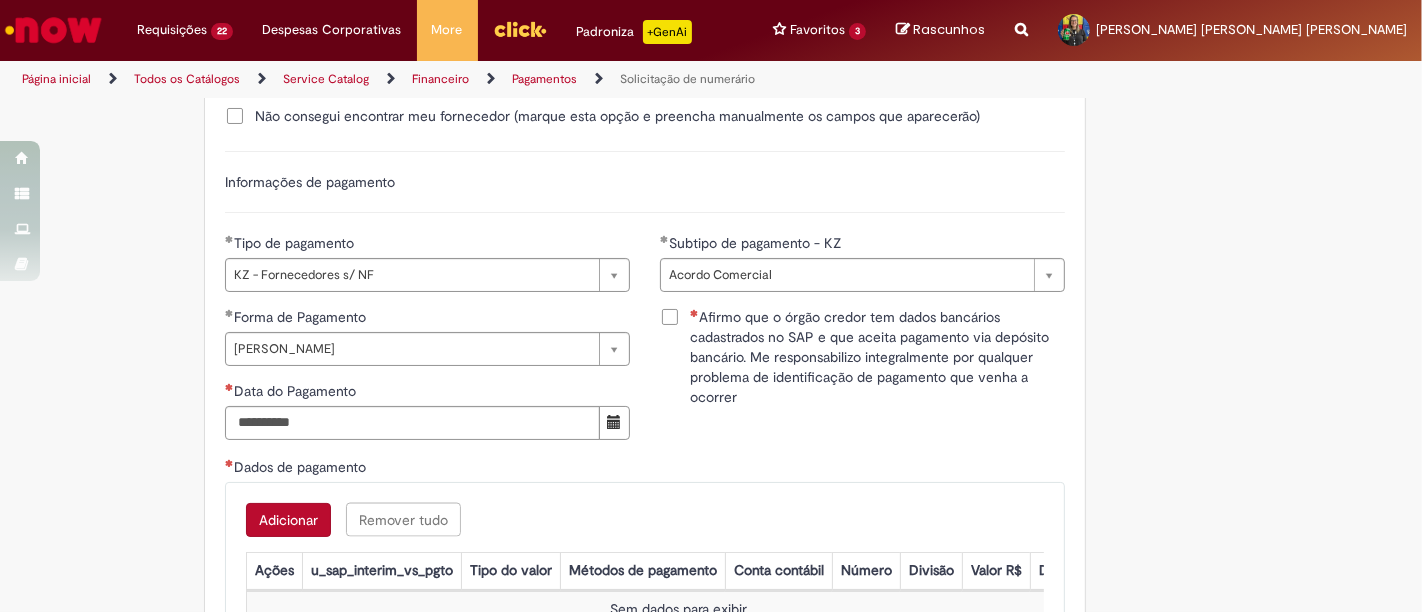 click on "Afirmo que o órgão credor tem dados bancários cadastrados no SAP e que aceita pagamento via depósito bancário. Me responsabilizo integralmente por qualquer problema de identificação de pagamento que venha a ocorrer" at bounding box center (862, 357) 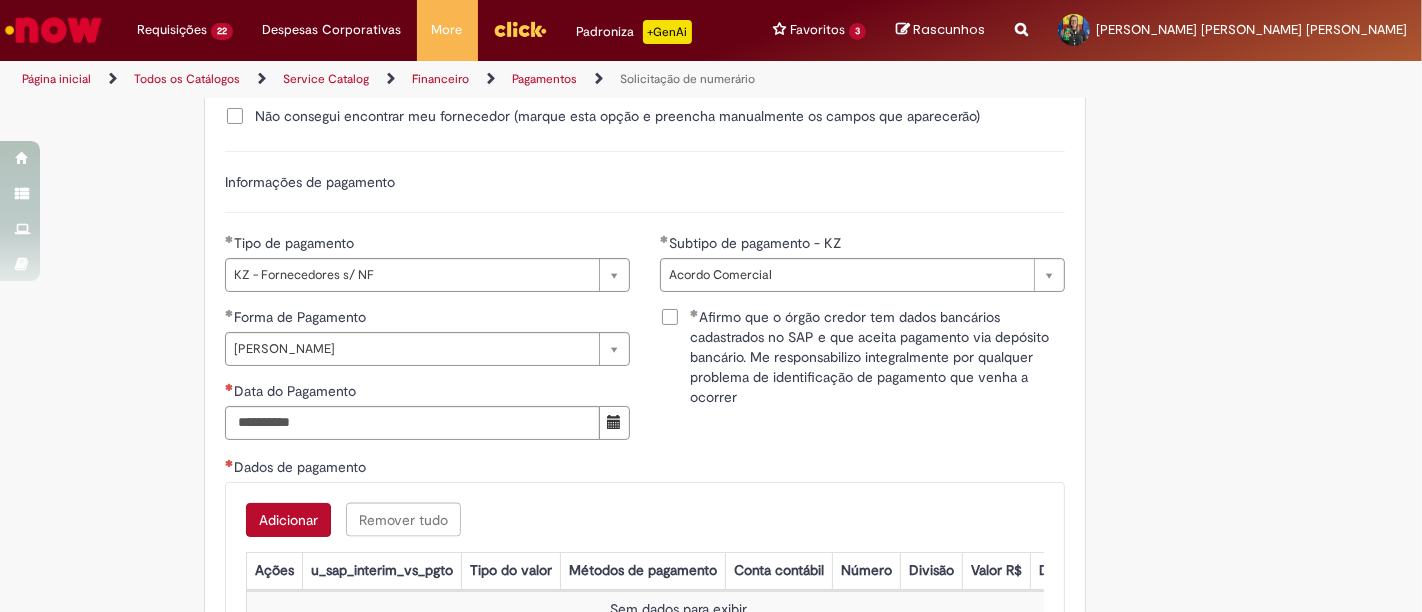 click on "Afirmo que o órgão credor tem dados bancários cadastrados no SAP e que aceita pagamento via depósito bancário. Me responsabilizo integralmente por qualquer problema de identificação de pagamento que venha a ocorrer" at bounding box center [877, 357] 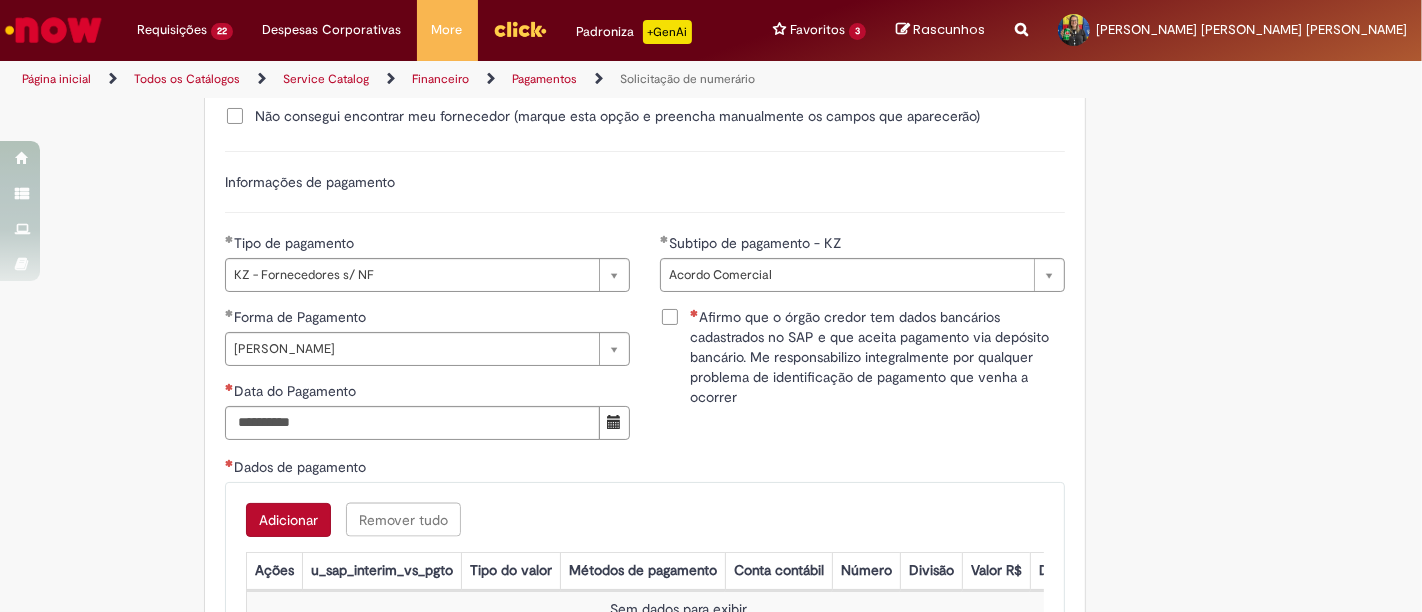click on "Afirmo que o órgão credor tem dados bancários cadastrados no SAP e que aceita pagamento via depósito bancário. Me responsabilizo integralmente por qualquer problema de identificação de pagamento que venha a ocorrer" at bounding box center (877, 357) 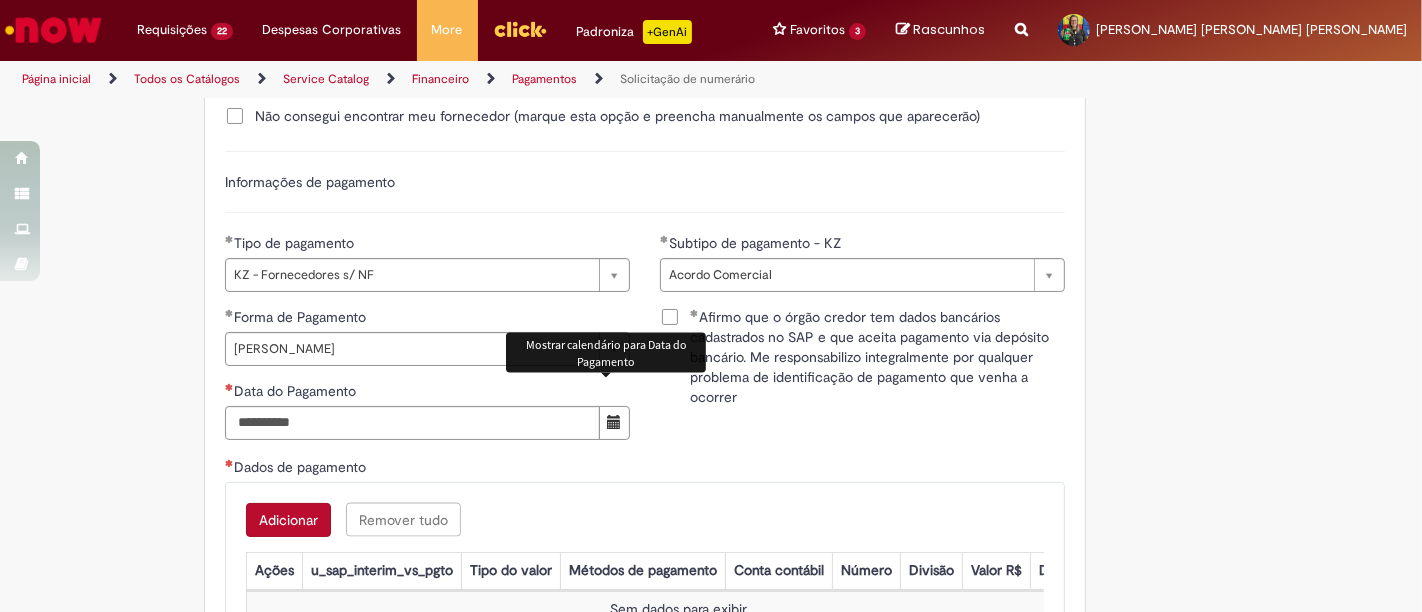 click at bounding box center (614, 423) 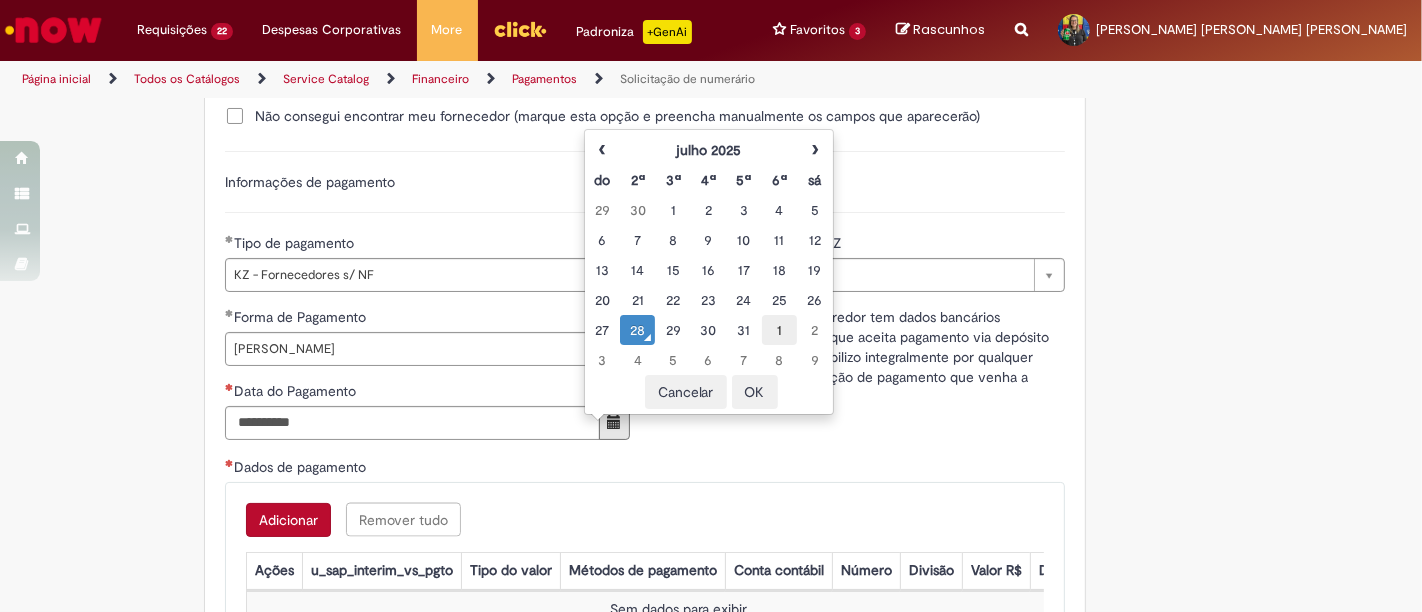 click on "1" at bounding box center (779, 330) 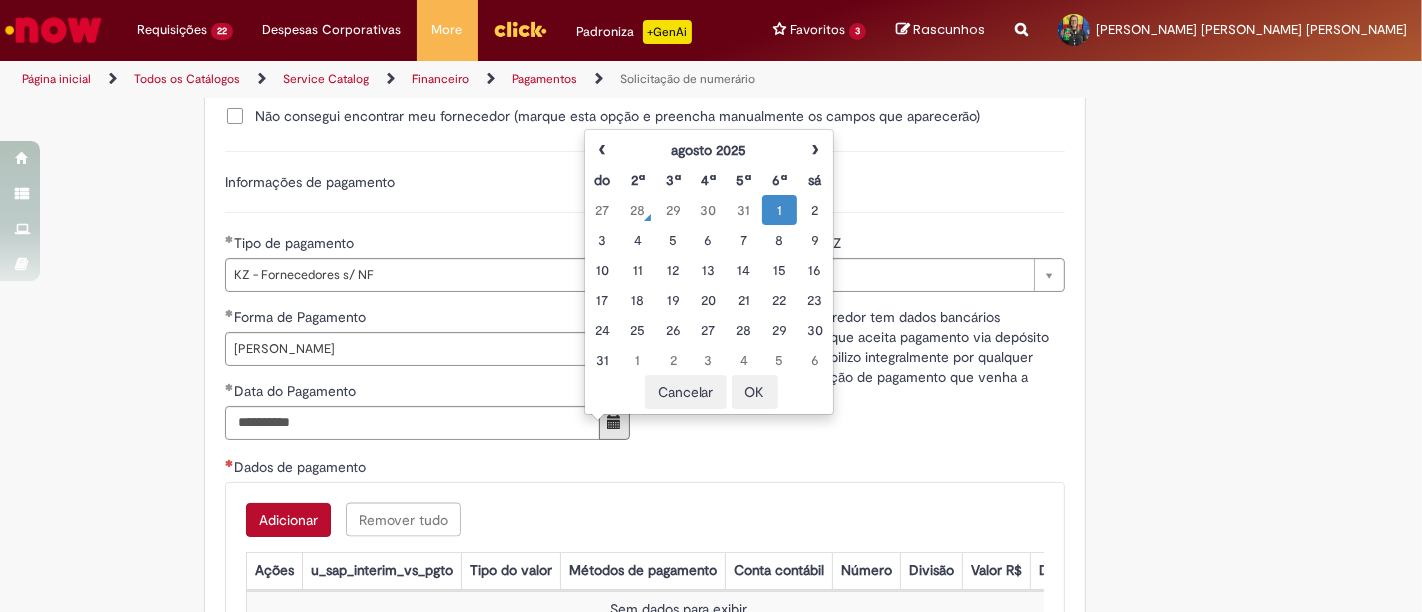 click on "OK" at bounding box center [755, 392] 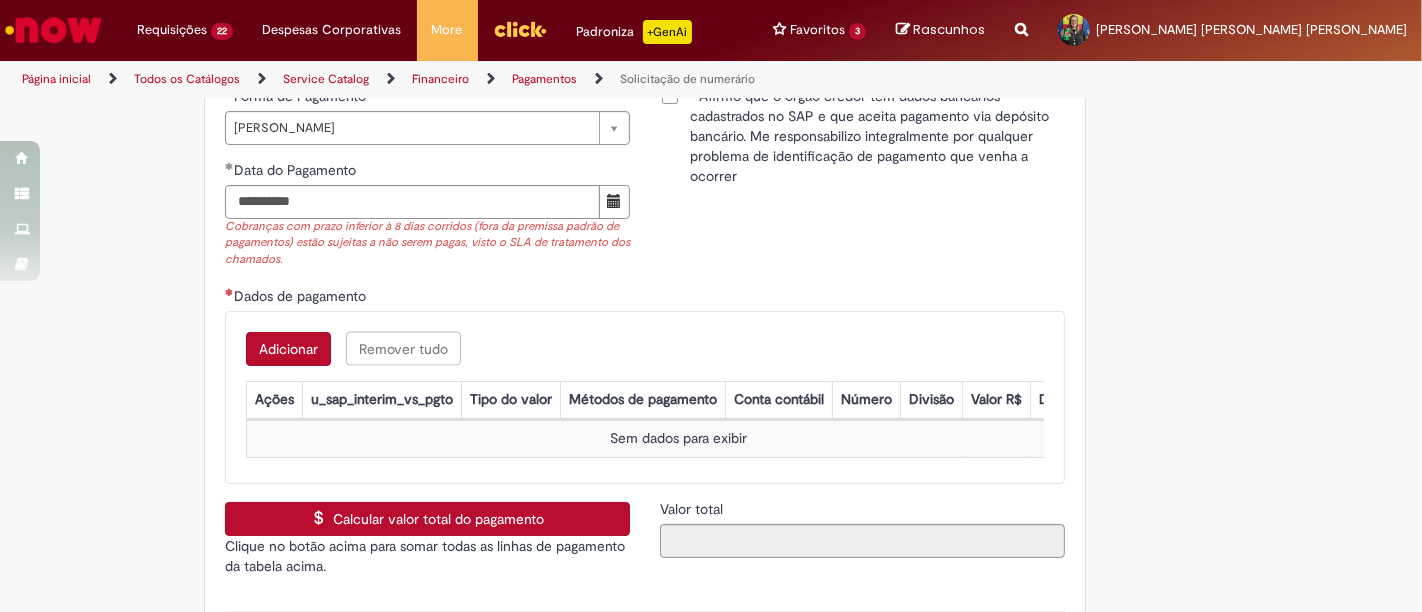 scroll, scrollTop: 2888, scrollLeft: 0, axis: vertical 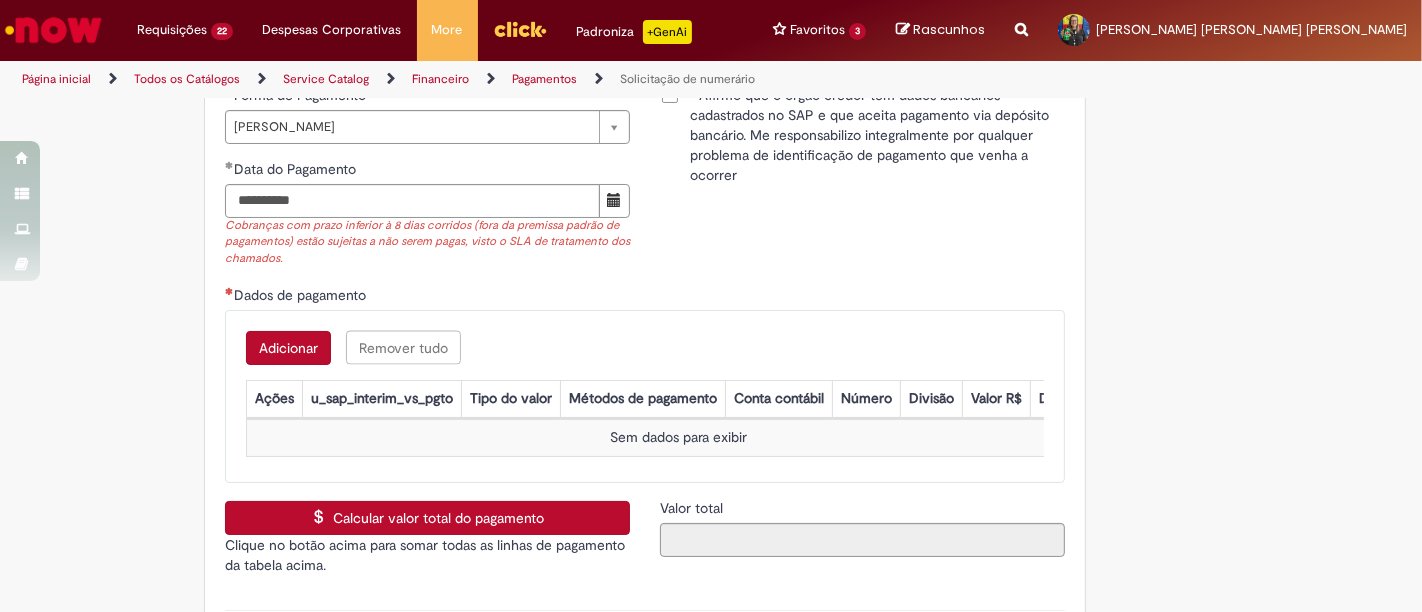click on "Adicionar" at bounding box center [288, 348] 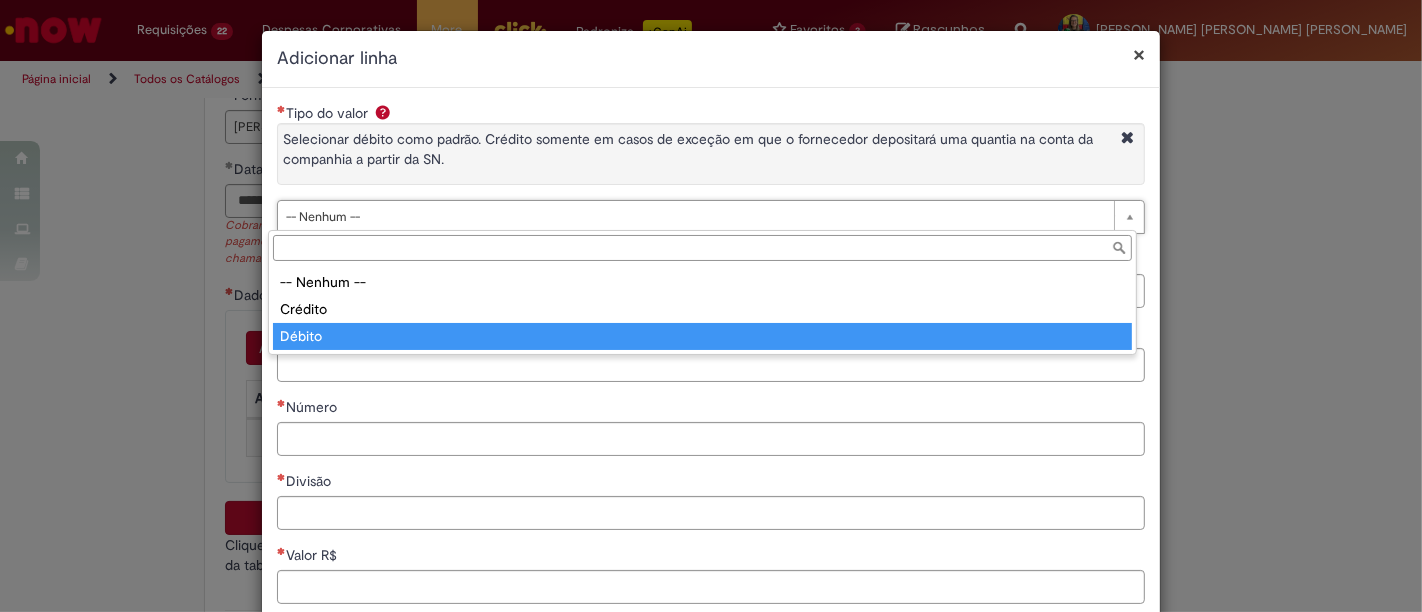 drag, startPoint x: 366, startPoint y: 330, endPoint x: 402, endPoint y: 296, distance: 49.517673 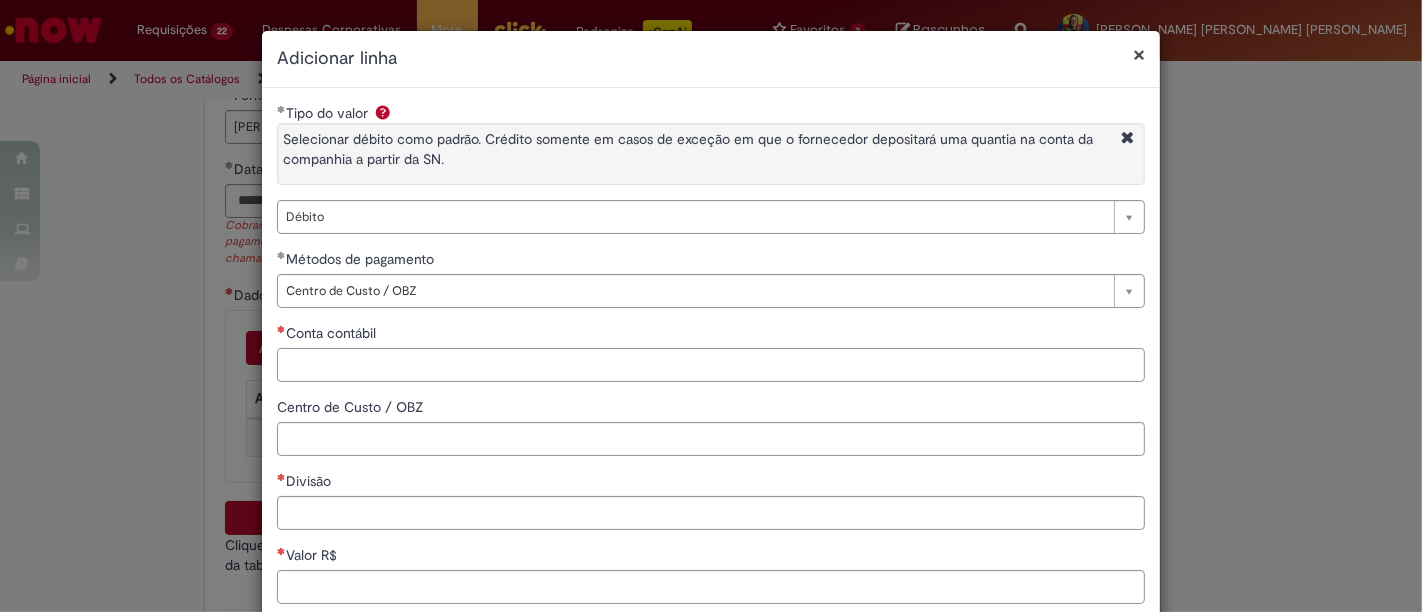 click on "Conta contábil" at bounding box center (711, 365) 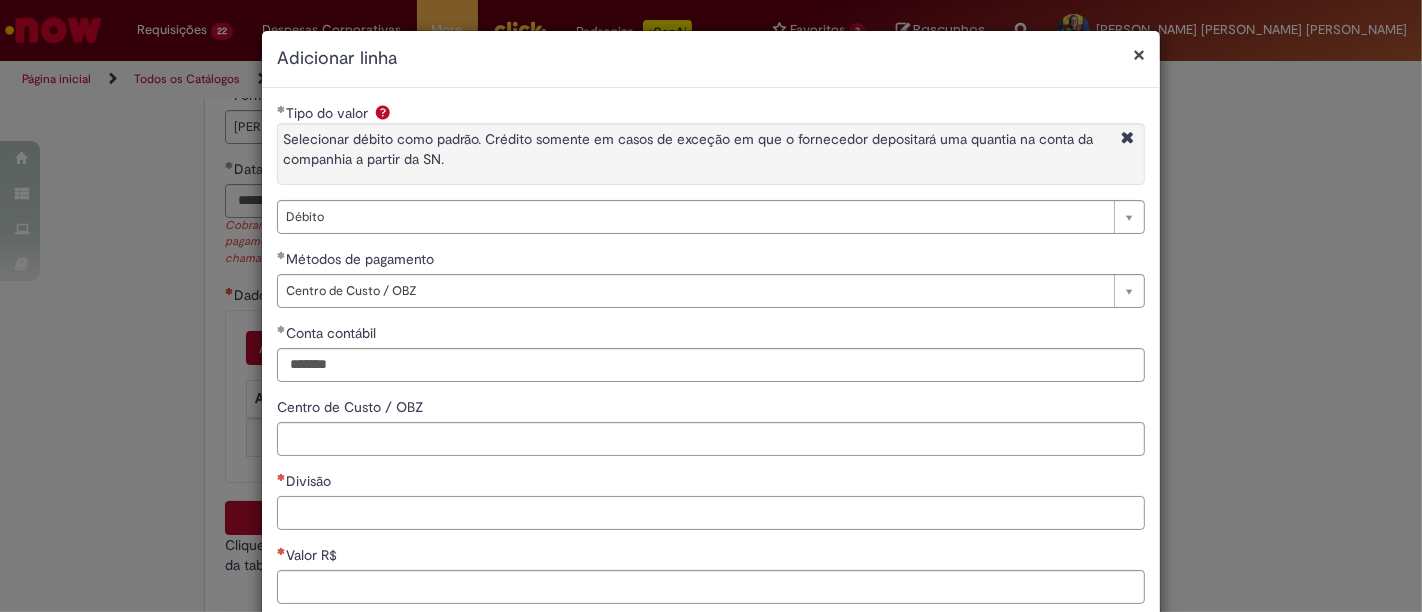 click on "Divisão" at bounding box center (711, 513) 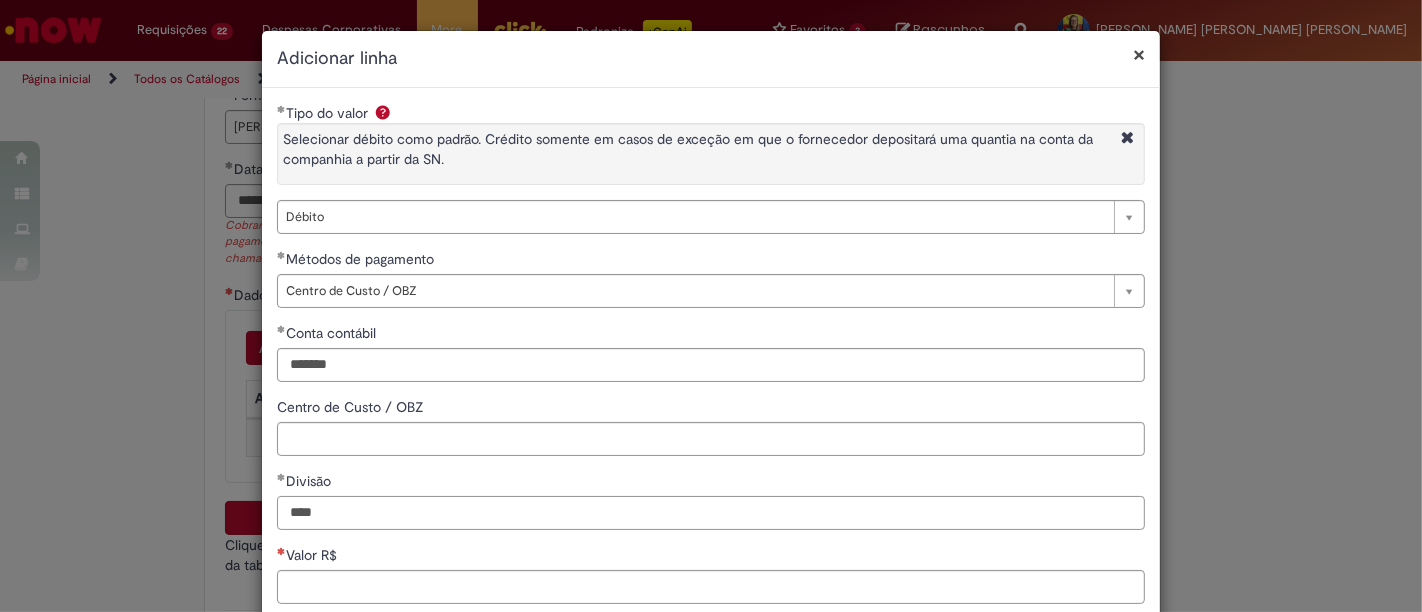 scroll, scrollTop: 208, scrollLeft: 0, axis: vertical 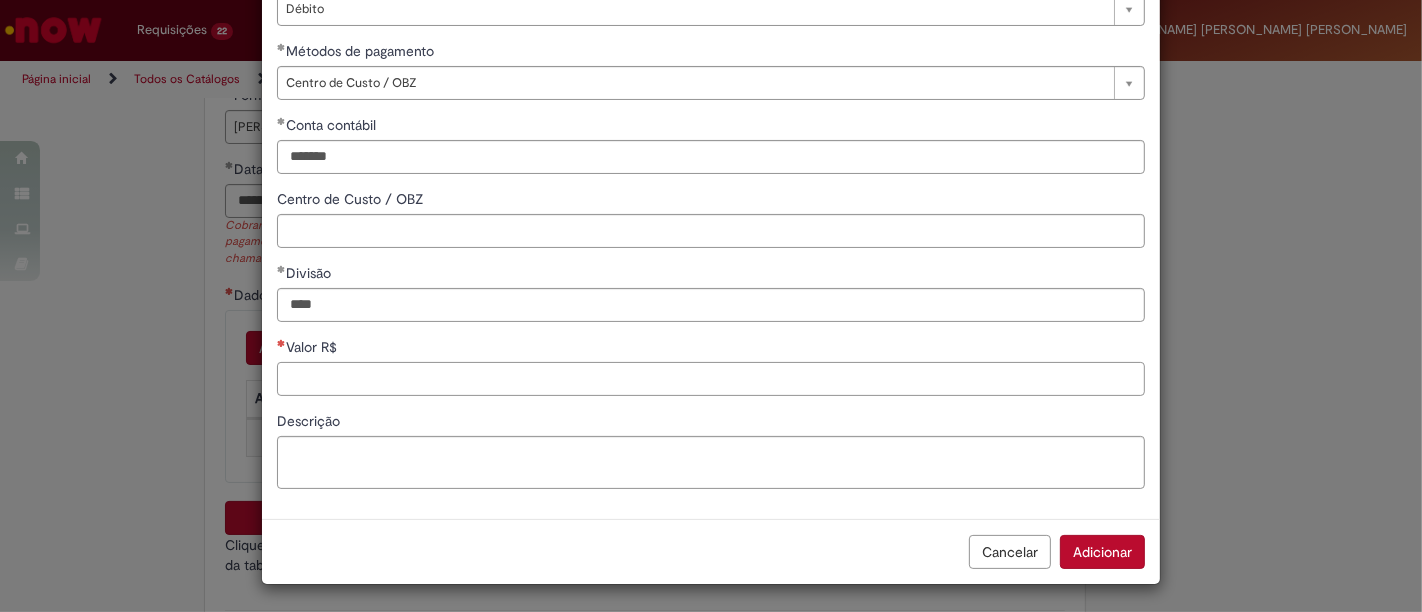 click on "Valor R$" at bounding box center [711, 379] 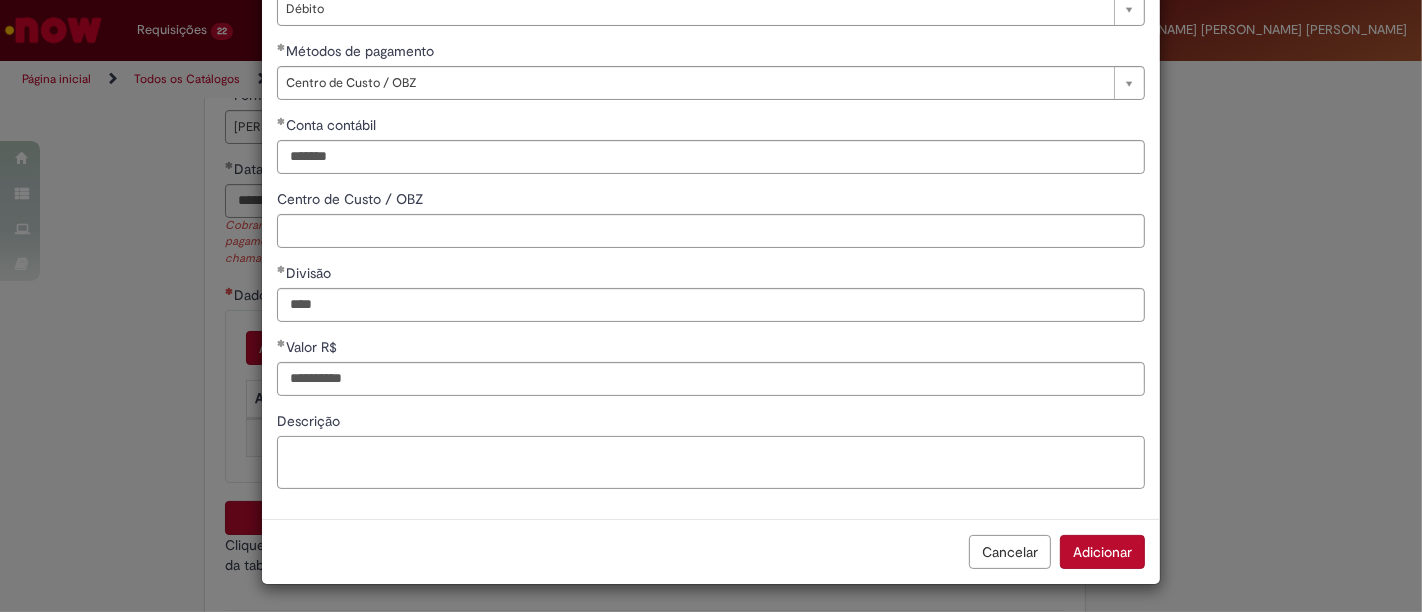 paste on "**********" 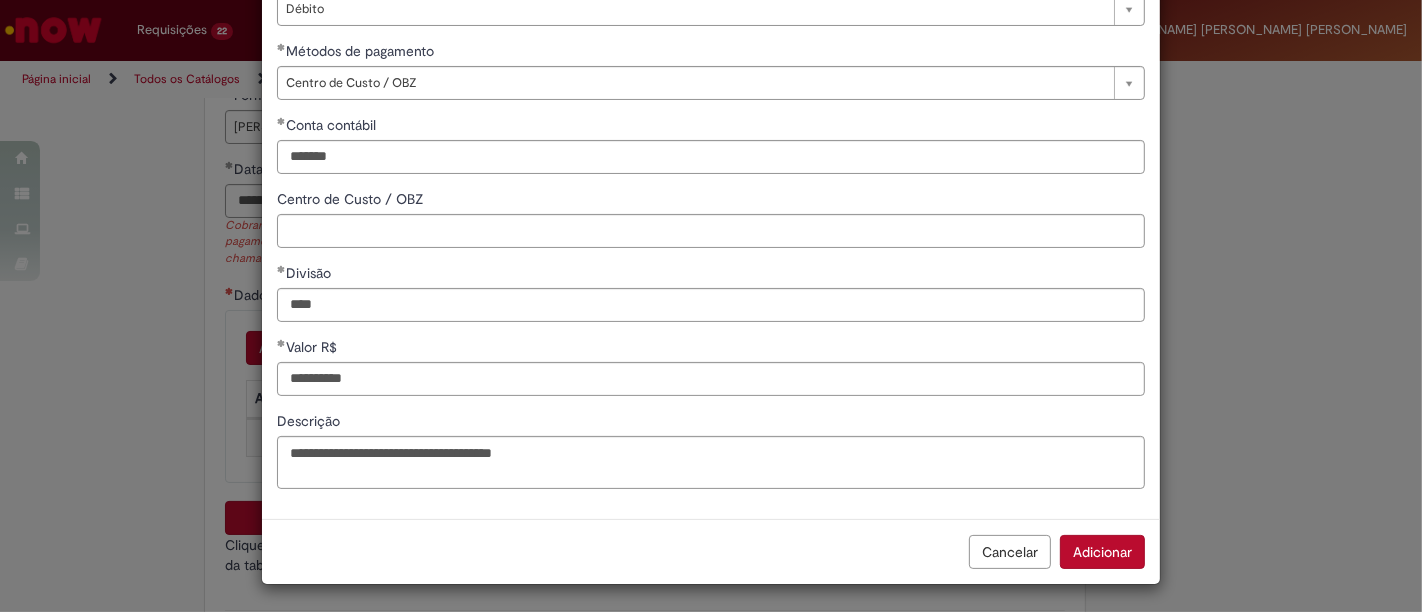 click on "Adicionar" at bounding box center [1102, 552] 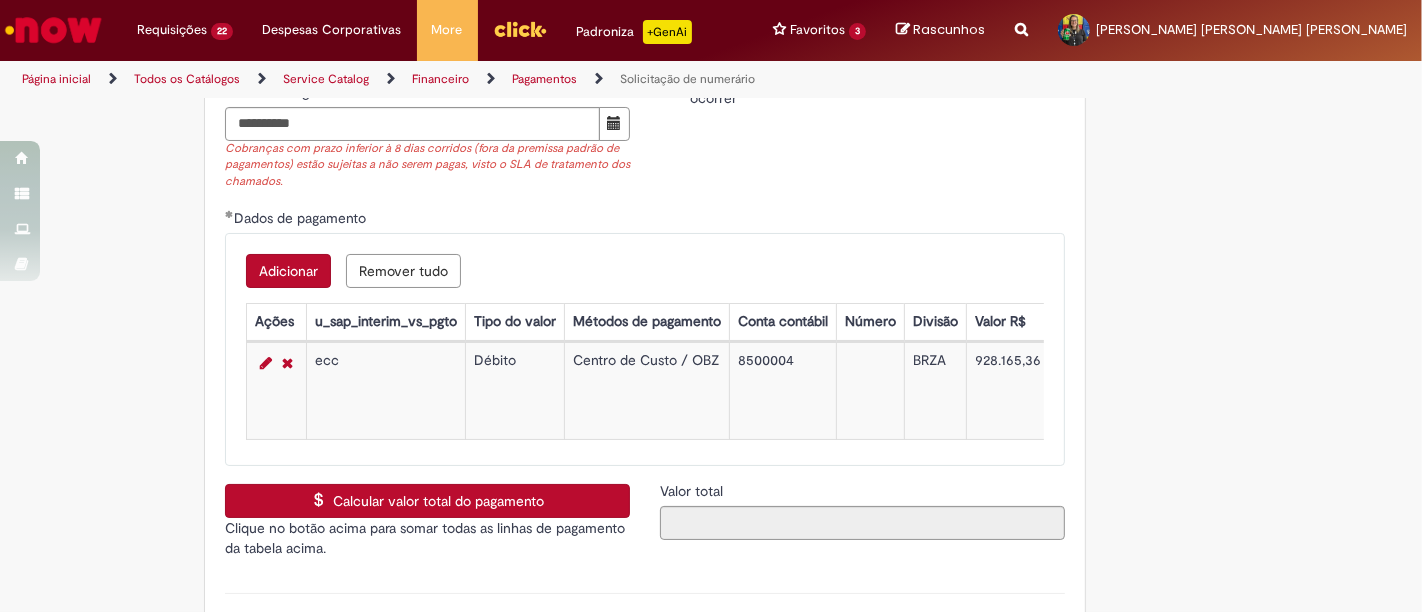 scroll, scrollTop: 3000, scrollLeft: 0, axis: vertical 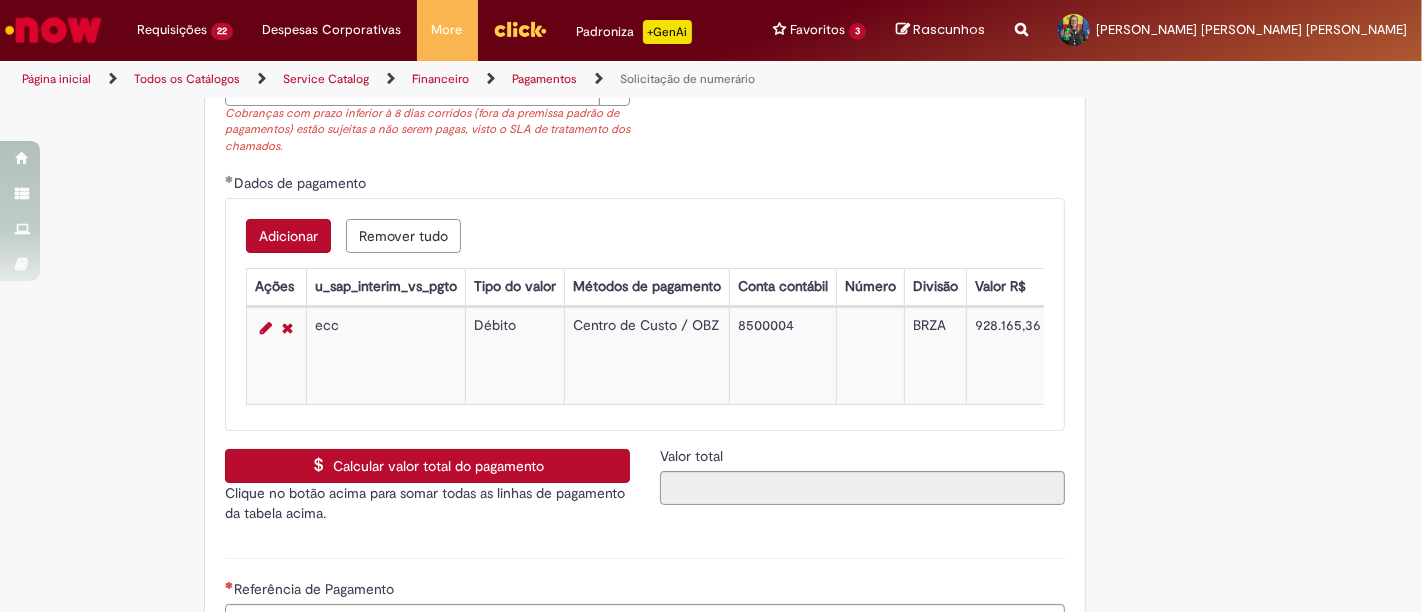 click on "Calcular valor total do pagamento" at bounding box center (427, 466) 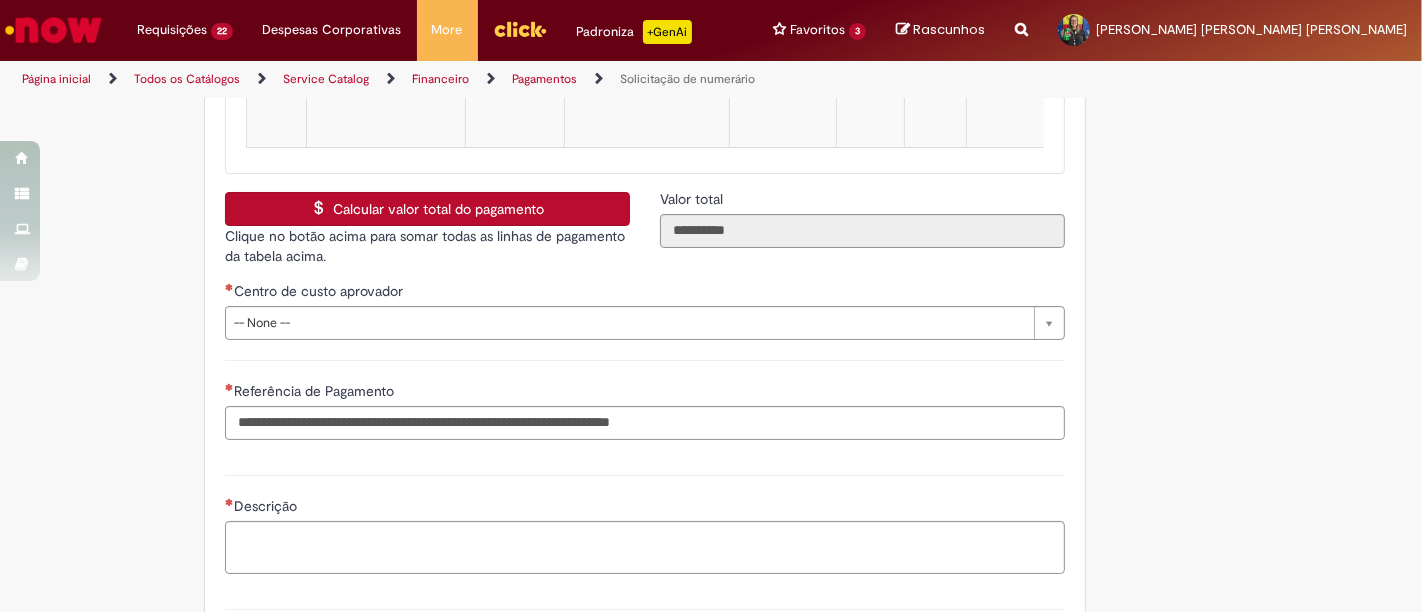 scroll, scrollTop: 3333, scrollLeft: 0, axis: vertical 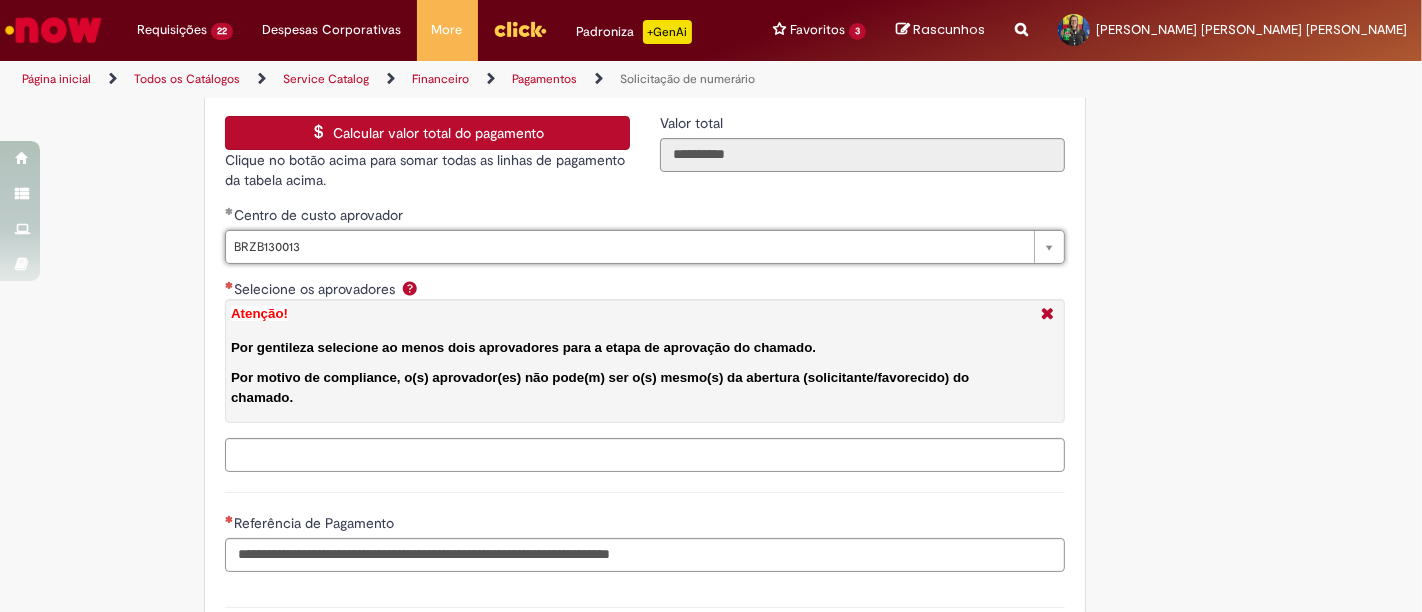 click on "Selecione os aprovadores Atenção!
Por gentileza selecione ao menos dois aprovadores para a etapa de aprovação do chamado.
Por motivo de compliance, o(s) aprovador(es) não pode(m) ser o(s) mesmo(s) da abertura (solicitante/favorecido) do chamado." at bounding box center (687, 455) 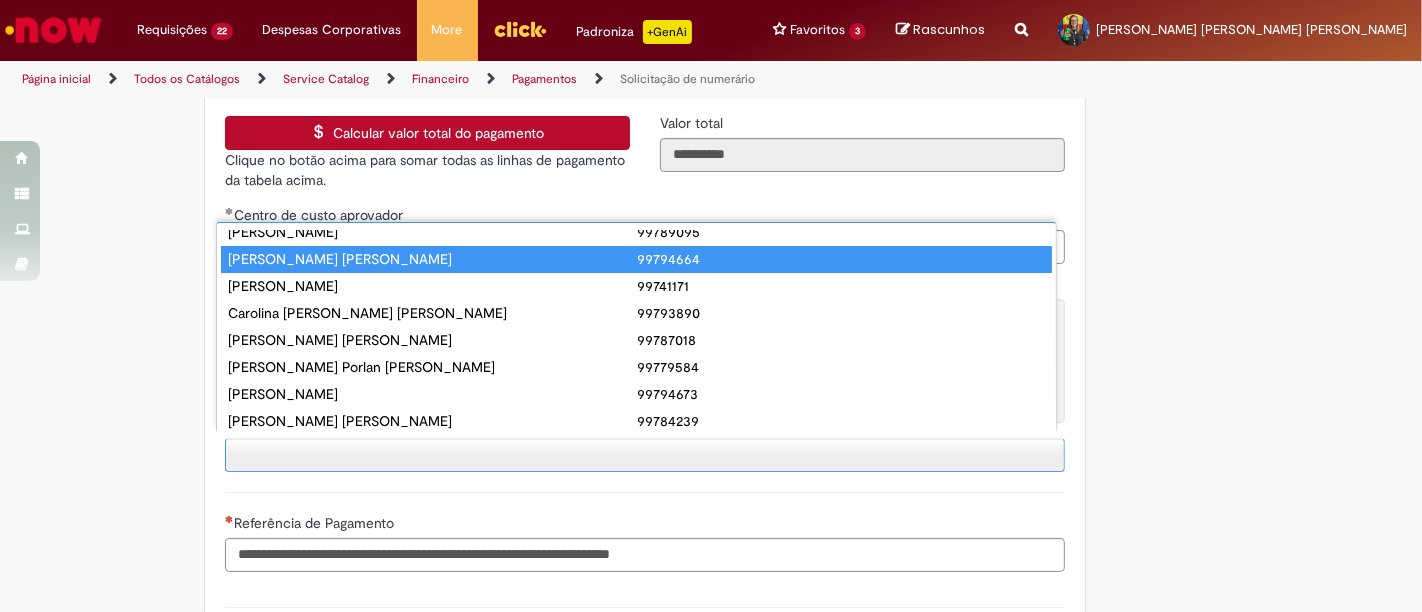 scroll, scrollTop: 0, scrollLeft: 0, axis: both 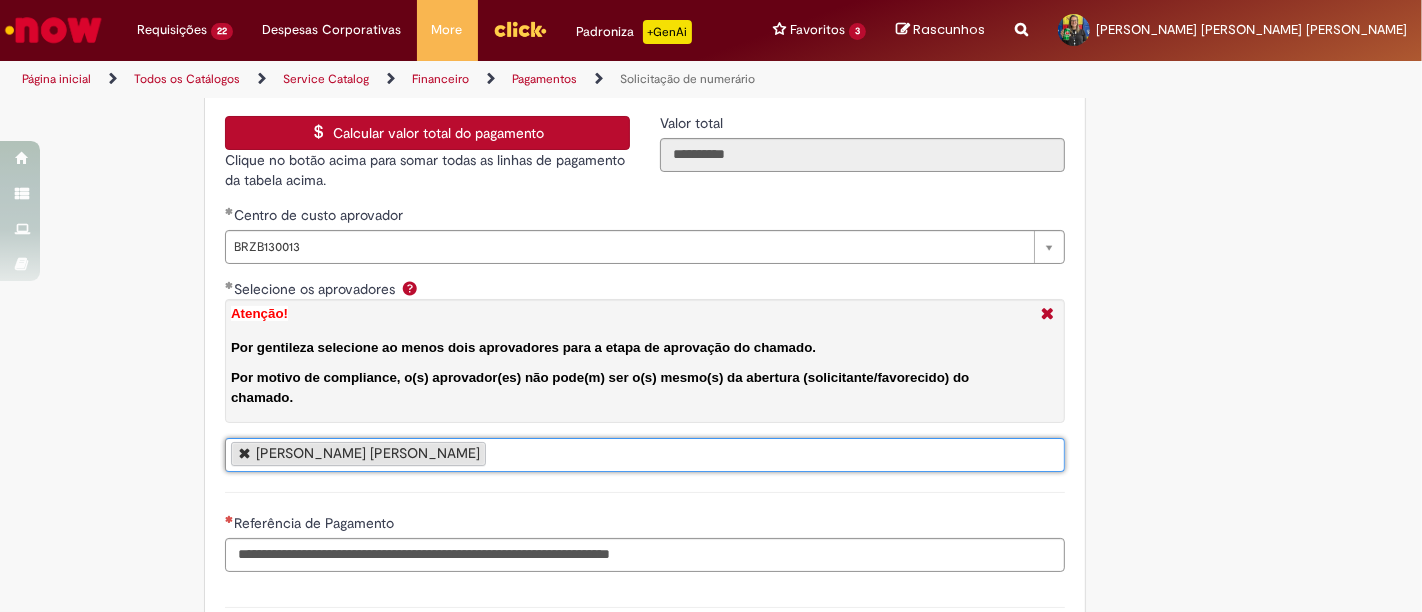 click on "[PERSON_NAME] [PERSON_NAME]" at bounding box center (645, 455) 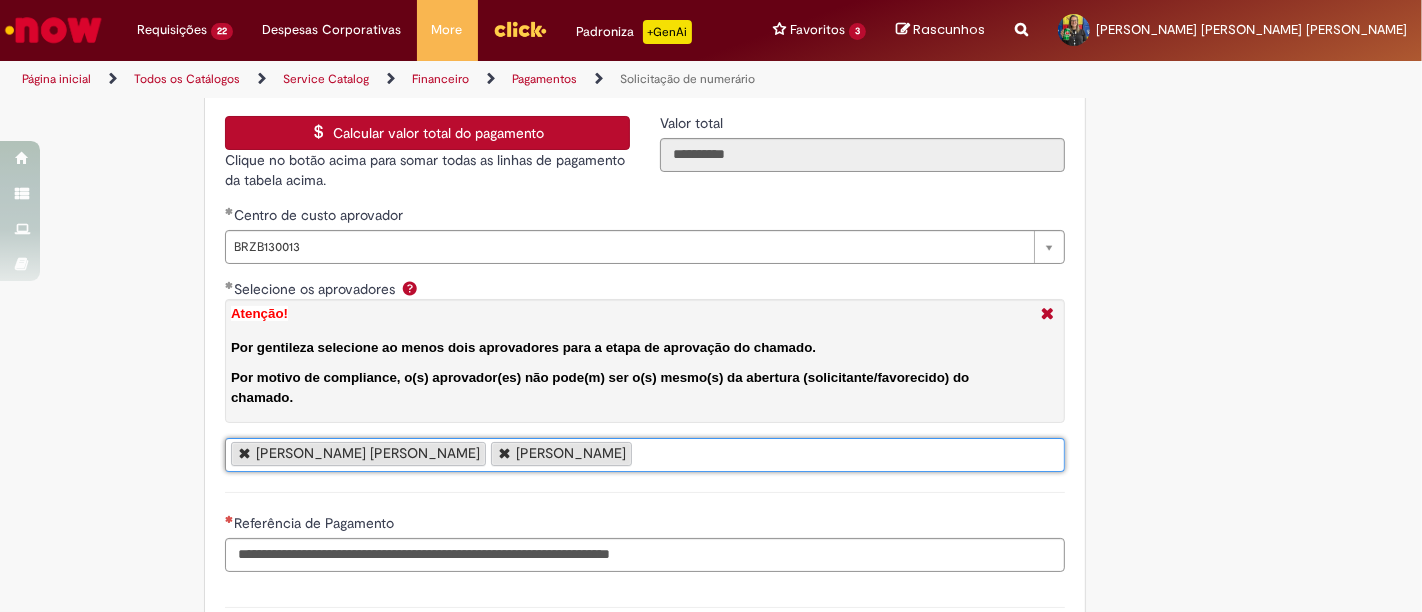 scroll, scrollTop: 0, scrollLeft: 0, axis: both 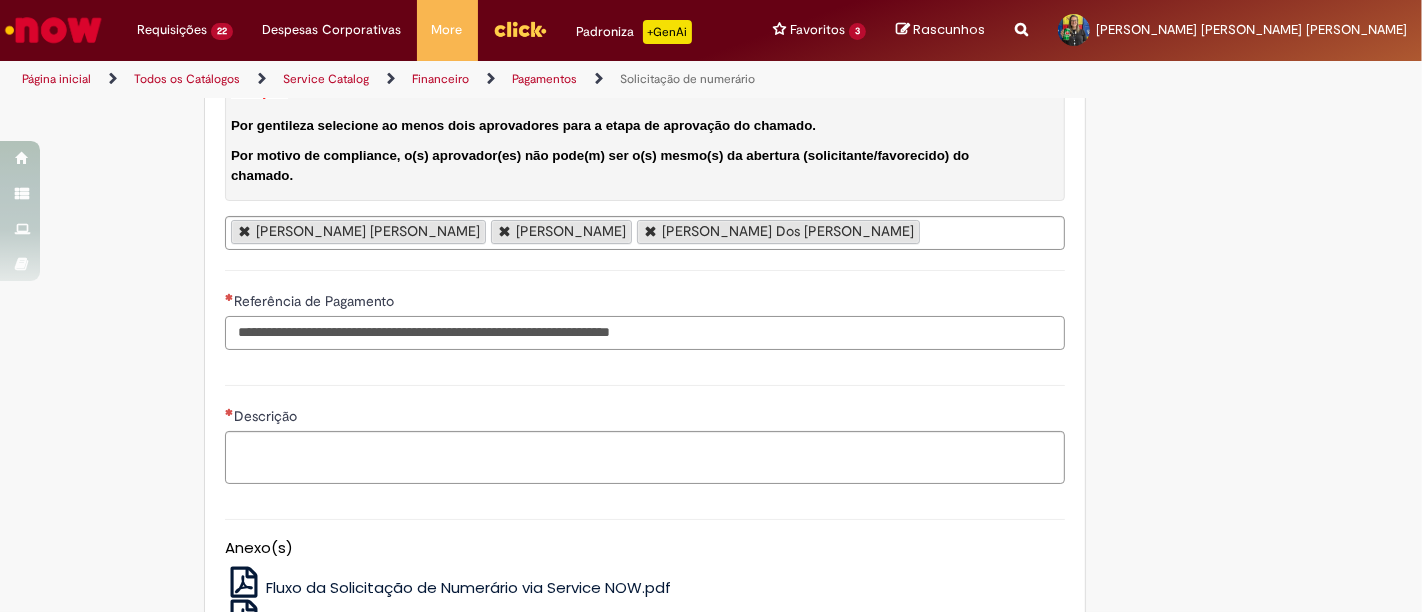 click on "Referência de Pagamento" at bounding box center (645, 333) 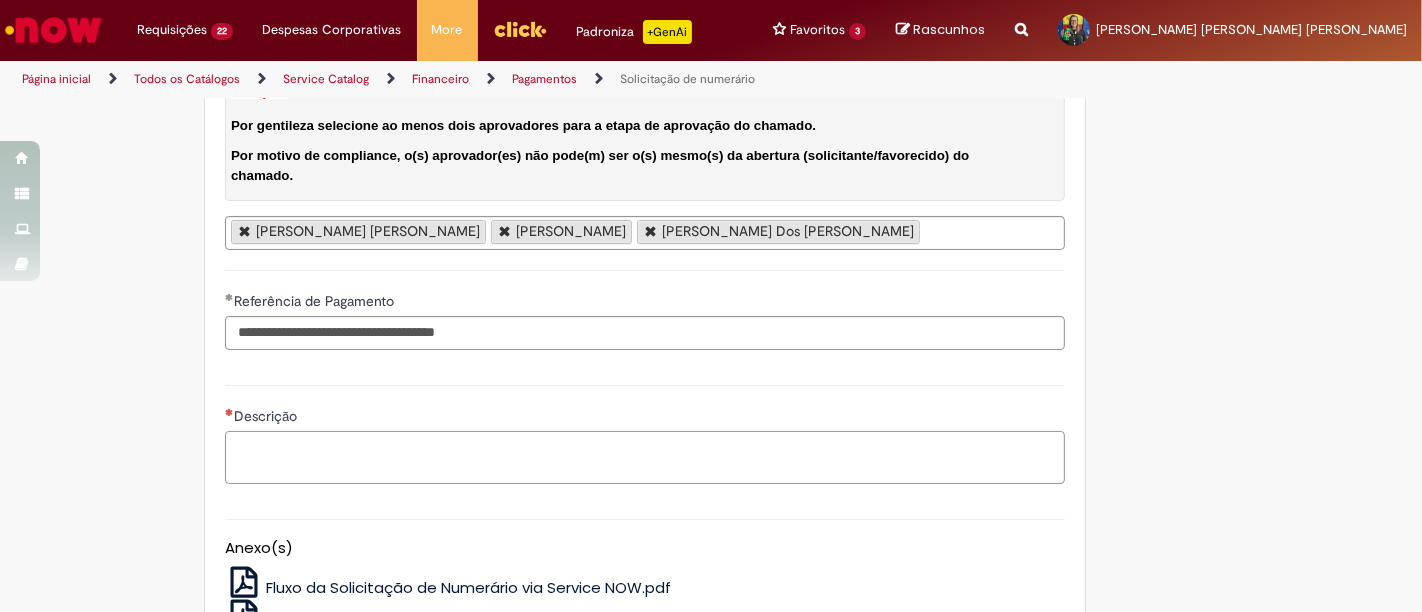 click on "Descrição" at bounding box center (645, 457) 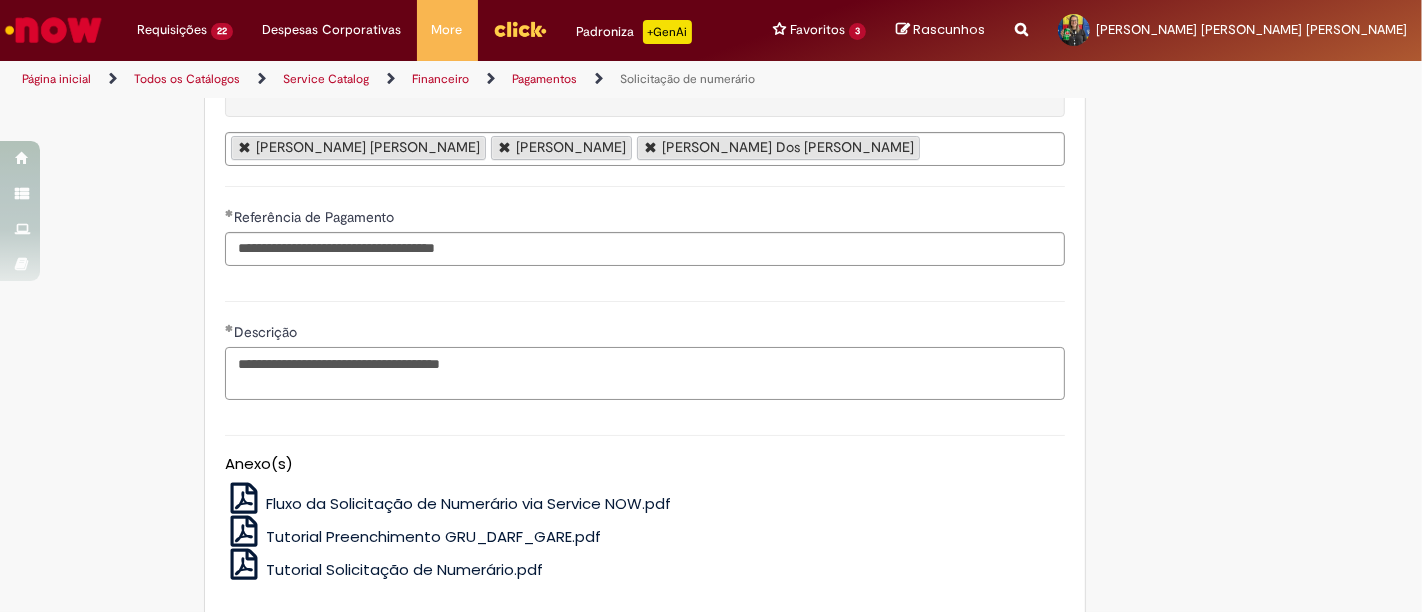 scroll, scrollTop: 3818, scrollLeft: 0, axis: vertical 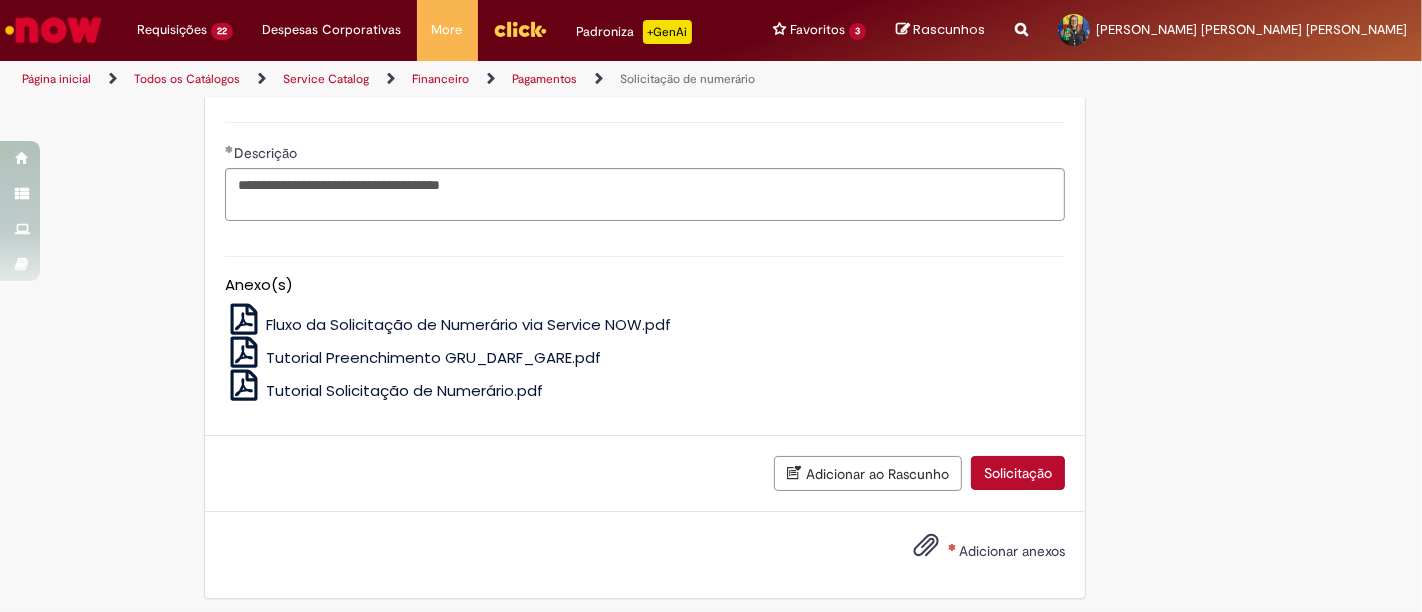 click at bounding box center [926, 546] 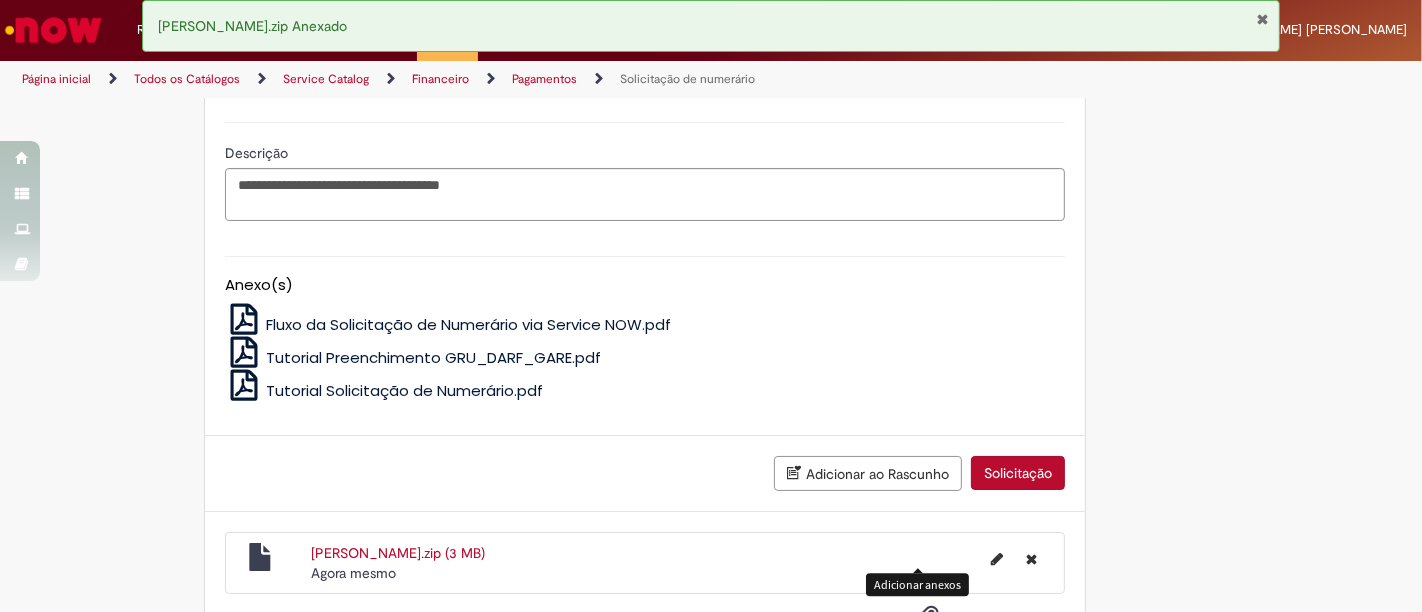 click on "Solicitação" at bounding box center (1018, 473) 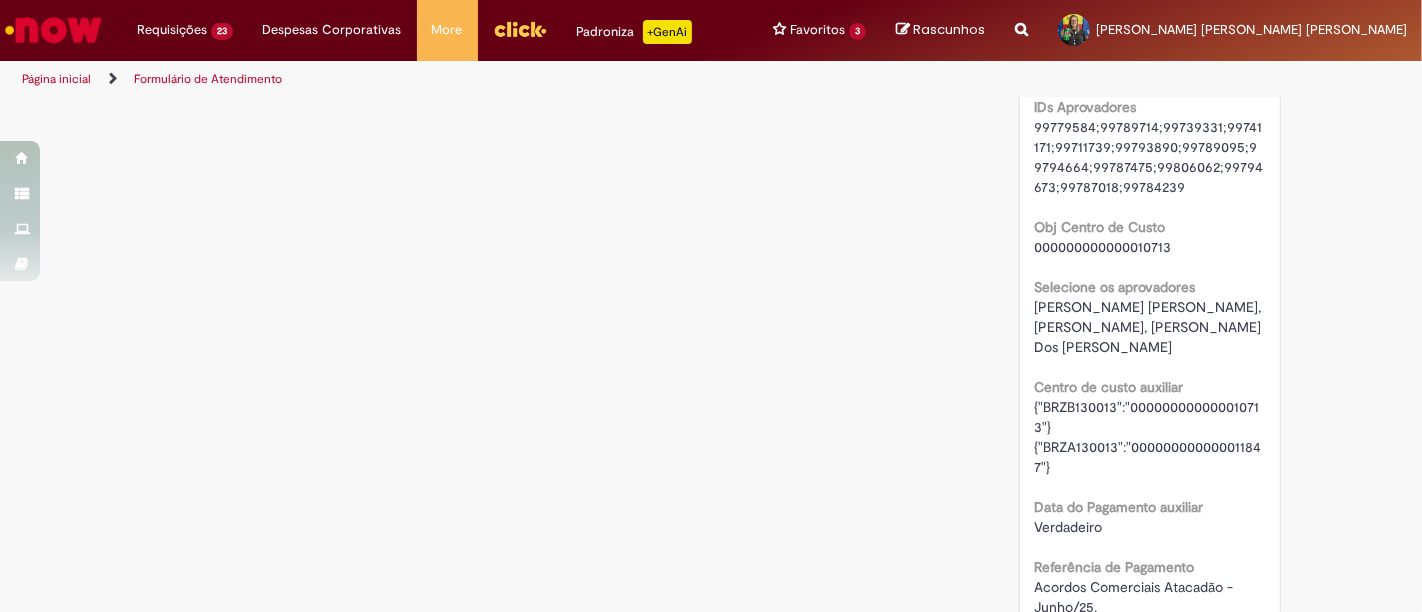 scroll, scrollTop: 0, scrollLeft: 0, axis: both 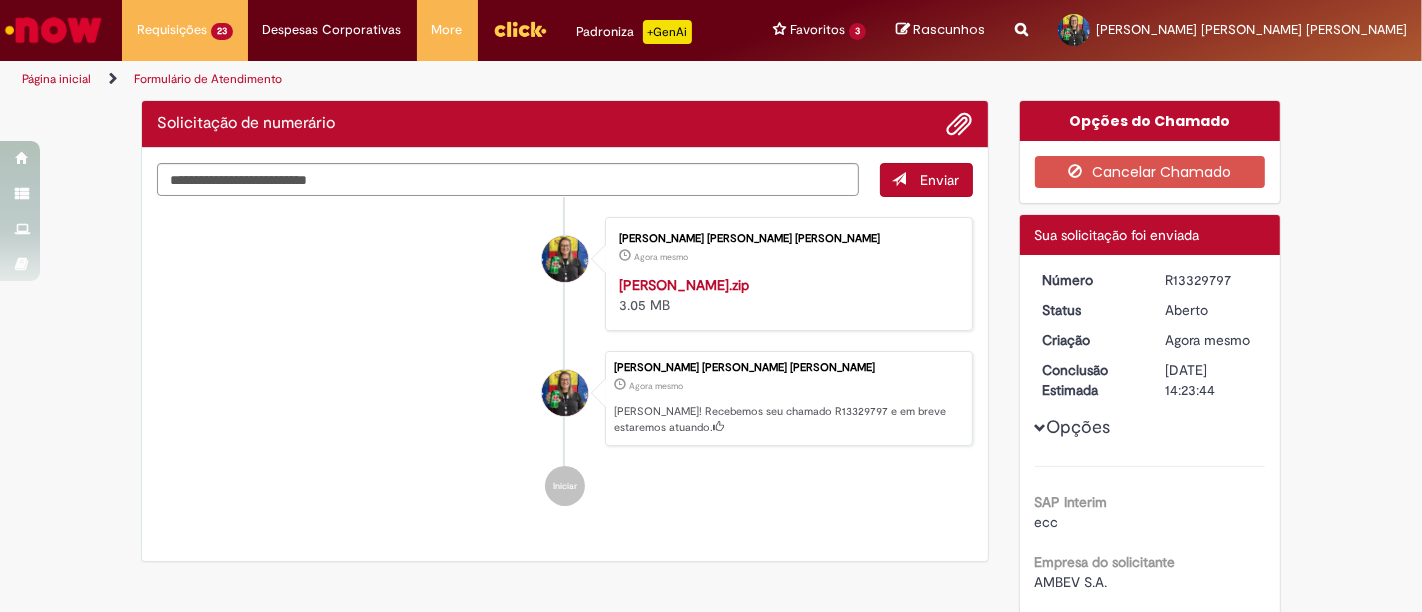 click on "R13329797" at bounding box center (1211, 280) 